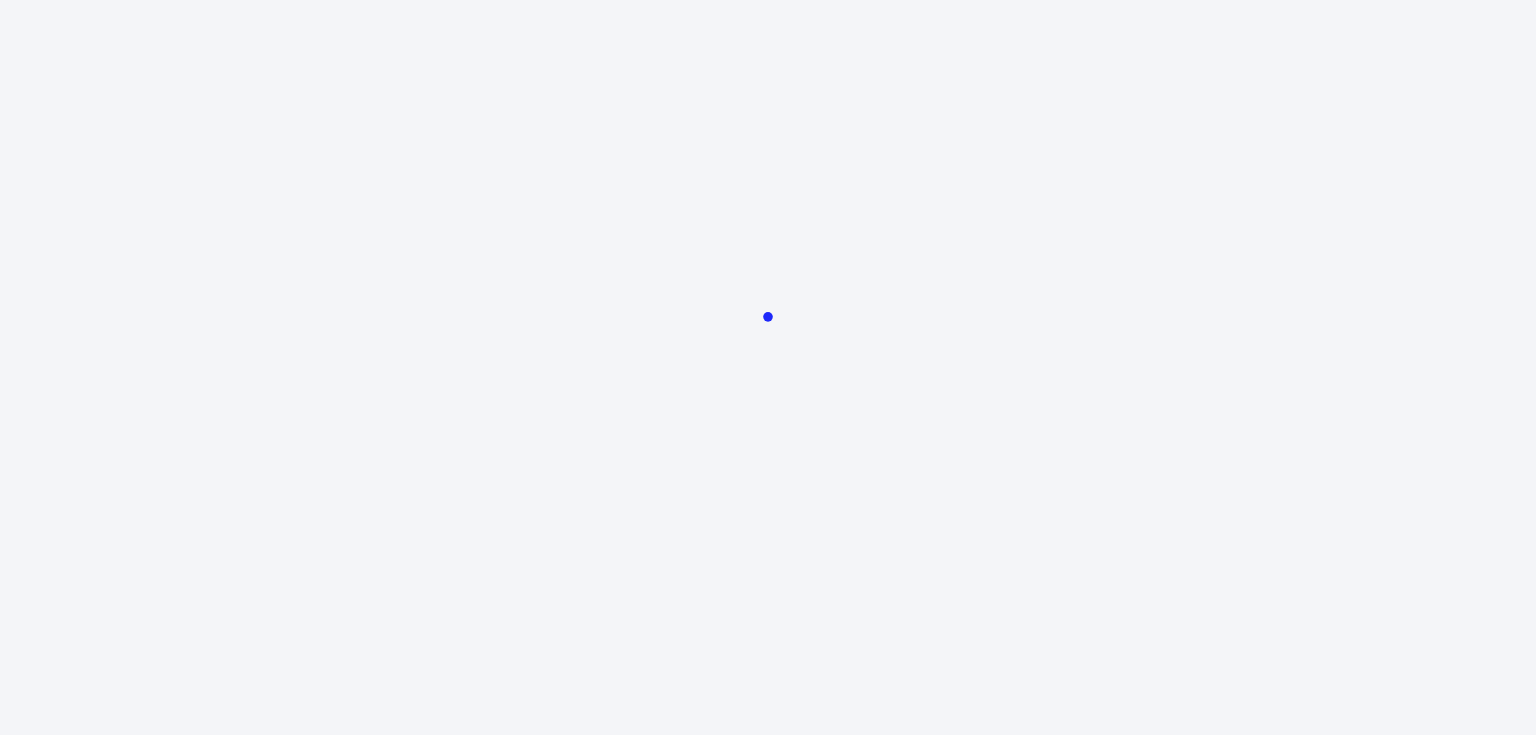 scroll, scrollTop: 0, scrollLeft: 0, axis: both 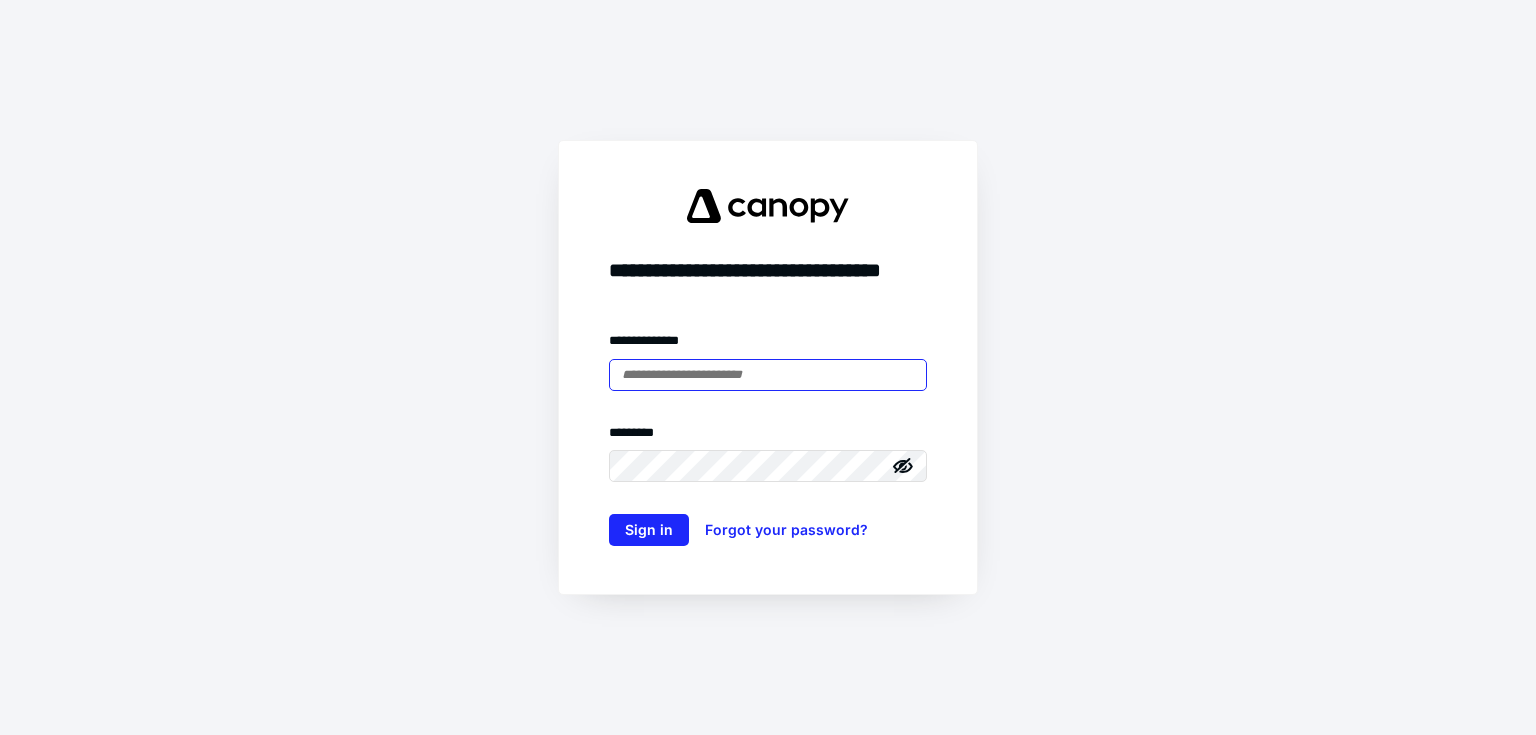 type on "**********" 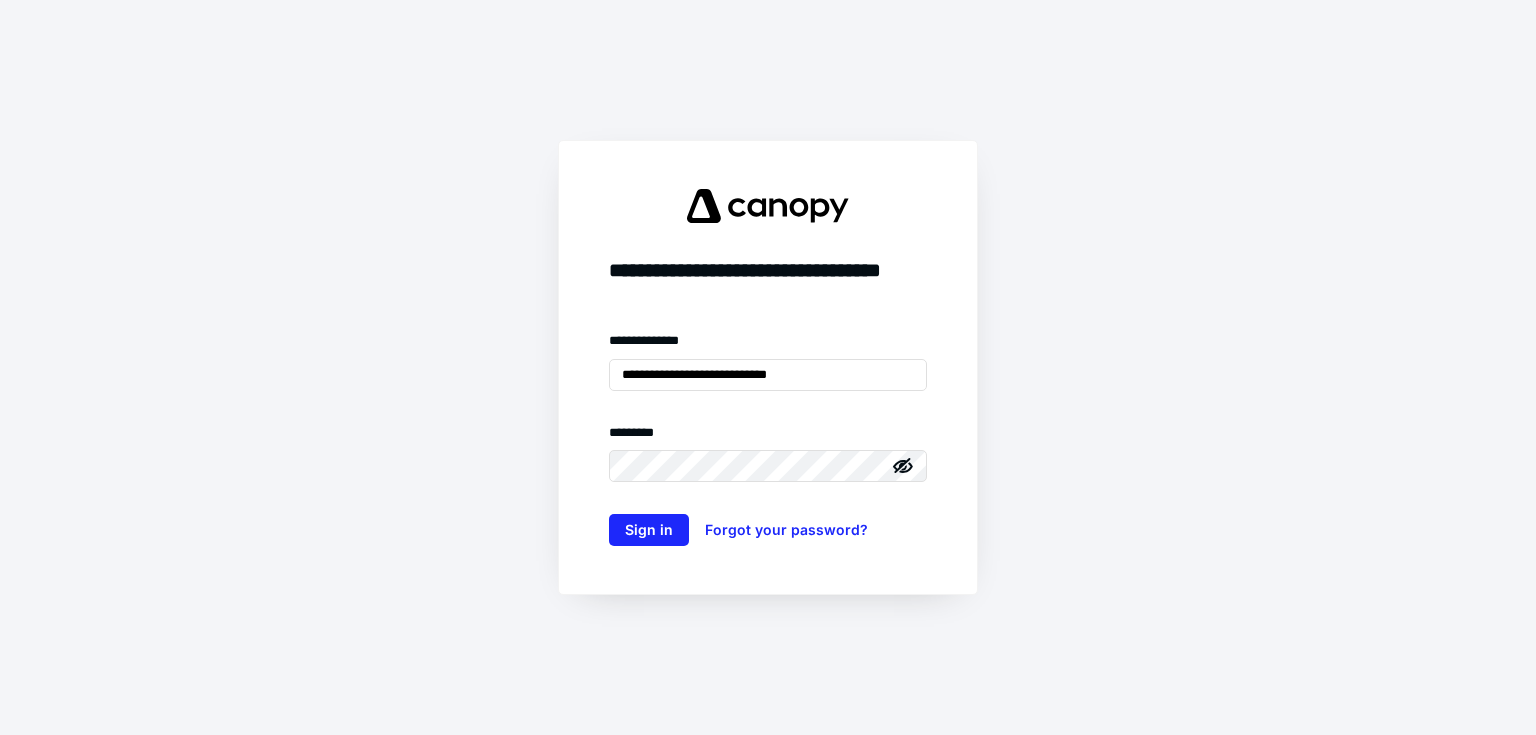 click on "**********" at bounding box center [768, 367] 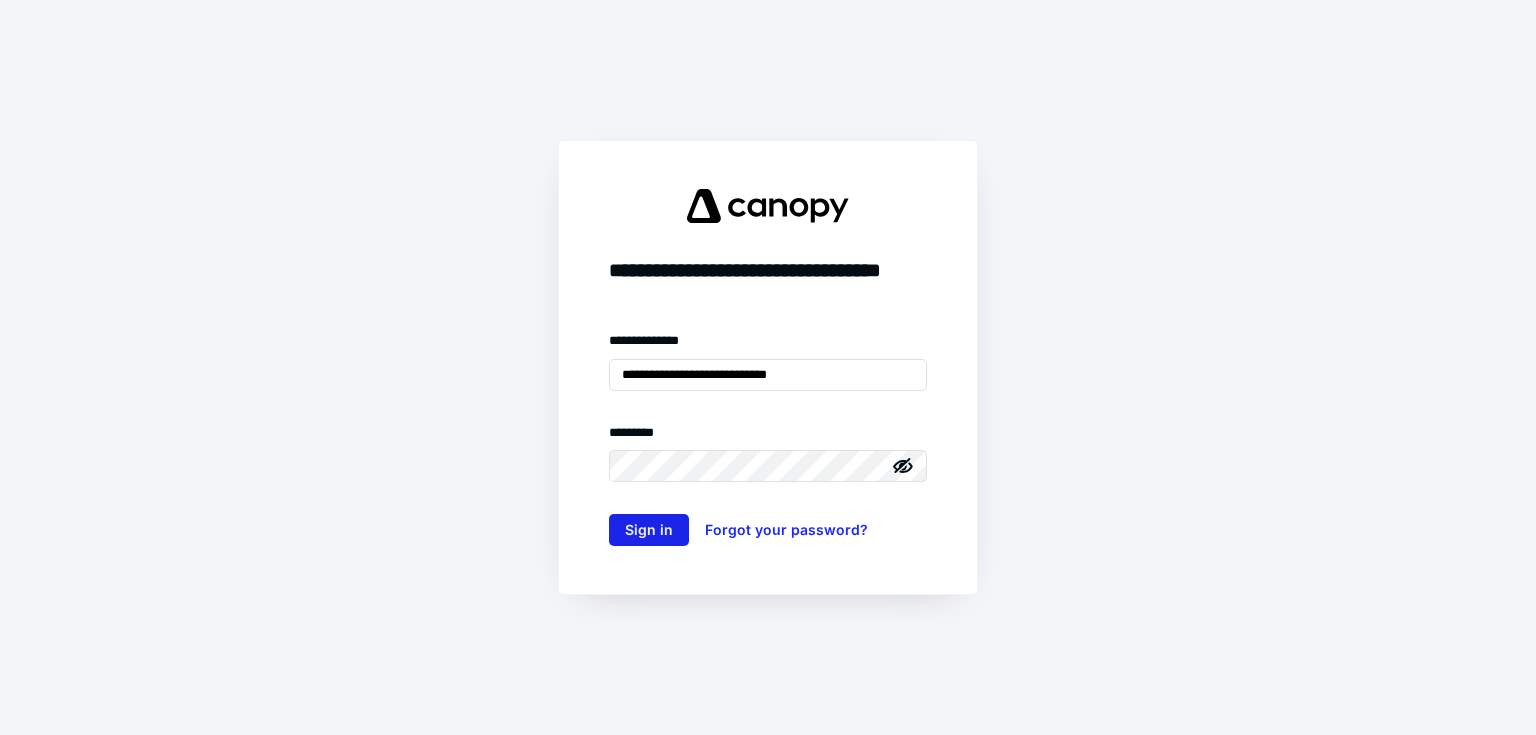 click on "Sign in" at bounding box center [649, 530] 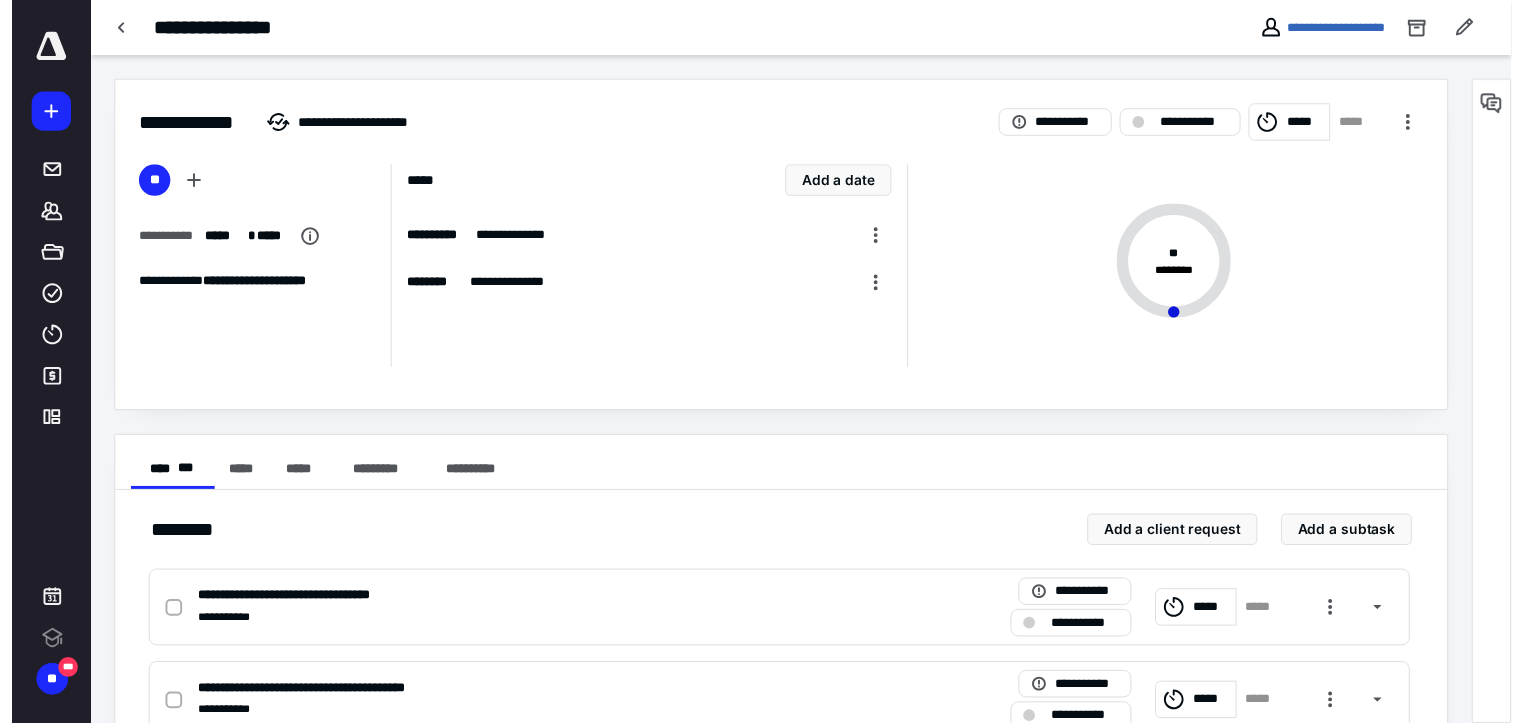 scroll, scrollTop: 0, scrollLeft: 0, axis: both 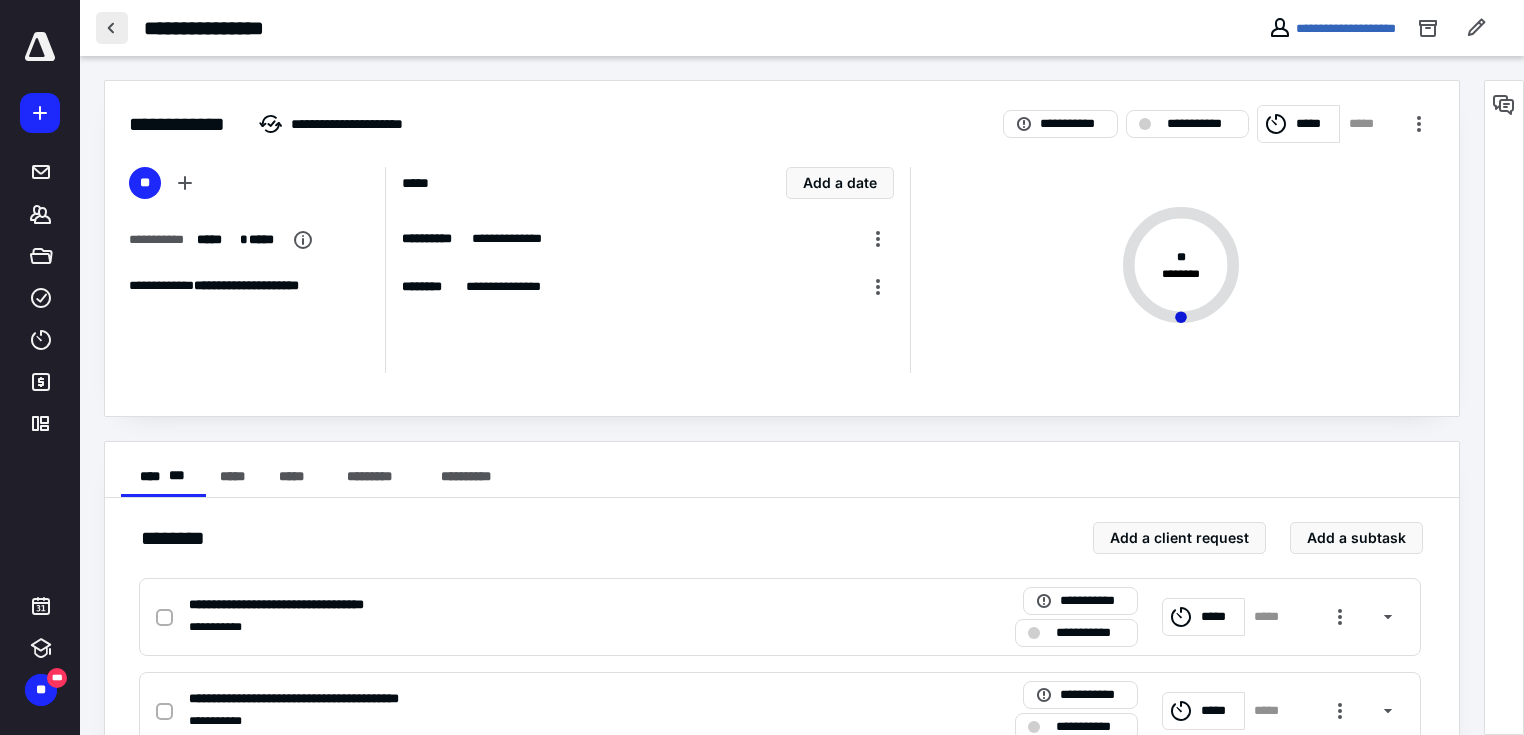 click at bounding box center (112, 28) 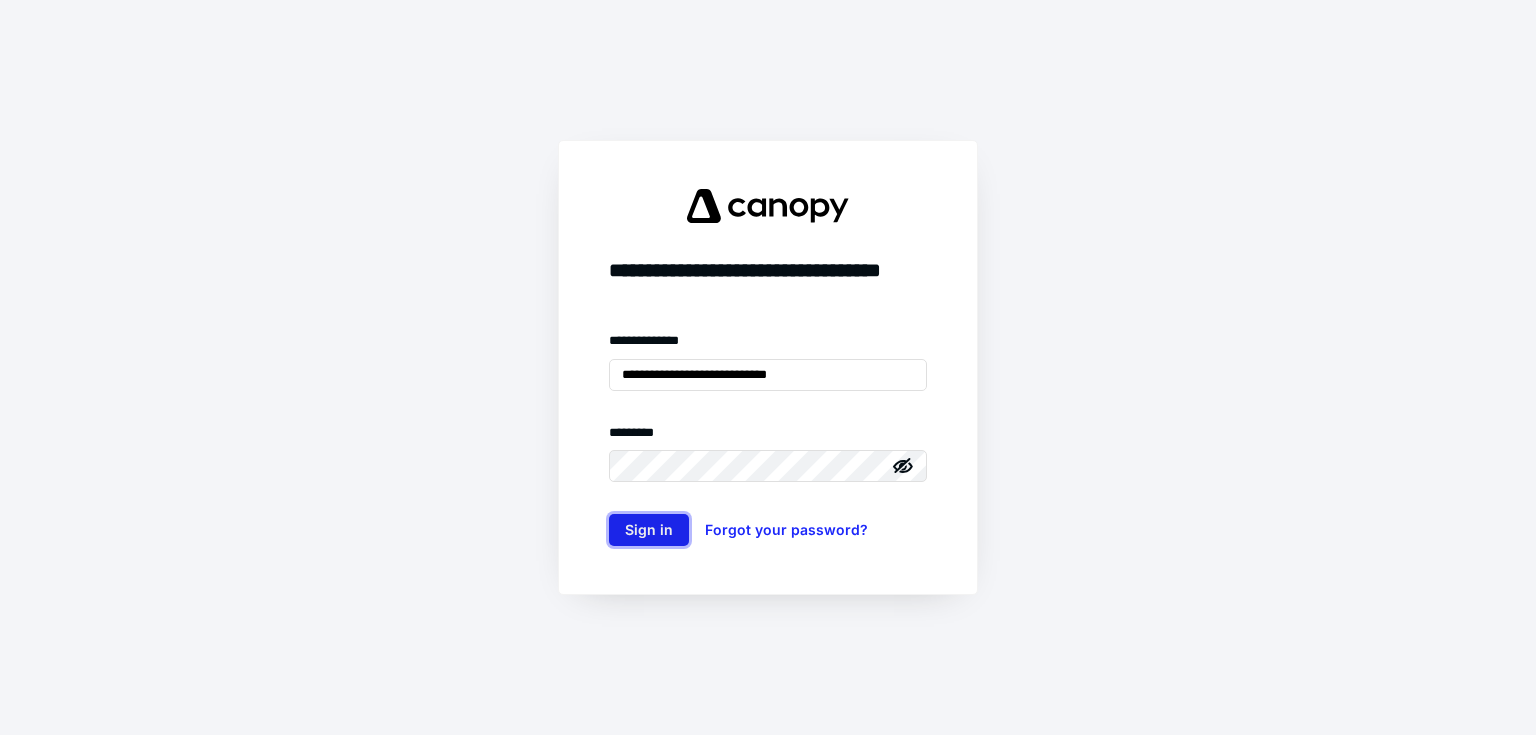 click on "Sign in" at bounding box center (649, 530) 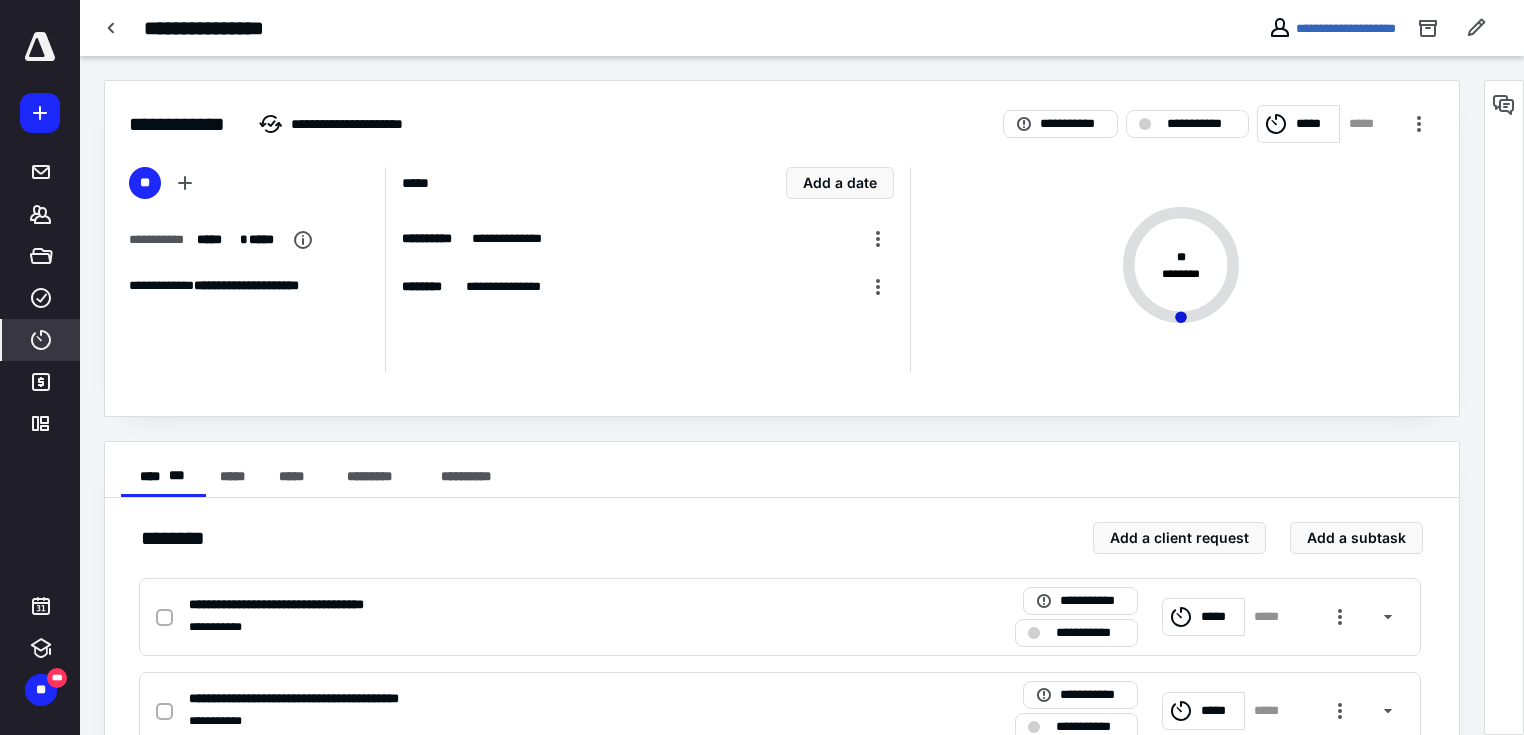 click 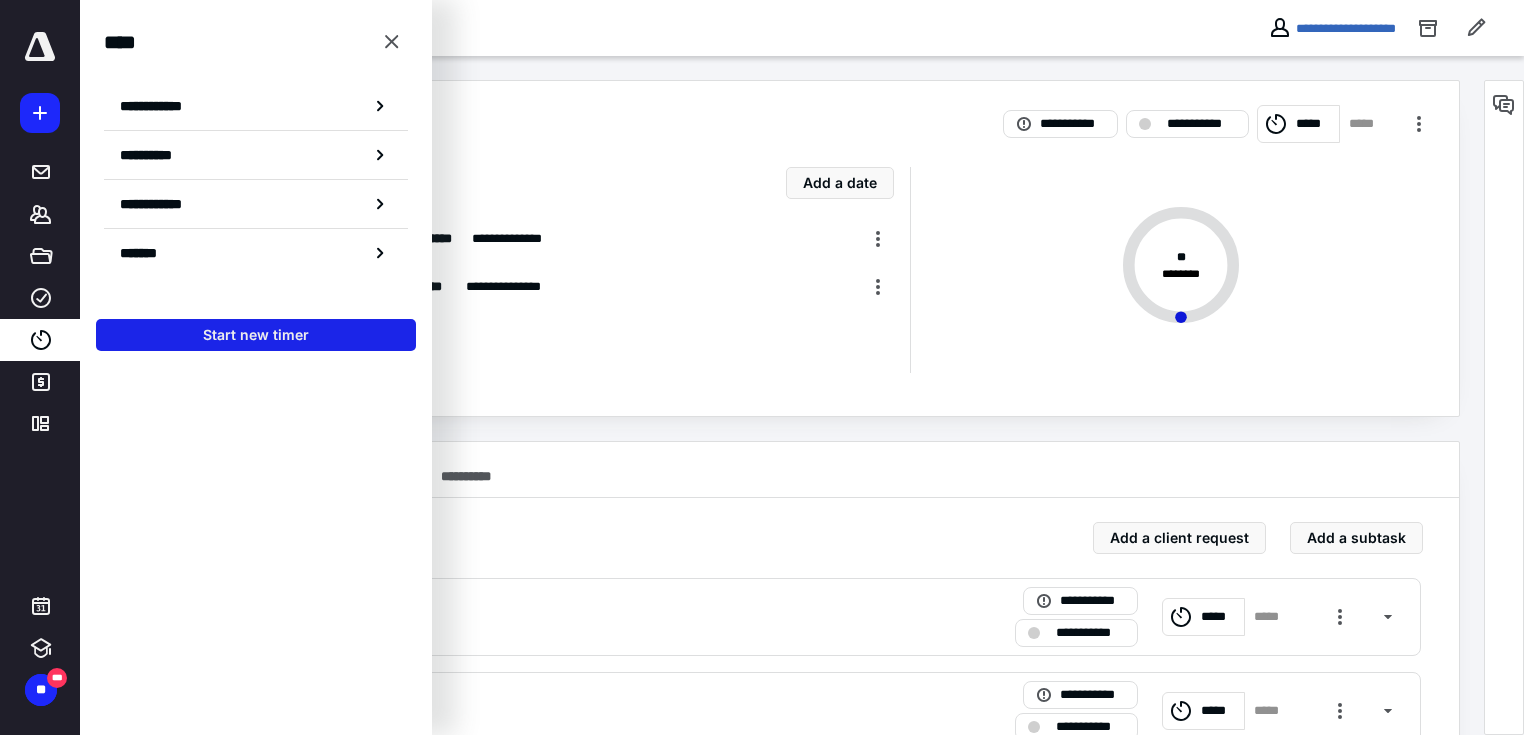 drag, startPoint x: 300, startPoint y: 333, endPoint x: 295, endPoint y: 317, distance: 16.763054 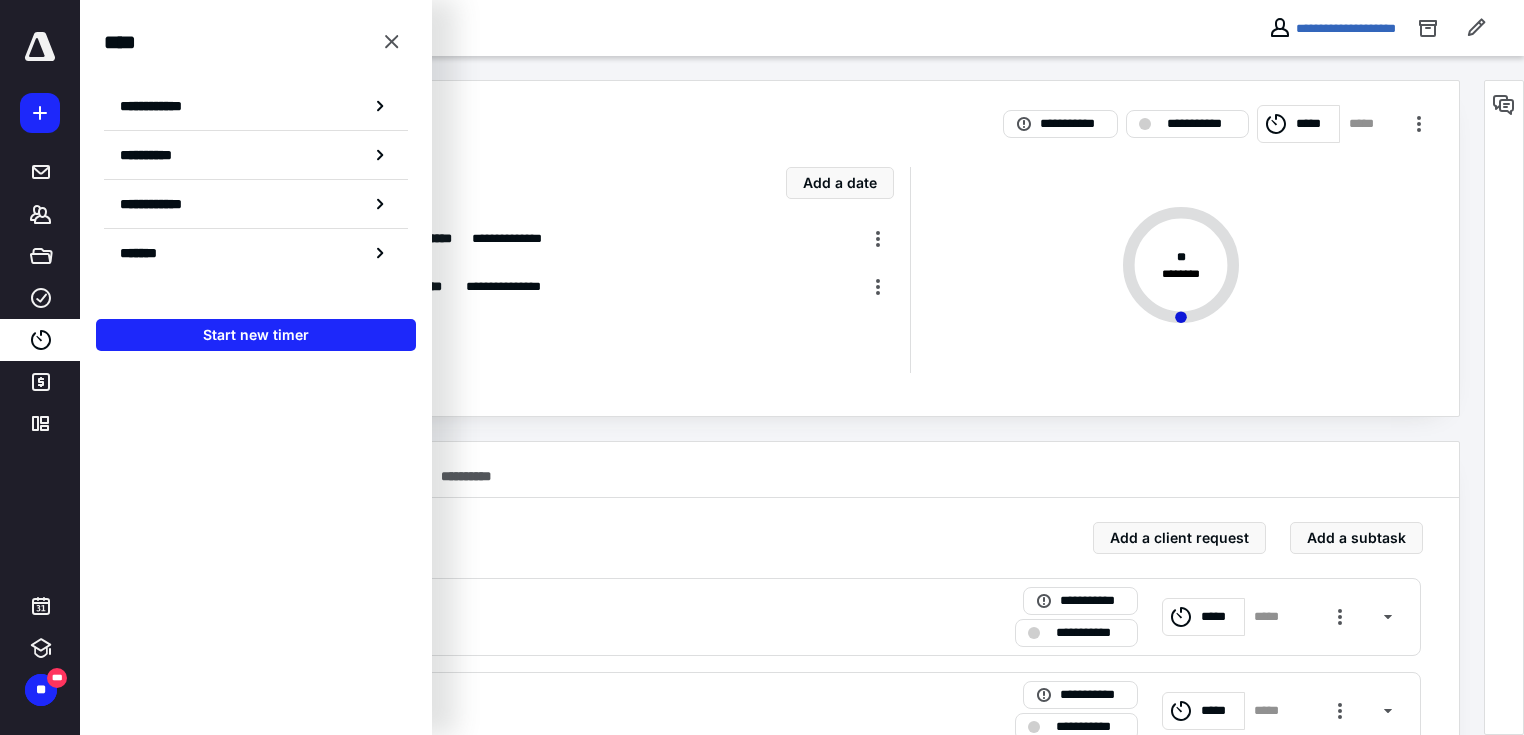 click on "Start new timer" at bounding box center [256, 335] 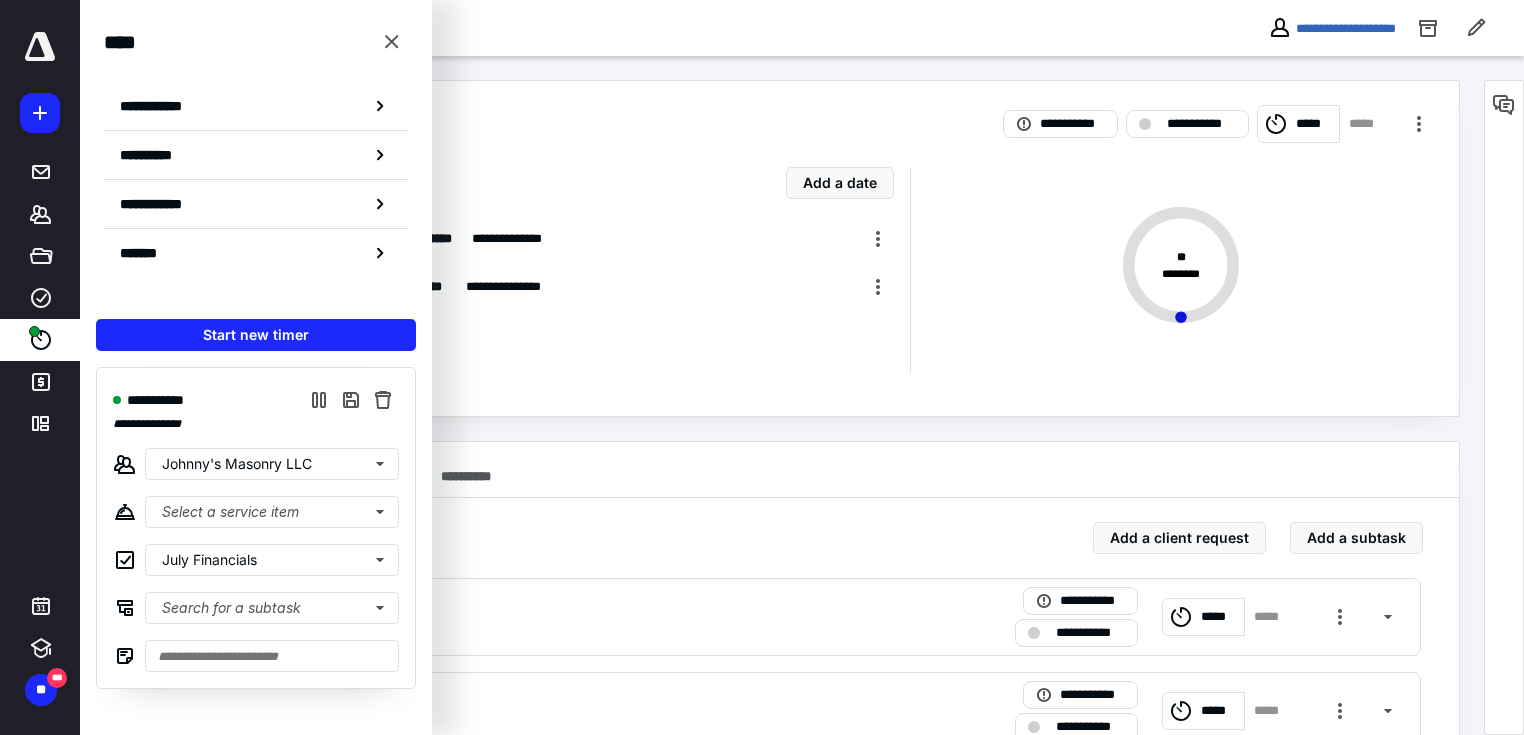click at bounding box center [40, 47] 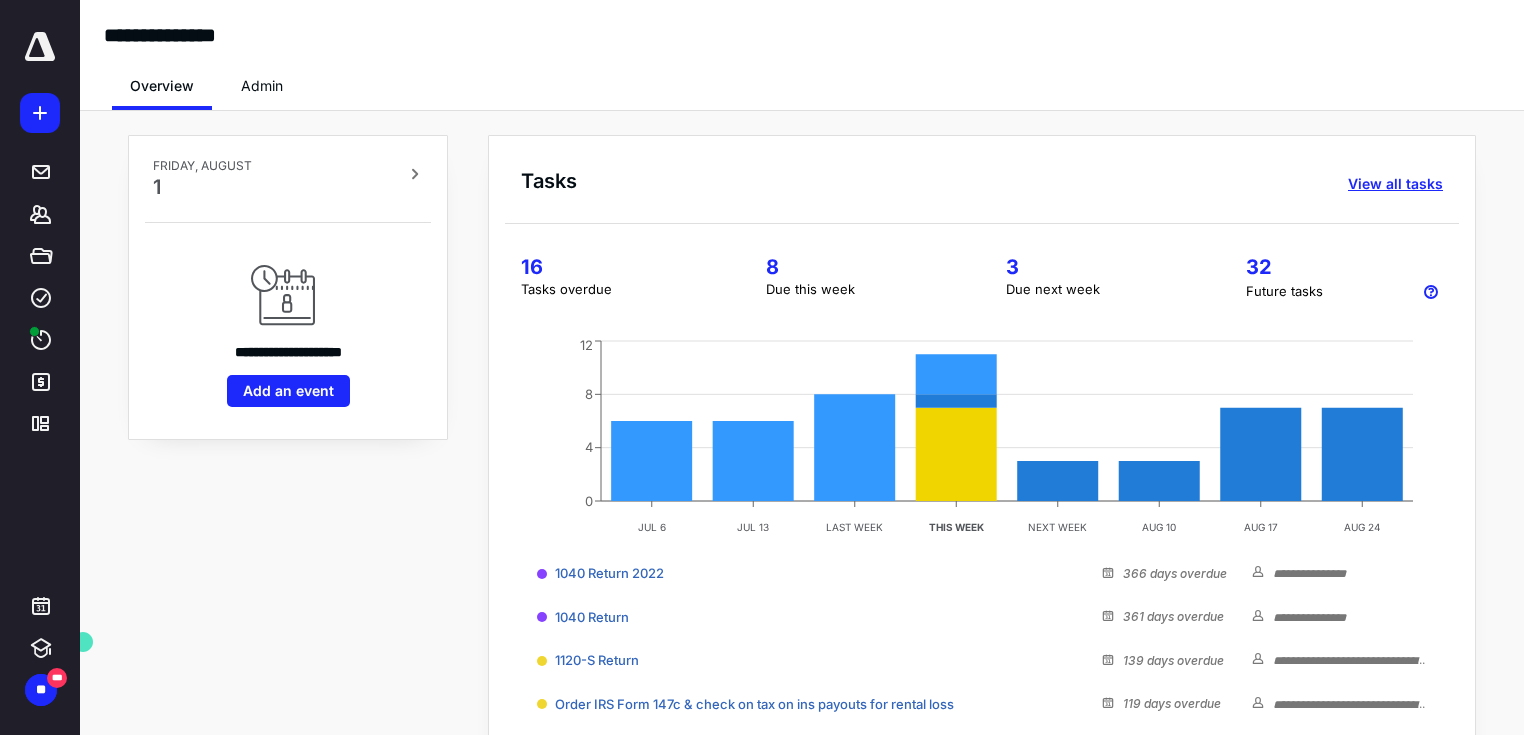 click on "View all tasks" at bounding box center (1395, 184) 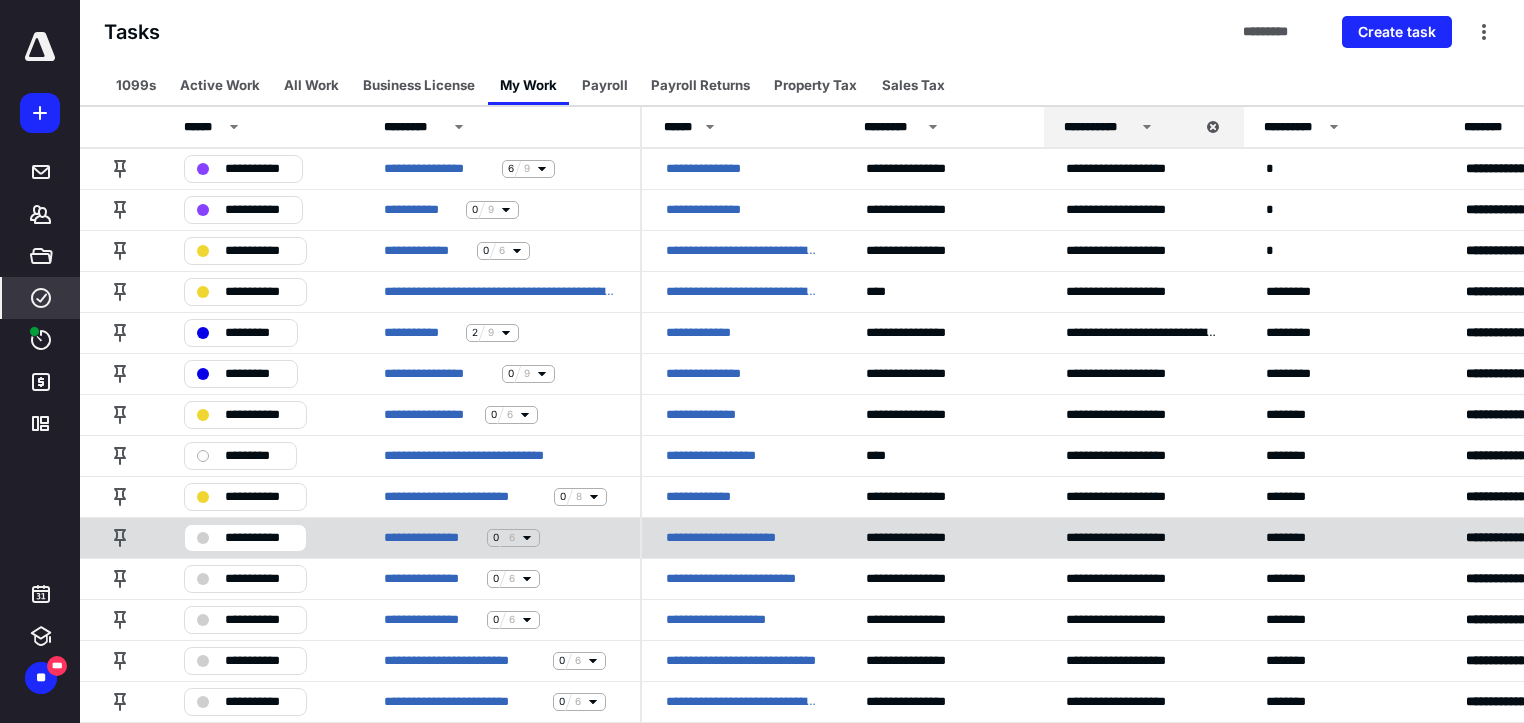 scroll, scrollTop: 80, scrollLeft: 0, axis: vertical 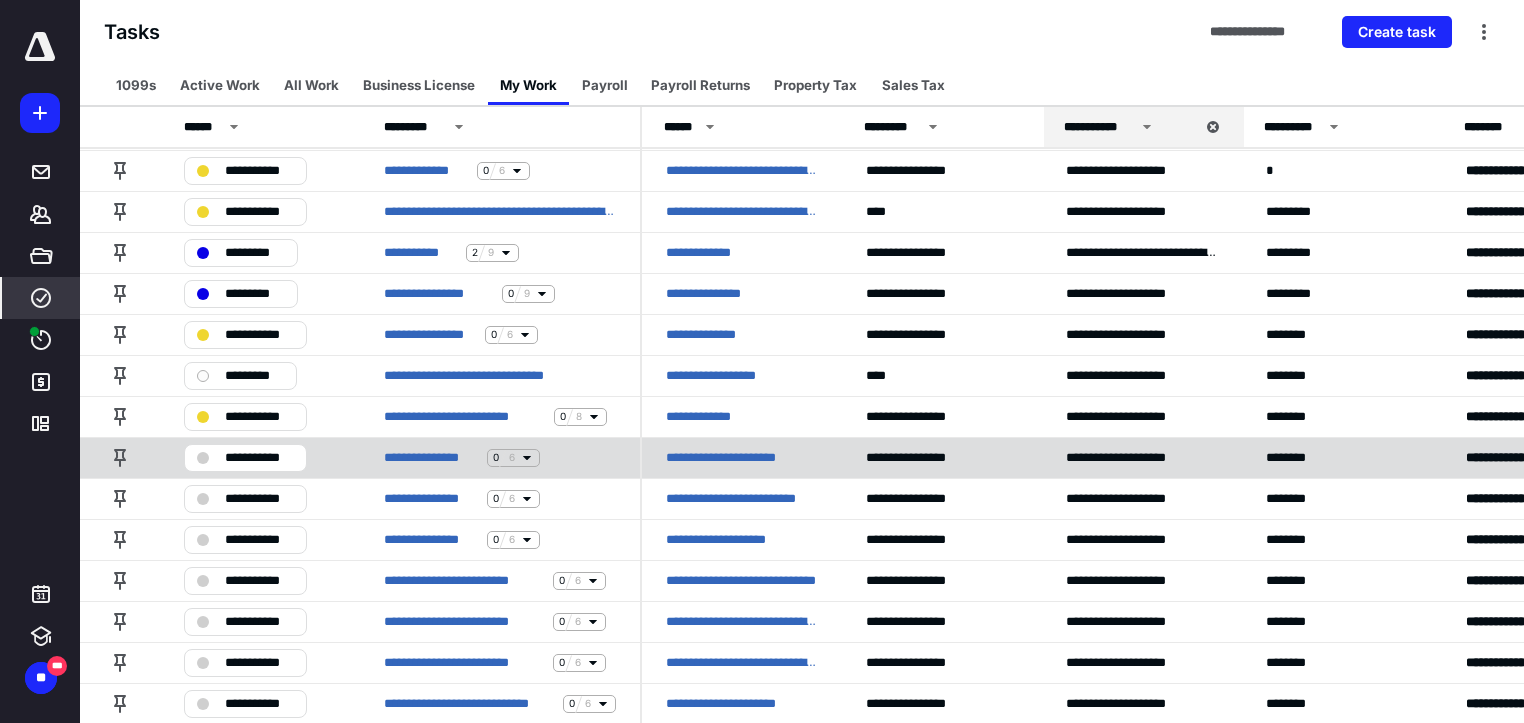 click on "**********" at bounding box center [259, 458] 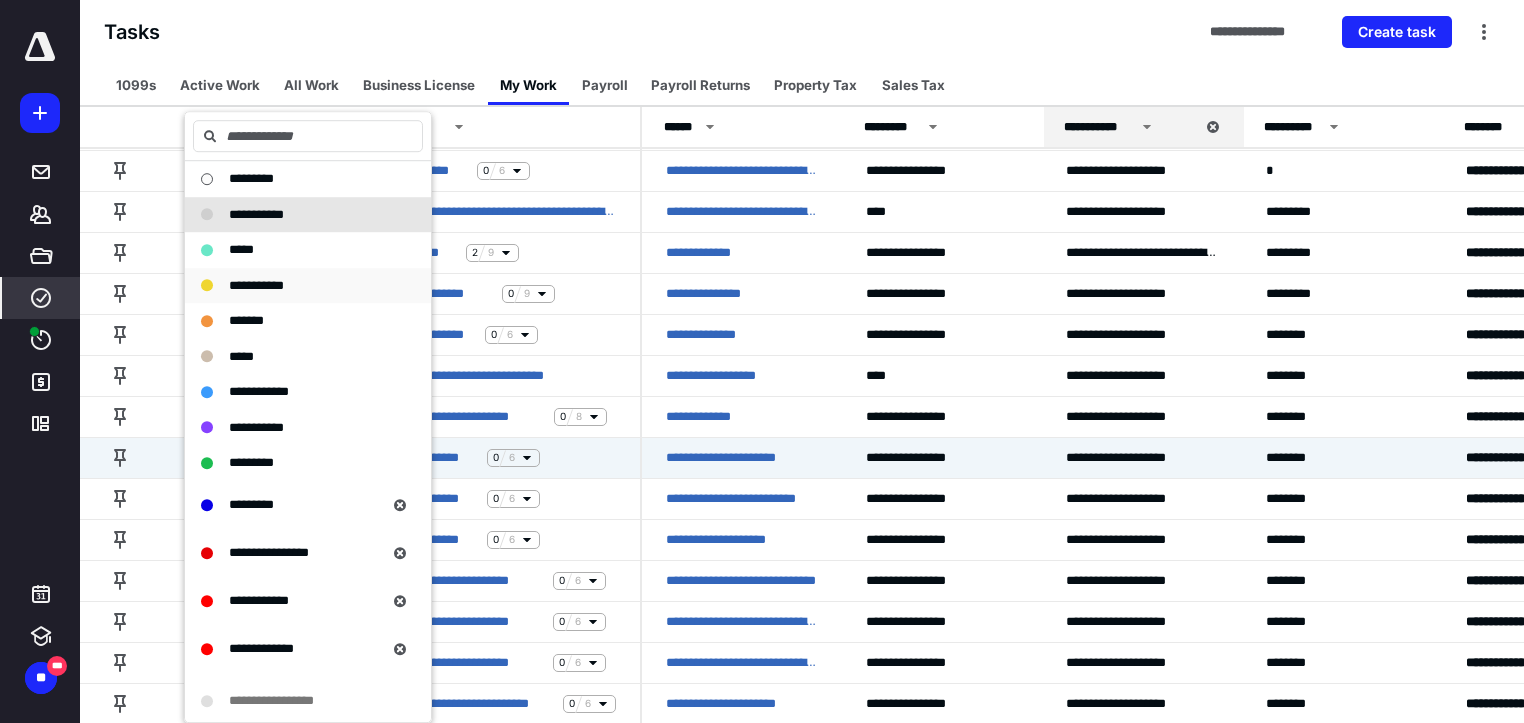 click on "**********" at bounding box center (256, 285) 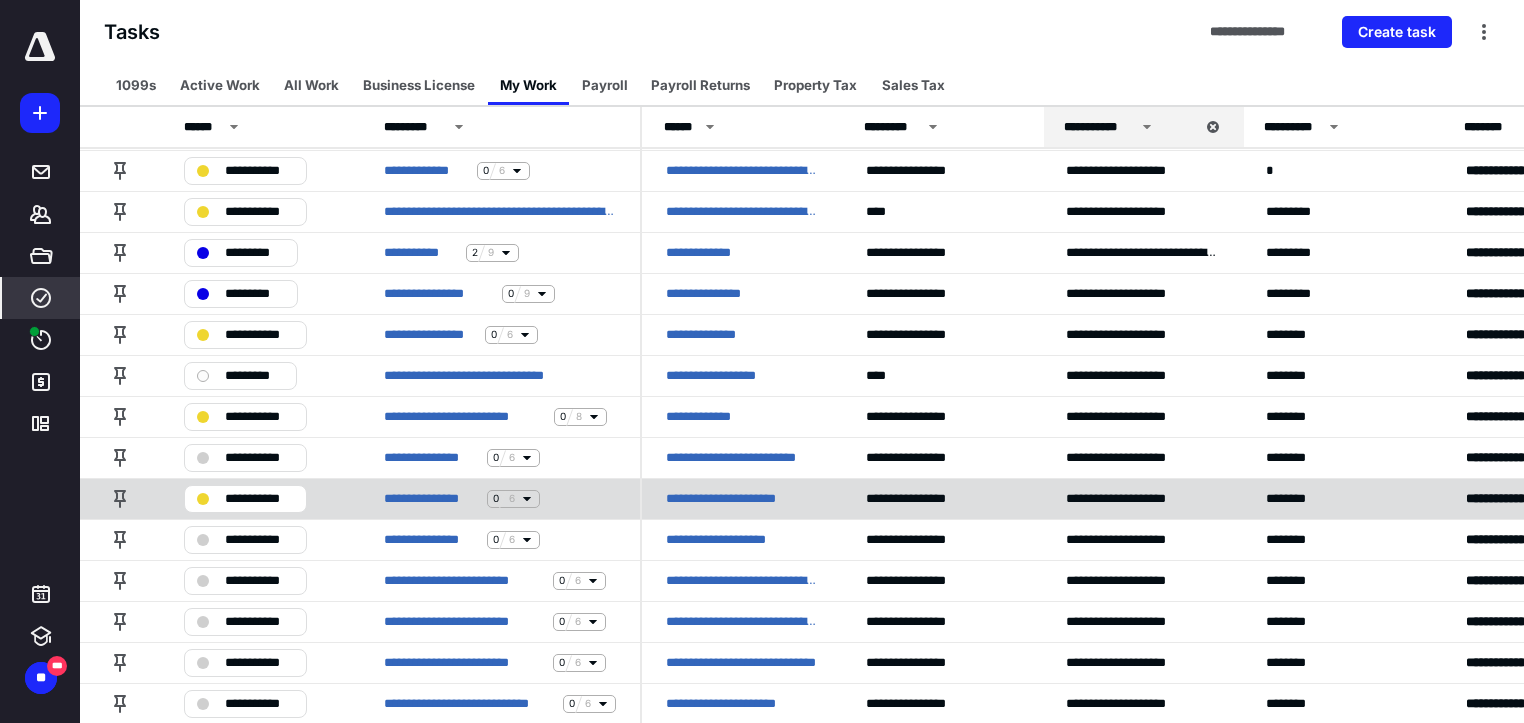 click on "**********" at bounding box center (259, 499) 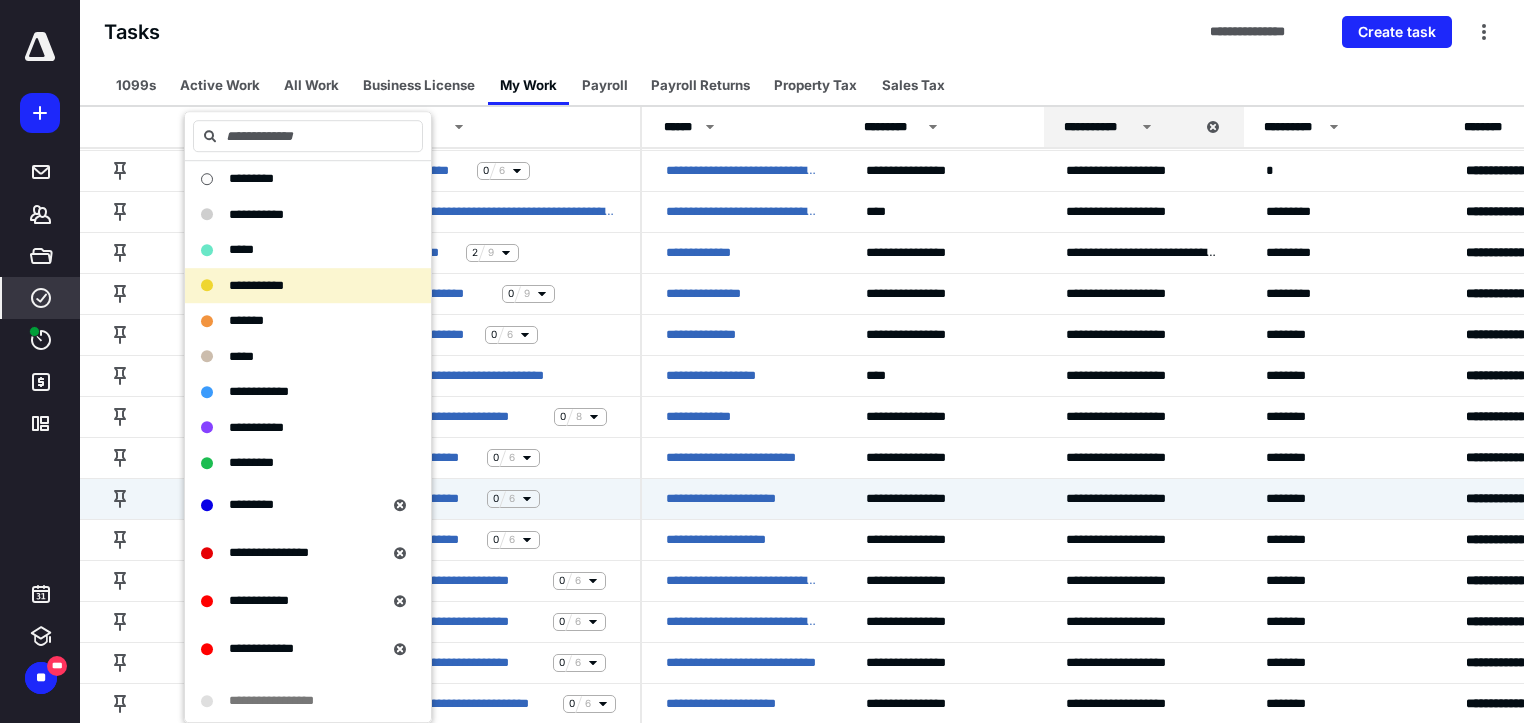 click on "**********" at bounding box center [256, 285] 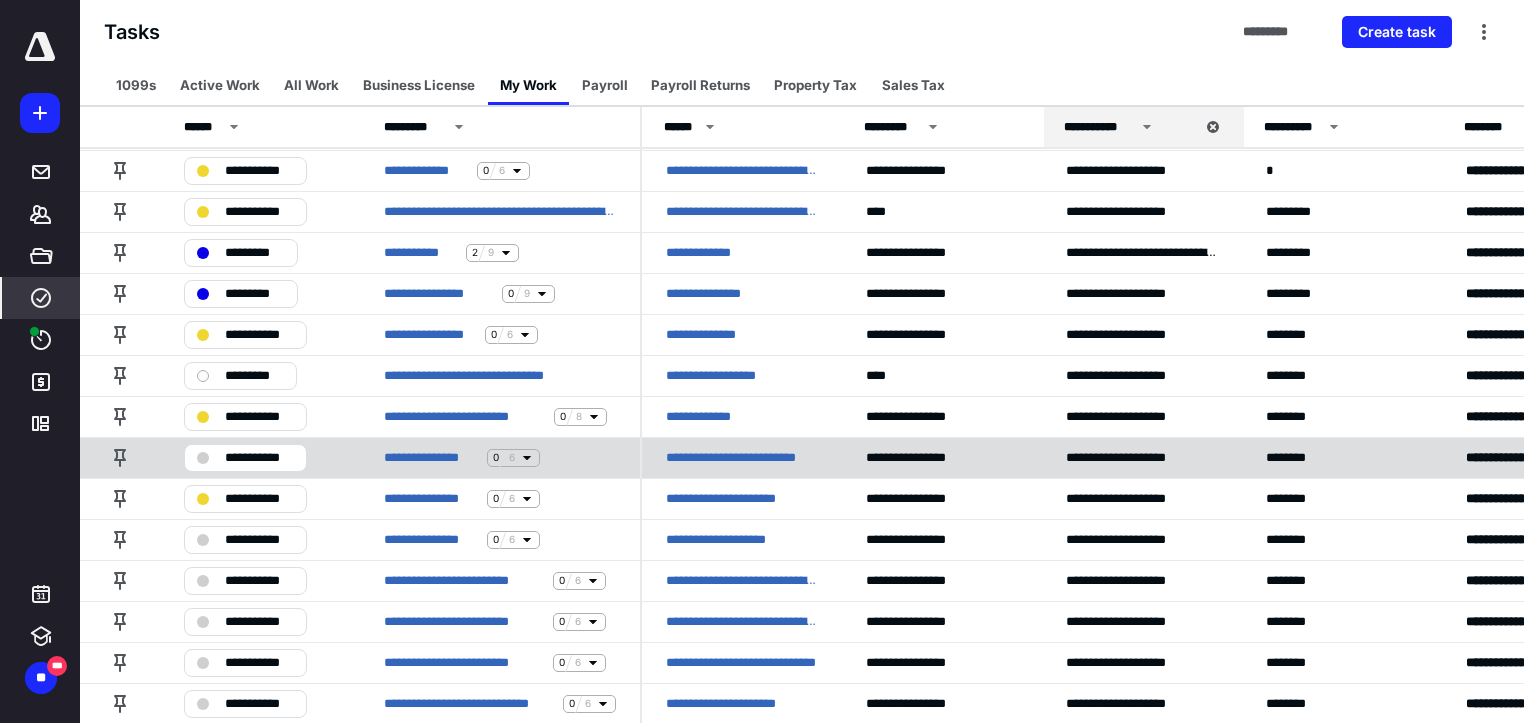 click on "**********" at bounding box center [259, 458] 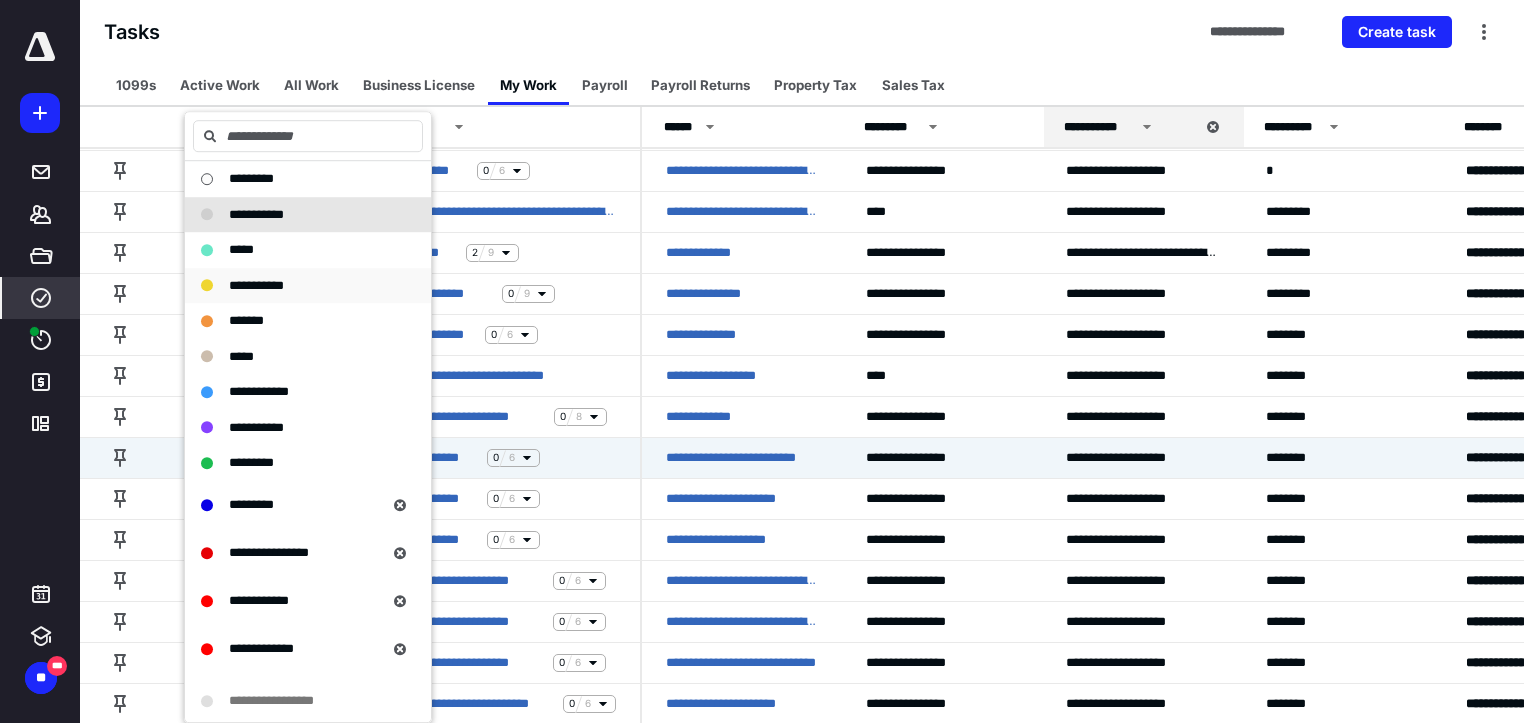 click on "**********" at bounding box center (256, 285) 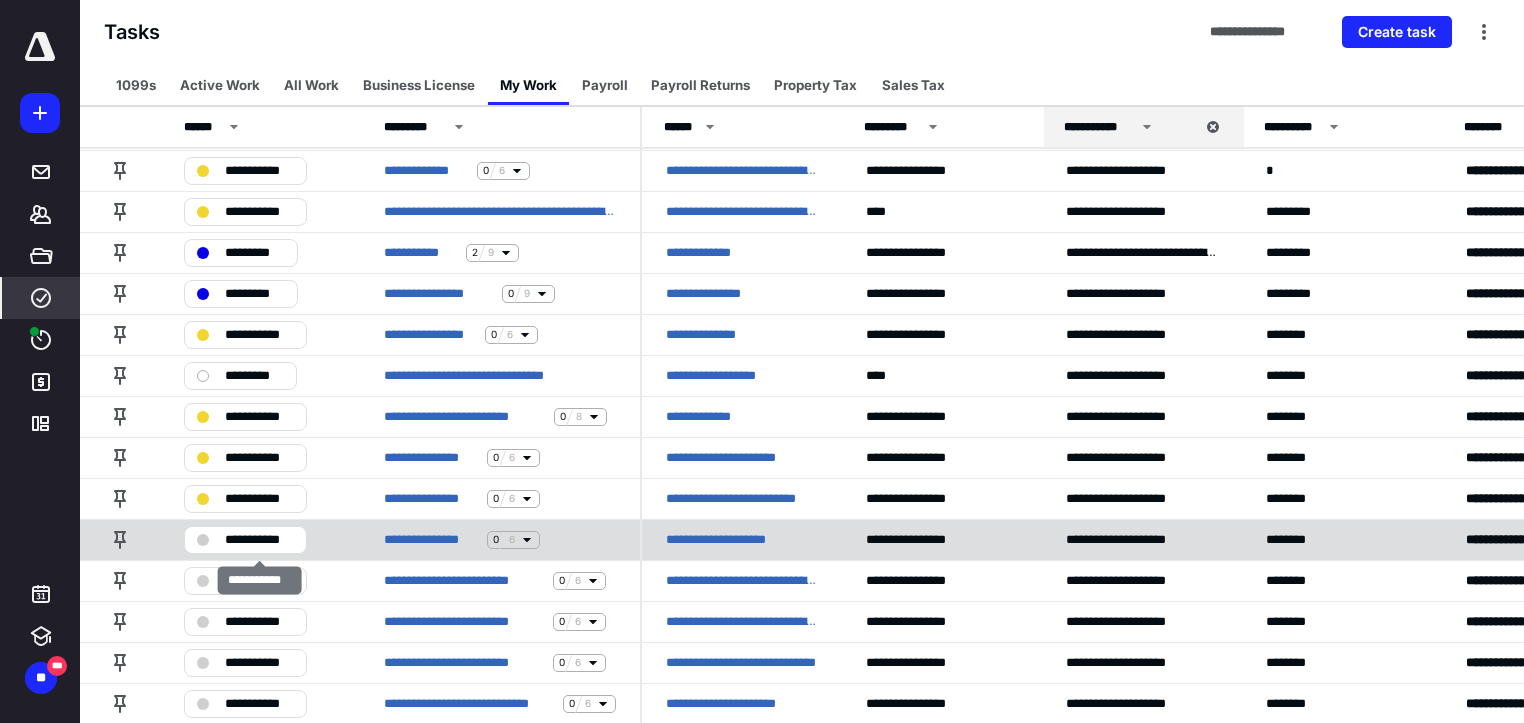 click on "**********" at bounding box center (259, 540) 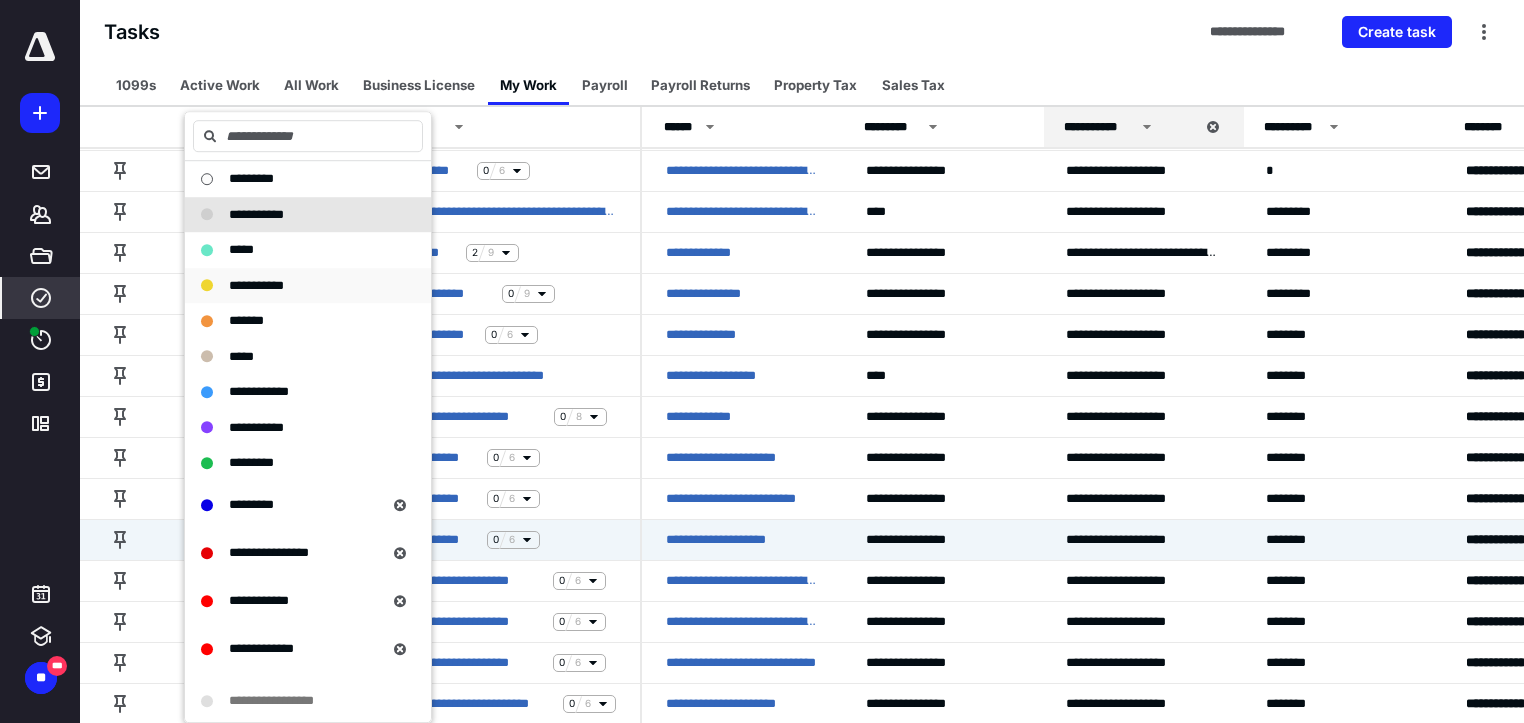 drag, startPoint x: 240, startPoint y: 292, endPoint x: 260, endPoint y: 296, distance: 20.396078 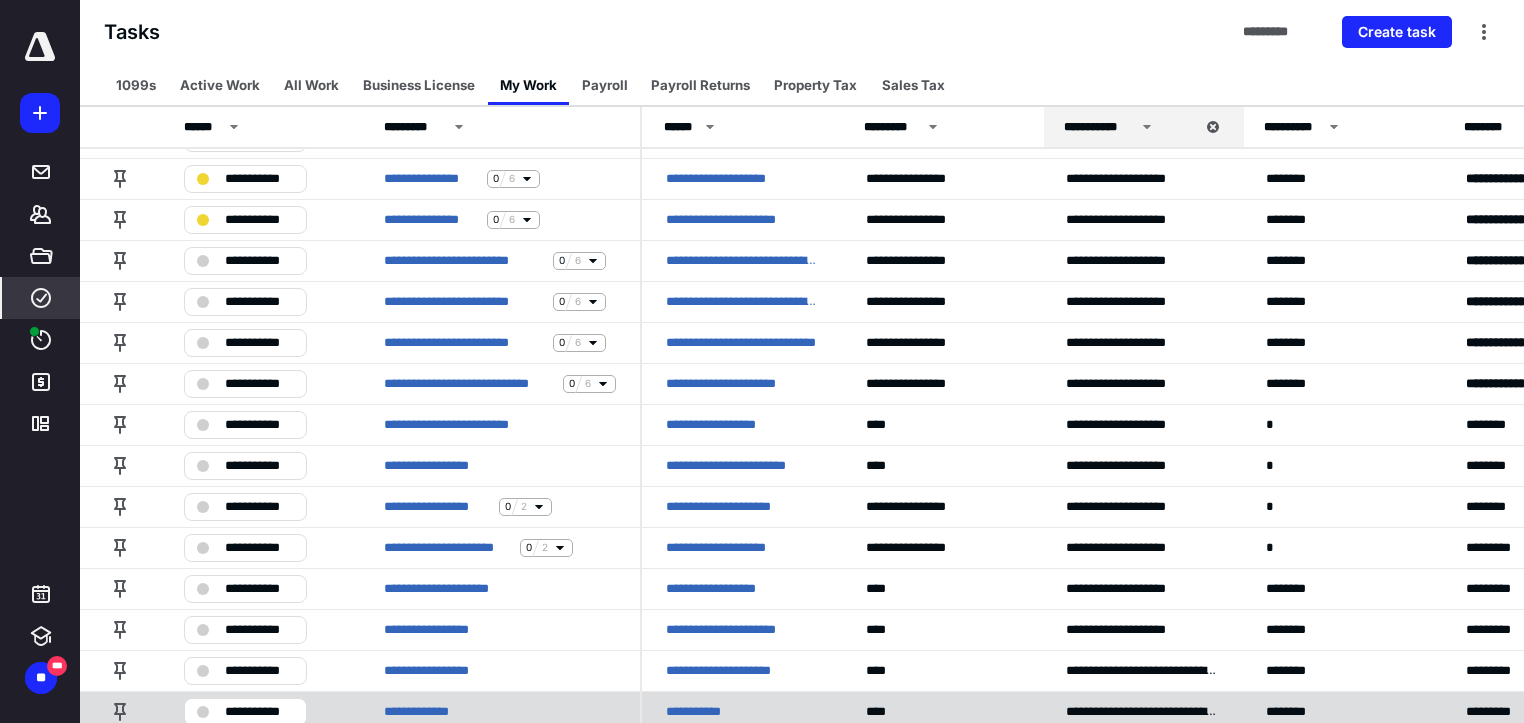 scroll, scrollTop: 480, scrollLeft: 0, axis: vertical 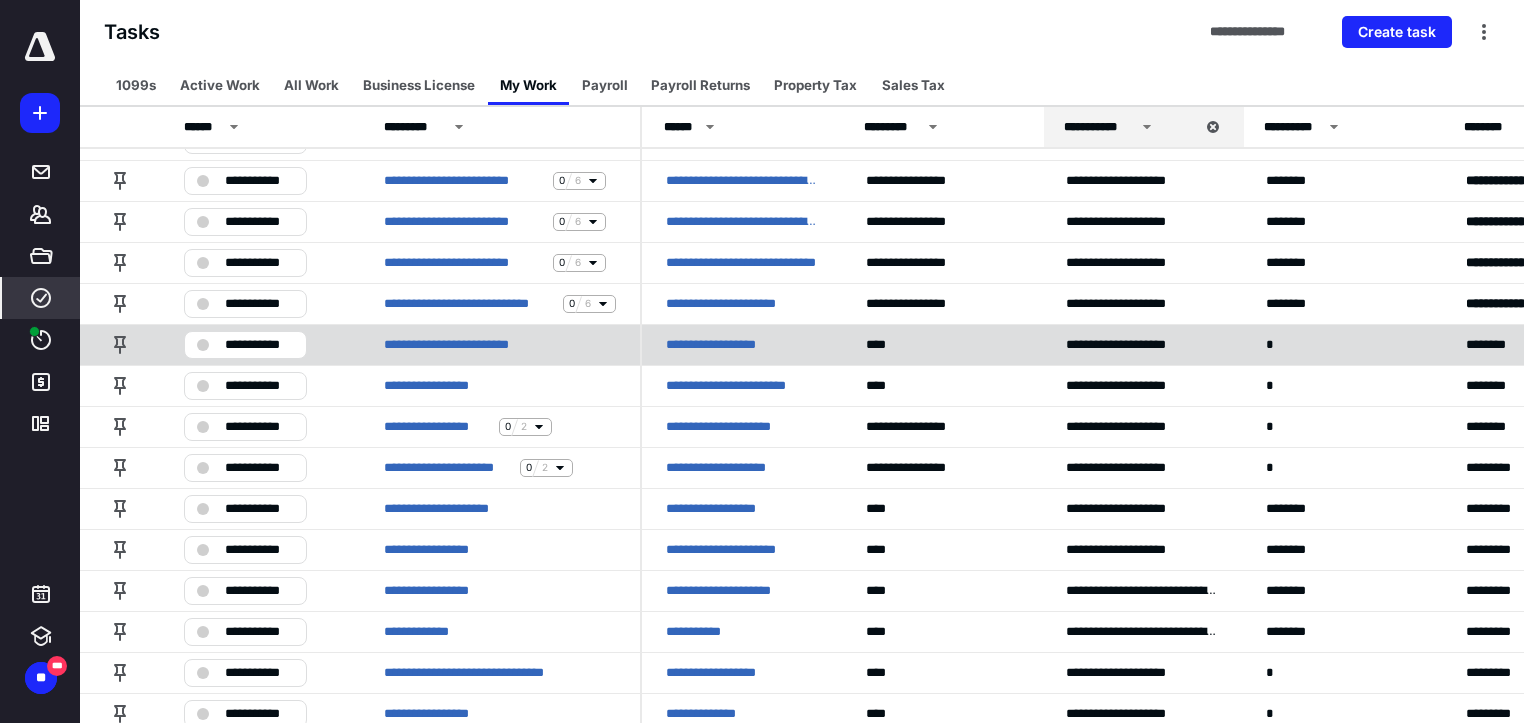 click on "**********" at bounding box center [725, 345] 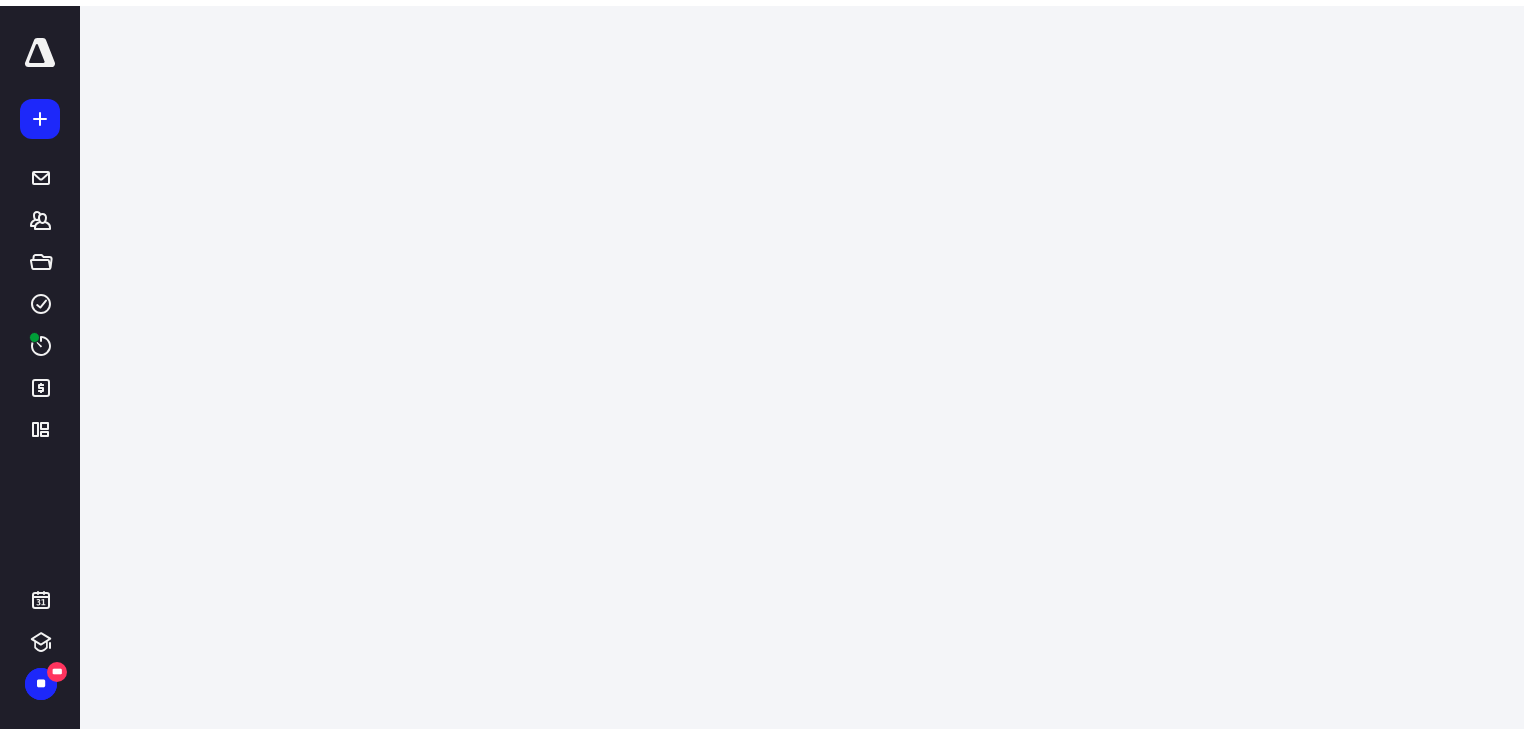 scroll, scrollTop: 0, scrollLeft: 0, axis: both 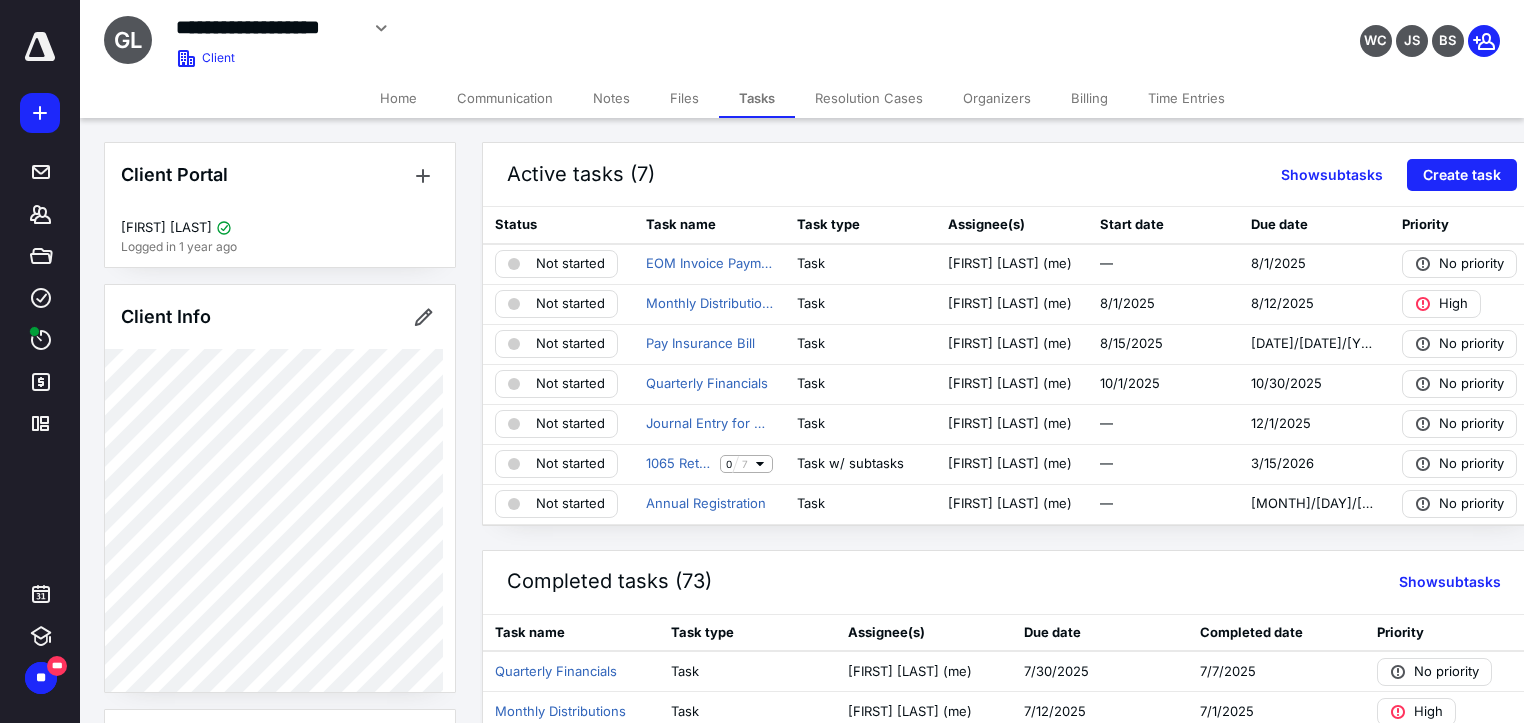 click on "Time Entries" at bounding box center (1186, 98) 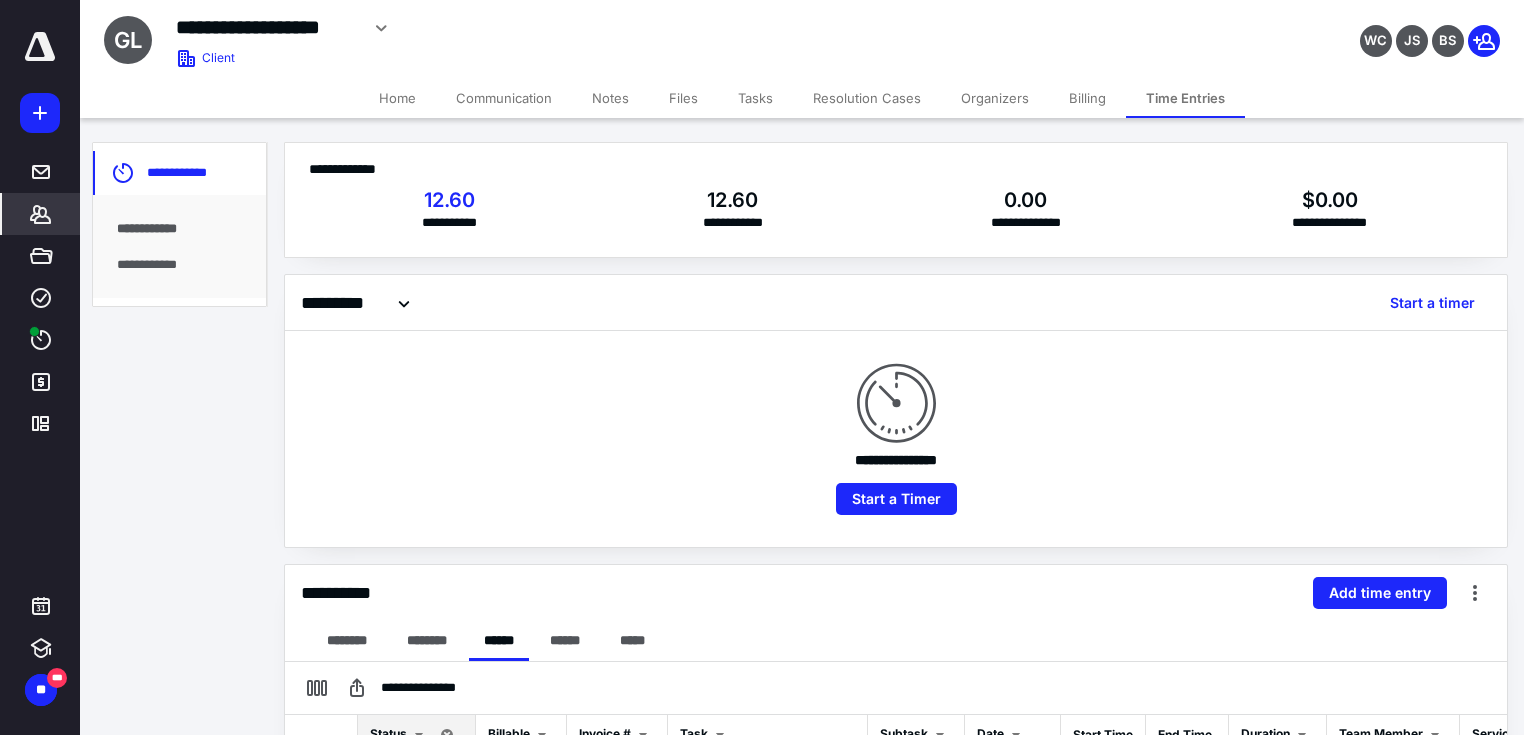 scroll, scrollTop: 240, scrollLeft: 0, axis: vertical 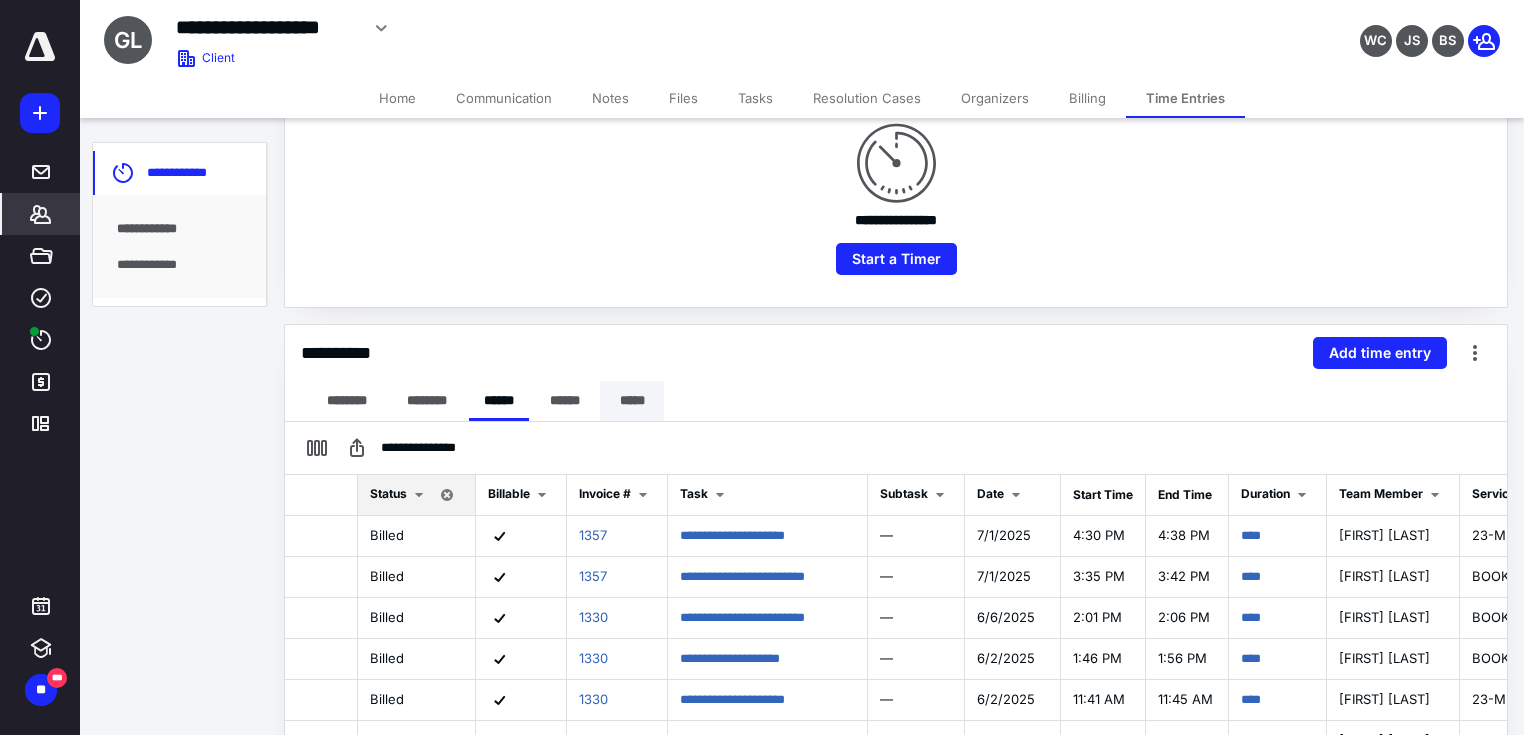 click on "*****" at bounding box center (632, 401) 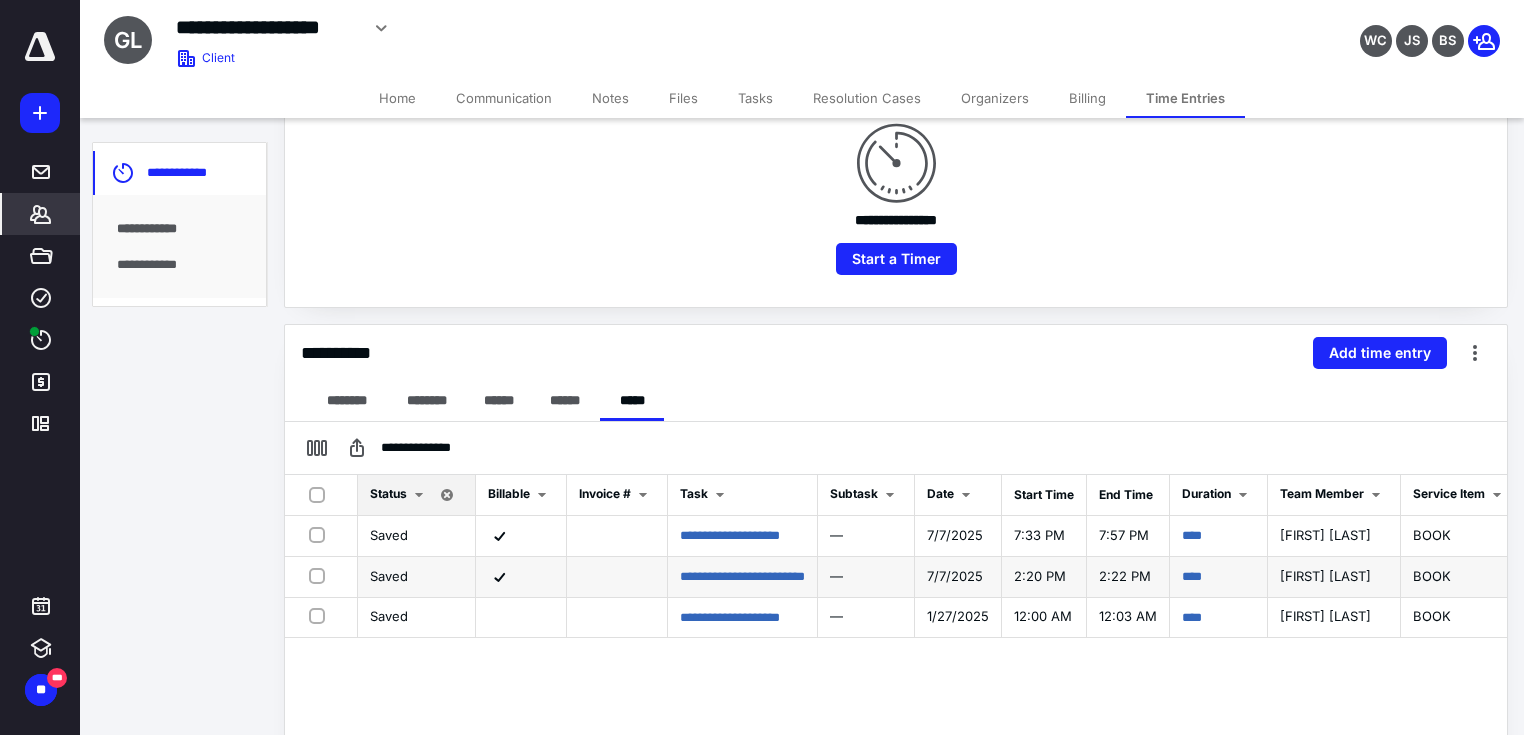 click at bounding box center [321, 575] 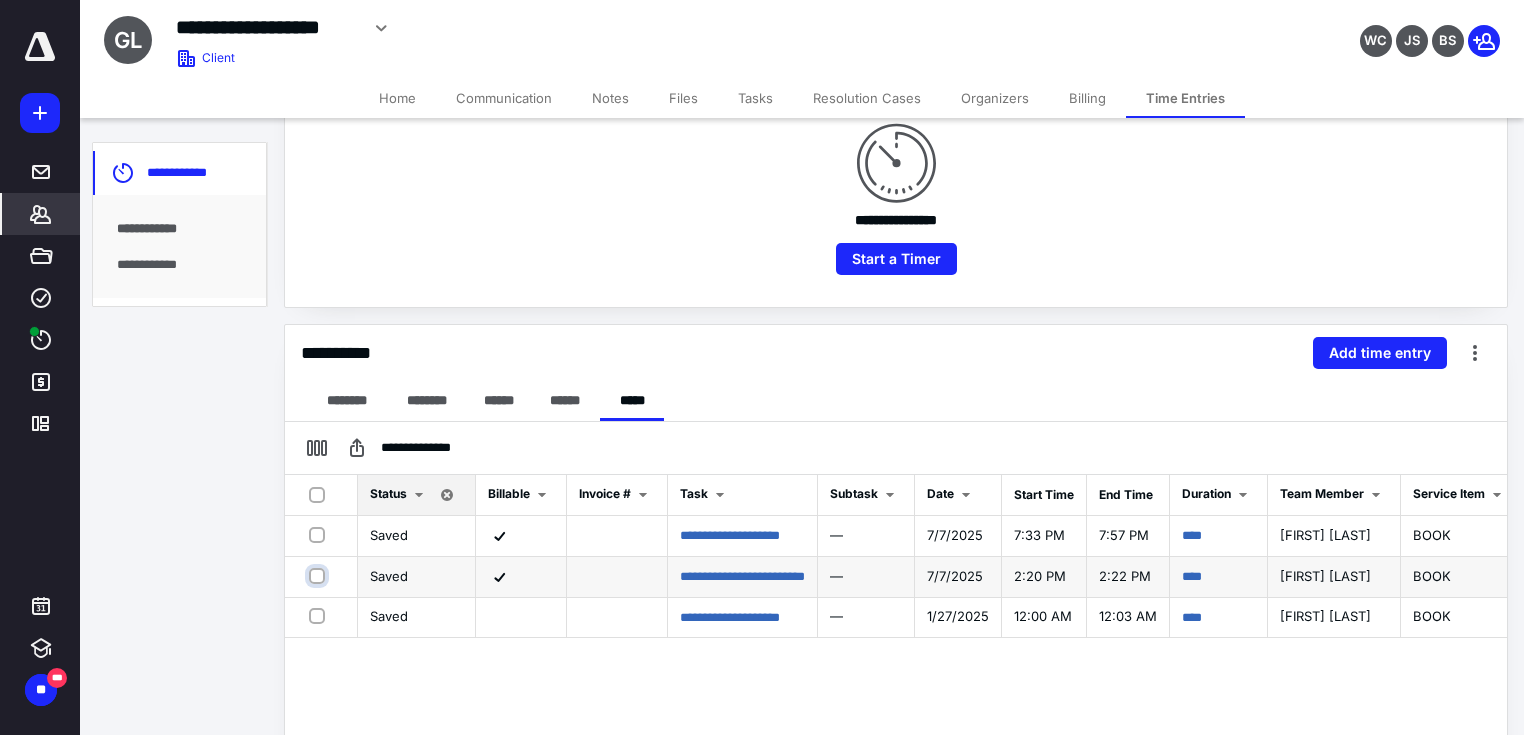 click at bounding box center (319, 576) 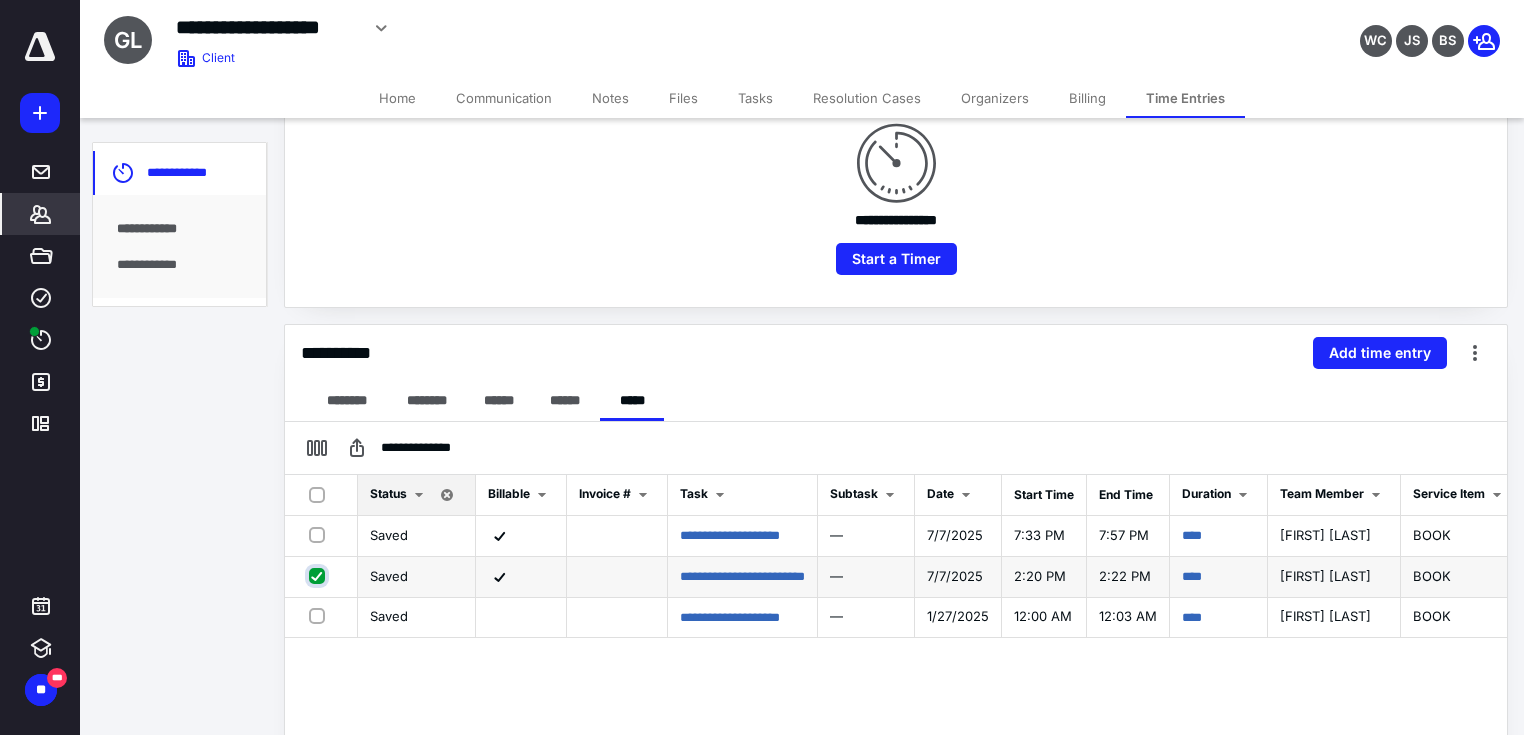 checkbox on "true" 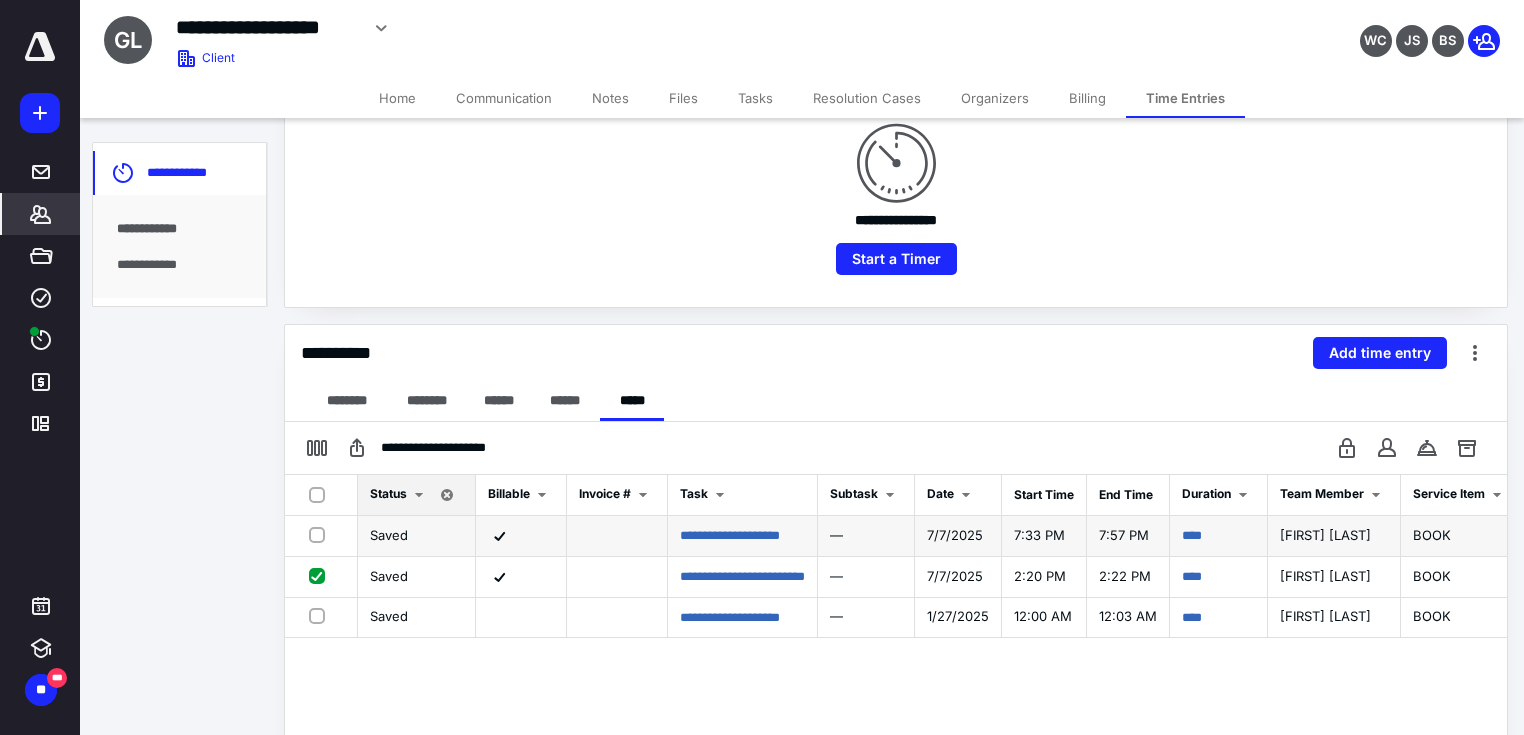 click at bounding box center [321, 534] 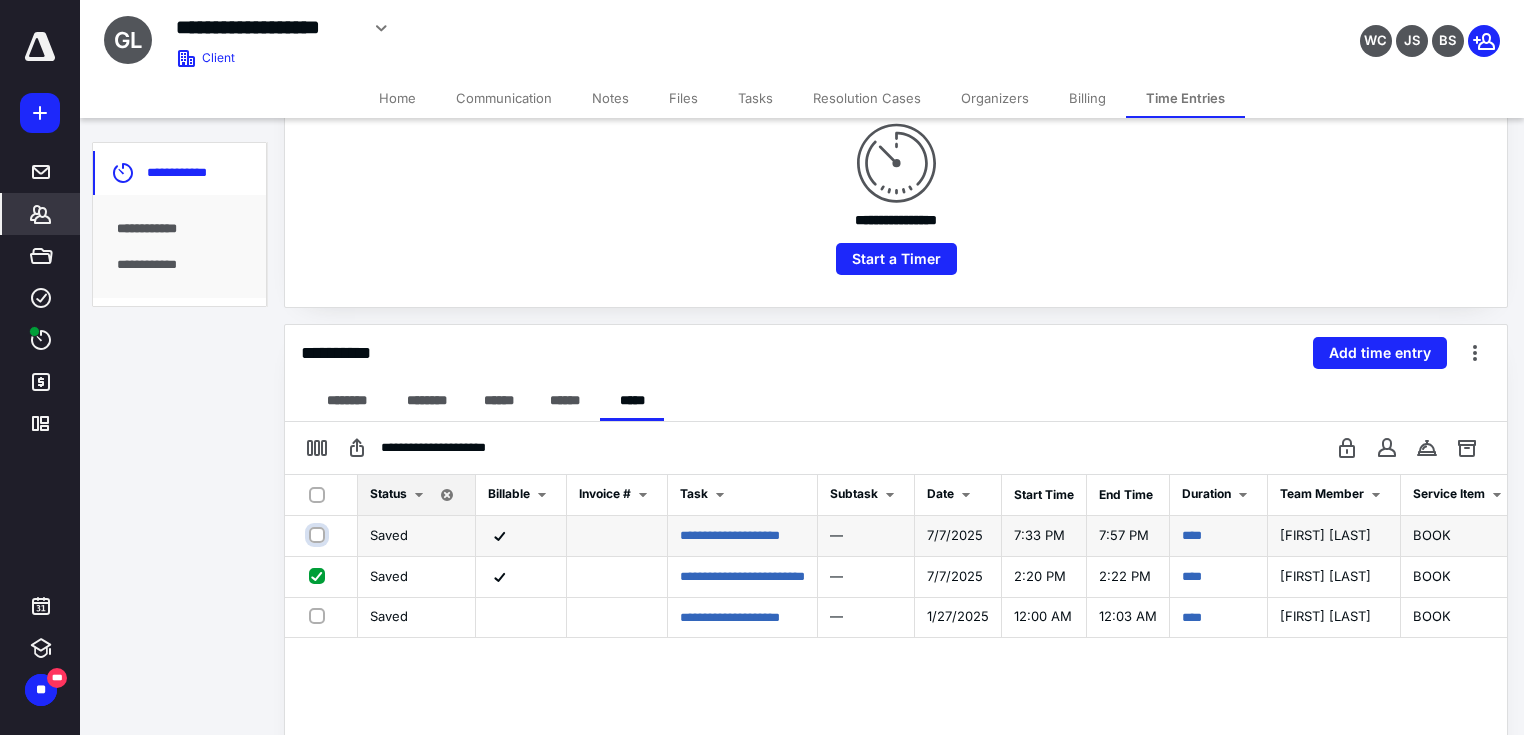 click at bounding box center (319, 535) 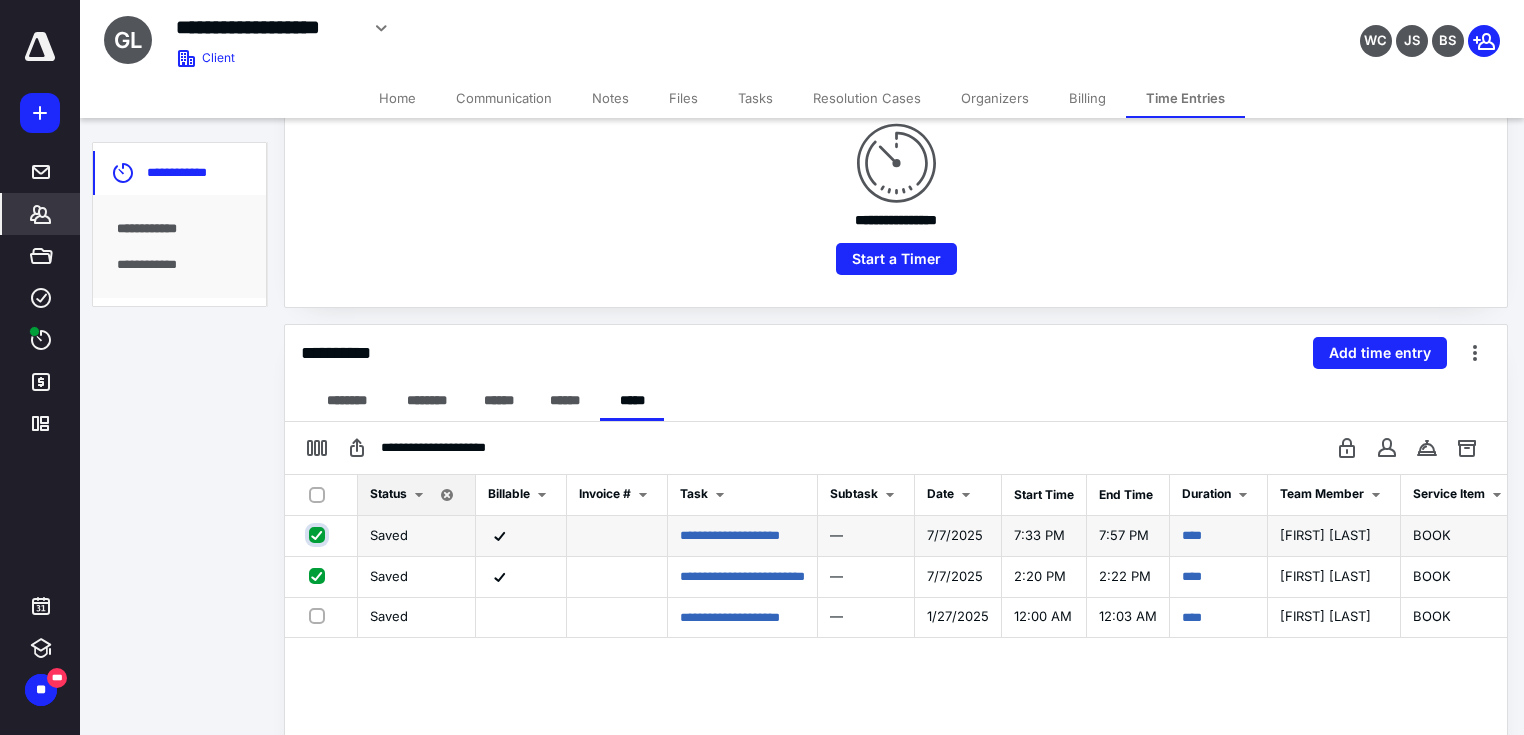 checkbox on "true" 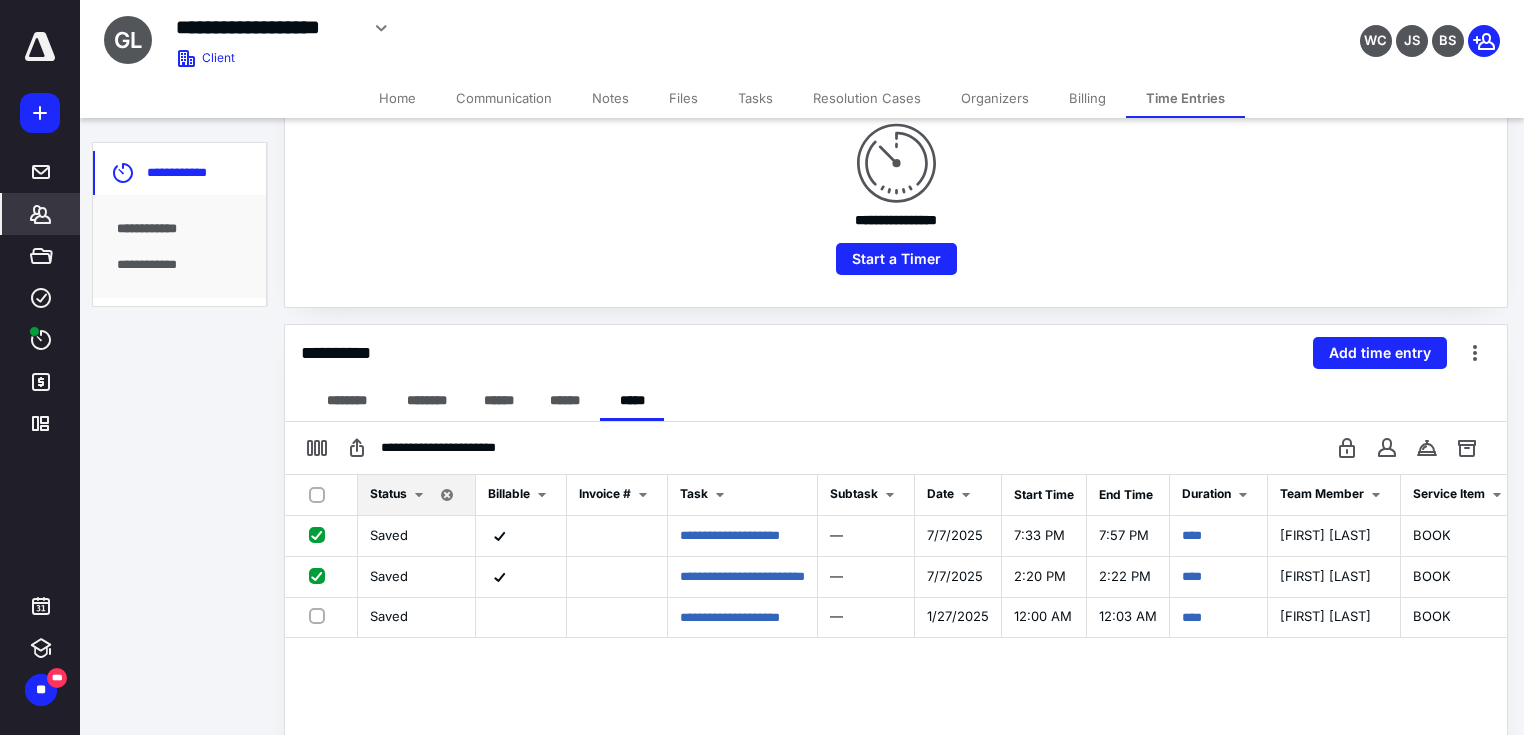 click on "Notes" at bounding box center [610, 98] 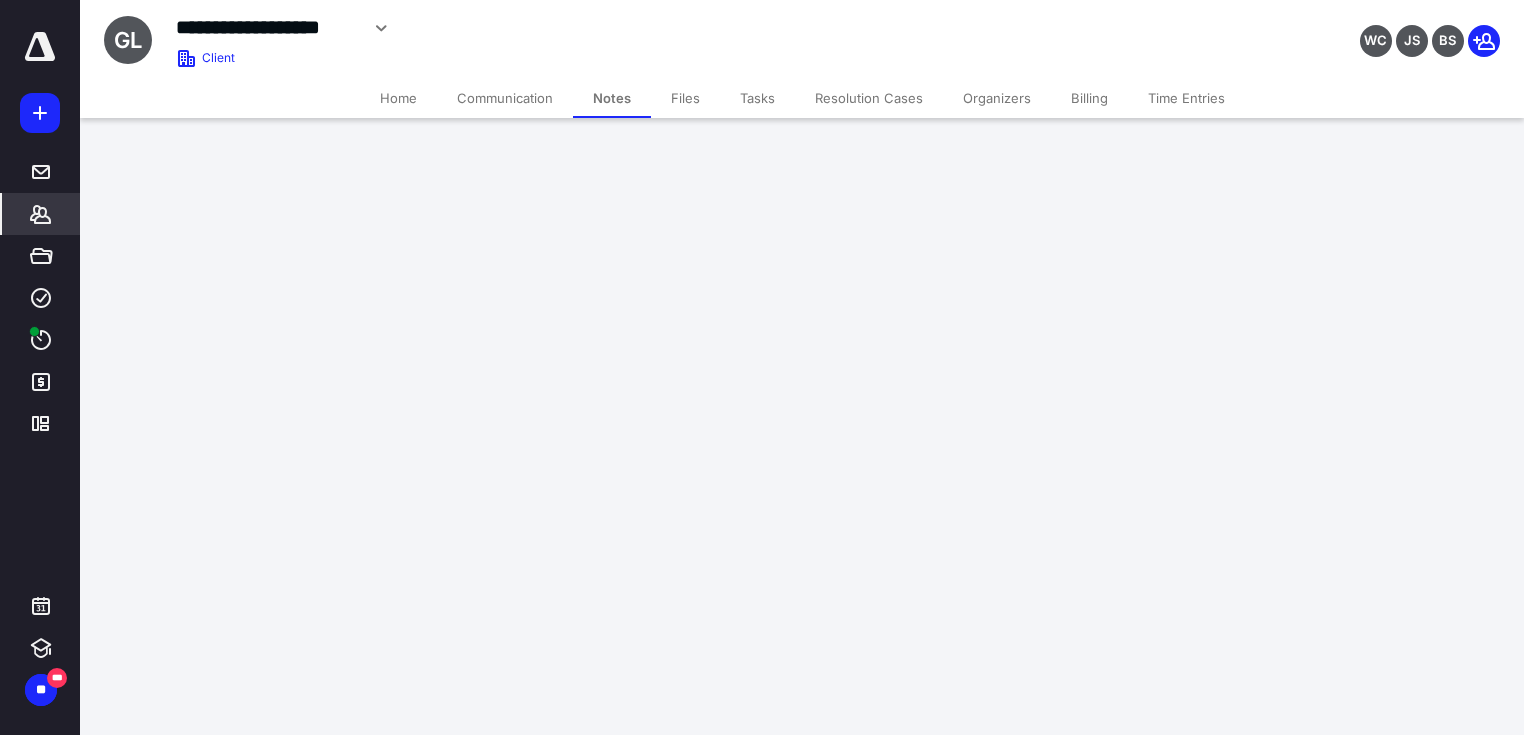 scroll, scrollTop: 0, scrollLeft: 0, axis: both 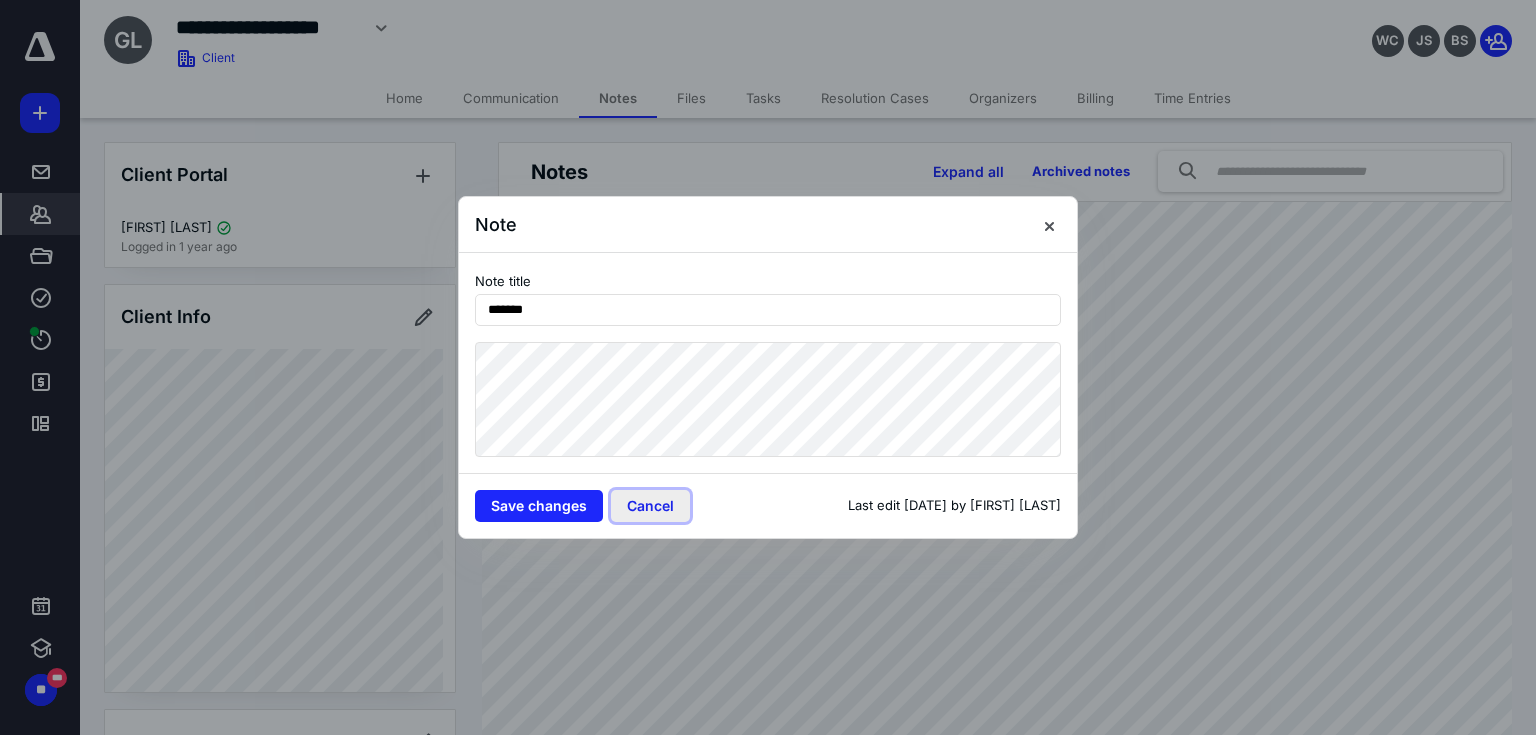 click on "Cancel" at bounding box center [650, 506] 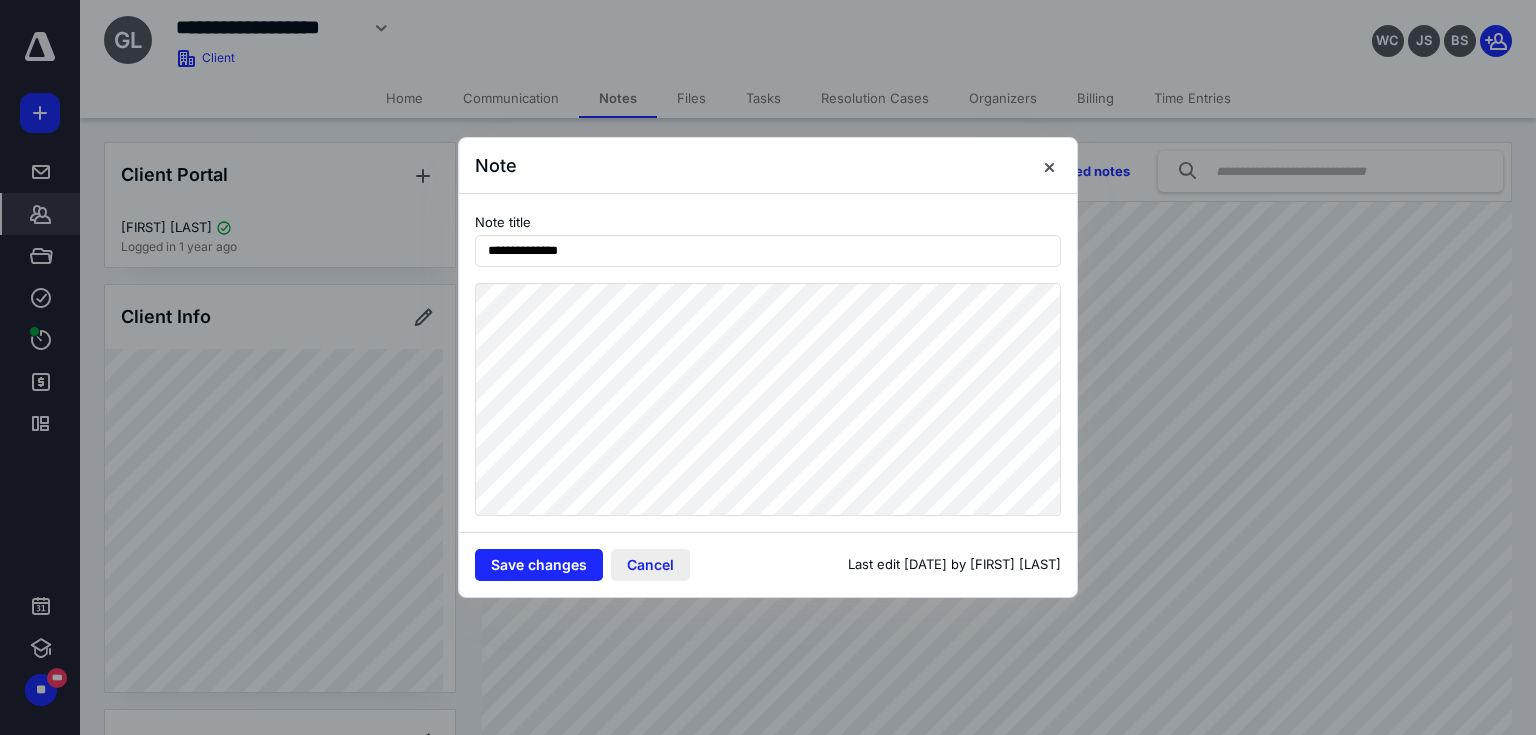 click on "Cancel" at bounding box center (650, 565) 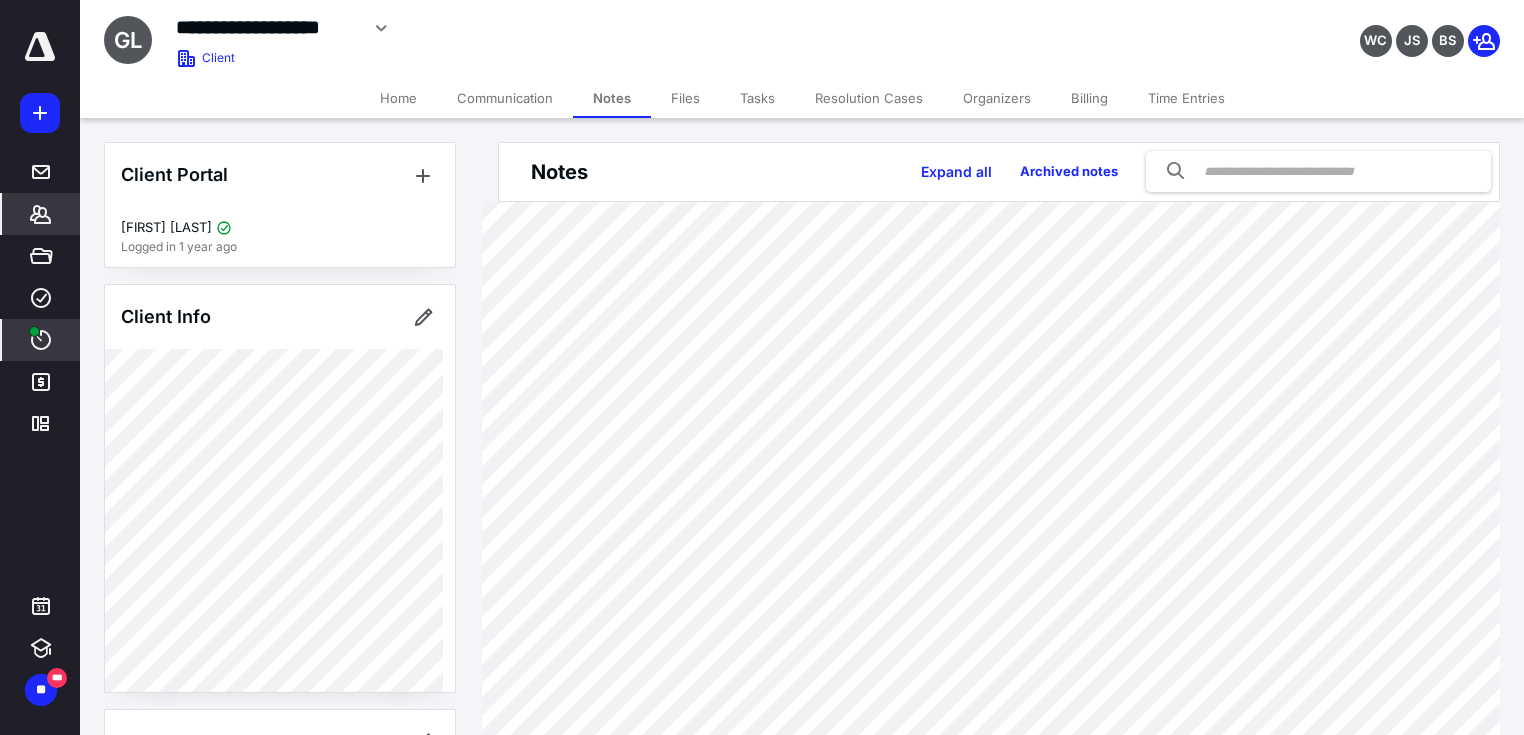 click on "****" at bounding box center [41, 340] 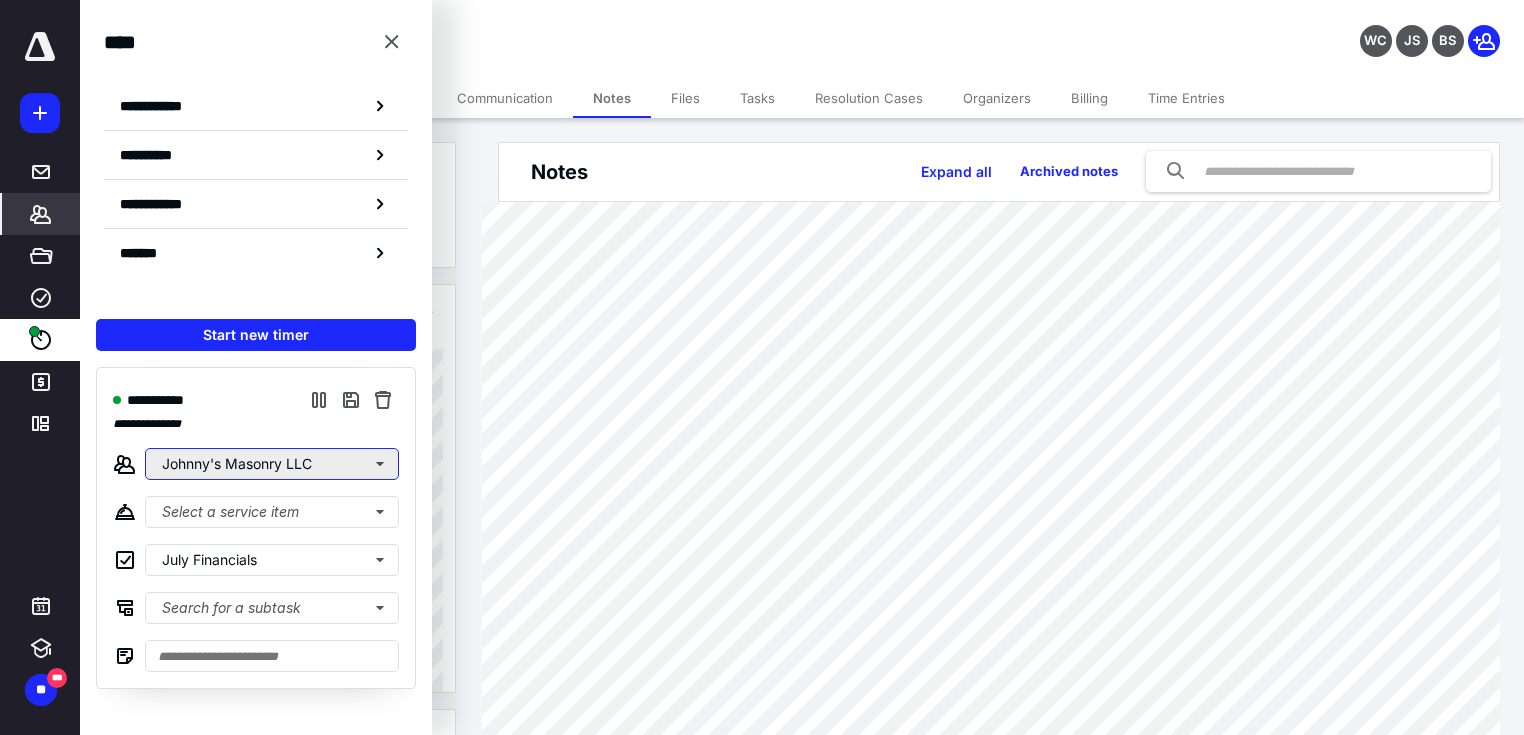 click on "Johnny's Masonry LLC" at bounding box center (272, 464) 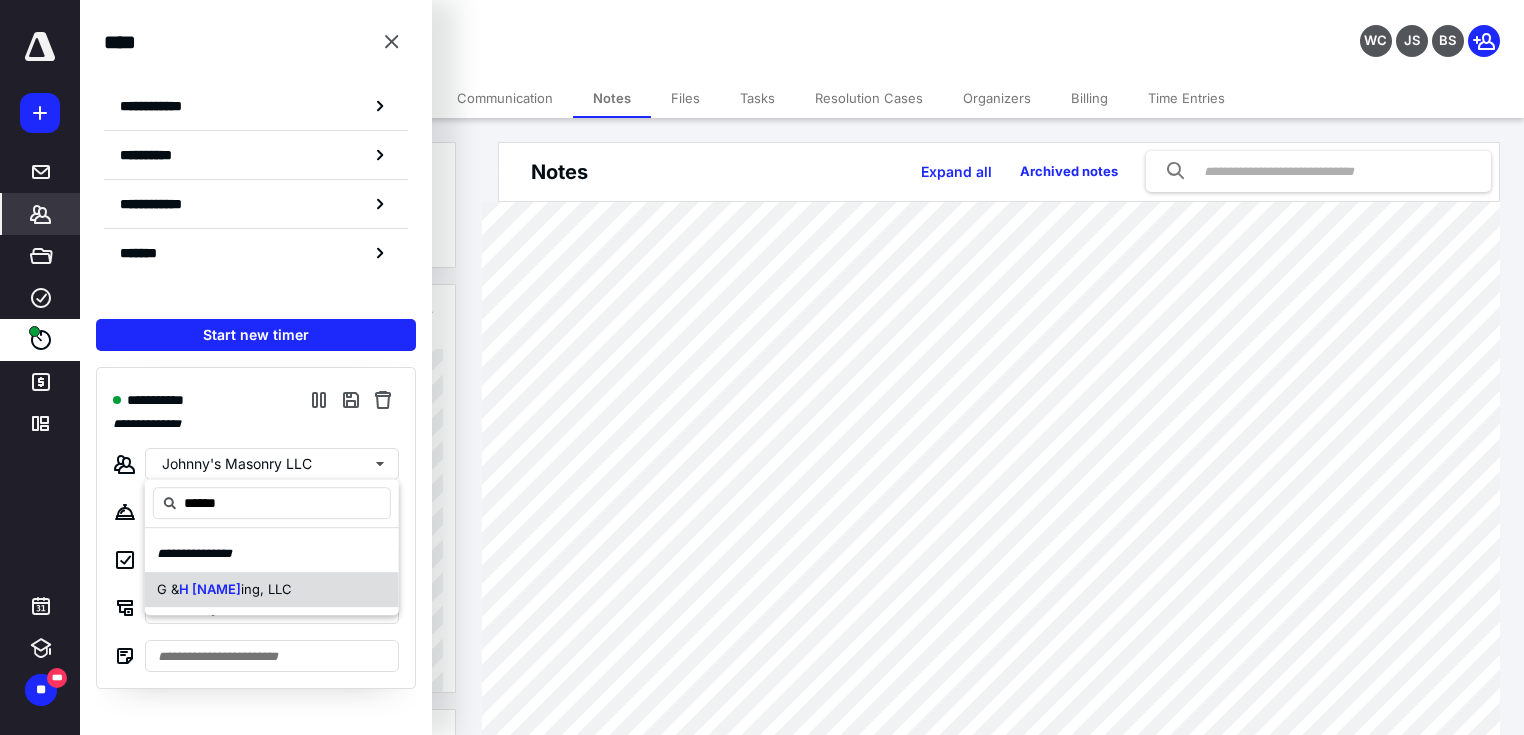 click on "ing, LLC" at bounding box center [266, 589] 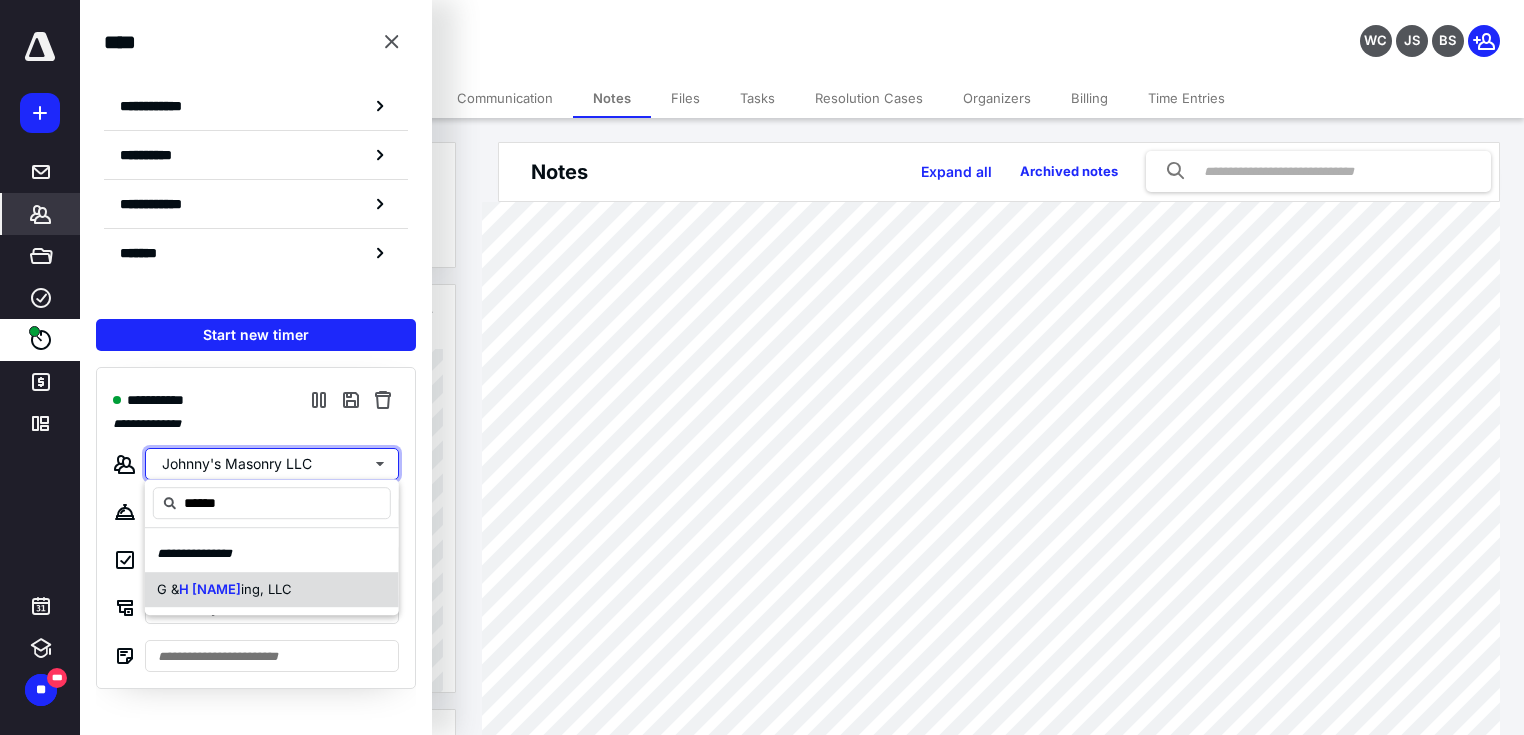 type 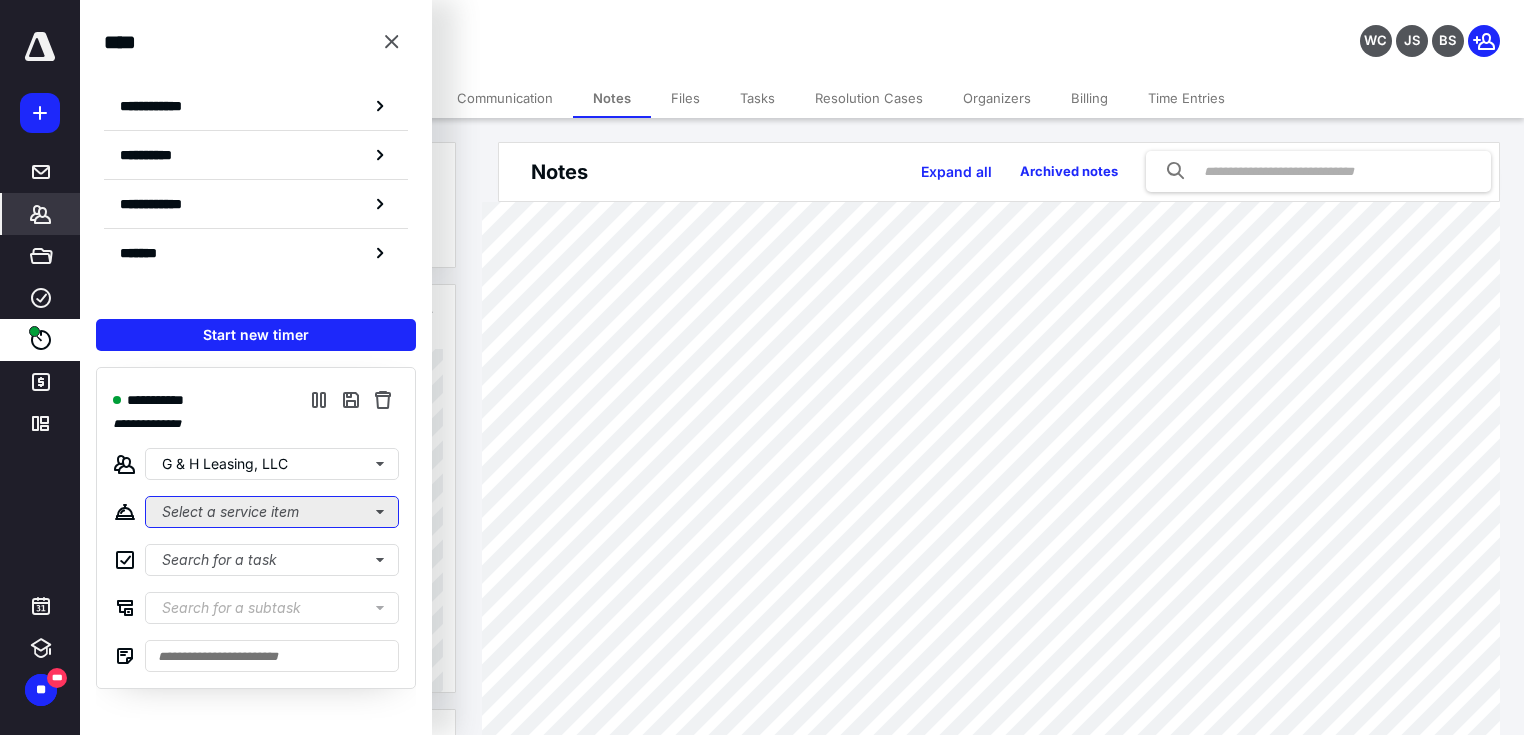 click on "Select a service item" at bounding box center [272, 512] 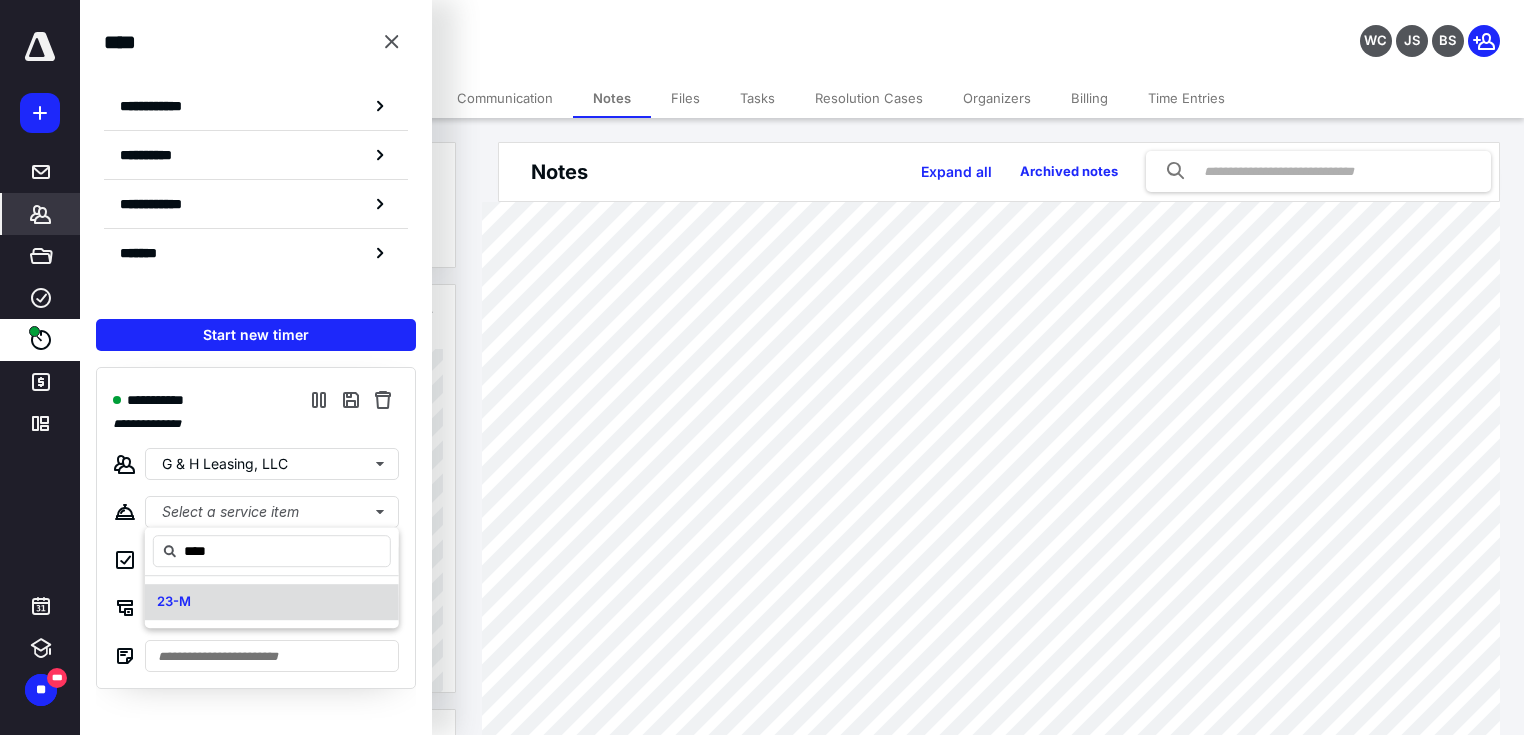 click on "23-M" at bounding box center (272, 602) 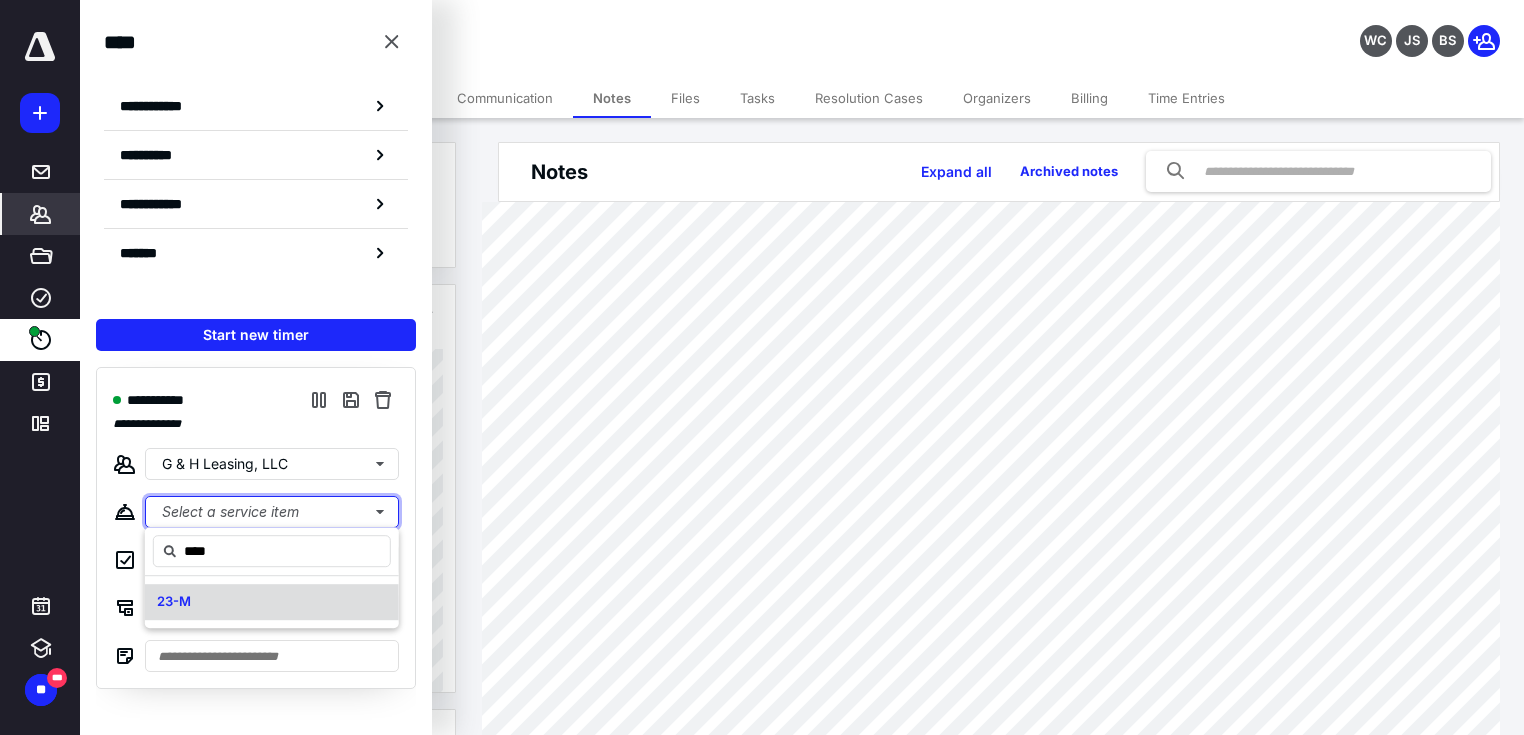 type 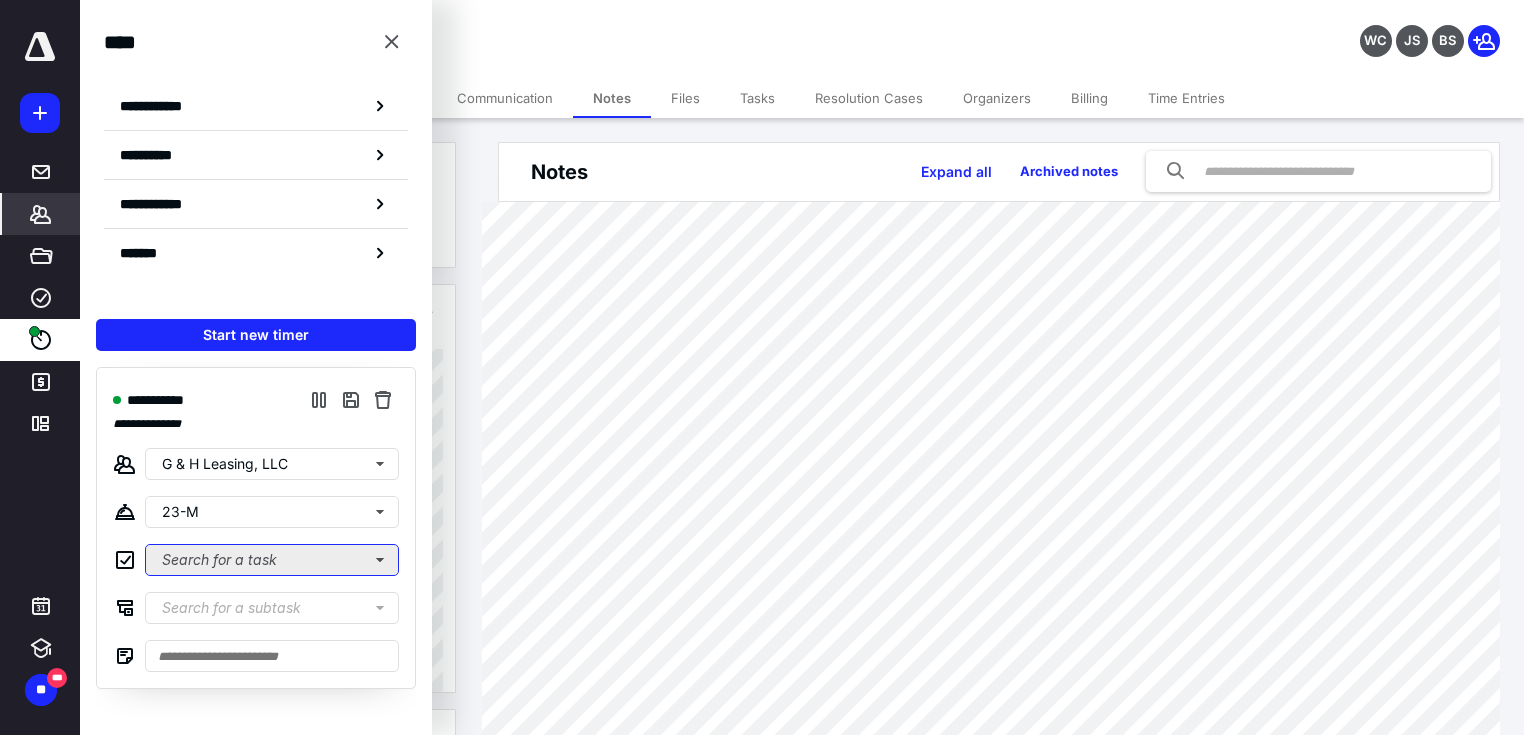 click on "Search for a task" at bounding box center (272, 560) 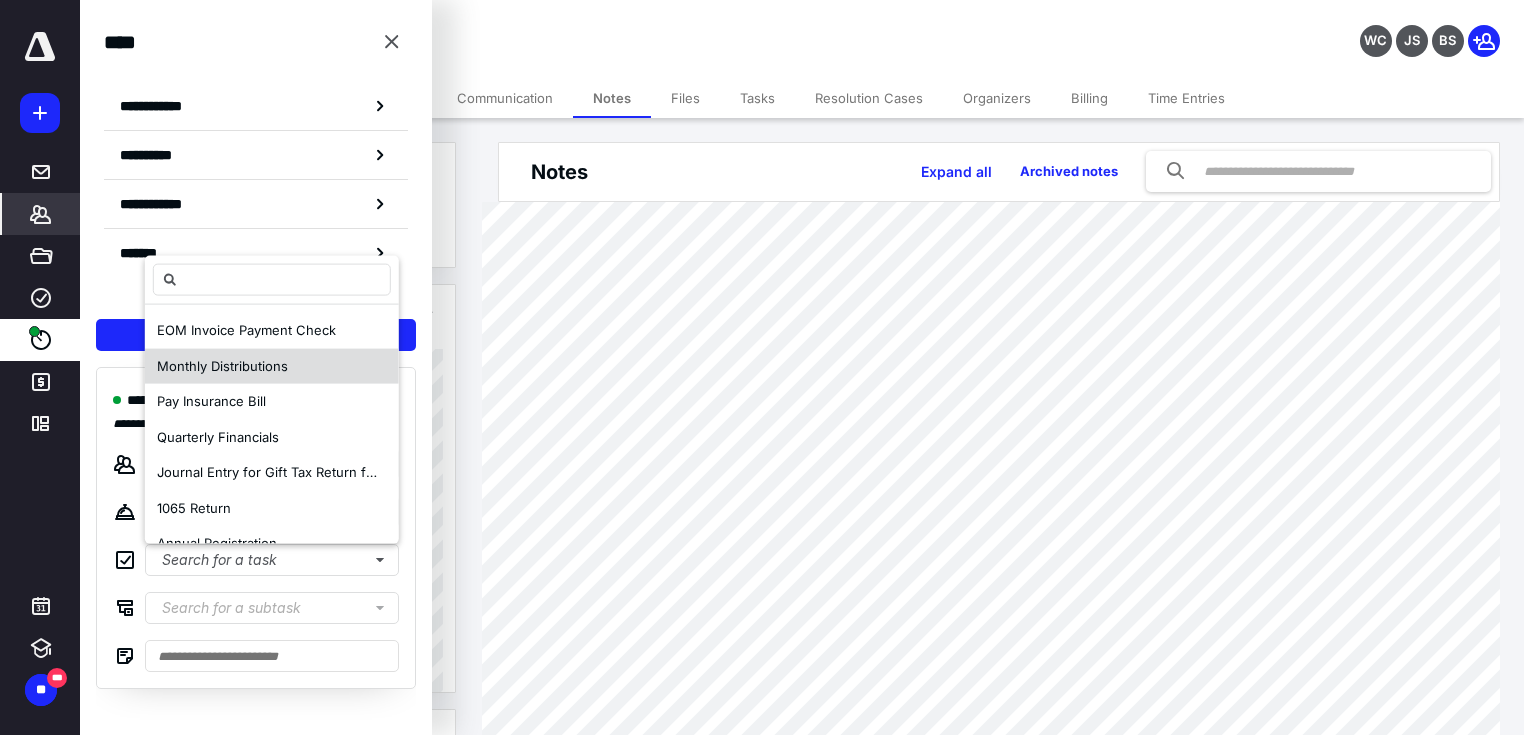 click on "Monthly Distributions" at bounding box center [222, 366] 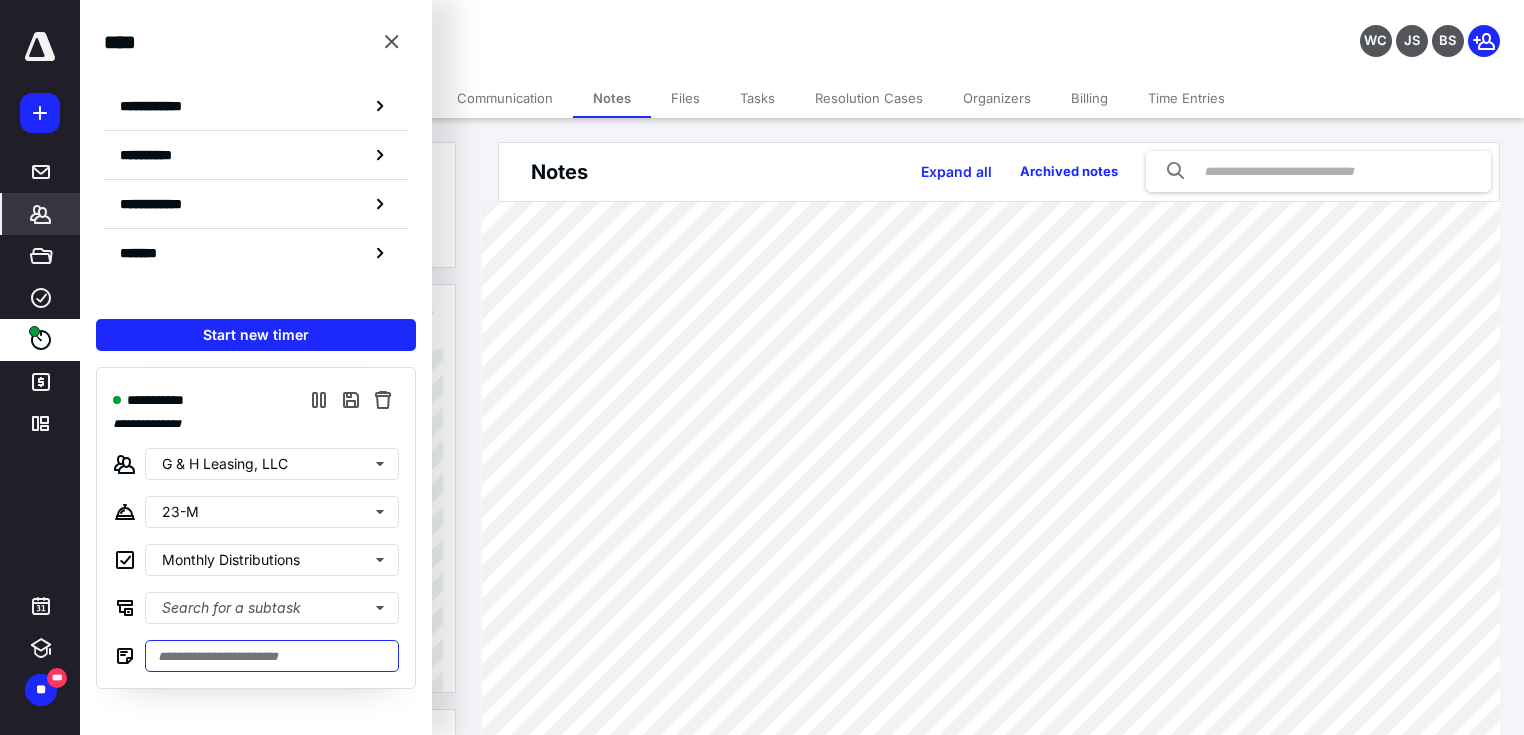 click at bounding box center [272, 656] 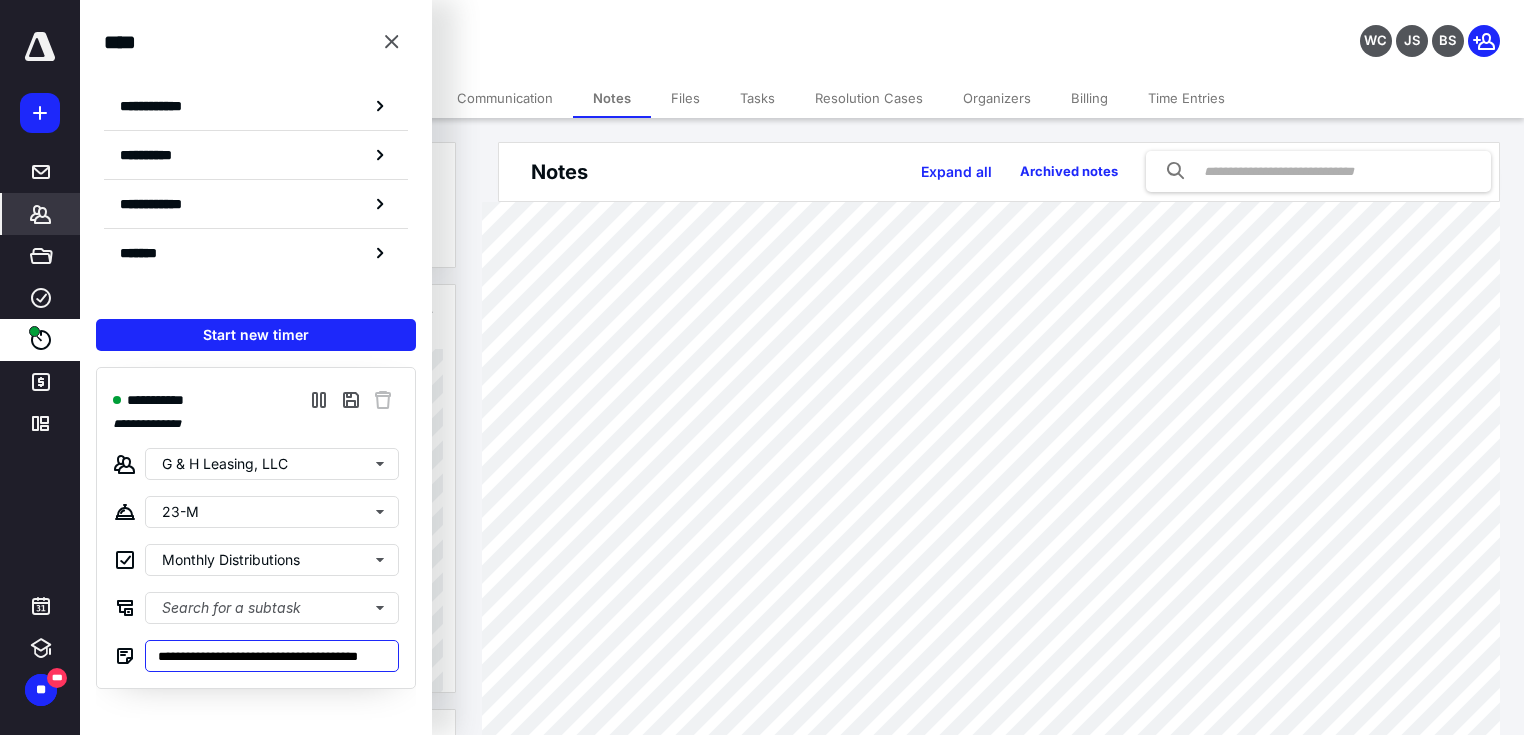 scroll, scrollTop: 0, scrollLeft: 19, axis: horizontal 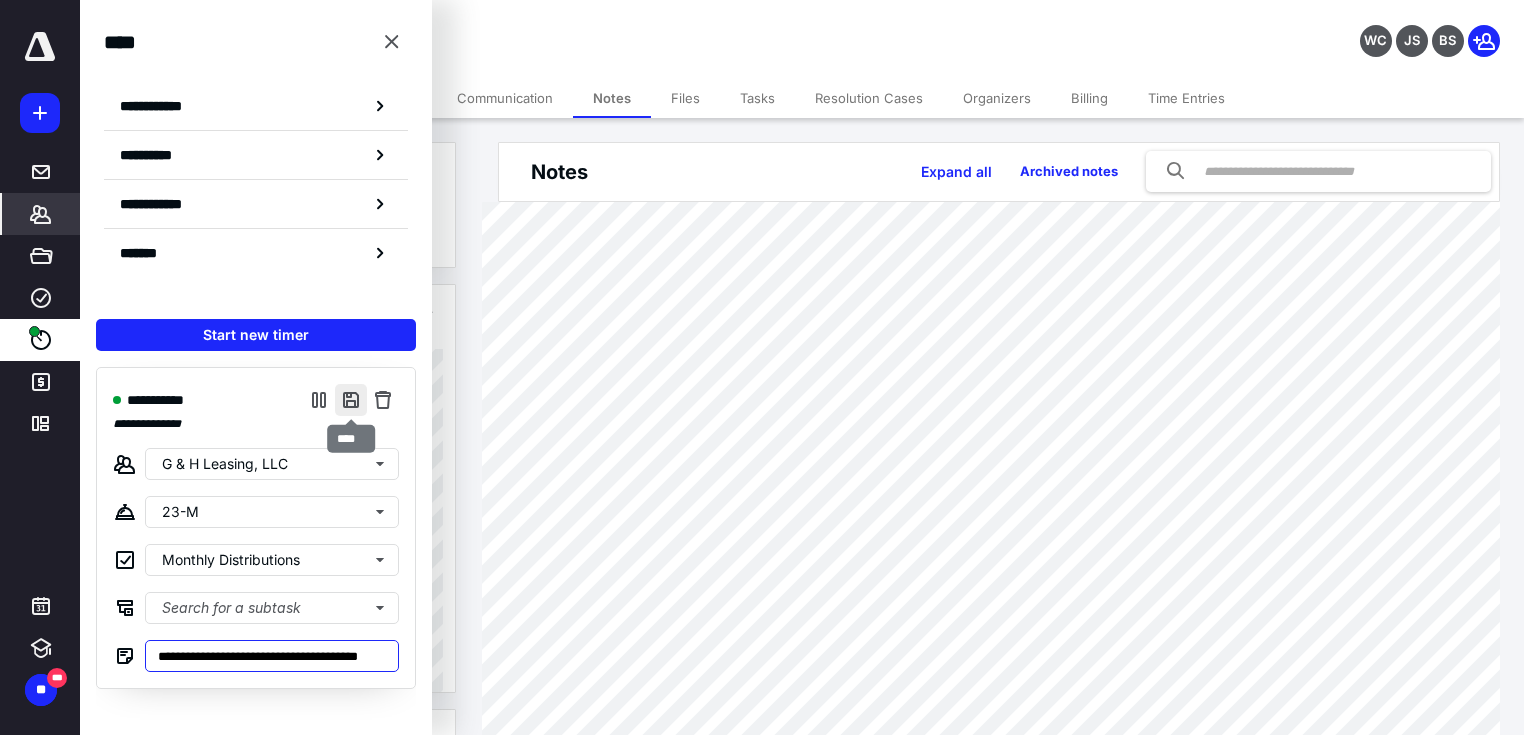 type on "**********" 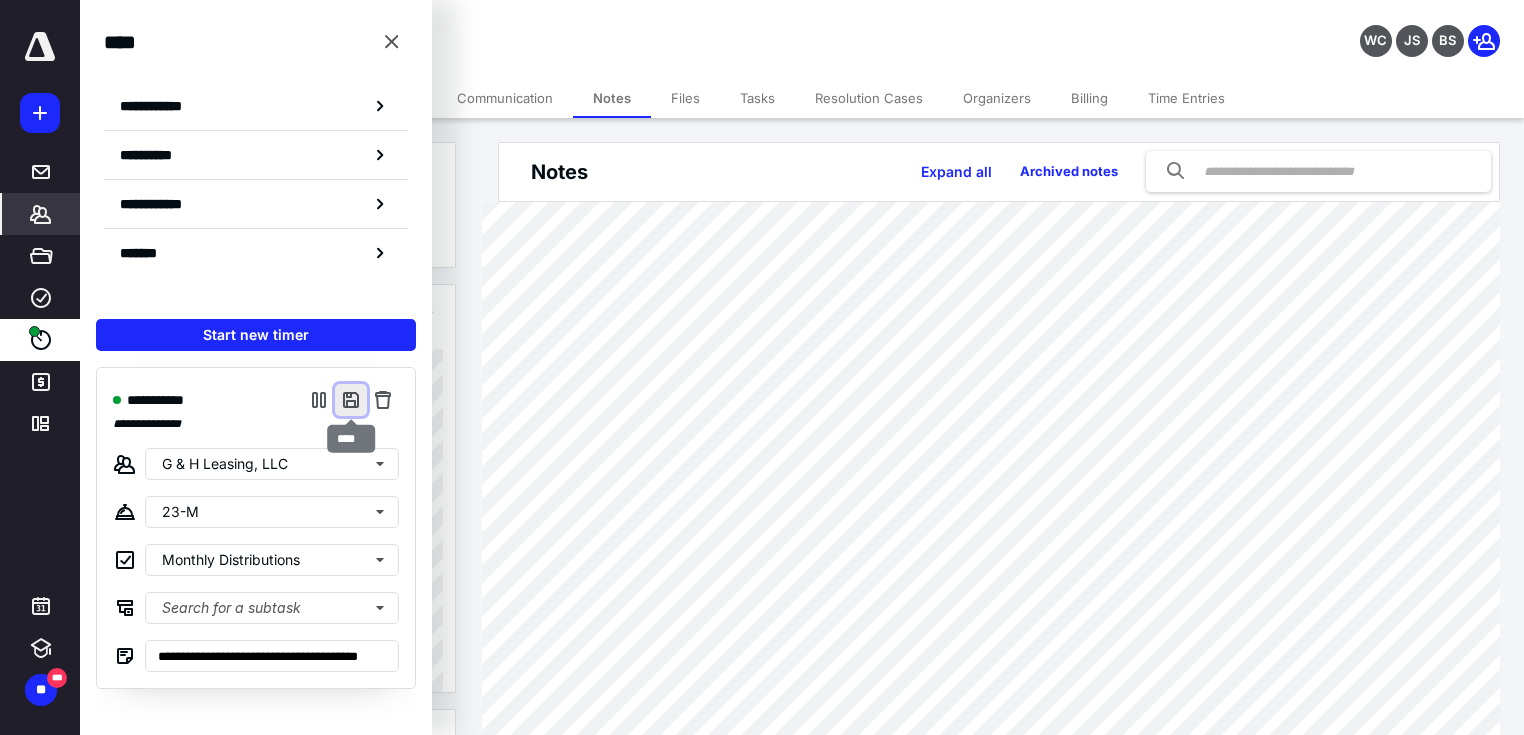 scroll, scrollTop: 0, scrollLeft: 0, axis: both 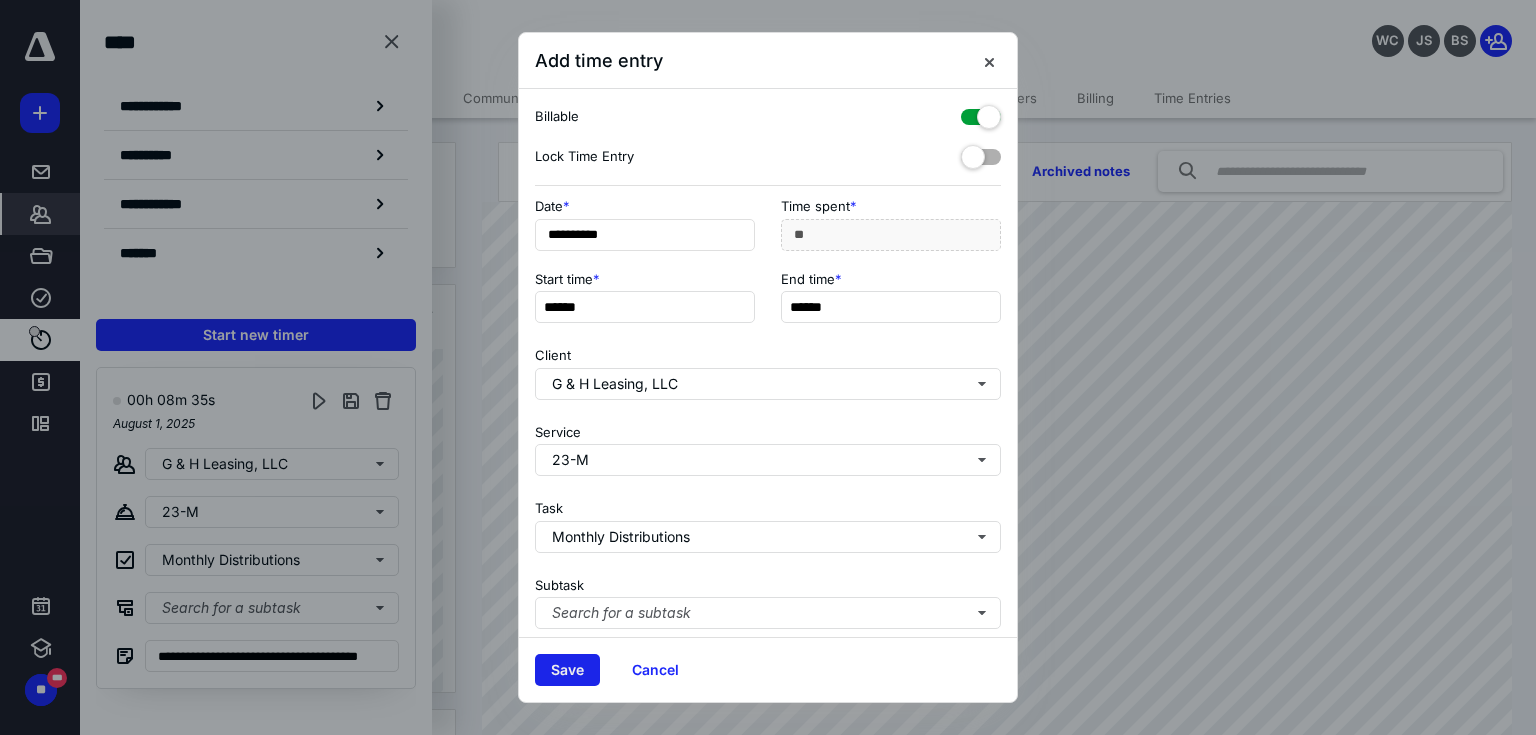 drag, startPoint x: 555, startPoint y: 680, endPoint x: 597, endPoint y: 657, distance: 47.88528 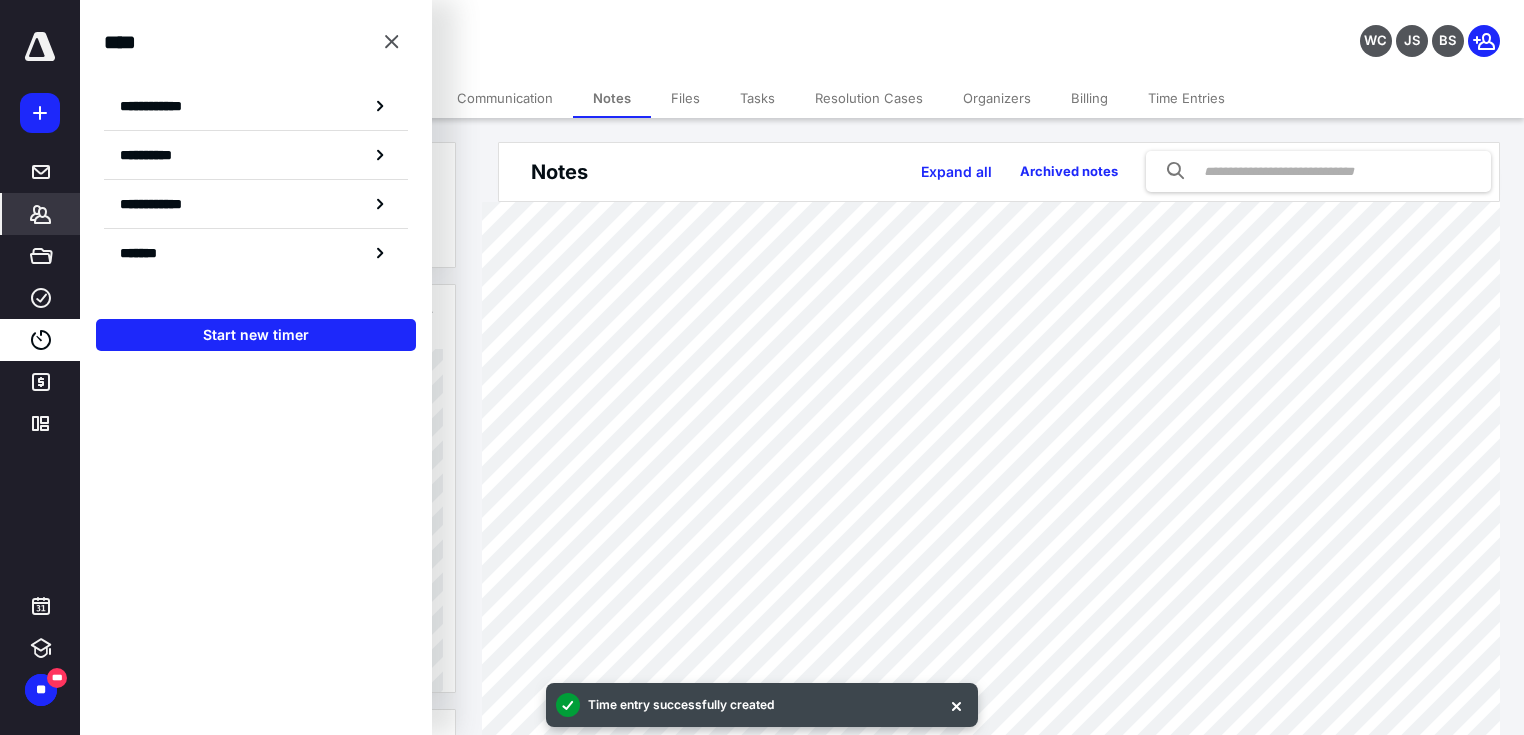 click on "Time Entries" at bounding box center (1186, 98) 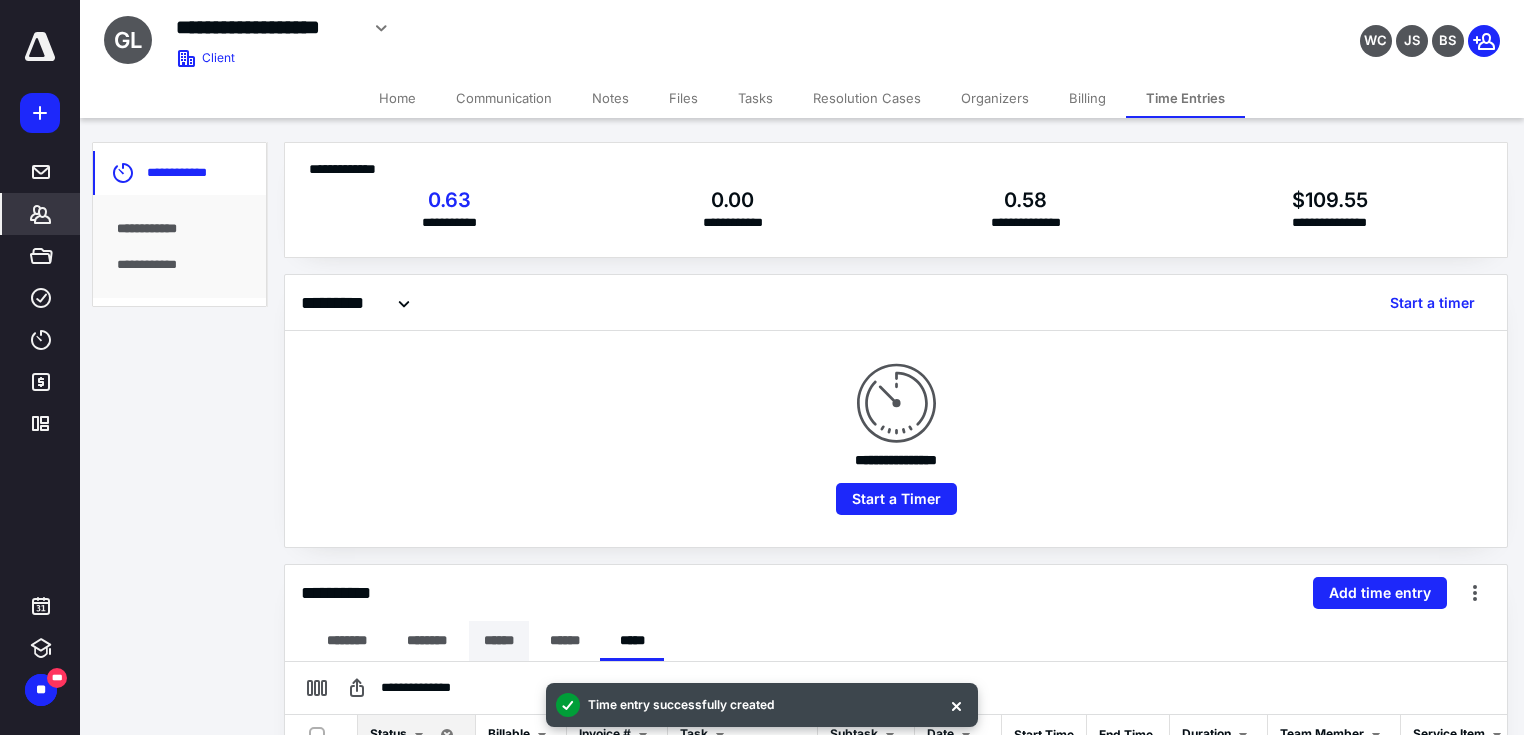 scroll, scrollTop: 240, scrollLeft: 0, axis: vertical 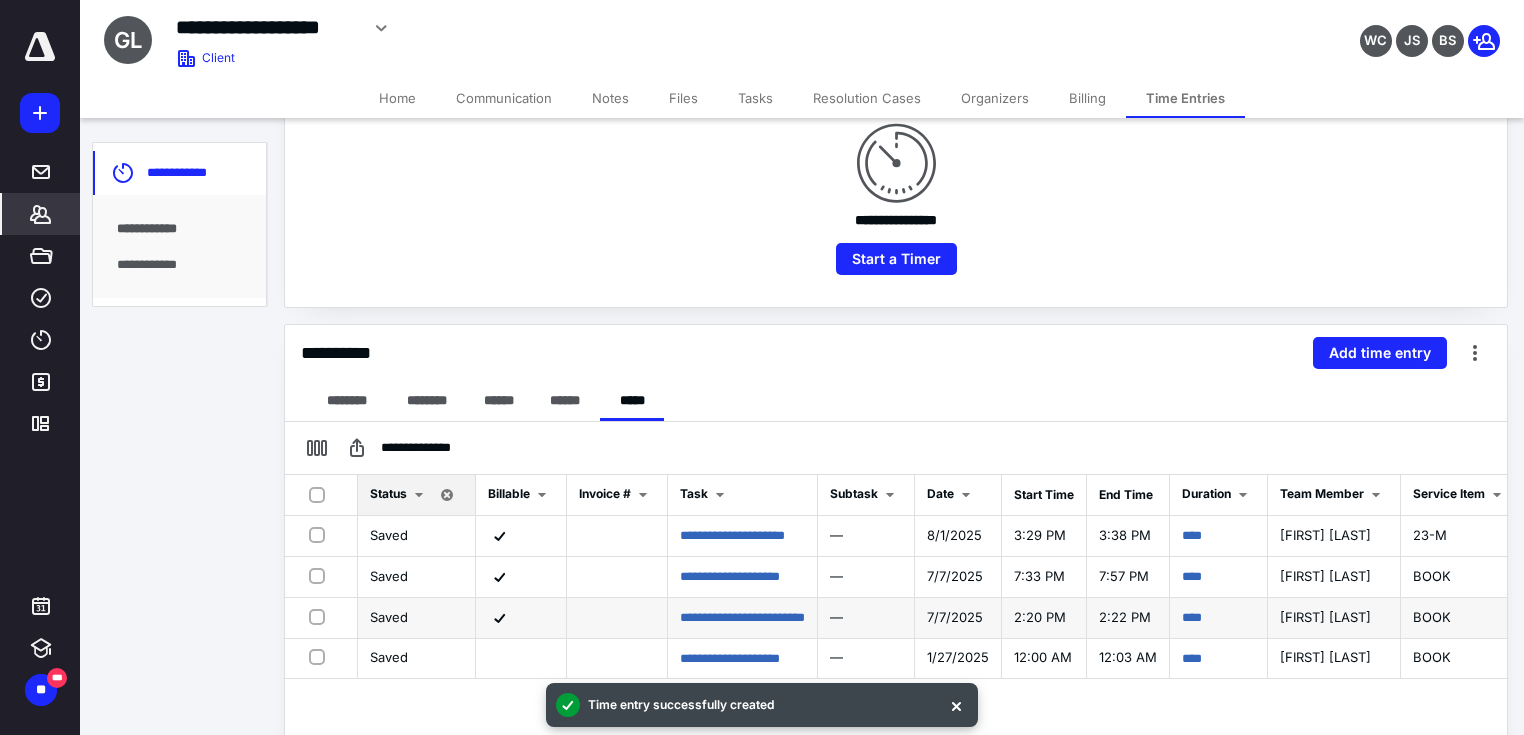 click at bounding box center (321, 616) 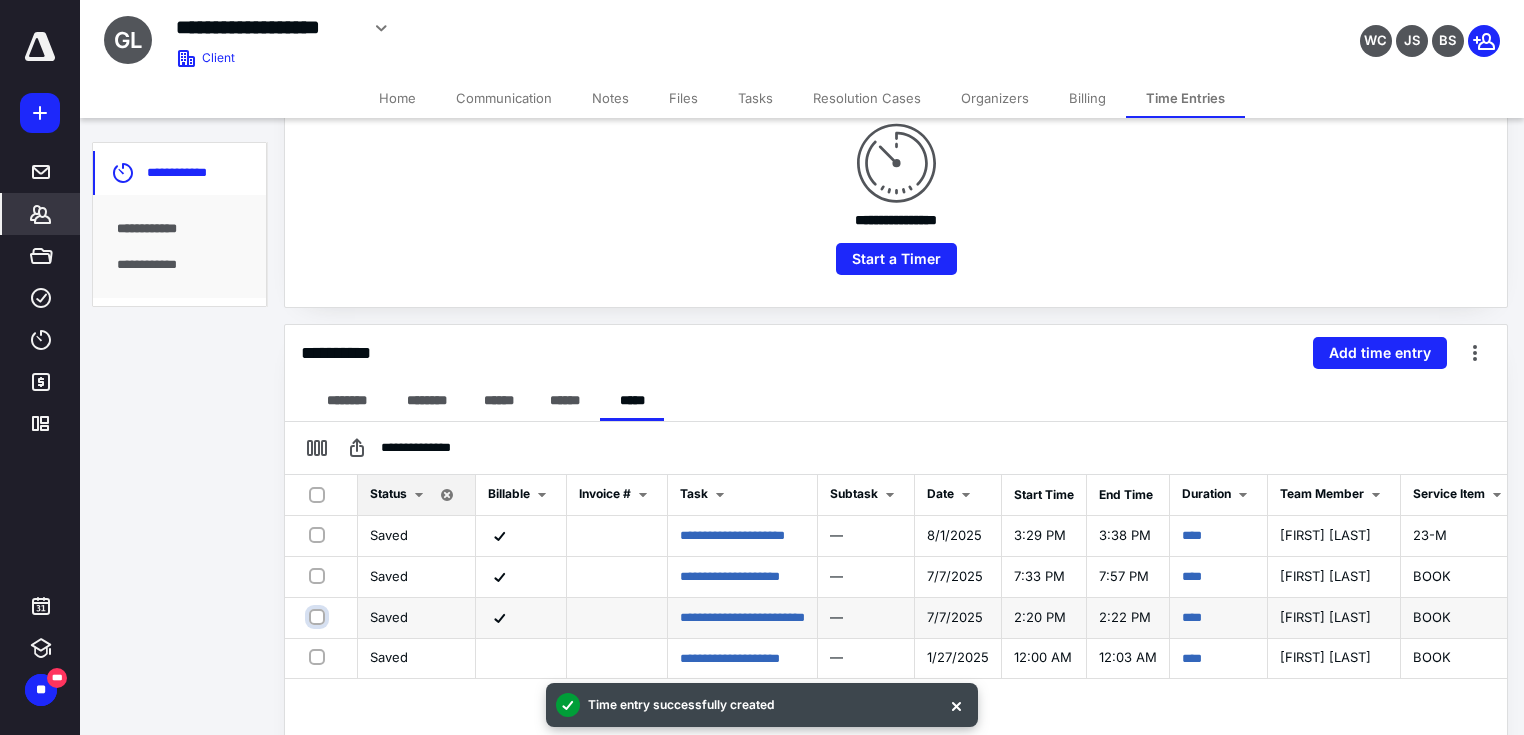 click at bounding box center [319, 617] 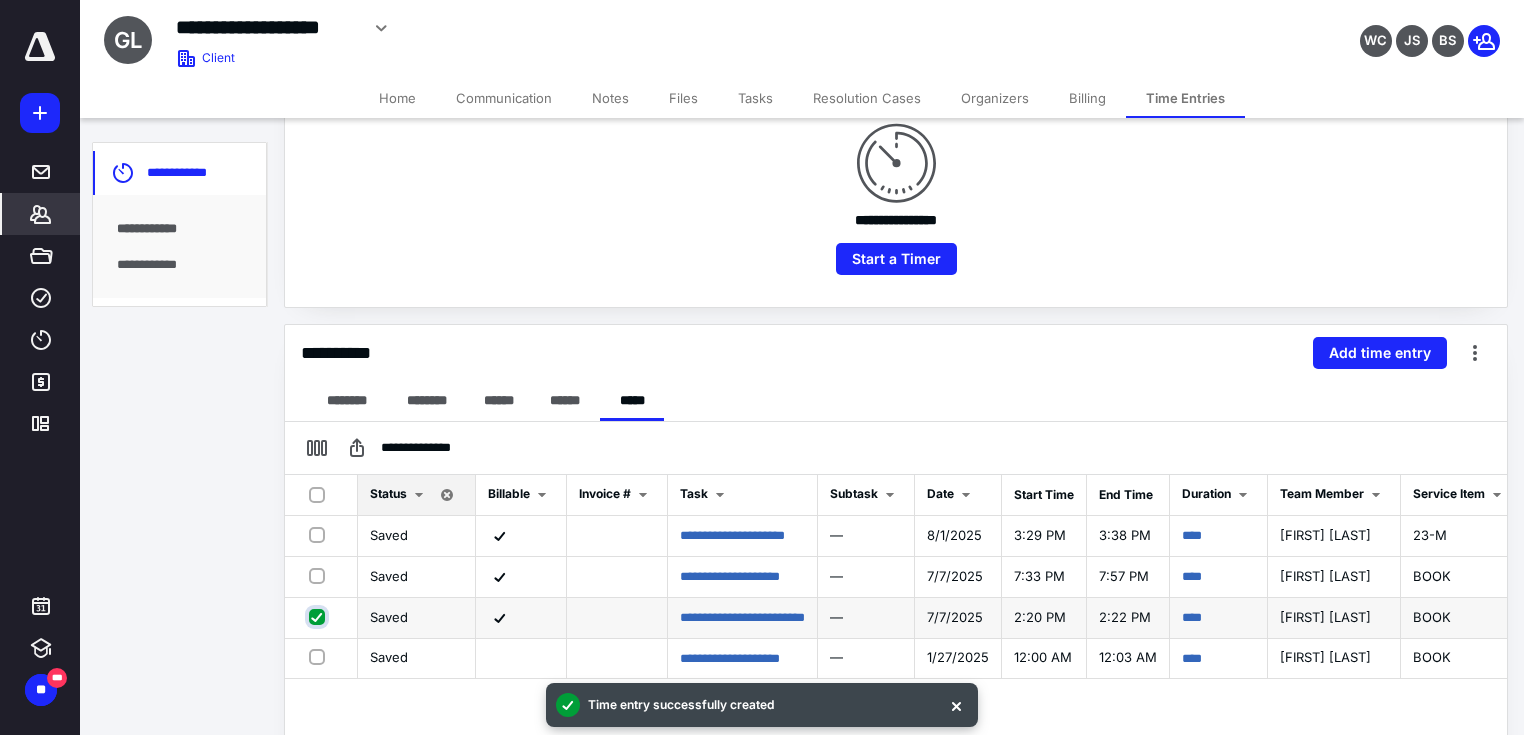checkbox on "true" 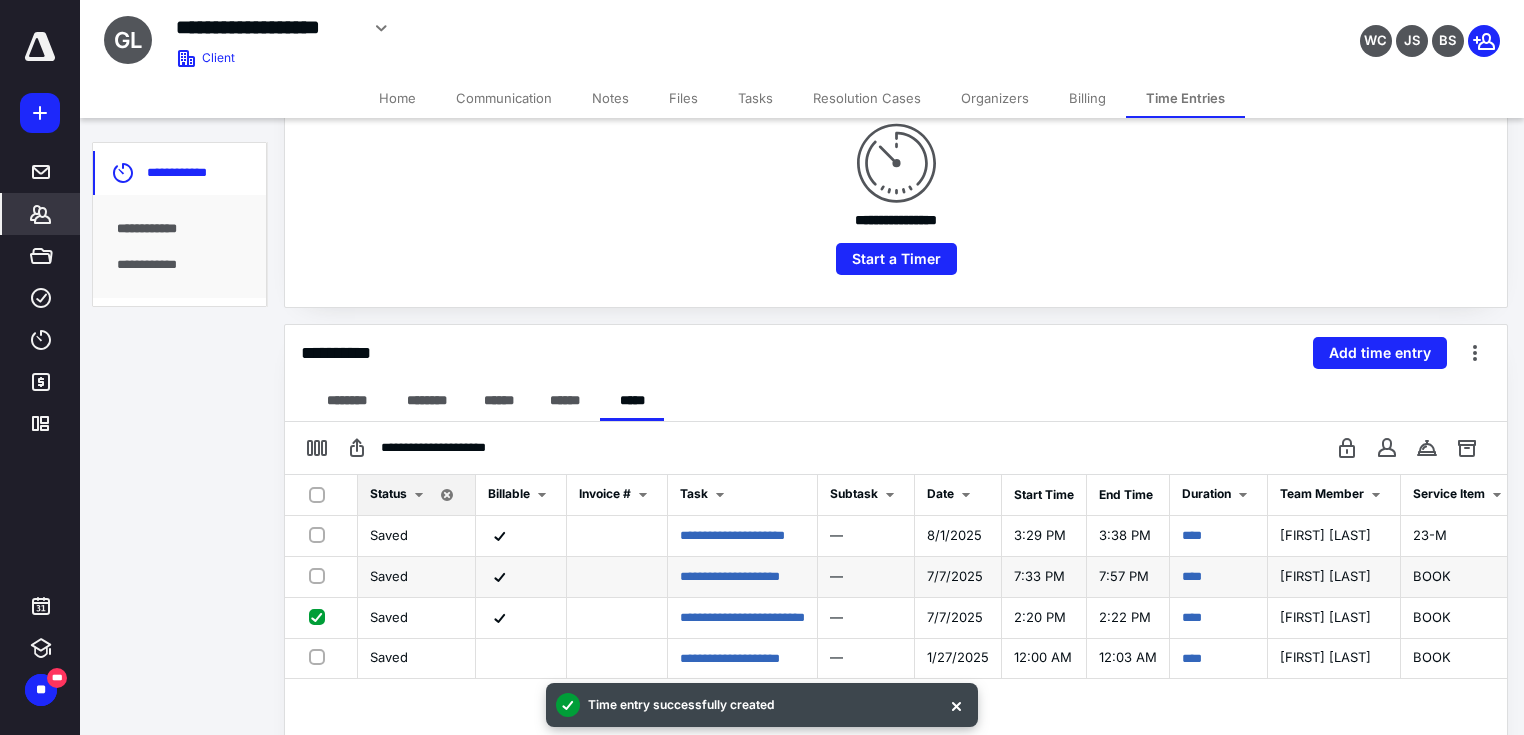 click at bounding box center (321, 575) 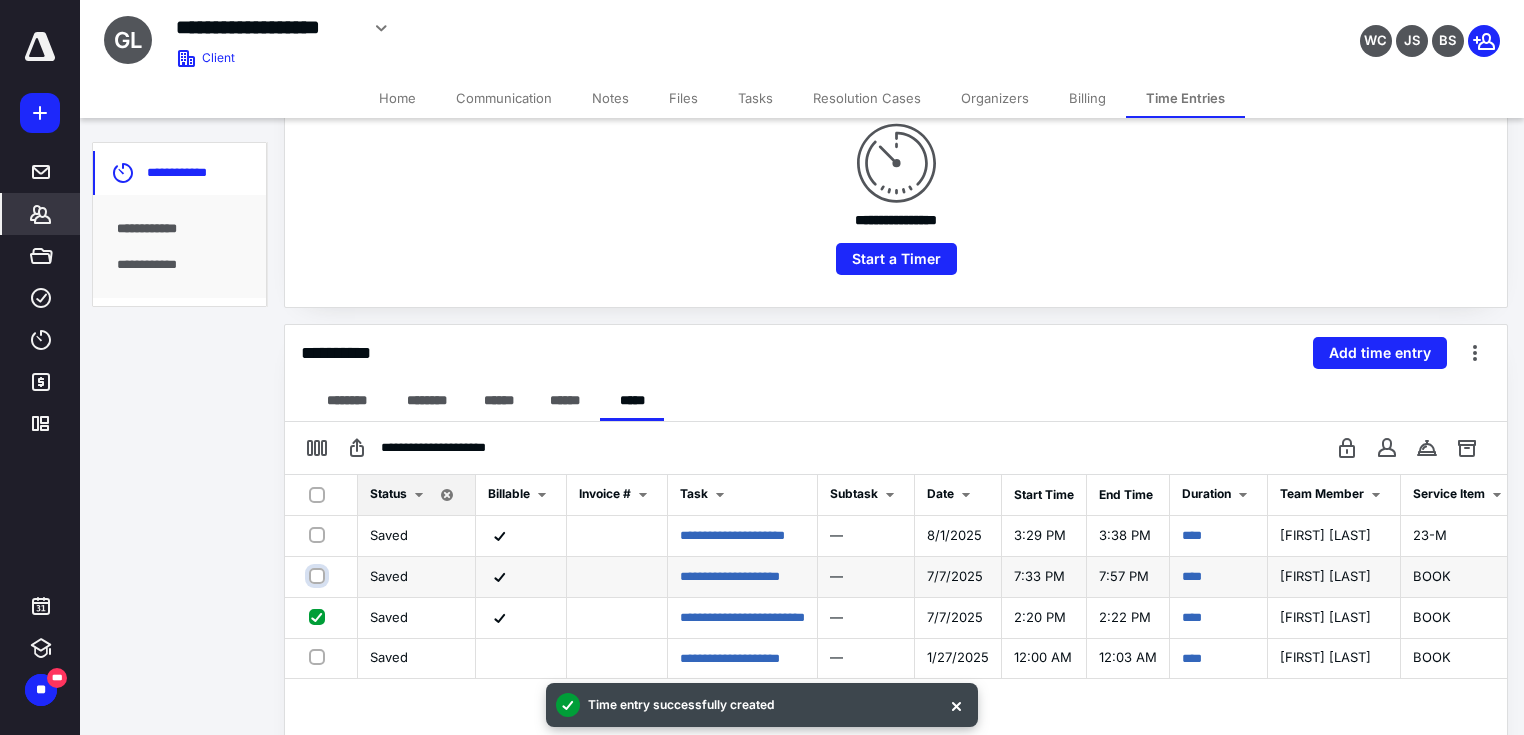 click at bounding box center (319, 576) 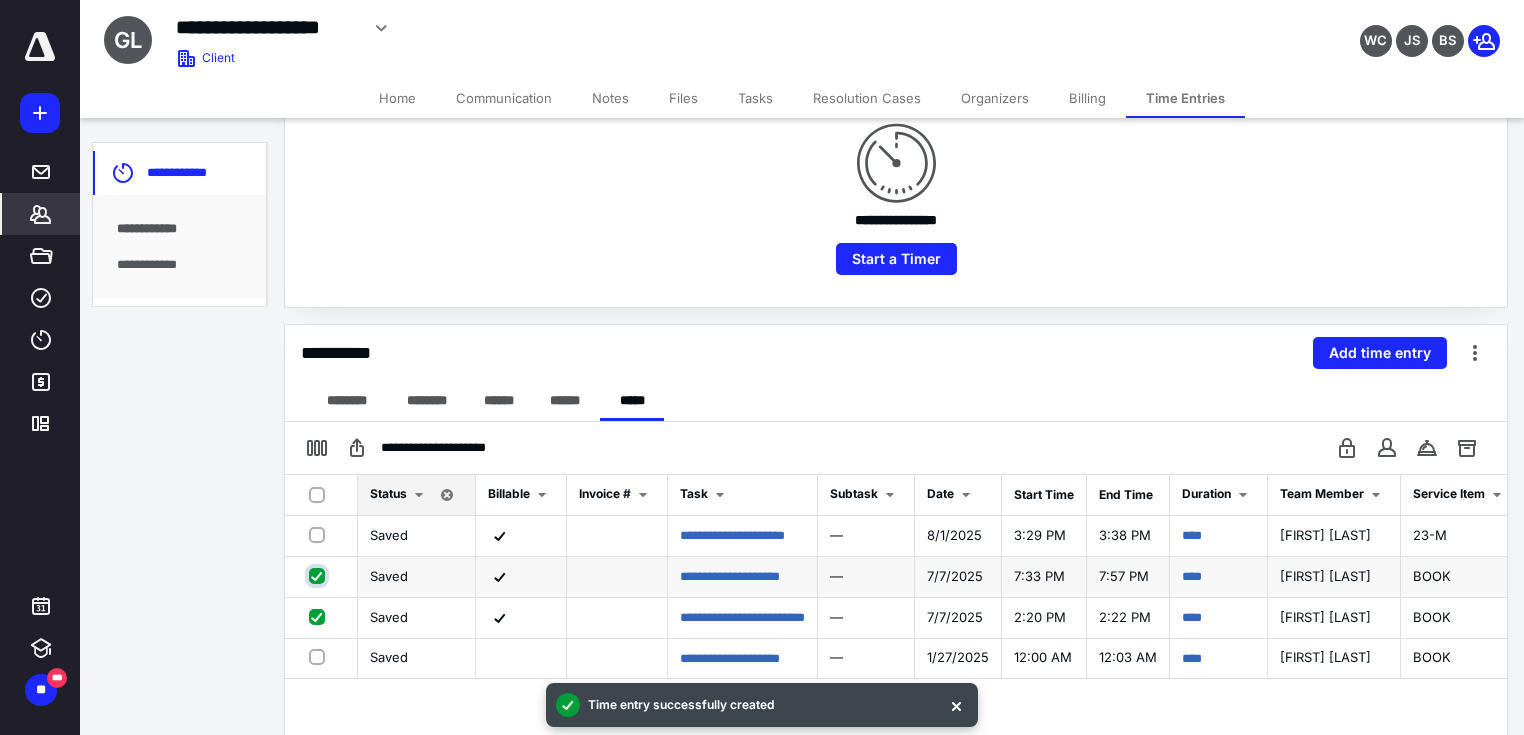 checkbox on "true" 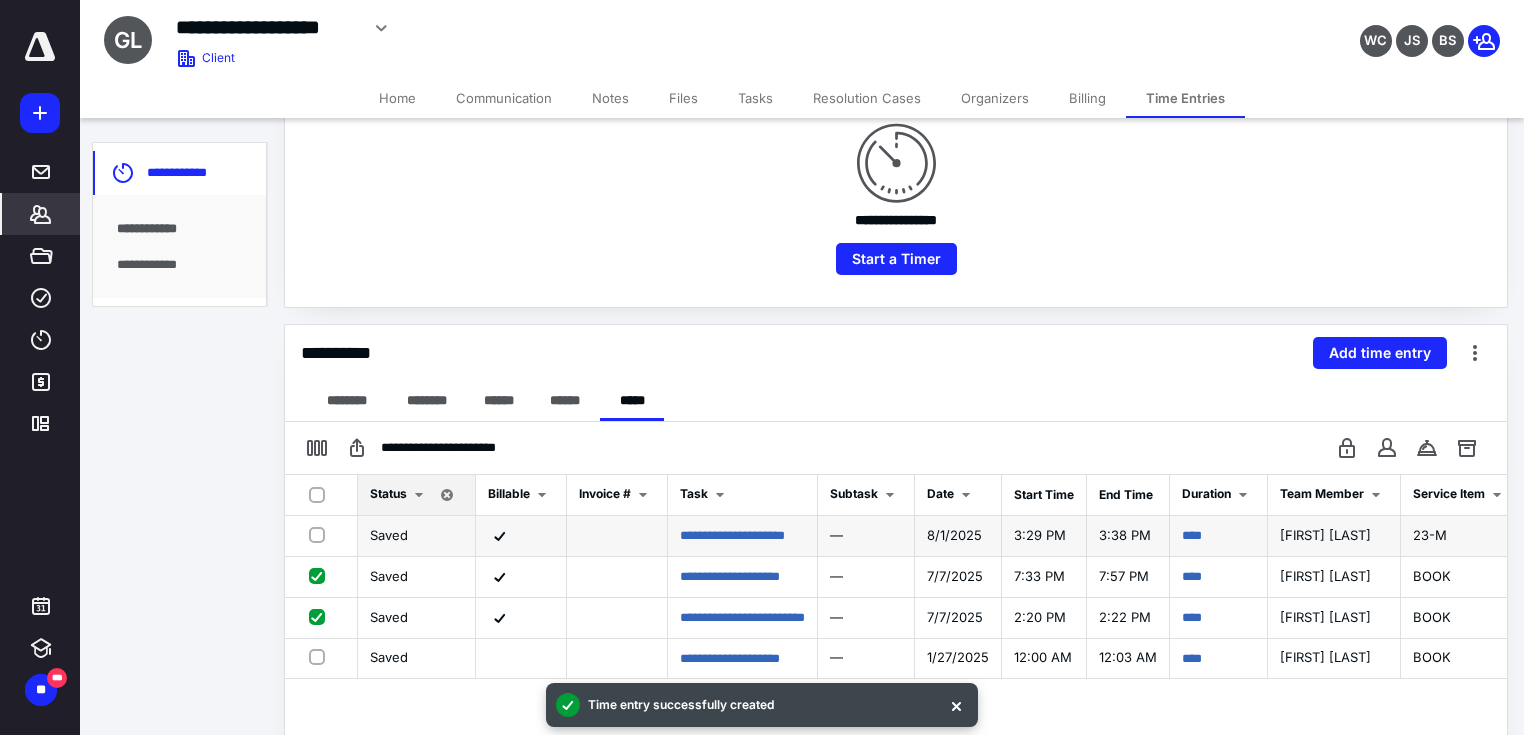 click at bounding box center (321, 534) 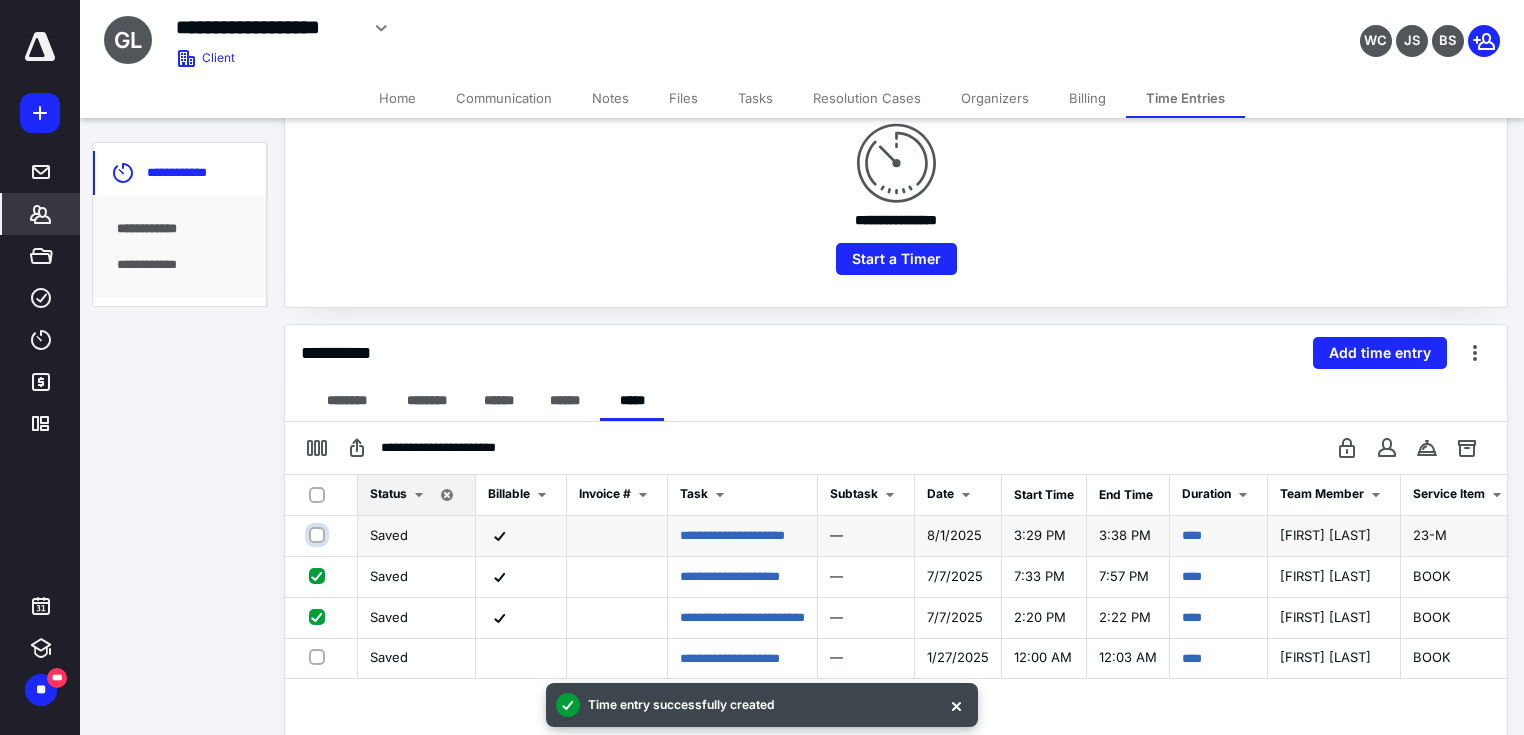 click at bounding box center [319, 535] 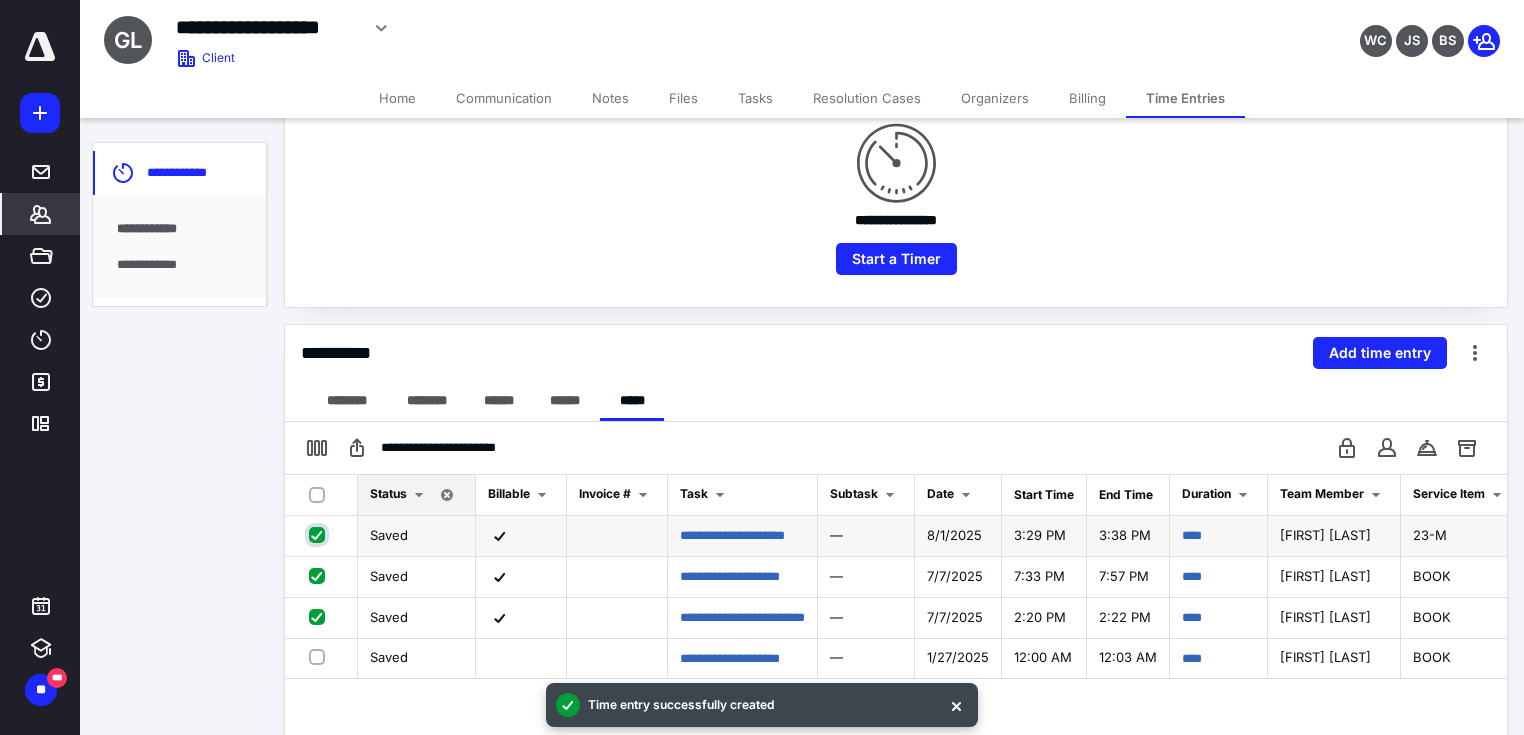 checkbox on "true" 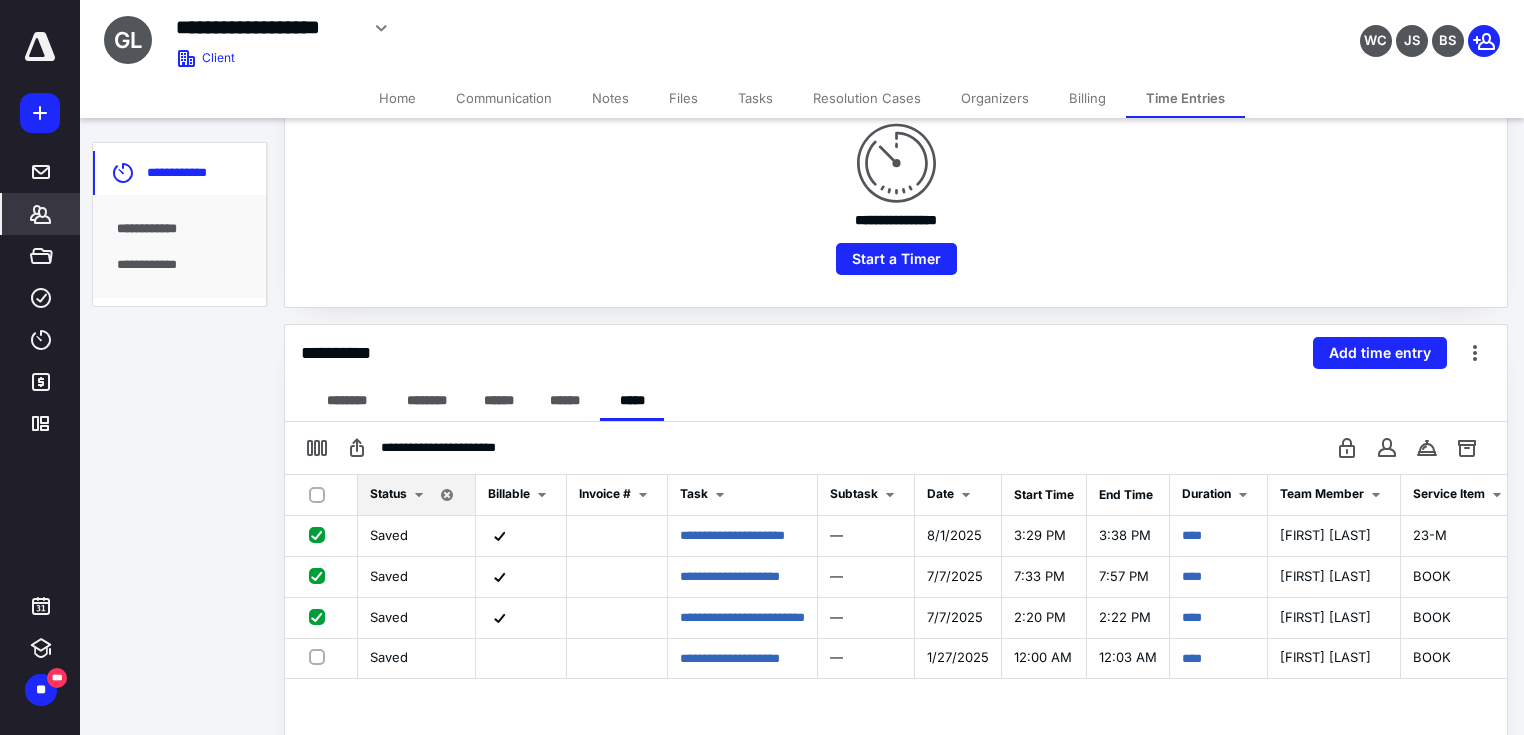 click 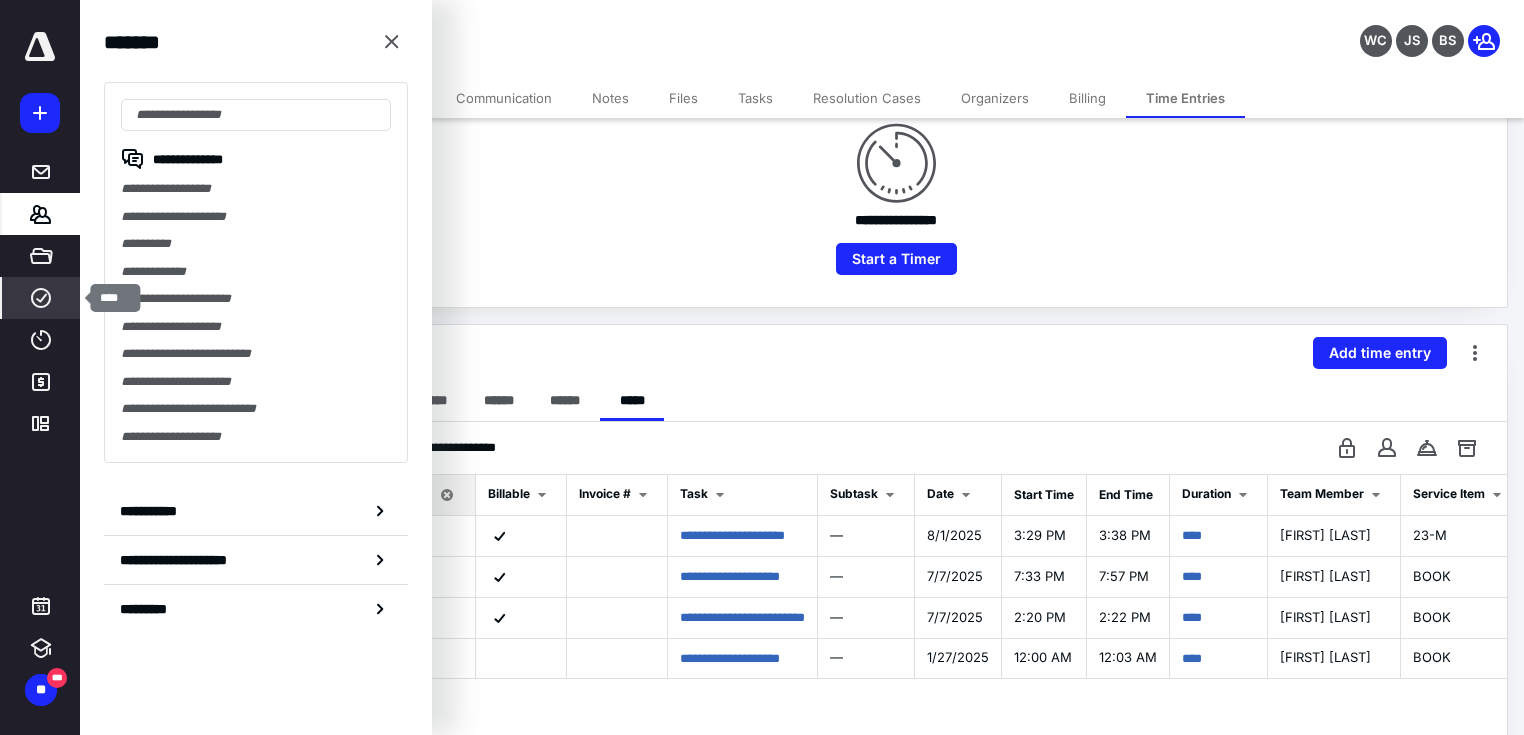 click 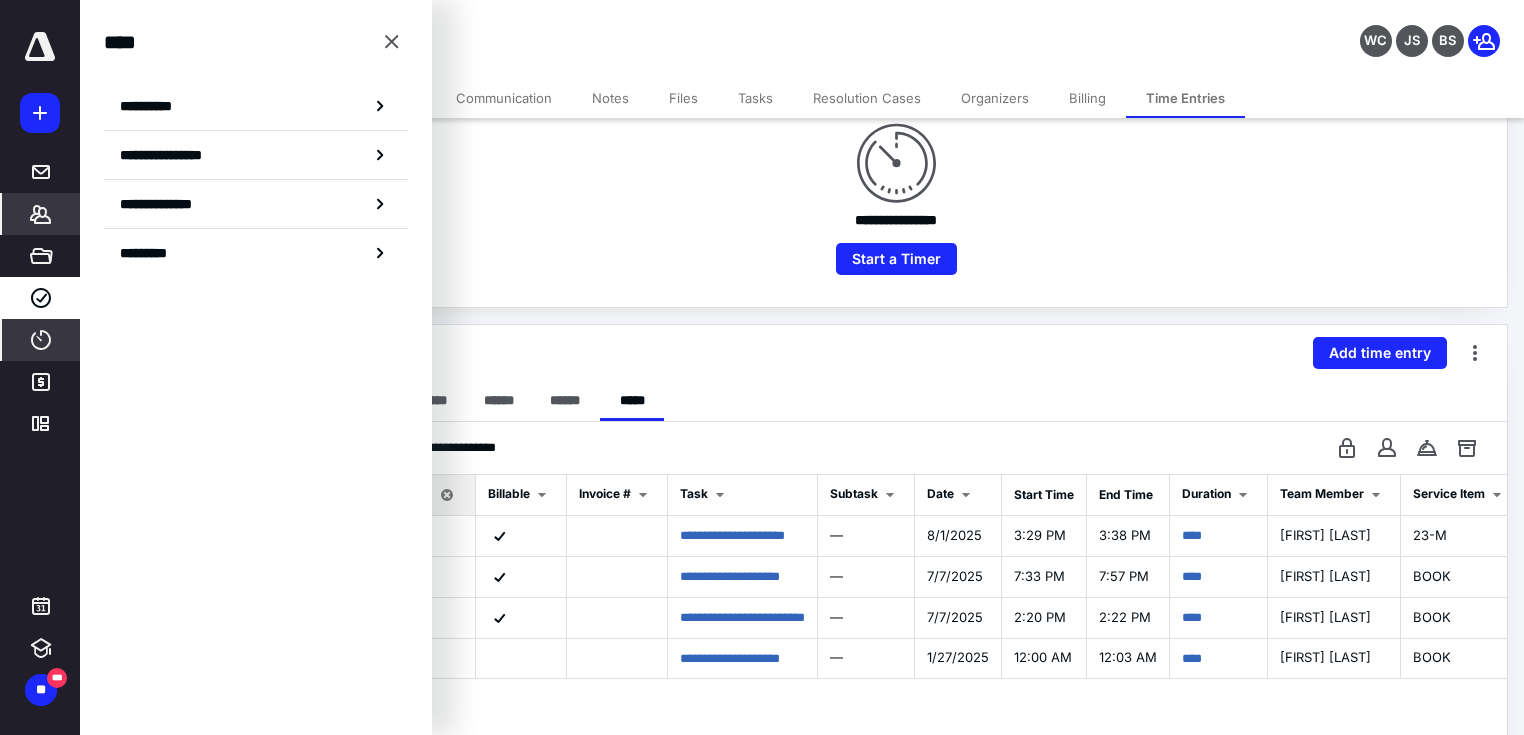 click 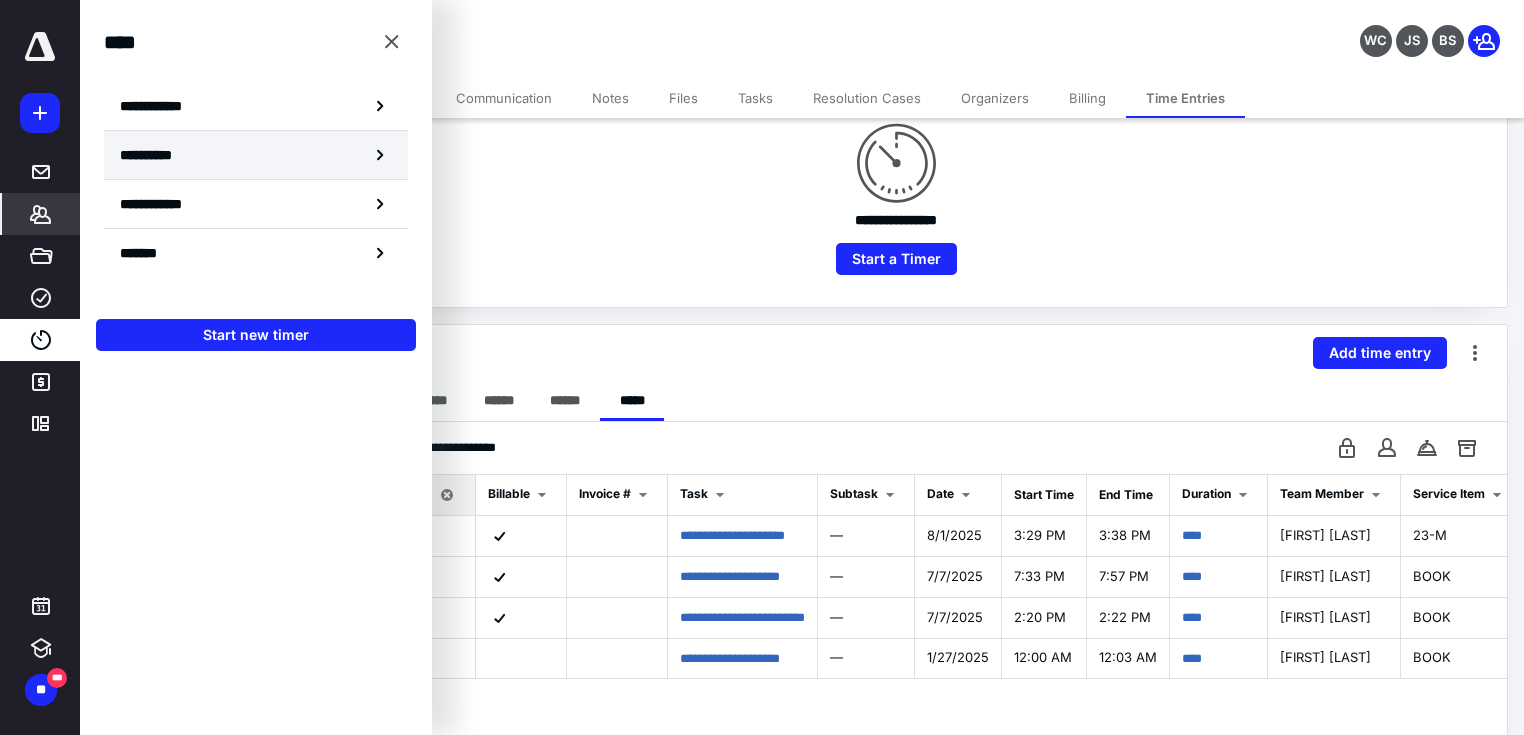 click on "**********" at bounding box center (158, 155) 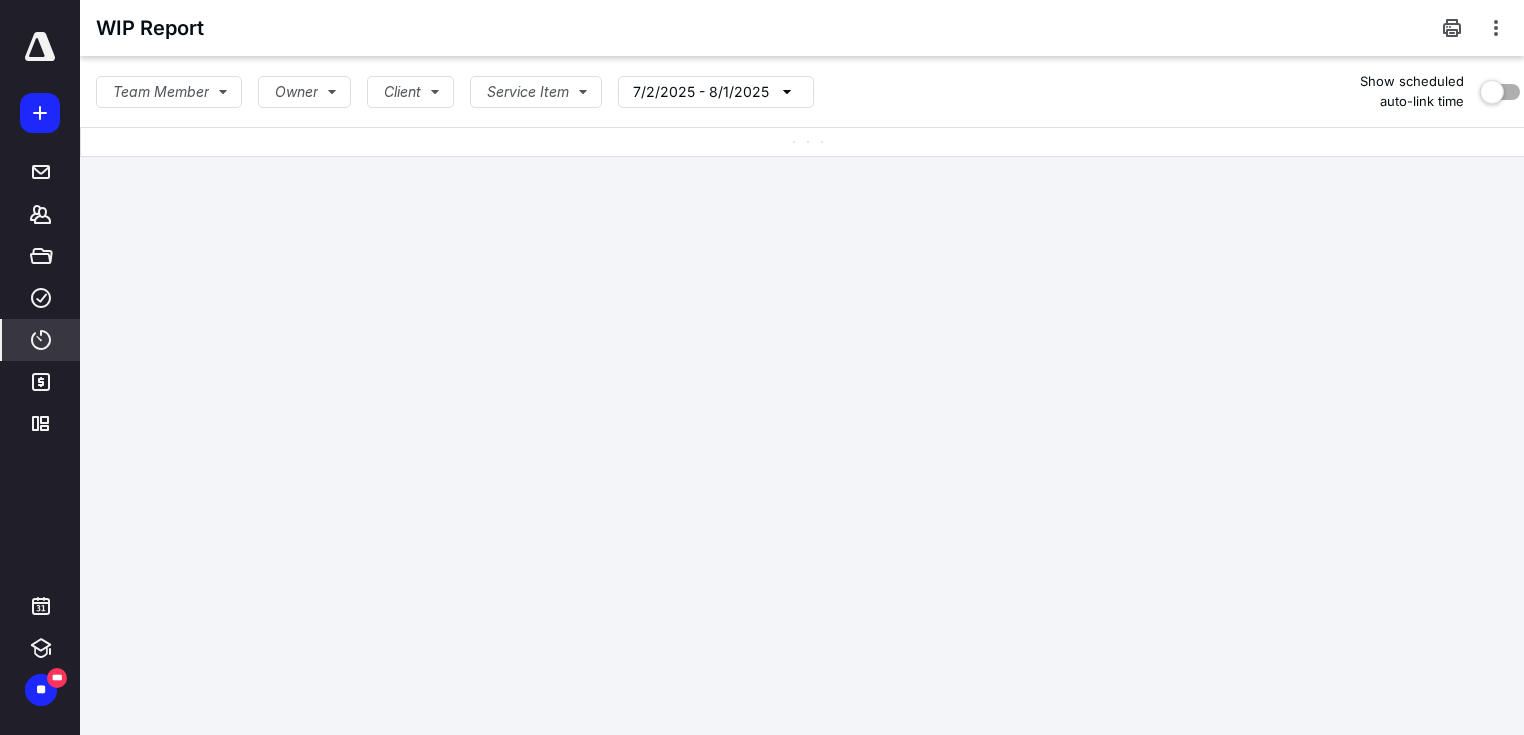 scroll, scrollTop: 0, scrollLeft: 0, axis: both 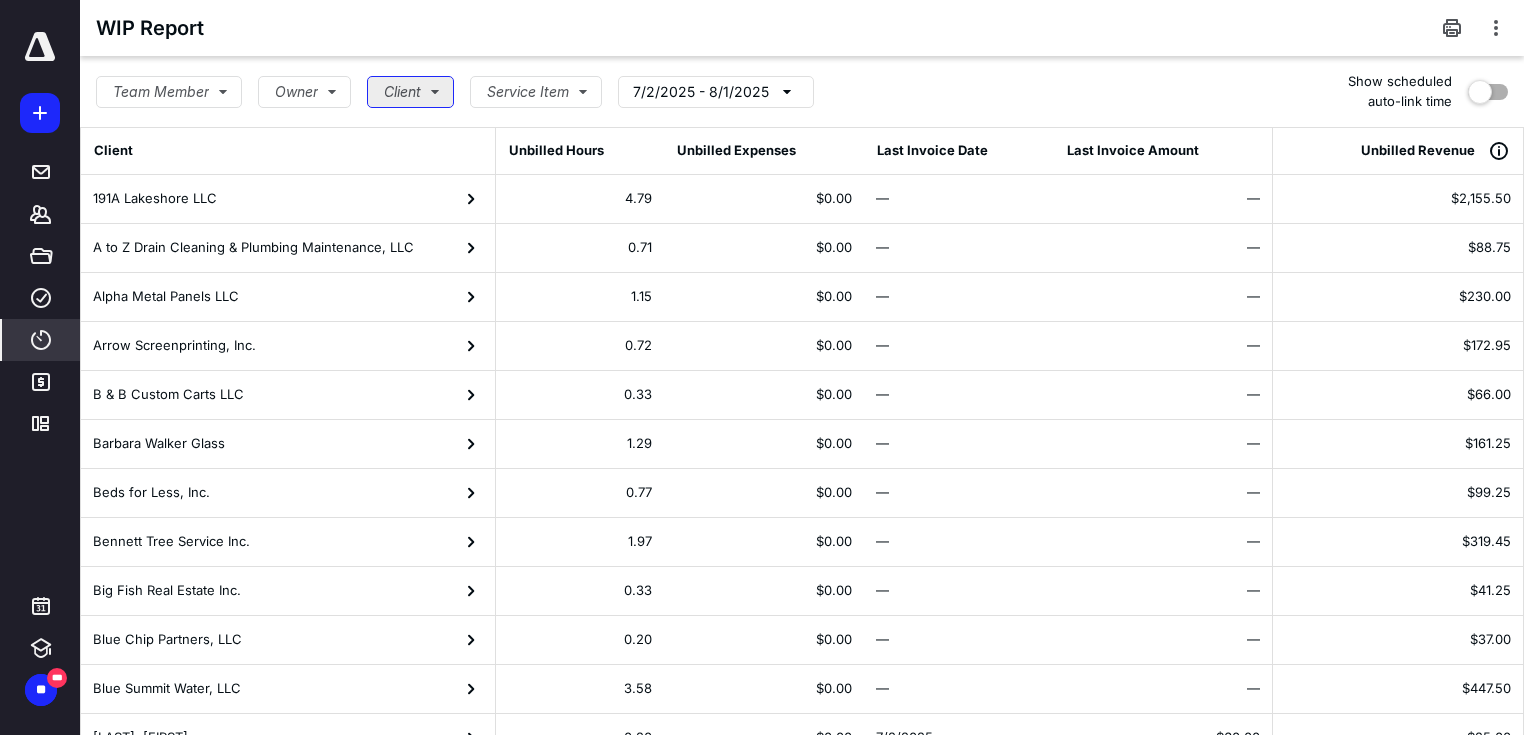 click on "Client" at bounding box center [410, 92] 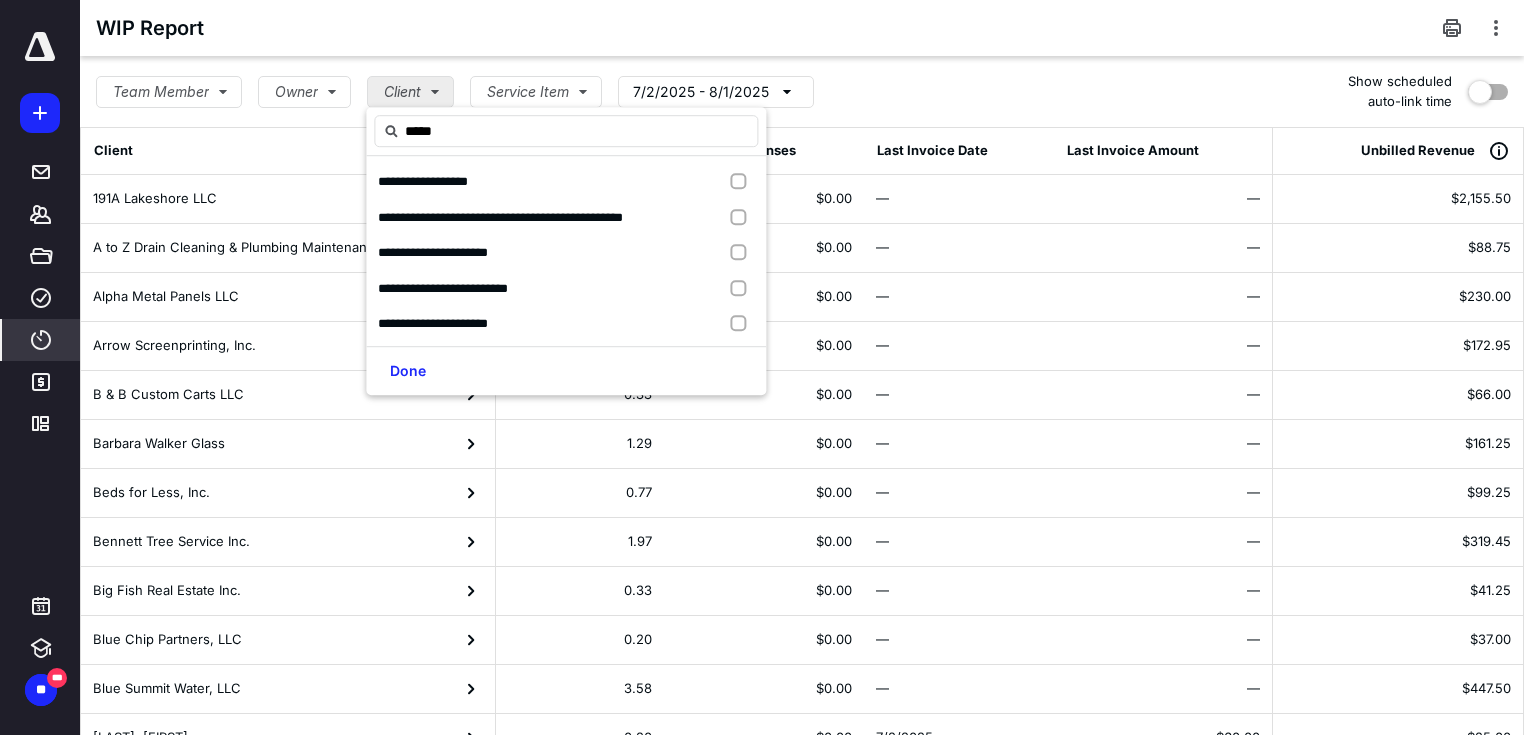 type on "******" 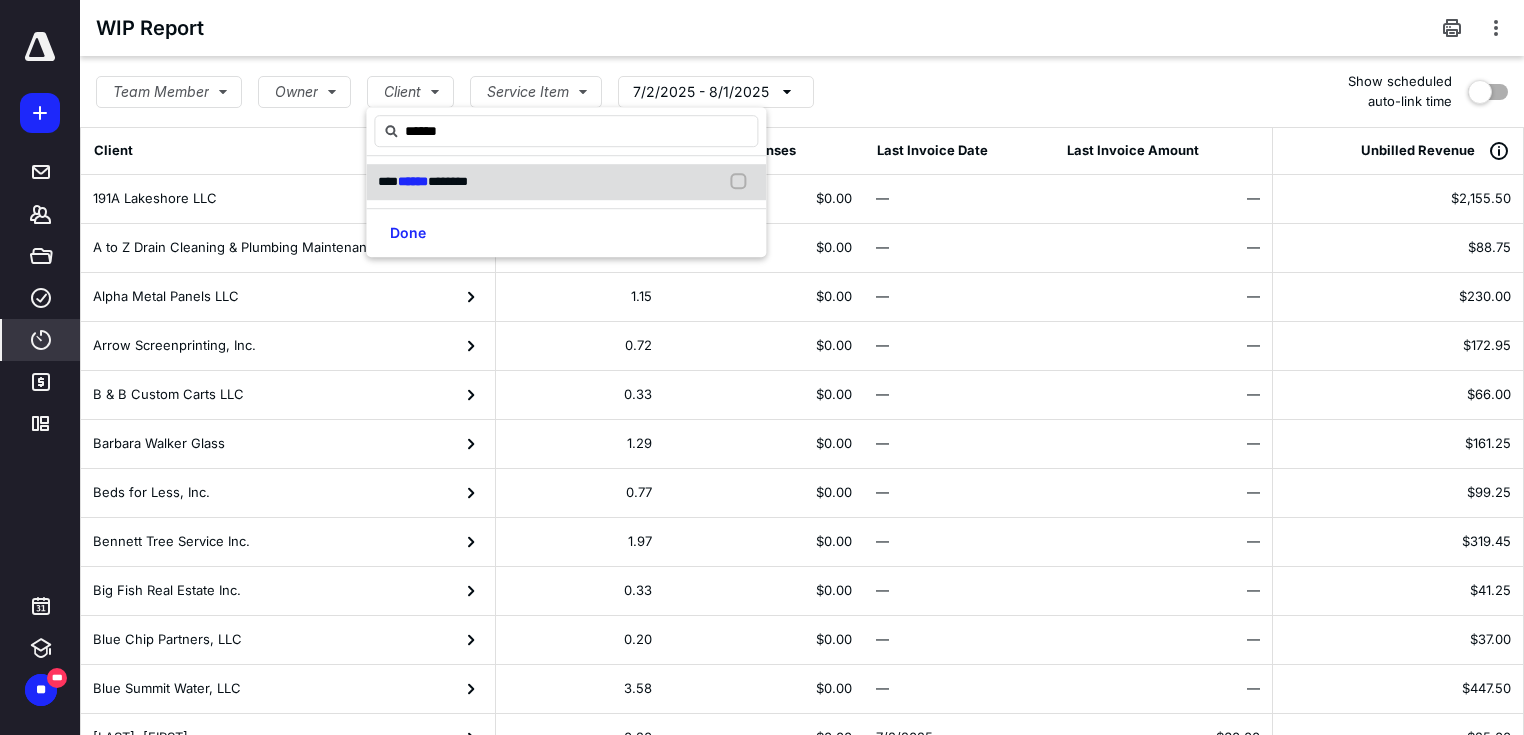 click at bounding box center [742, 182] 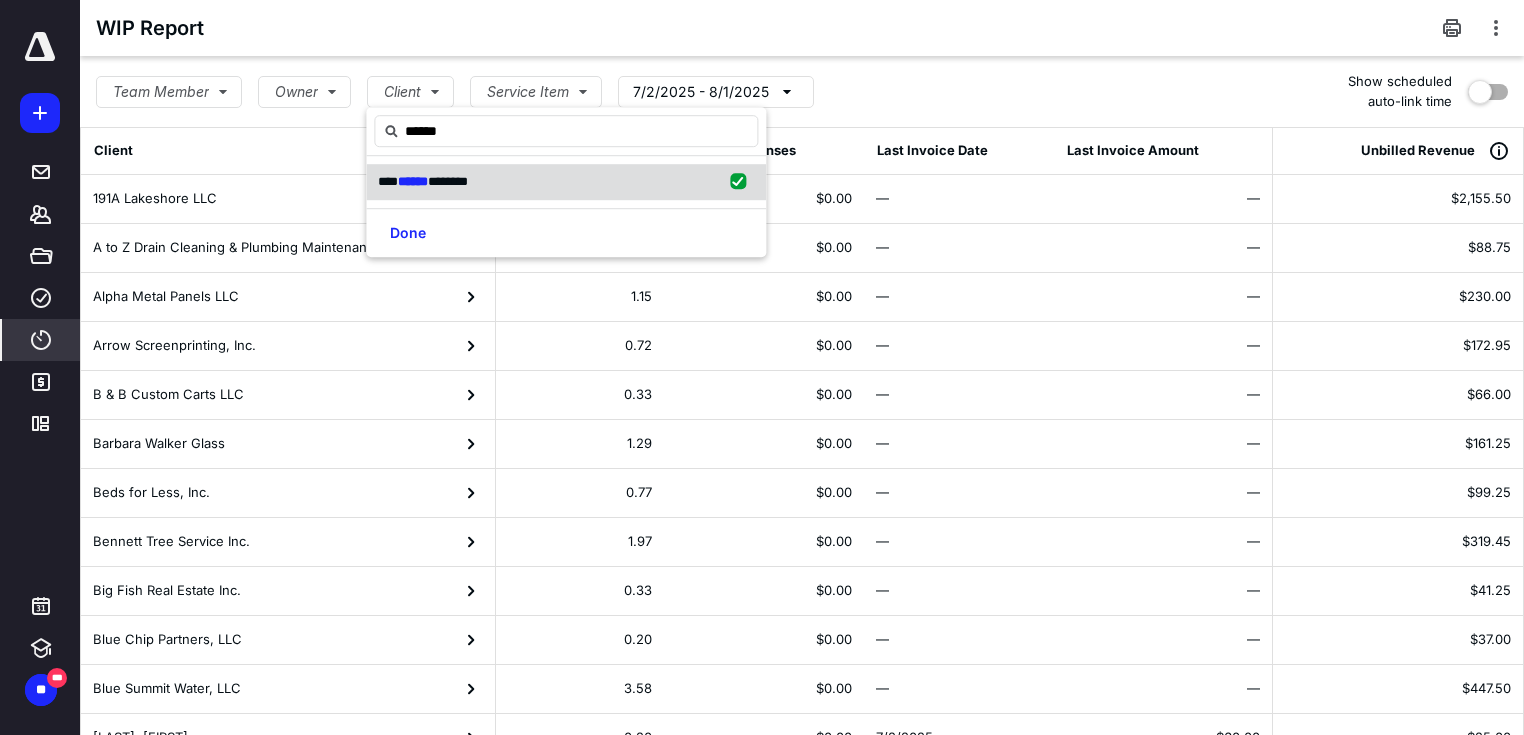 checkbox on "true" 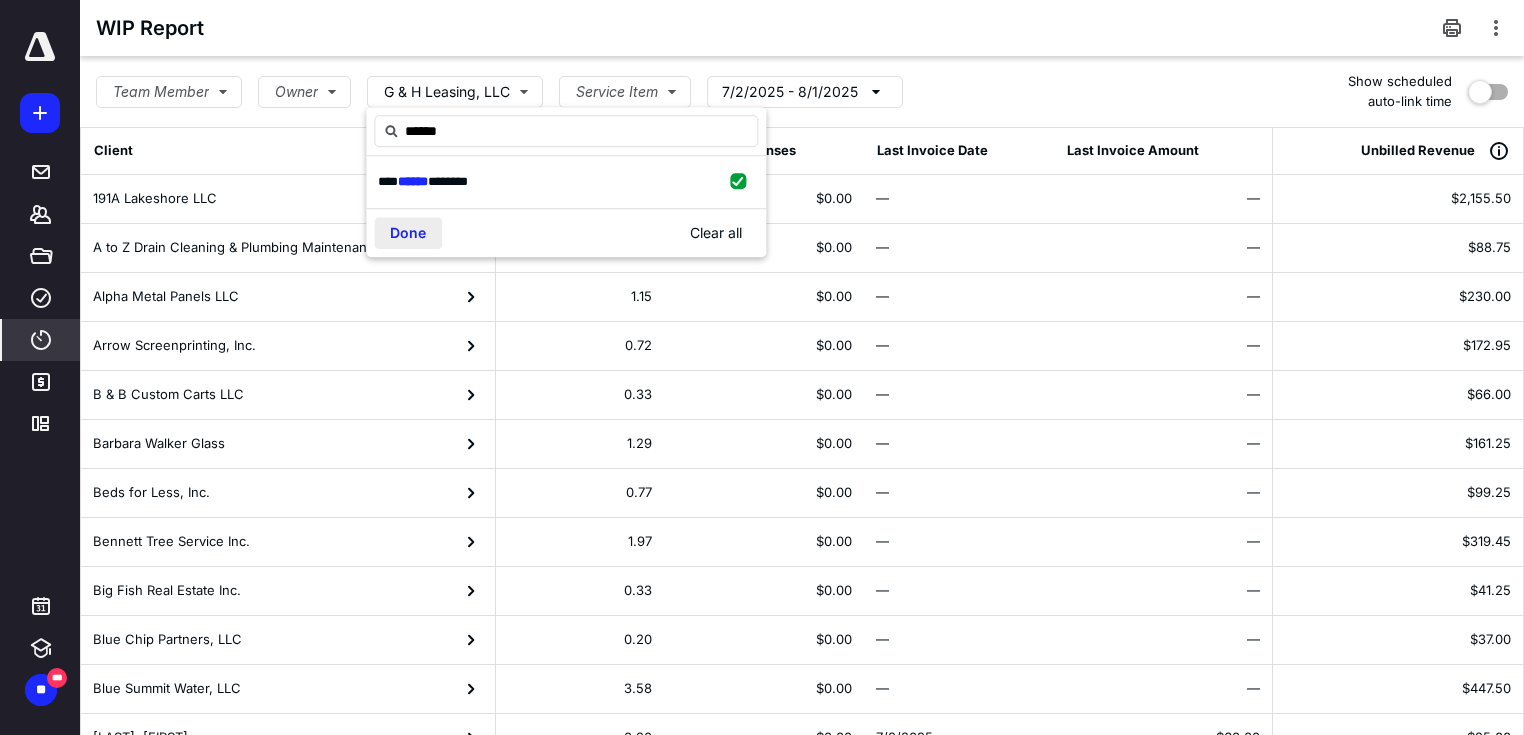 type on "******" 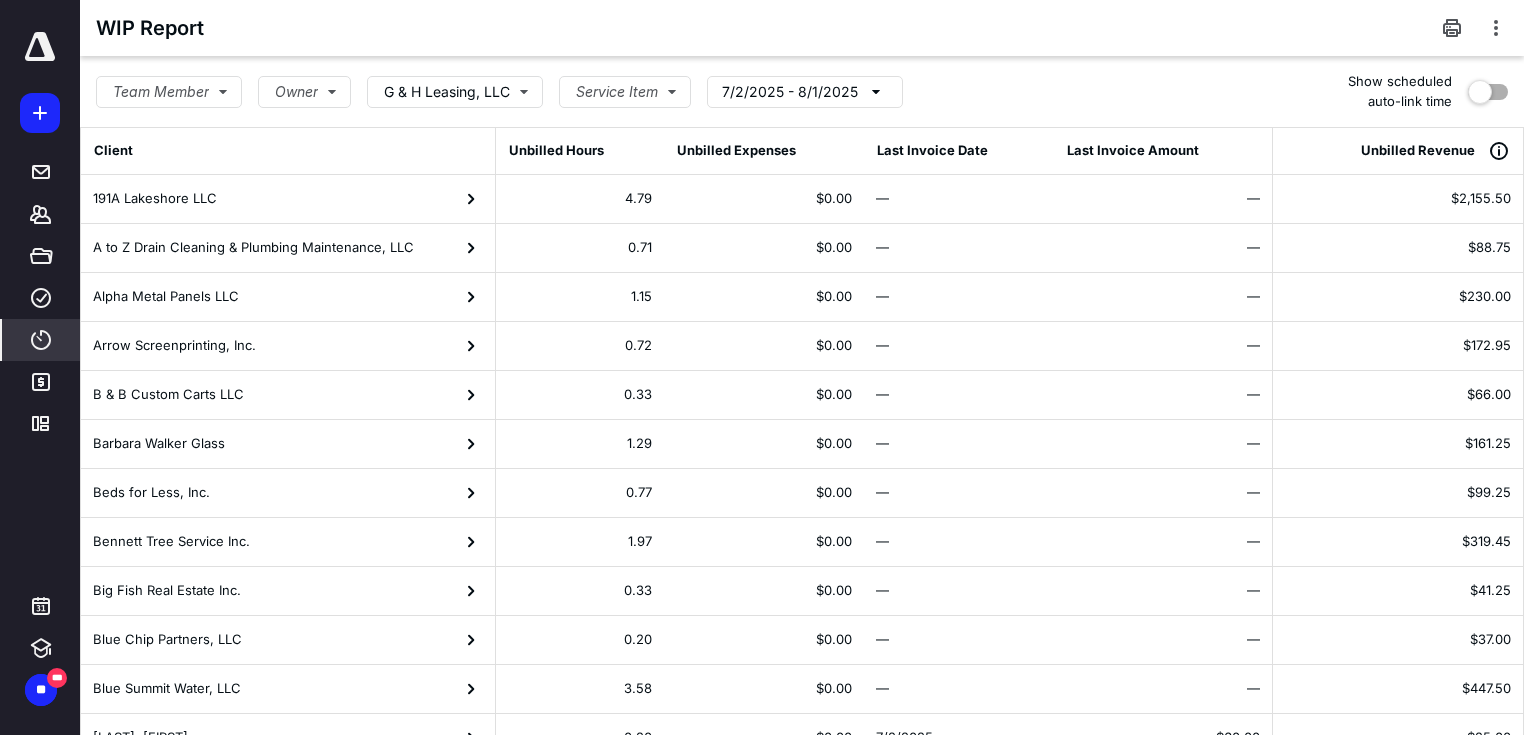 type 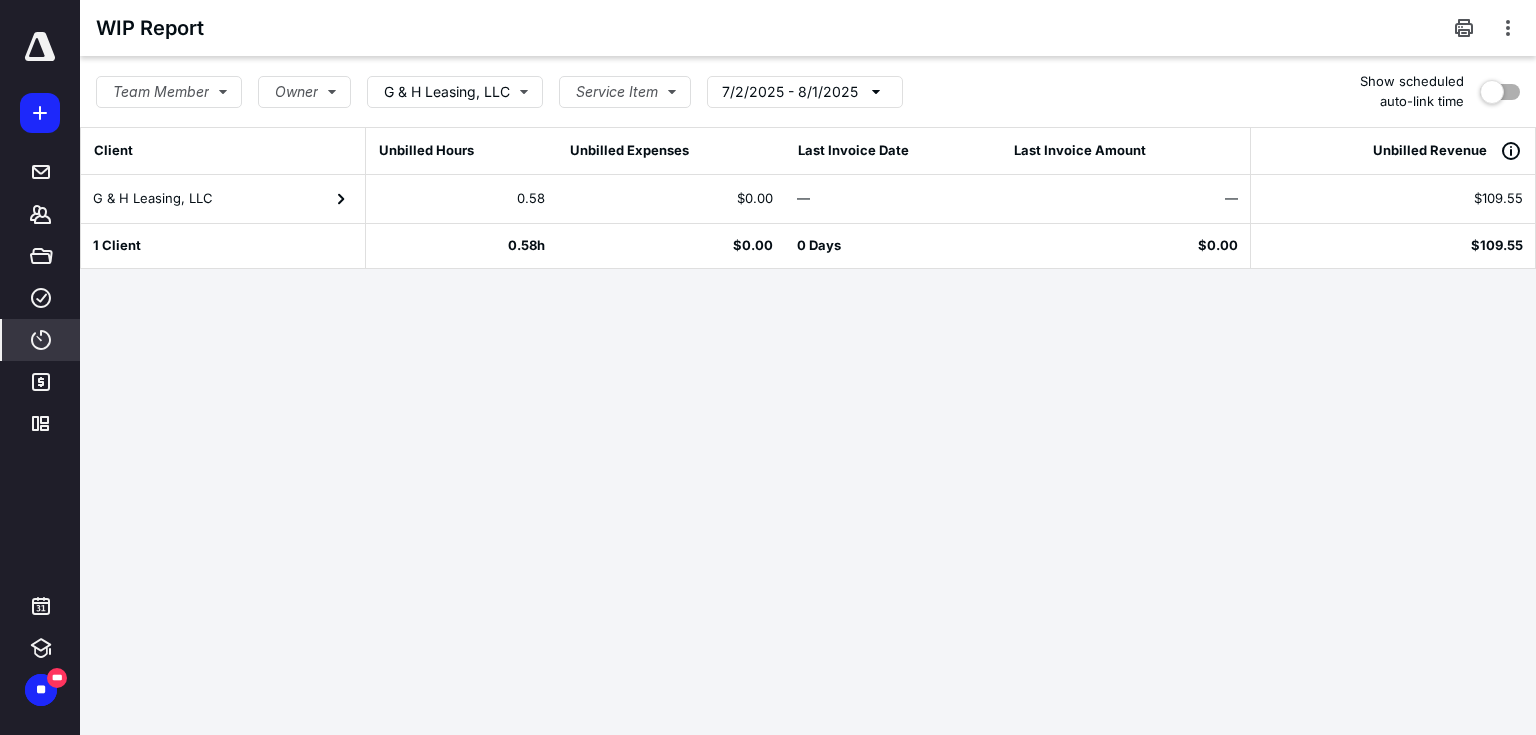 click 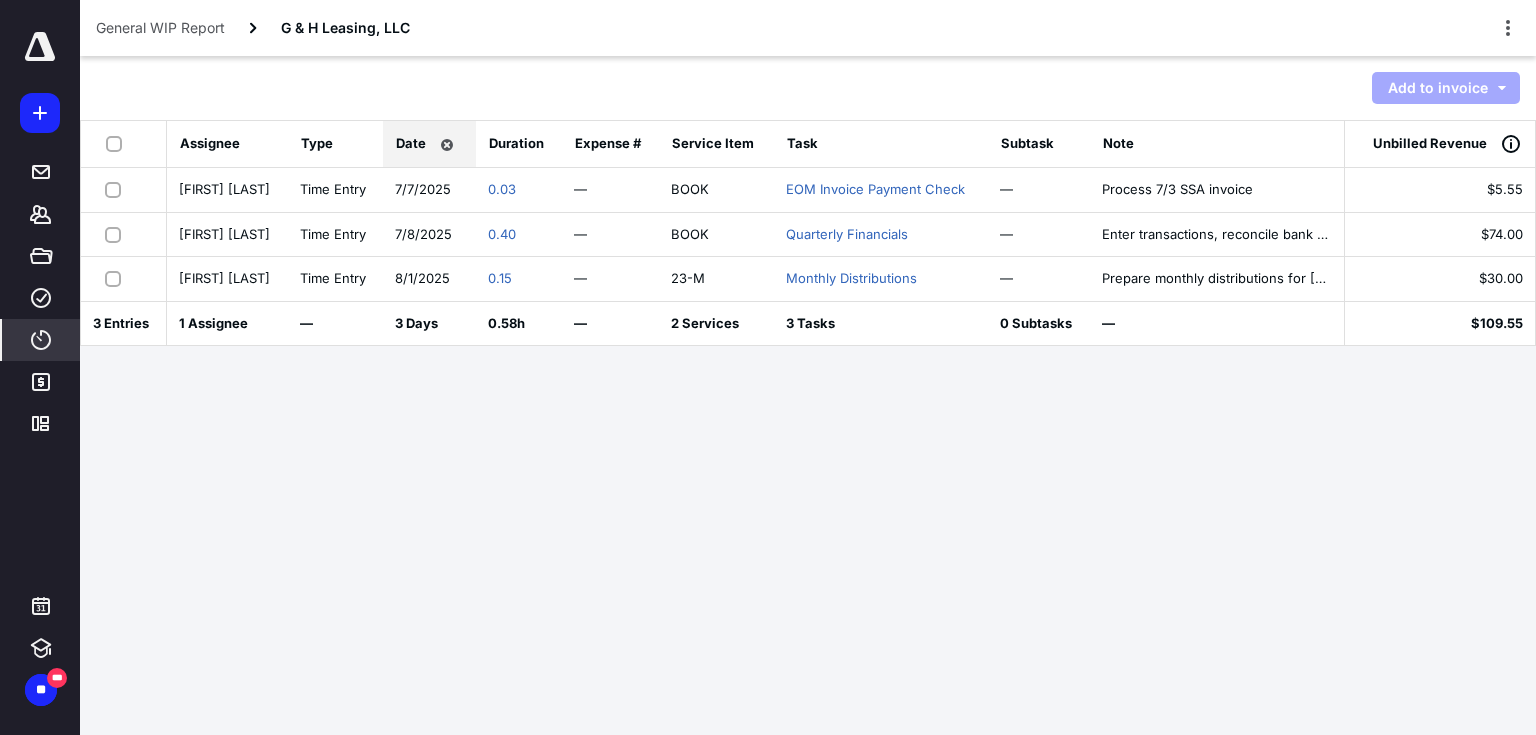 click at bounding box center [118, 143] 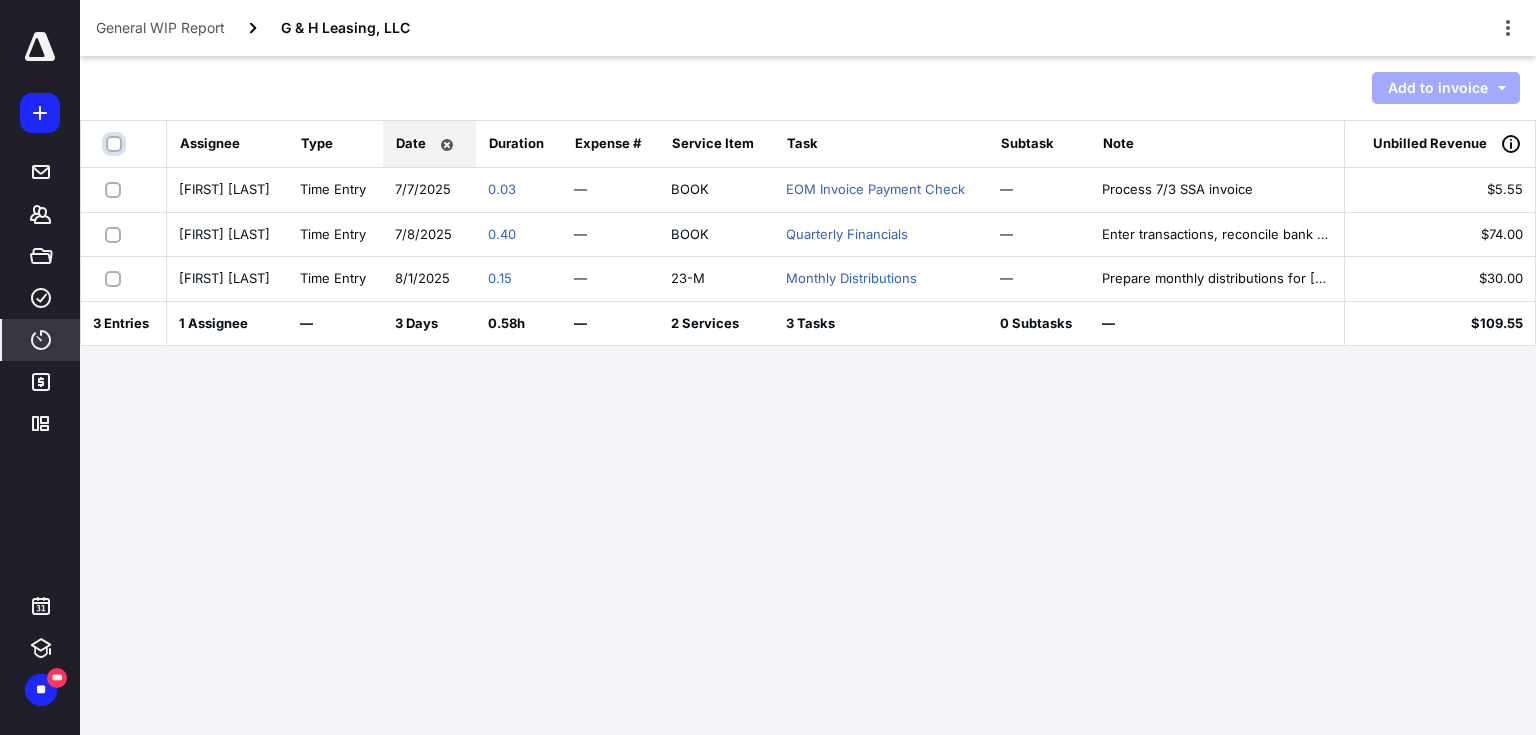 click at bounding box center [116, 144] 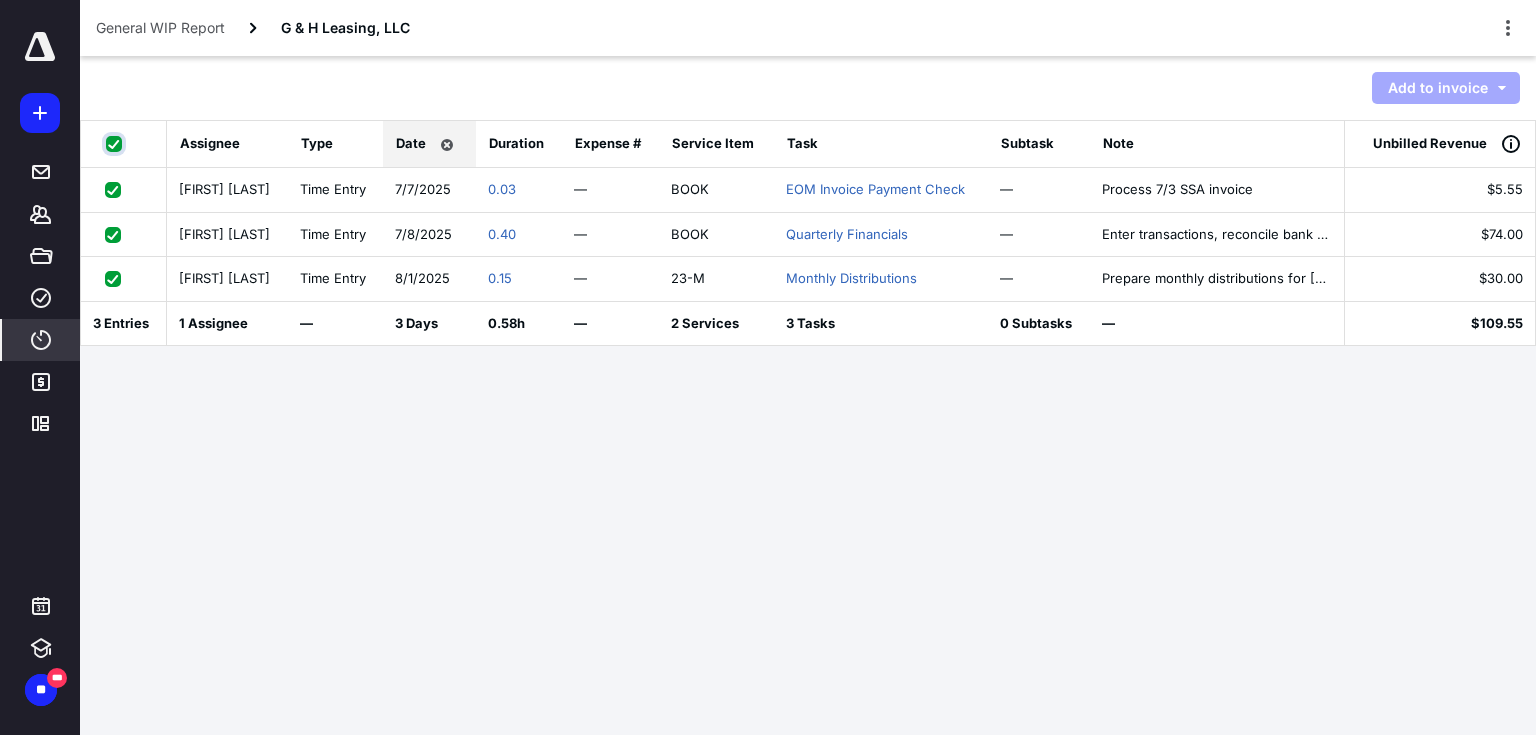 checkbox on "true" 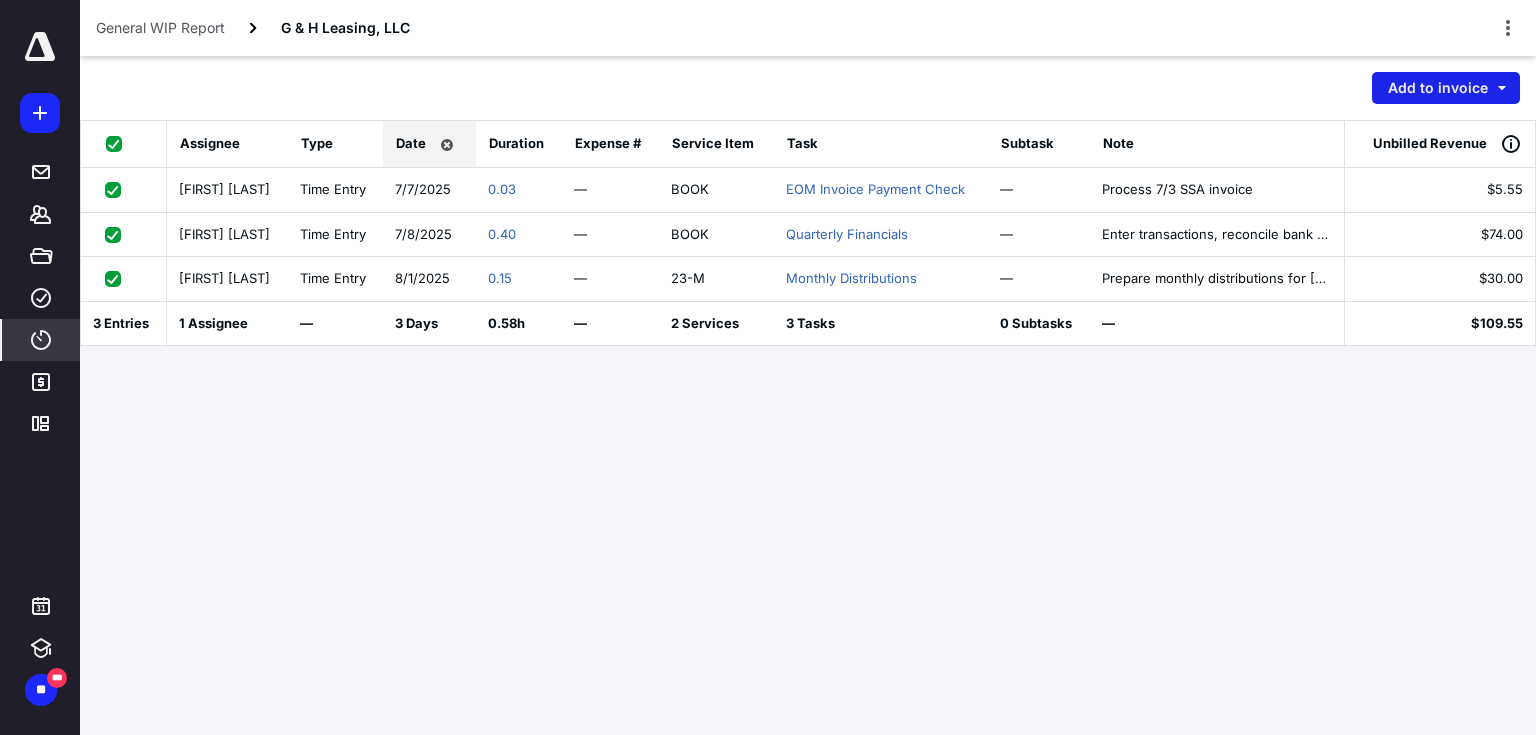 click on "Add to invoice" at bounding box center (1446, 88) 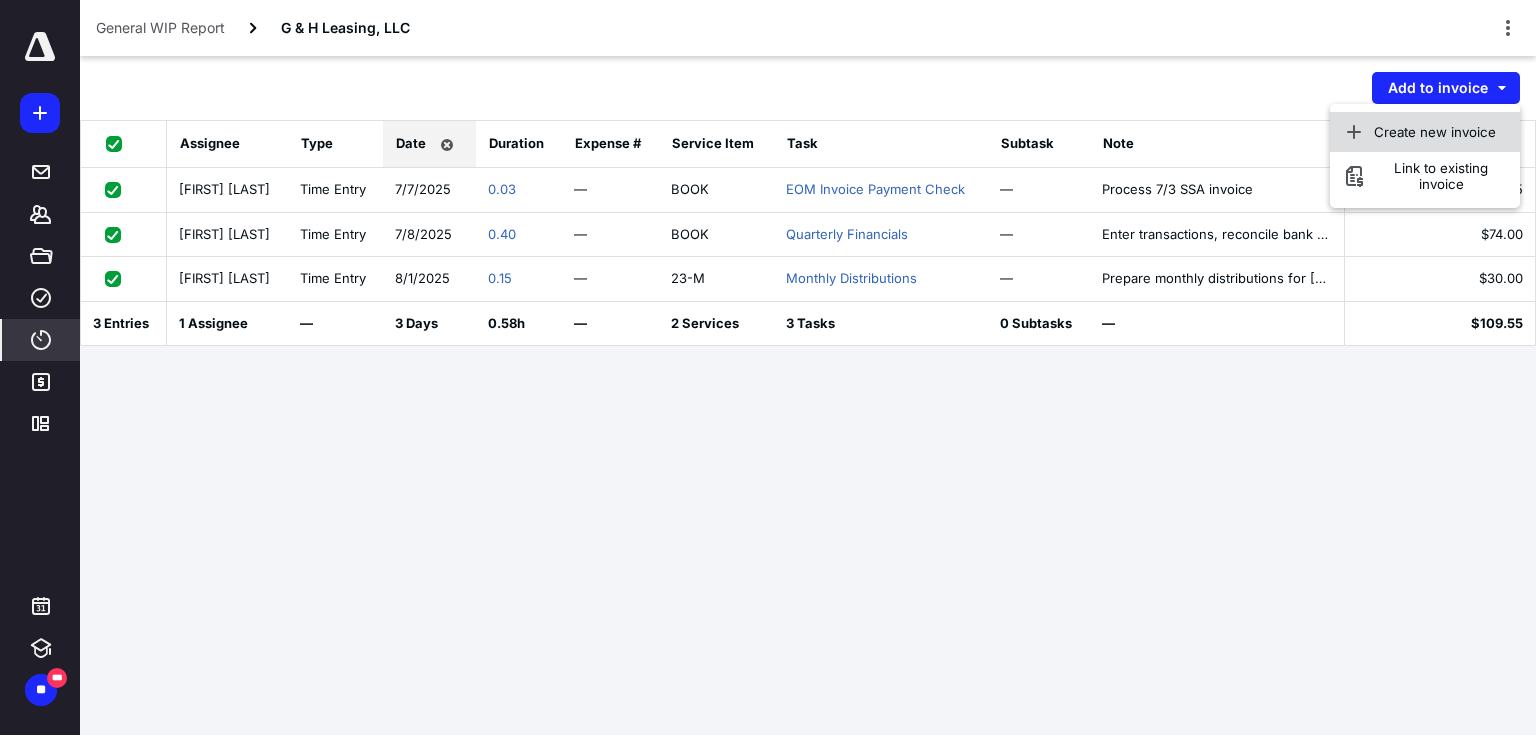 click on "Create new invoice" at bounding box center (1425, 132) 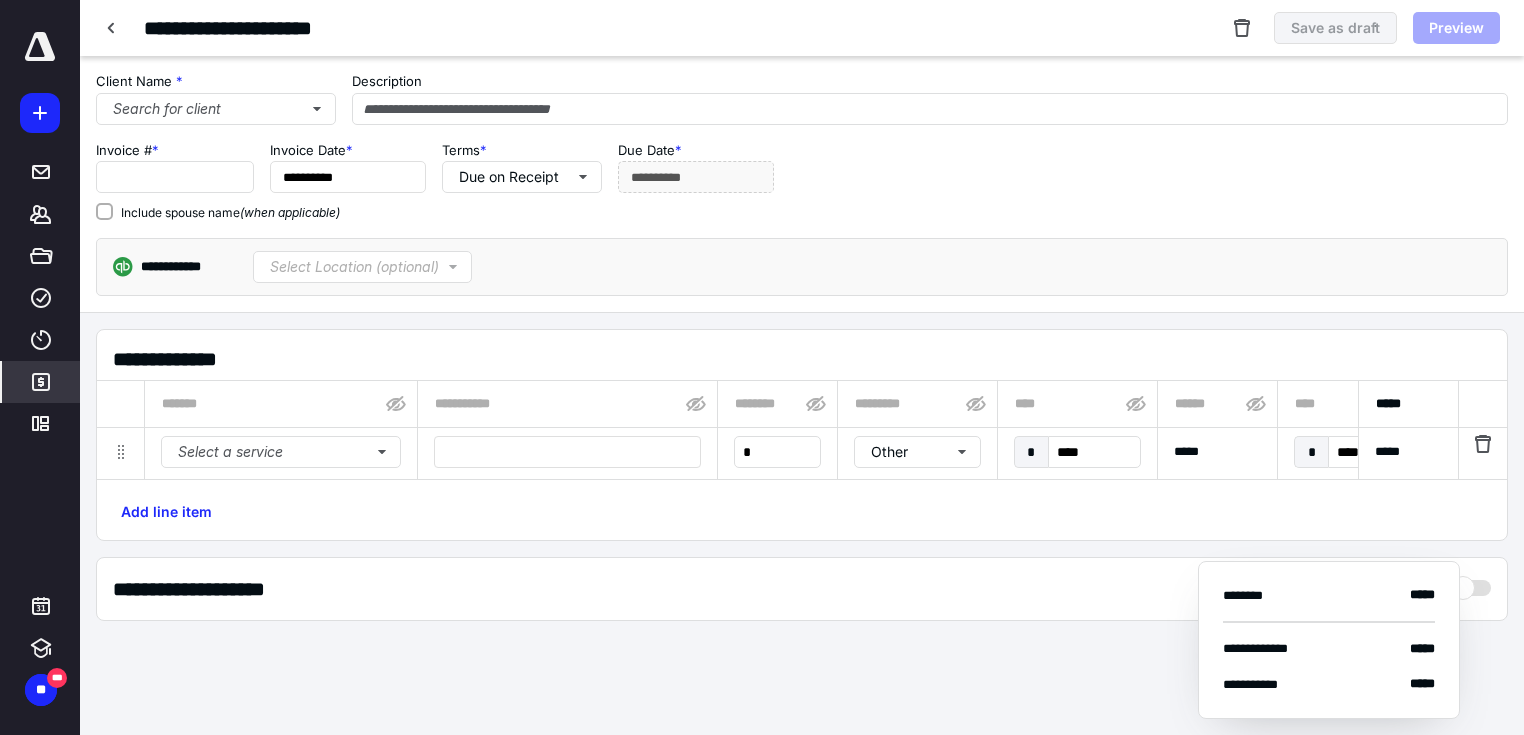 type on "****" 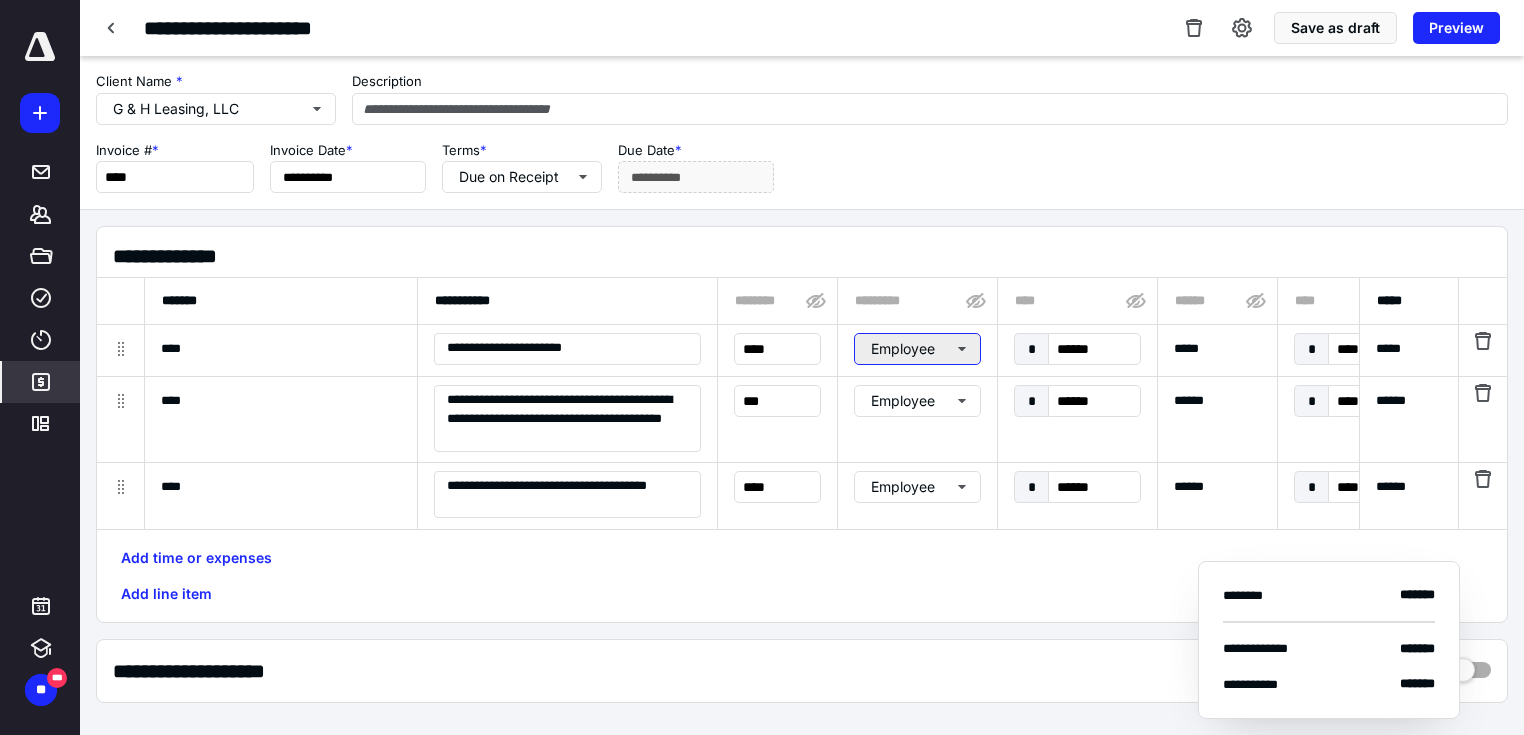 click on "Employee" at bounding box center [917, 349] 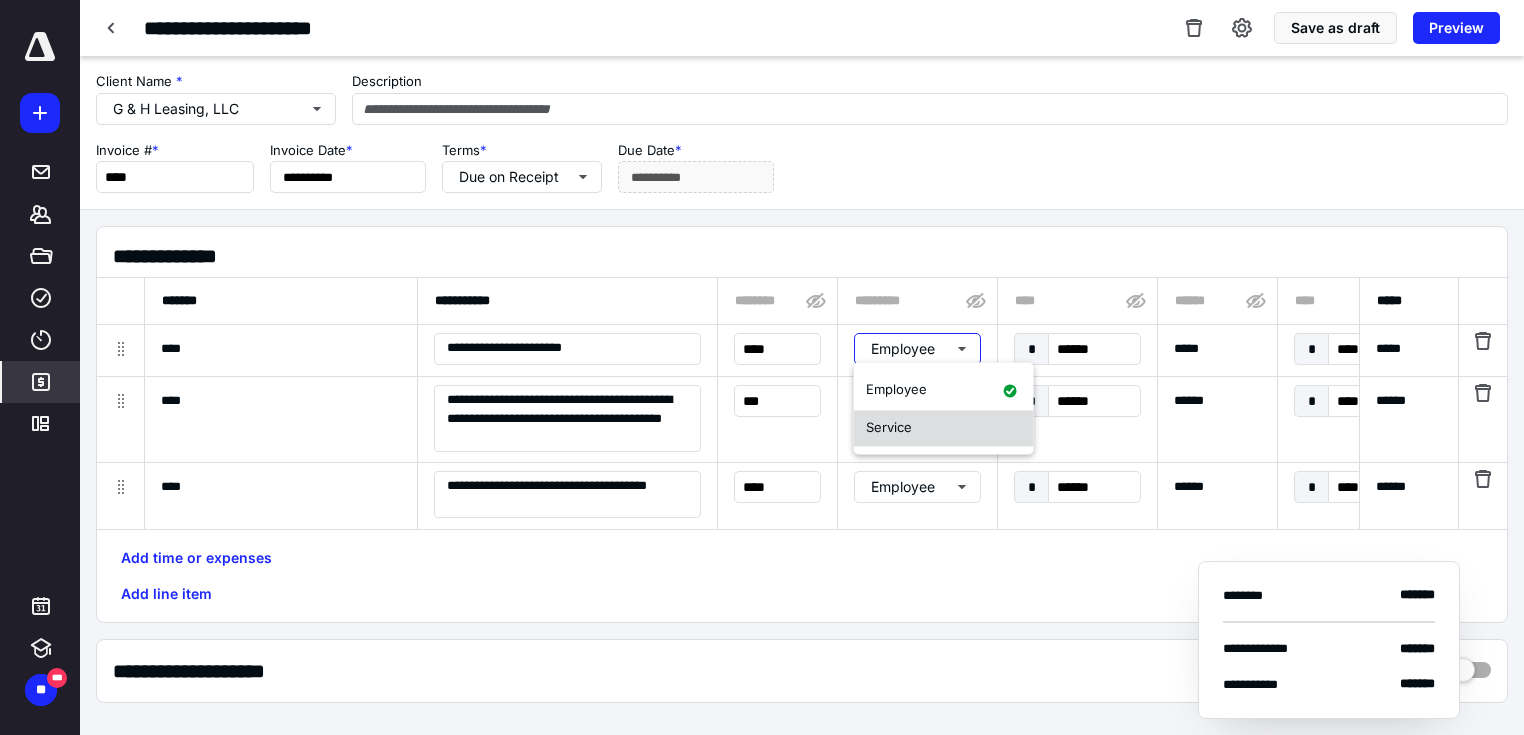 click on "Service" at bounding box center [889, 428] 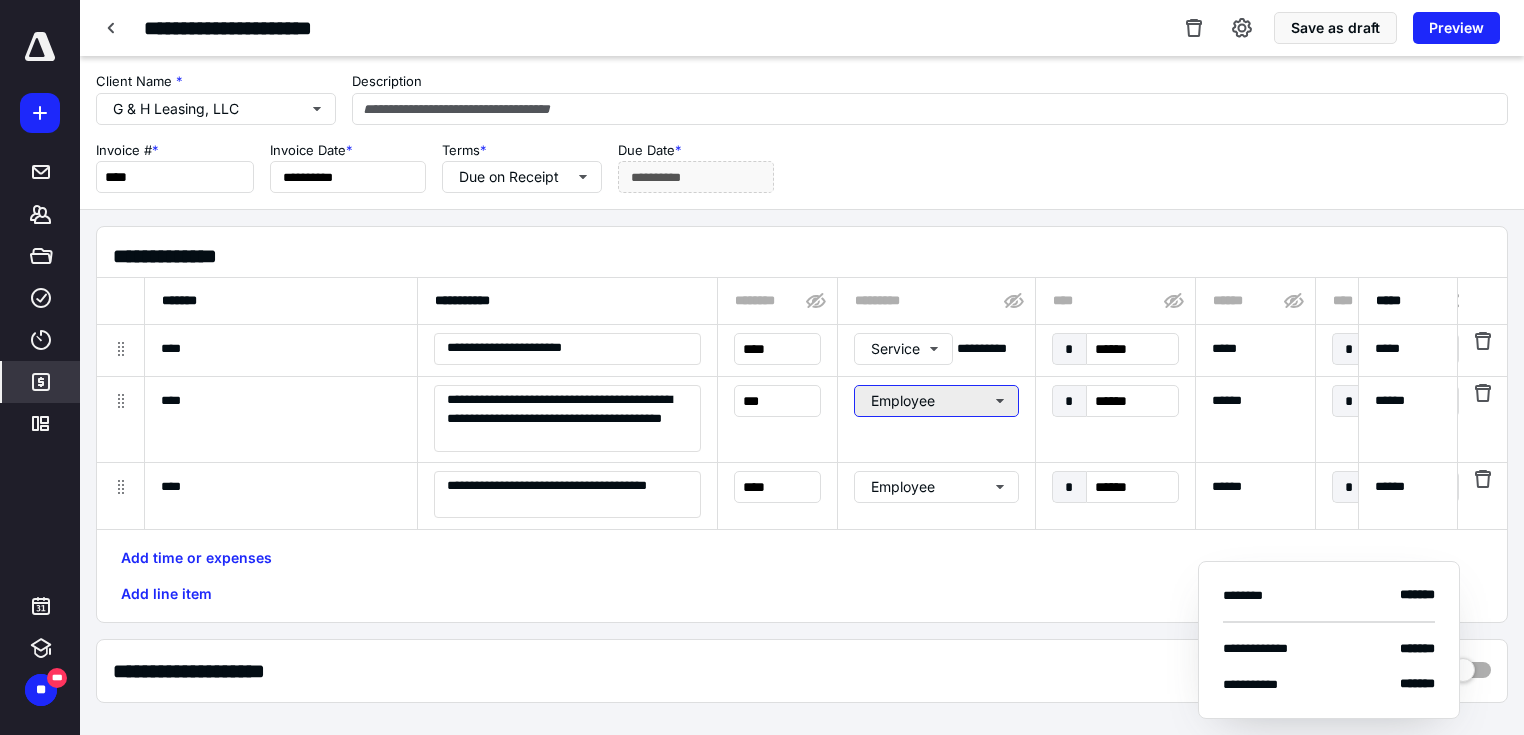click on "Employee" at bounding box center [936, 401] 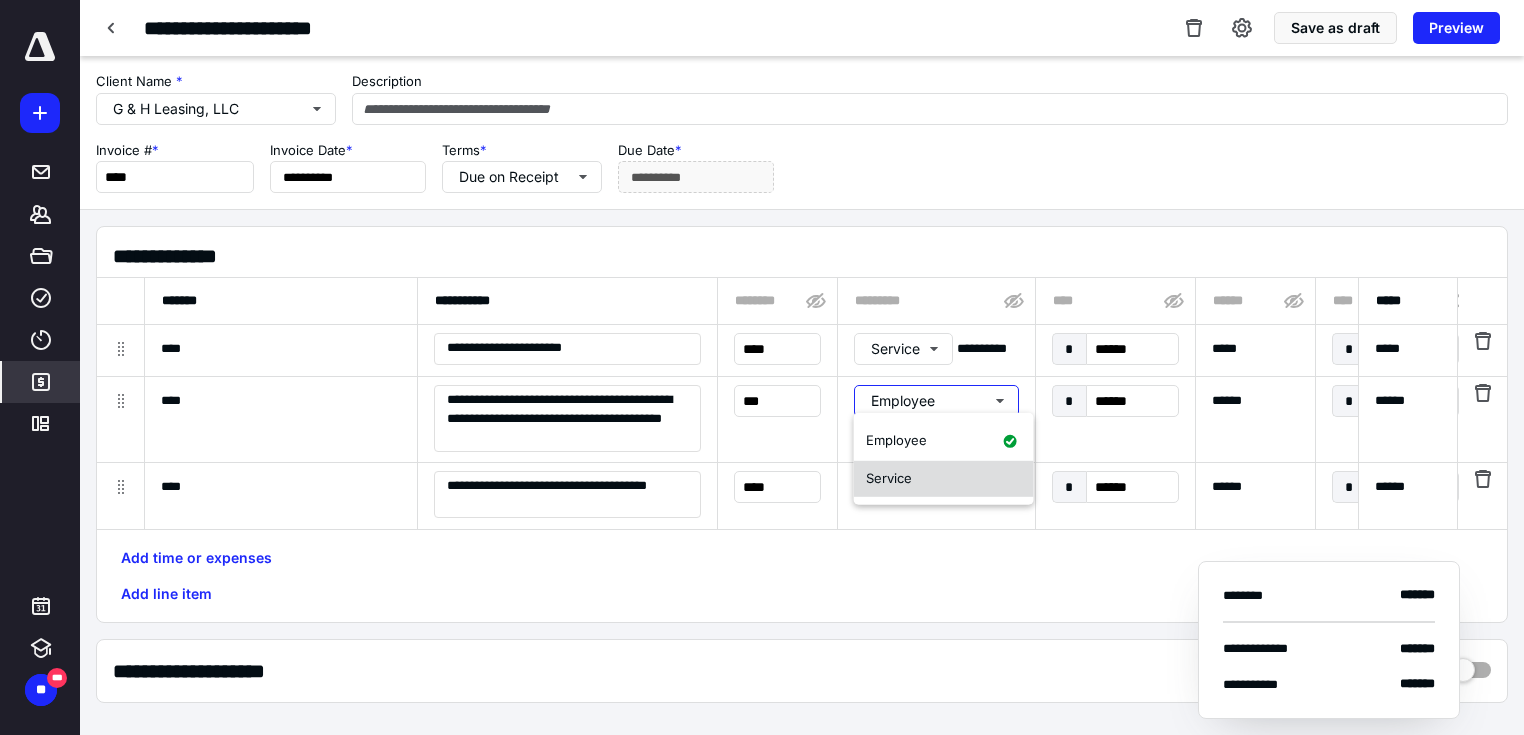 click on "Service" at bounding box center (944, 479) 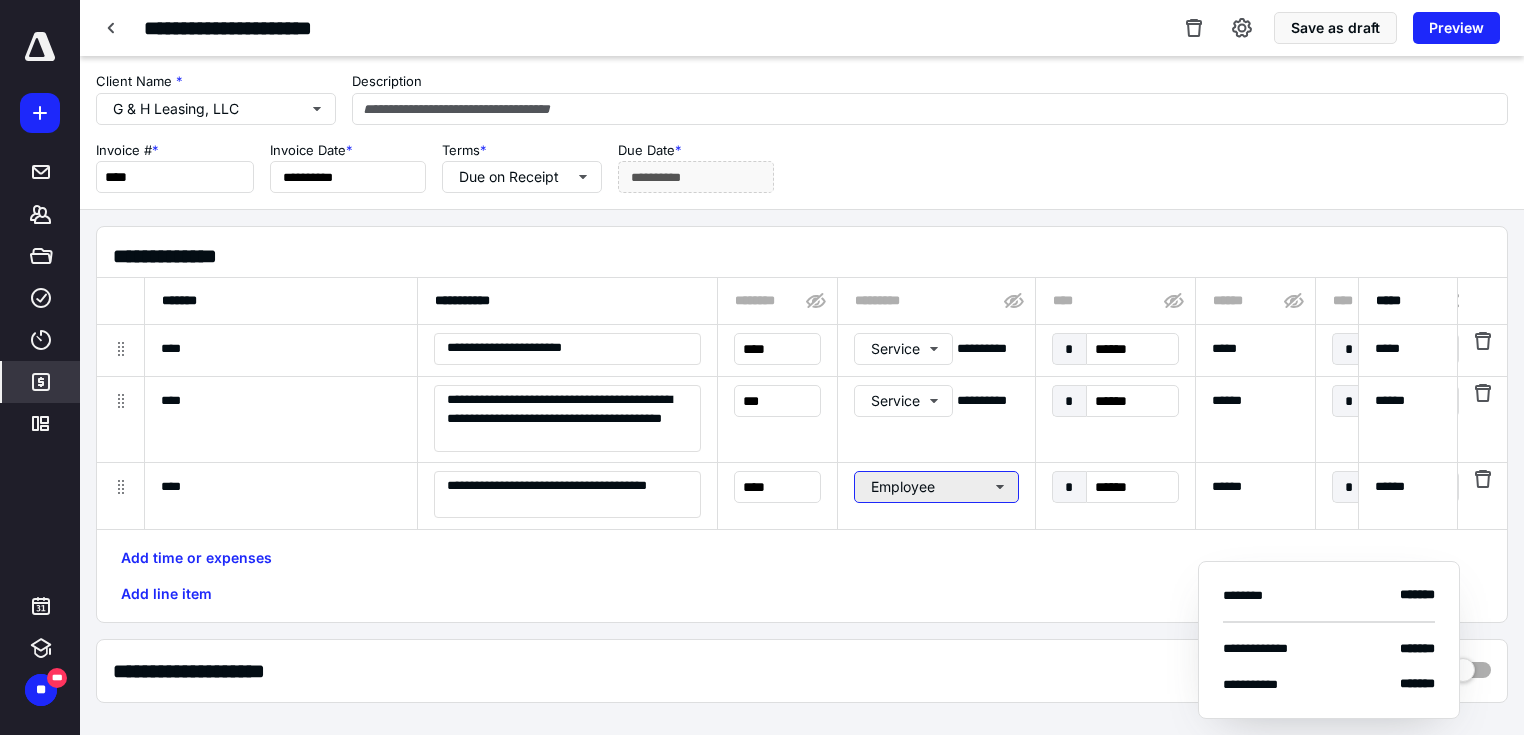 click on "Employee" at bounding box center [936, 487] 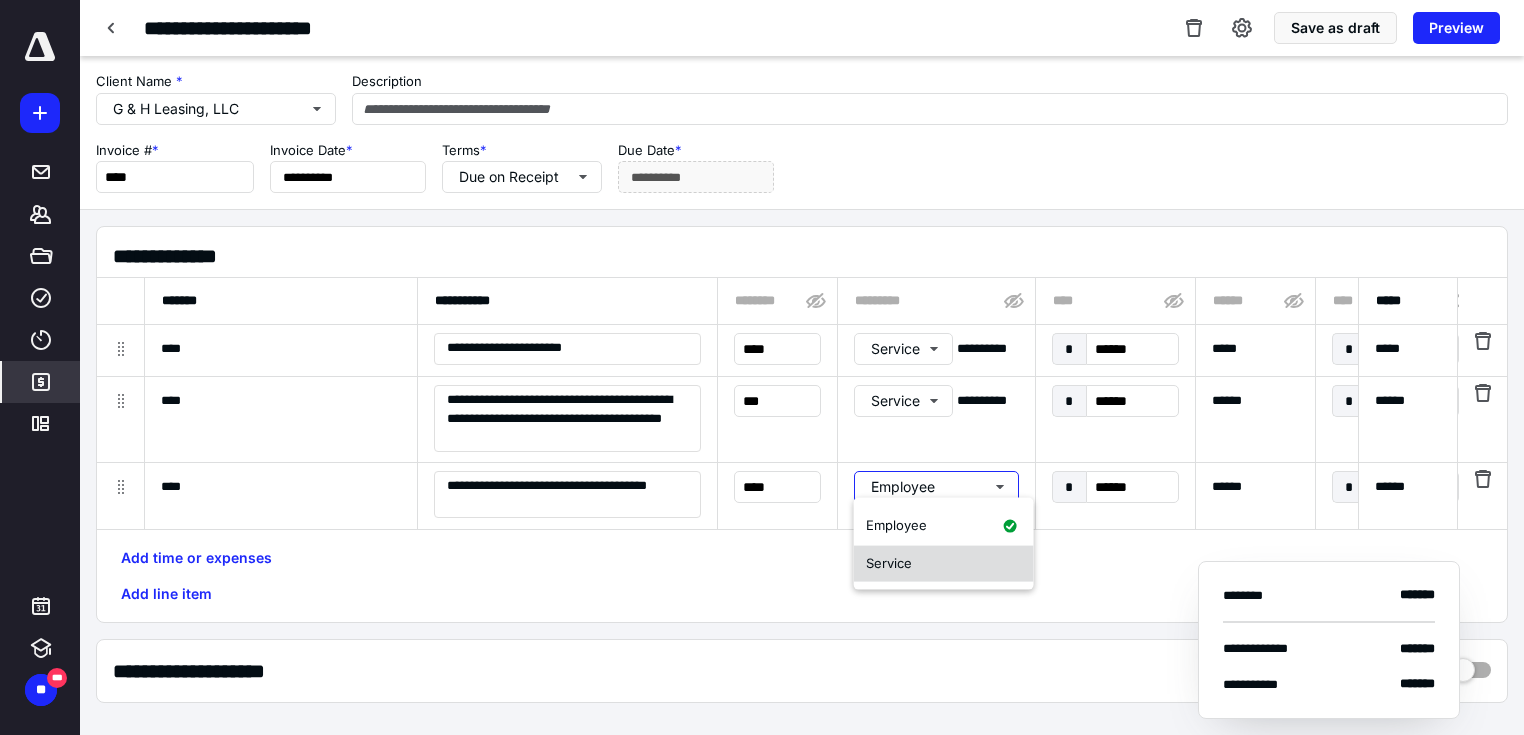 click on "Service" at bounding box center [944, 564] 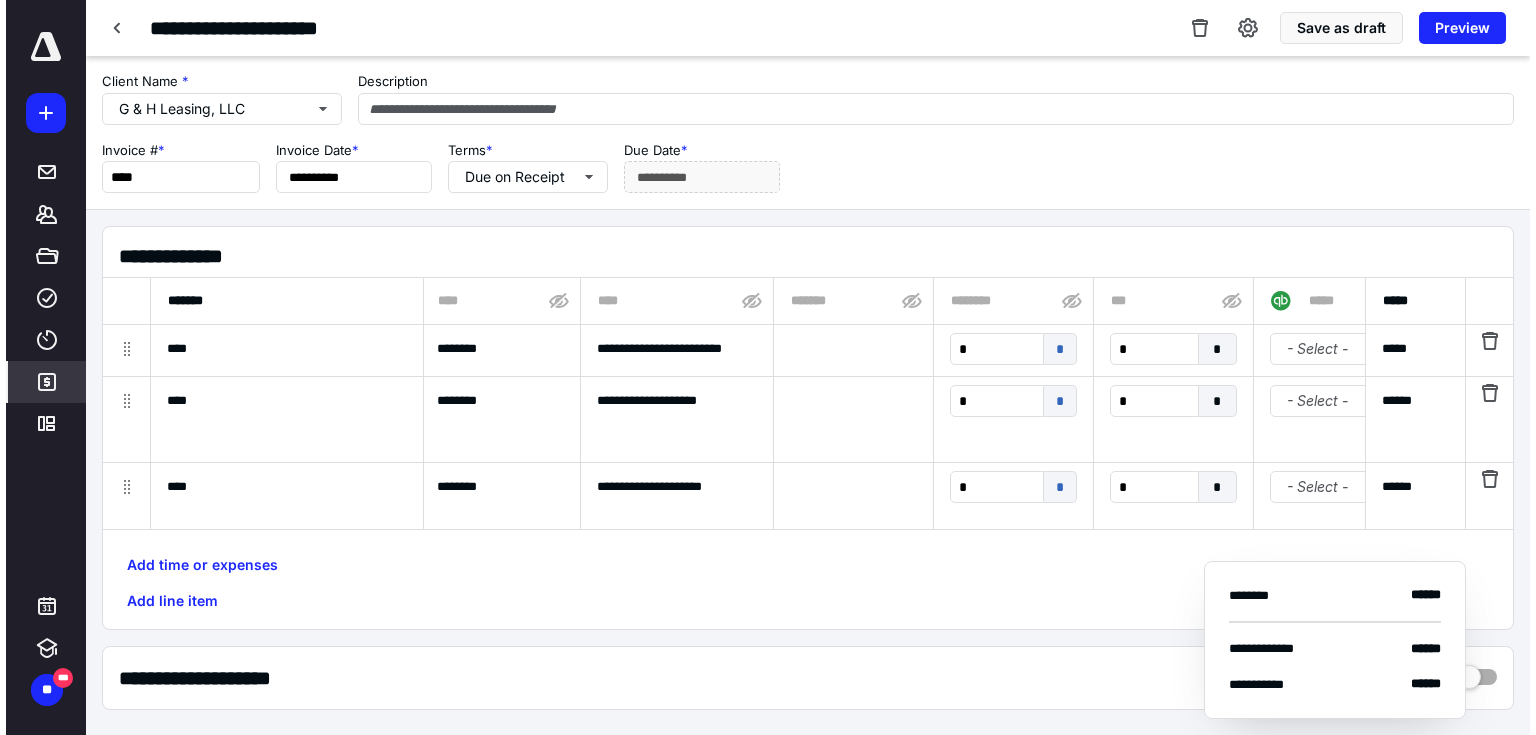 scroll, scrollTop: 0, scrollLeft: 1269, axis: horizontal 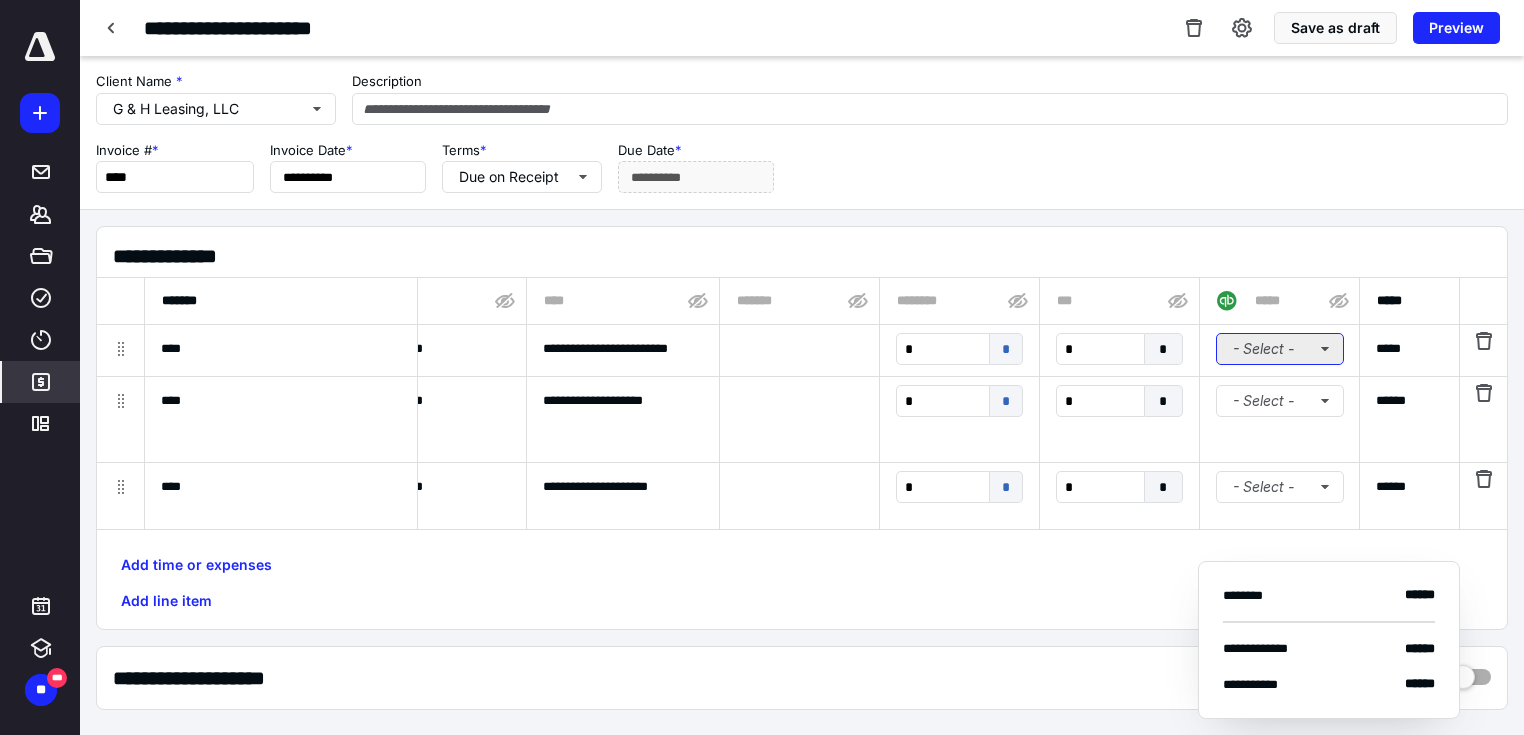 click on "- Select -" at bounding box center (1280, 349) 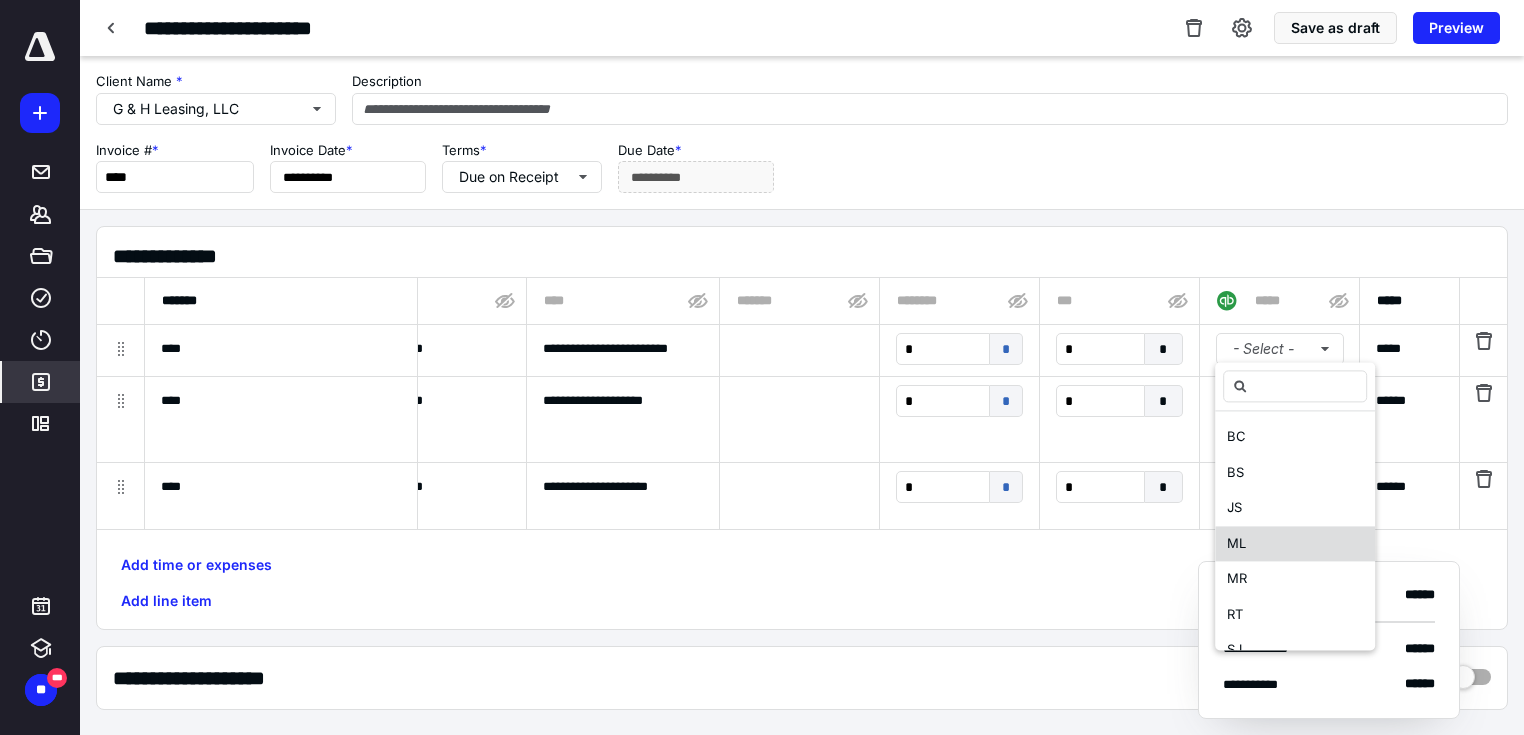 click on "ML" at bounding box center [1236, 543] 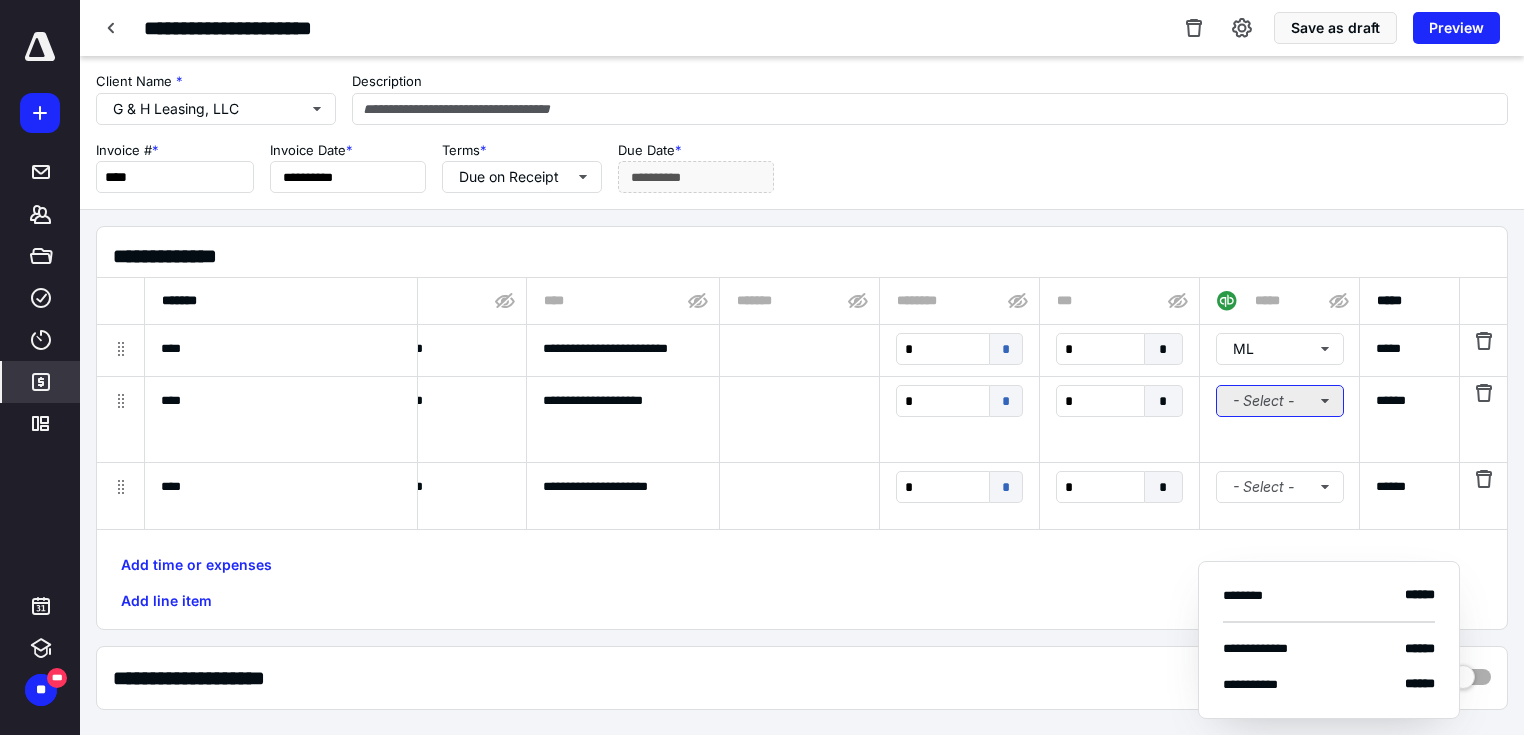 click on "- Select -" at bounding box center (1280, 401) 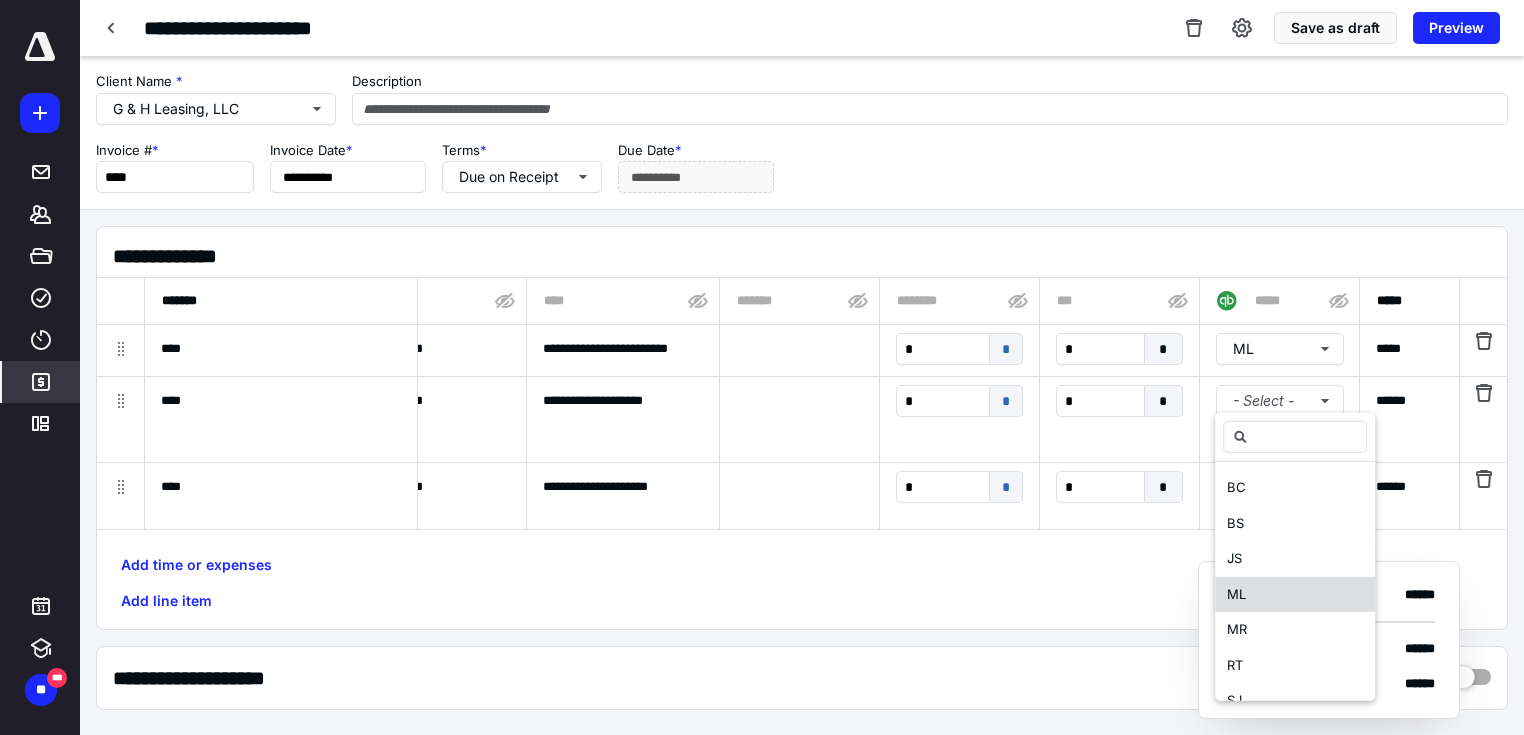 click on "ML" at bounding box center [1295, 594] 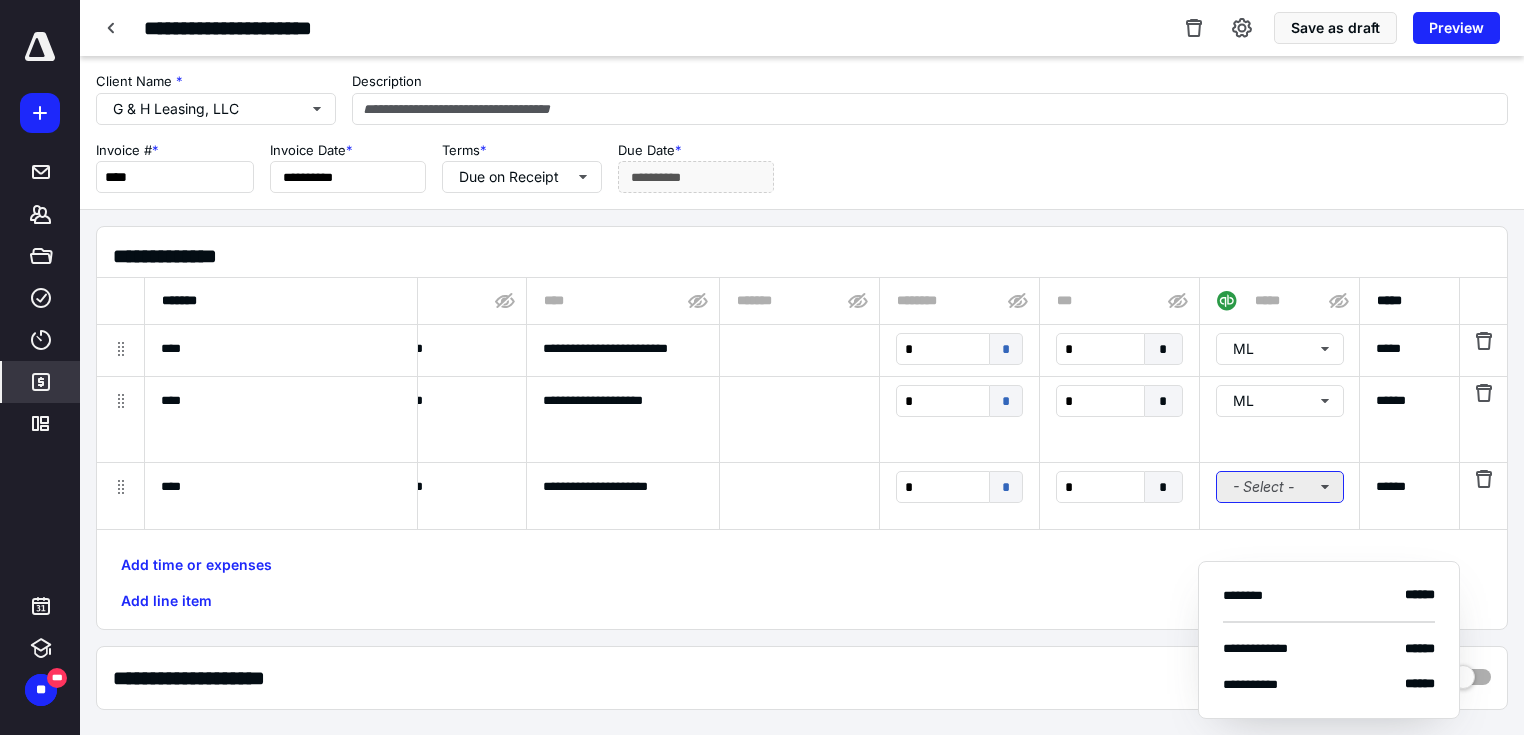 click on "- Select -" at bounding box center [1280, 487] 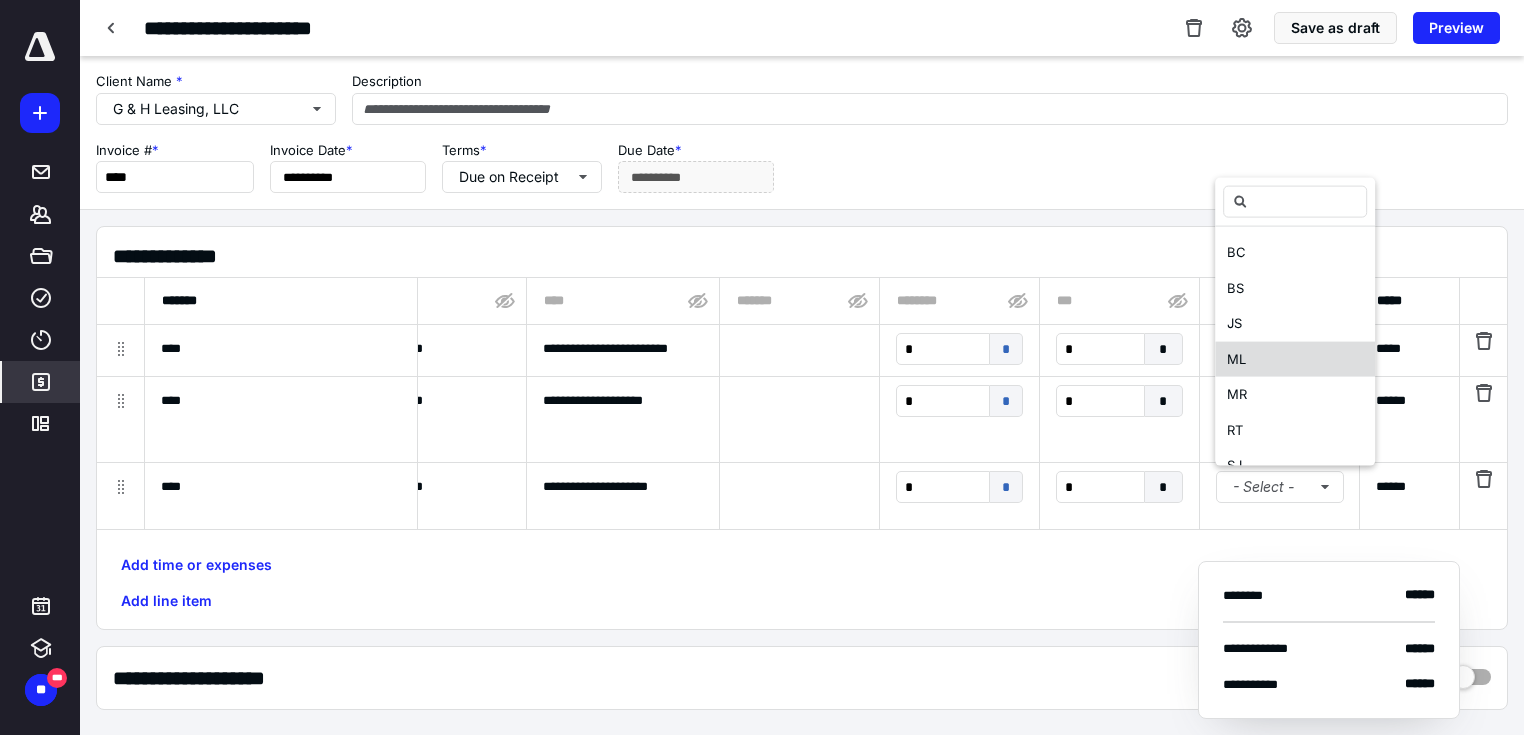 click on "ML" at bounding box center (1295, 359) 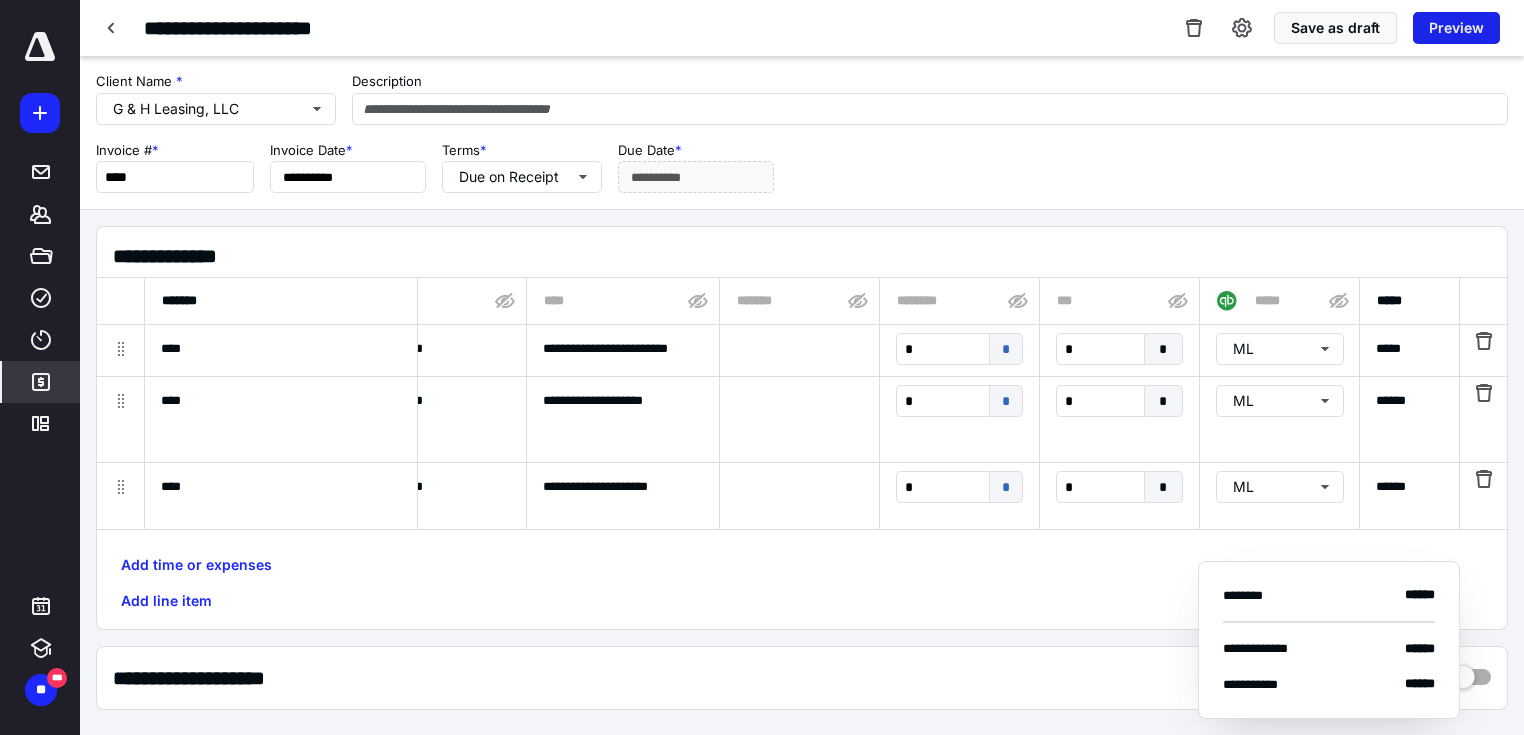 click on "Preview" at bounding box center (1456, 28) 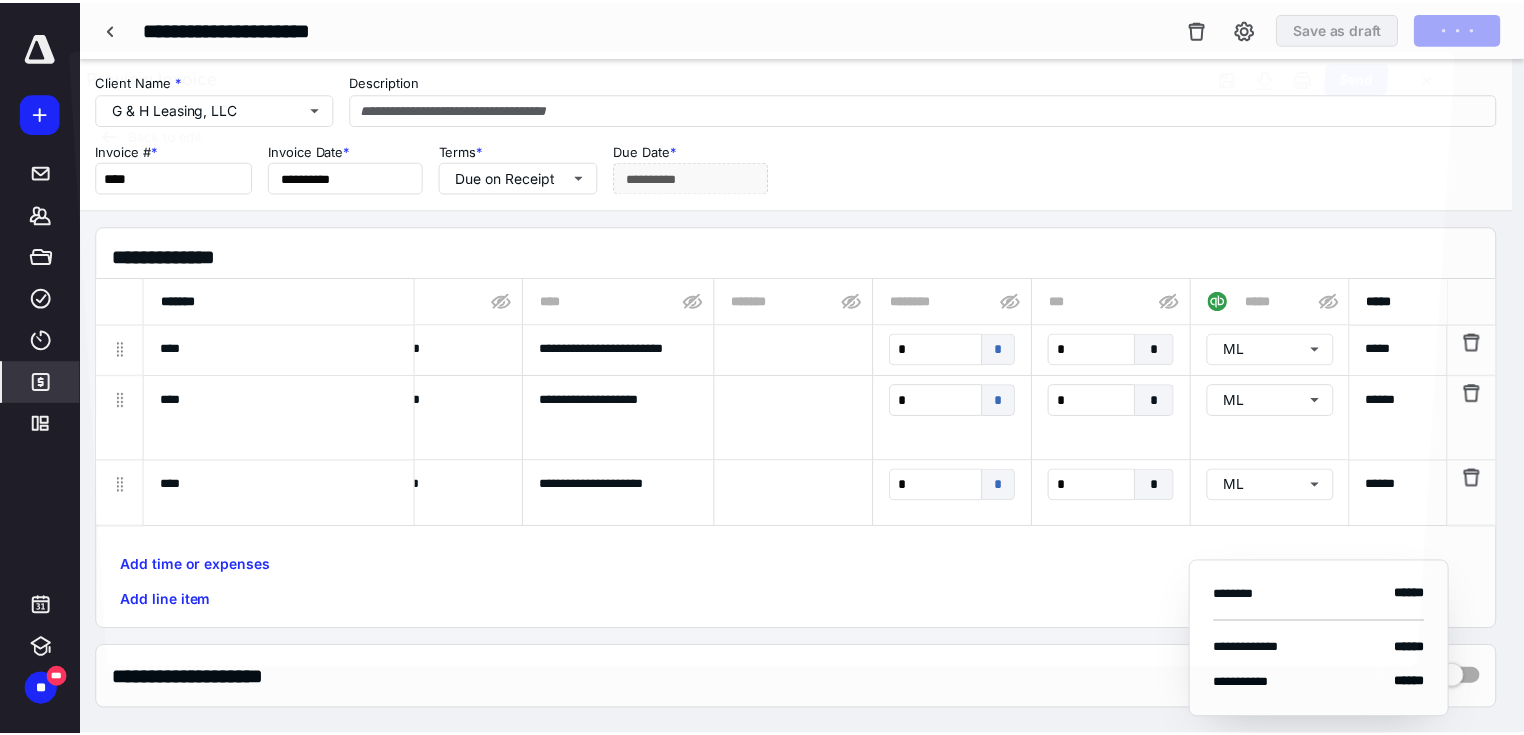scroll, scrollTop: 0, scrollLeft: 1257, axis: horizontal 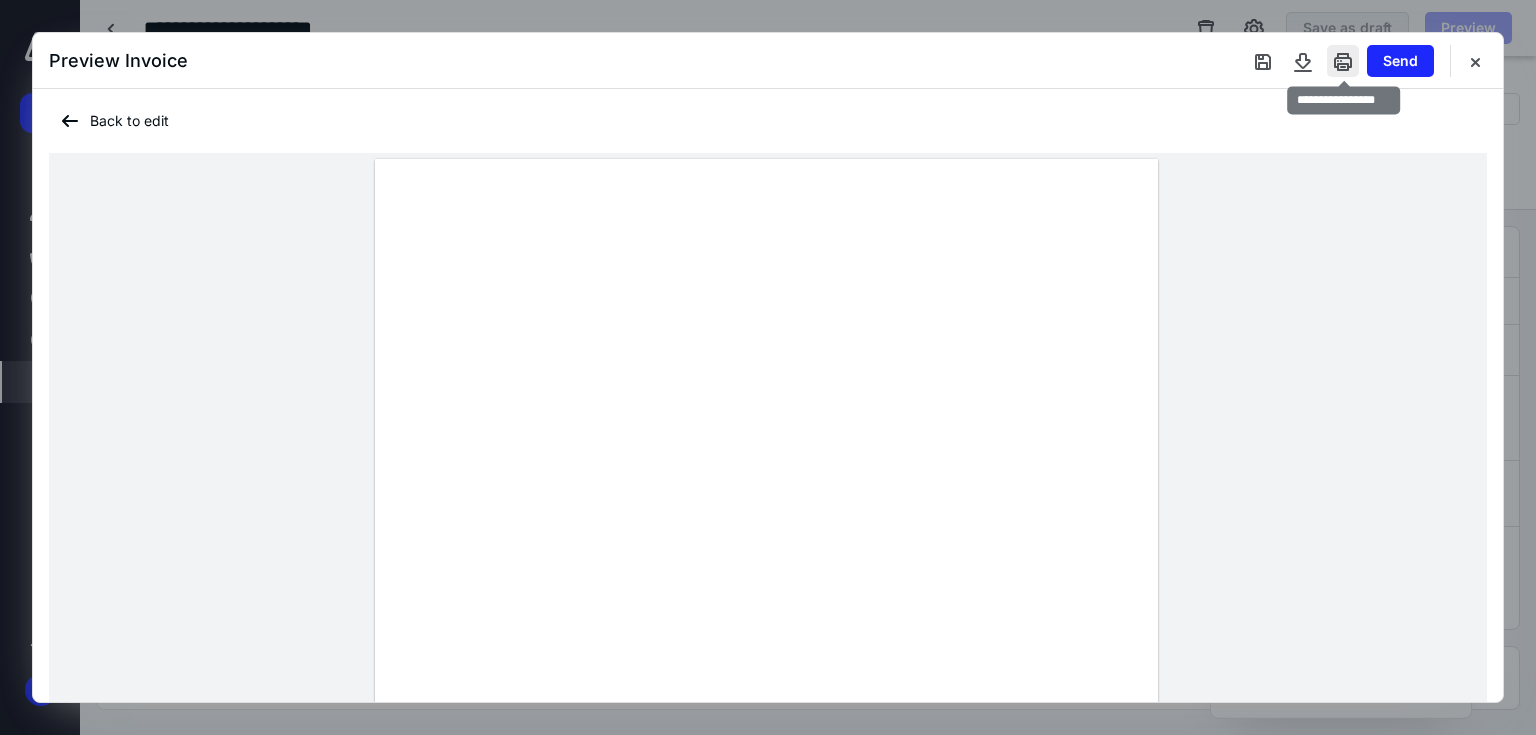 click at bounding box center [1343, 61] 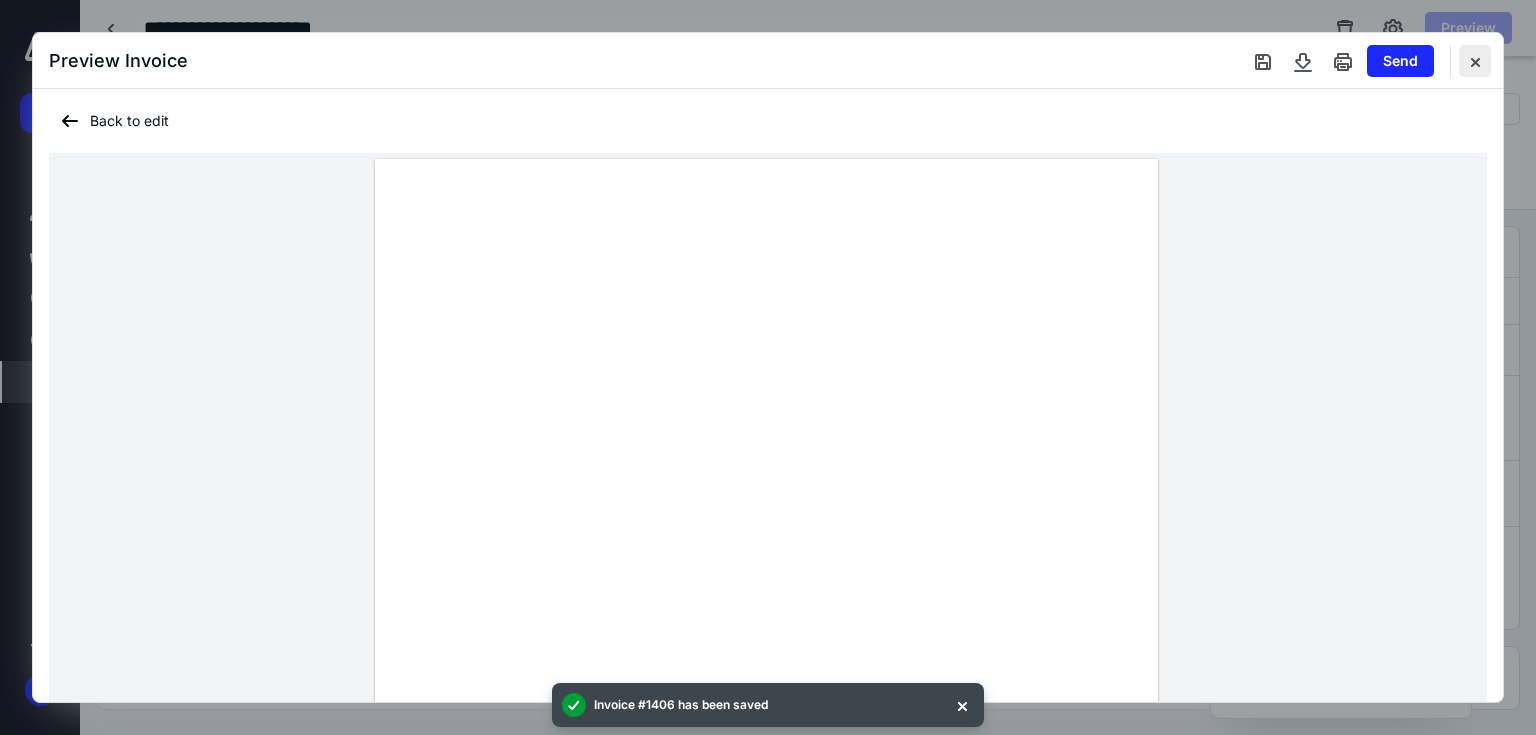 click at bounding box center [1475, 61] 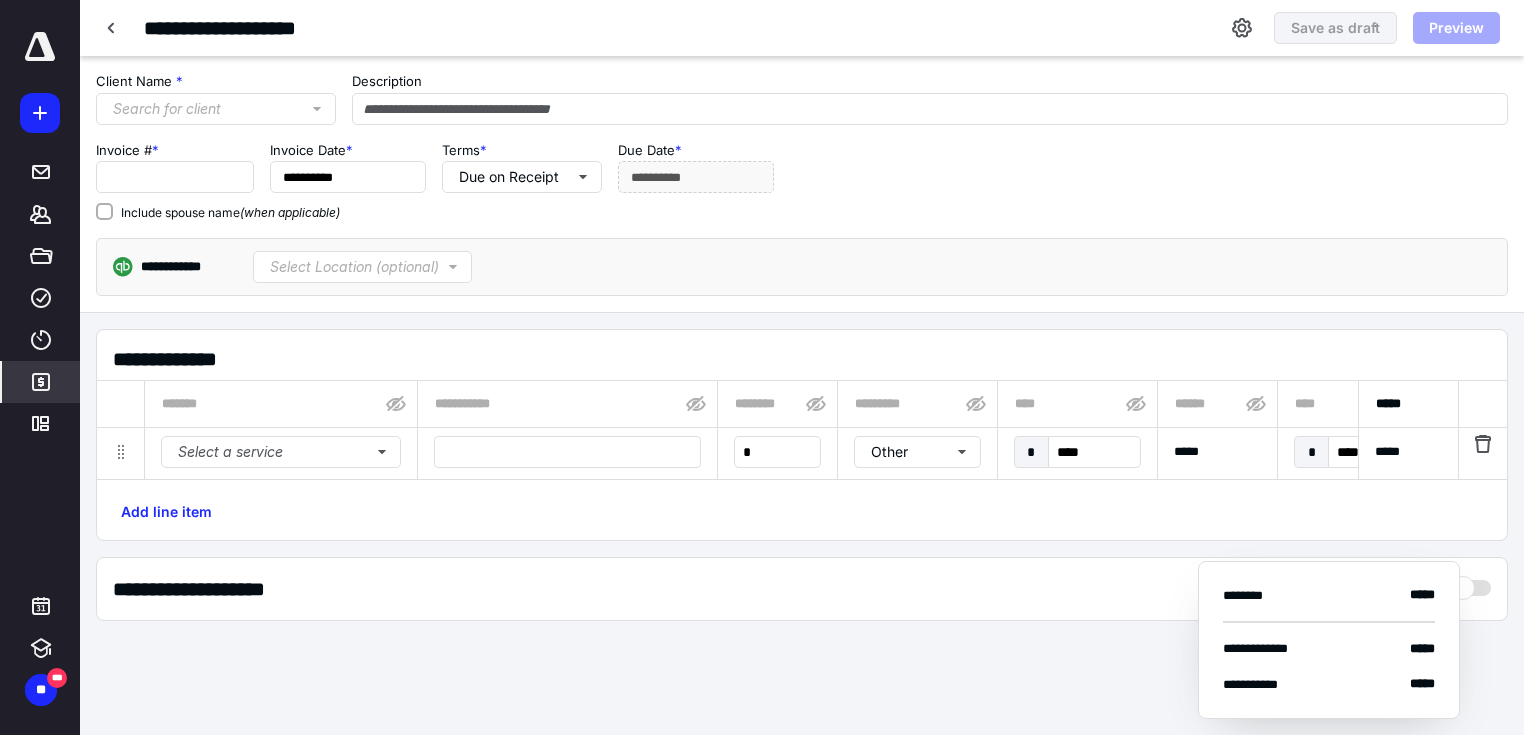 type on "****" 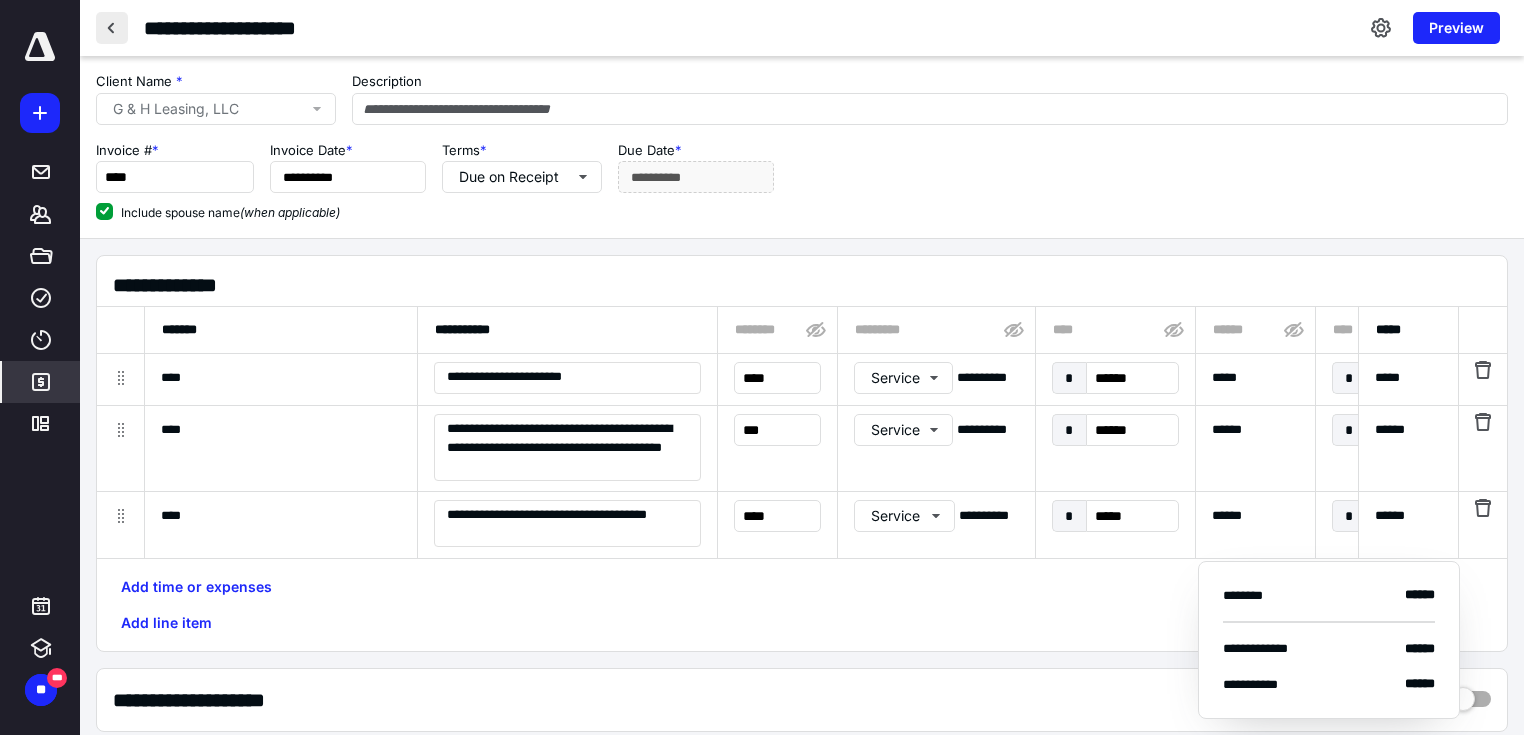 click at bounding box center (112, 28) 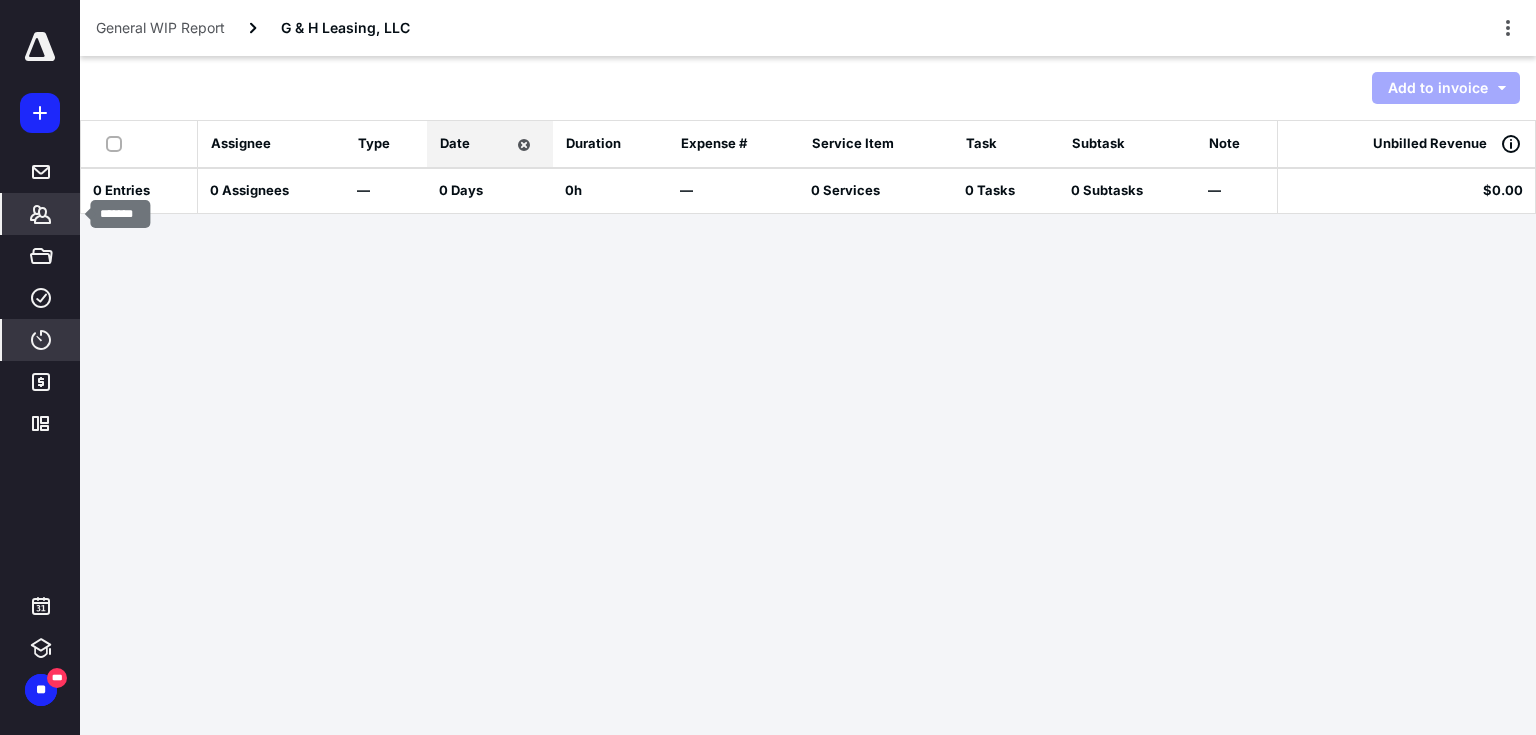 click on "*******" at bounding box center (41, 214) 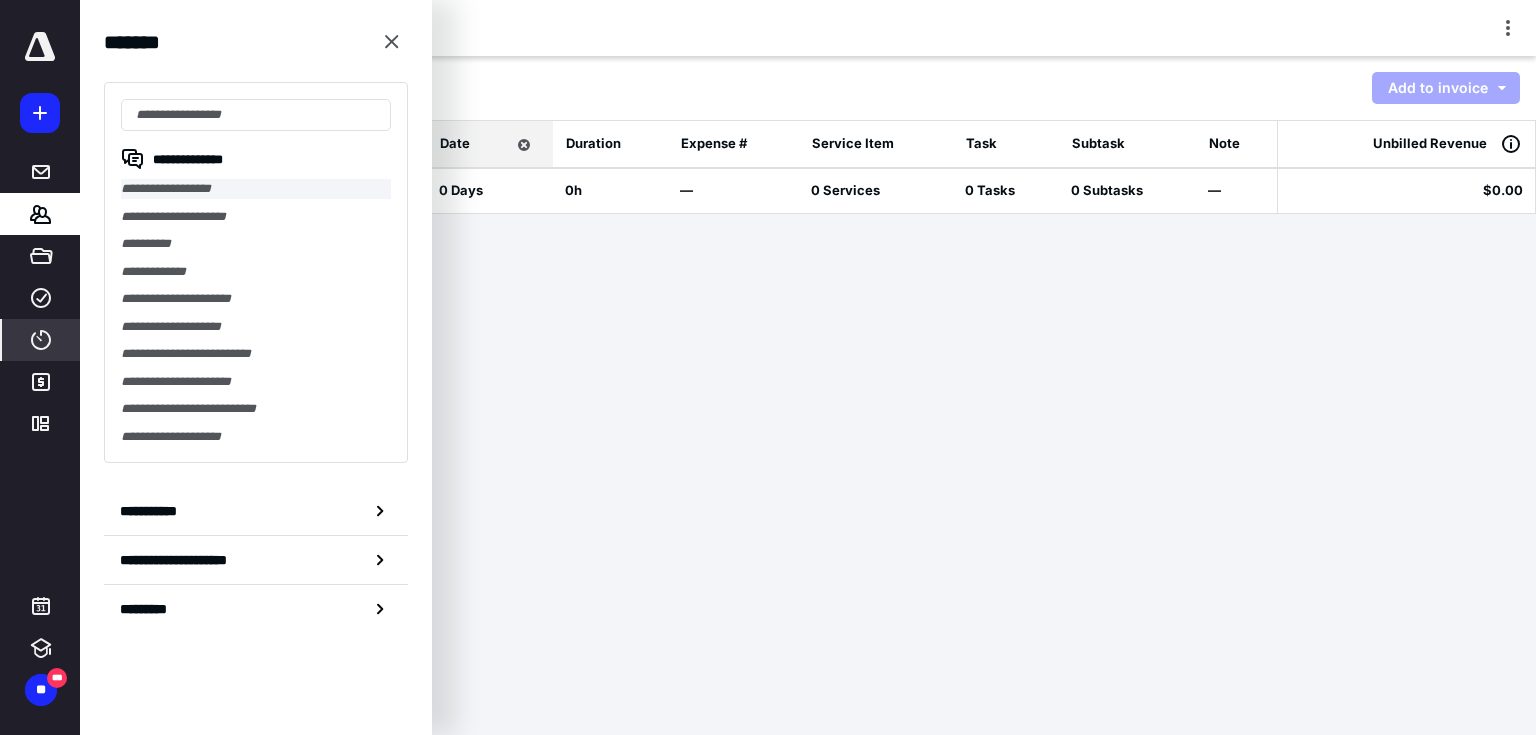 click on "**********" at bounding box center [256, 189] 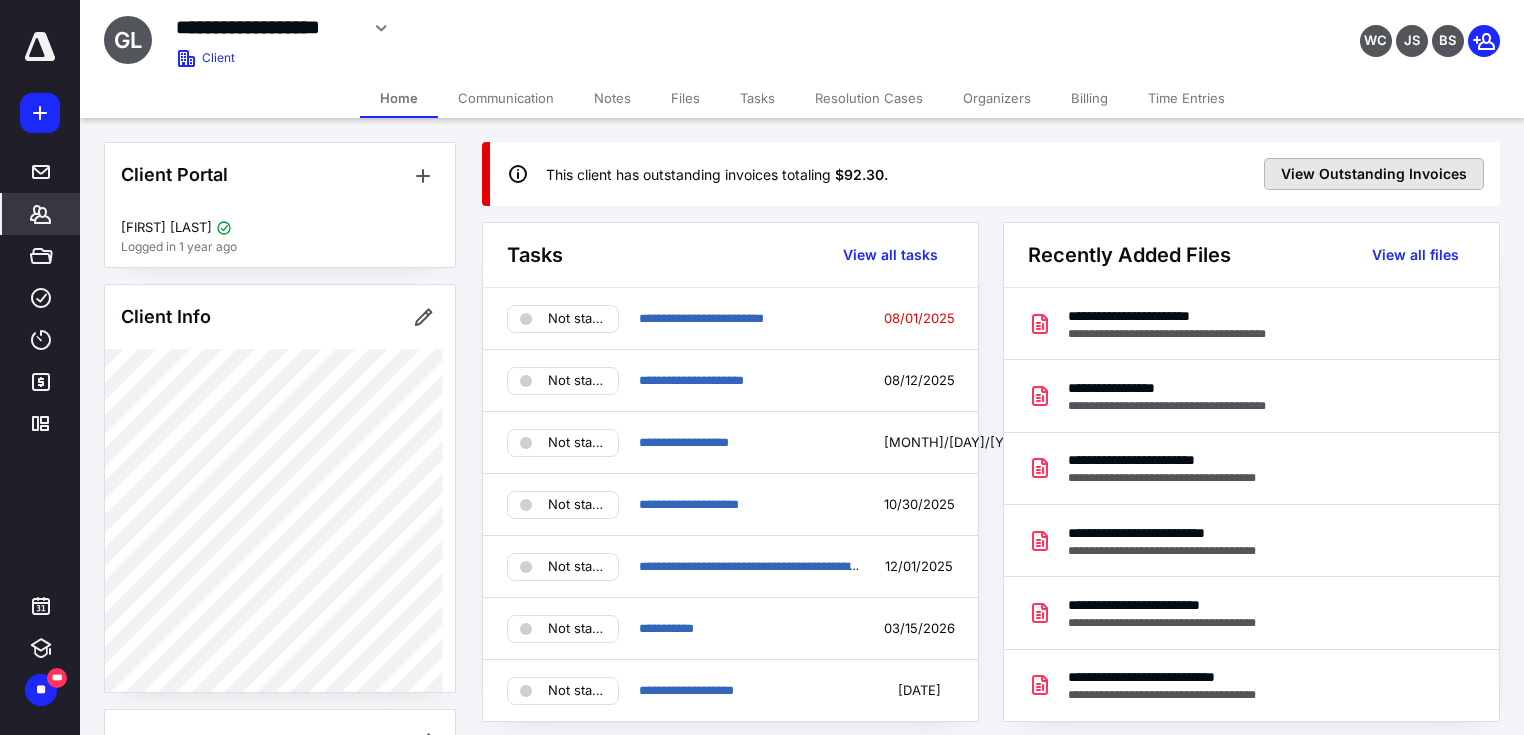 click on "View Outstanding Invoices" at bounding box center [1374, 174] 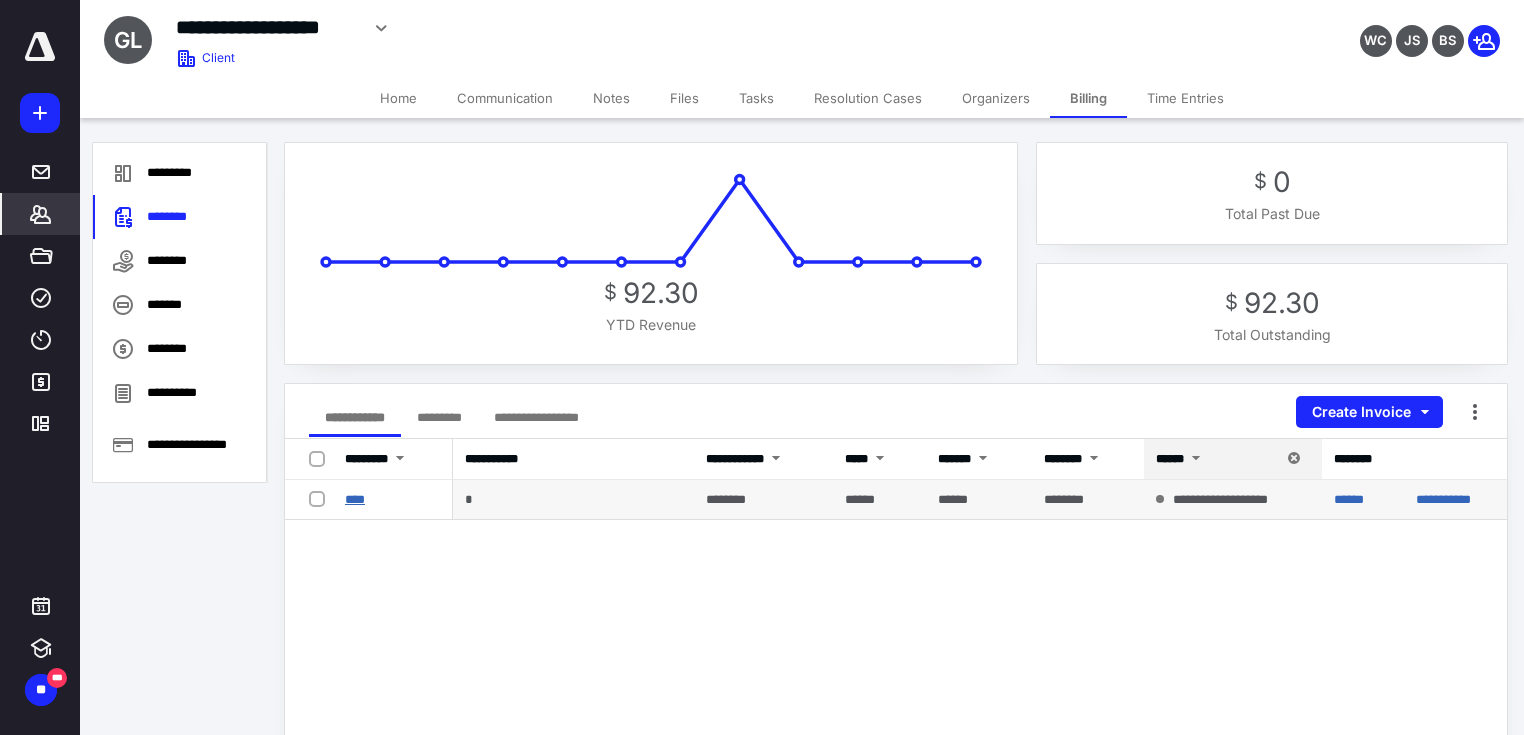 click on "****" at bounding box center [355, 499] 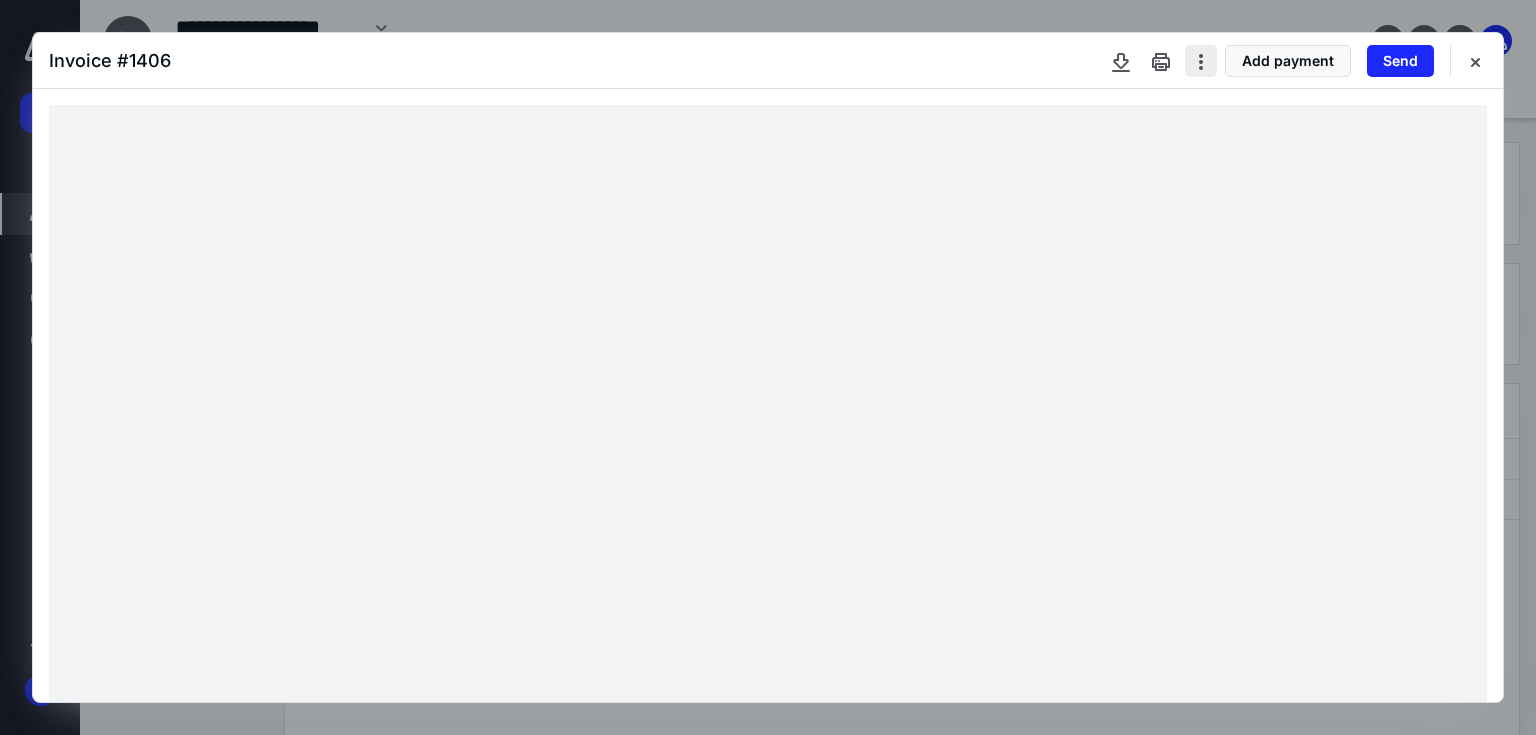 click at bounding box center [1201, 61] 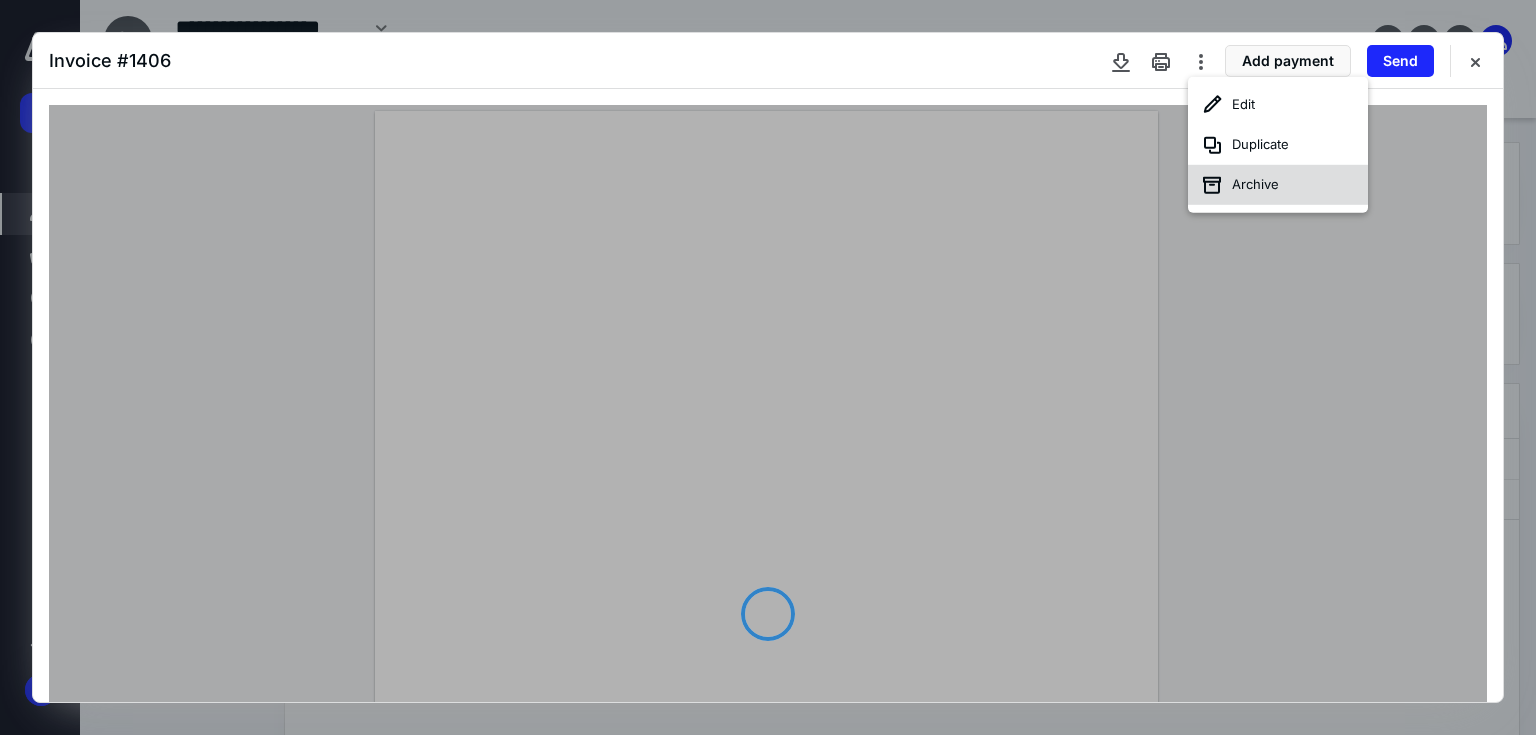click on "Archive" at bounding box center (1278, 185) 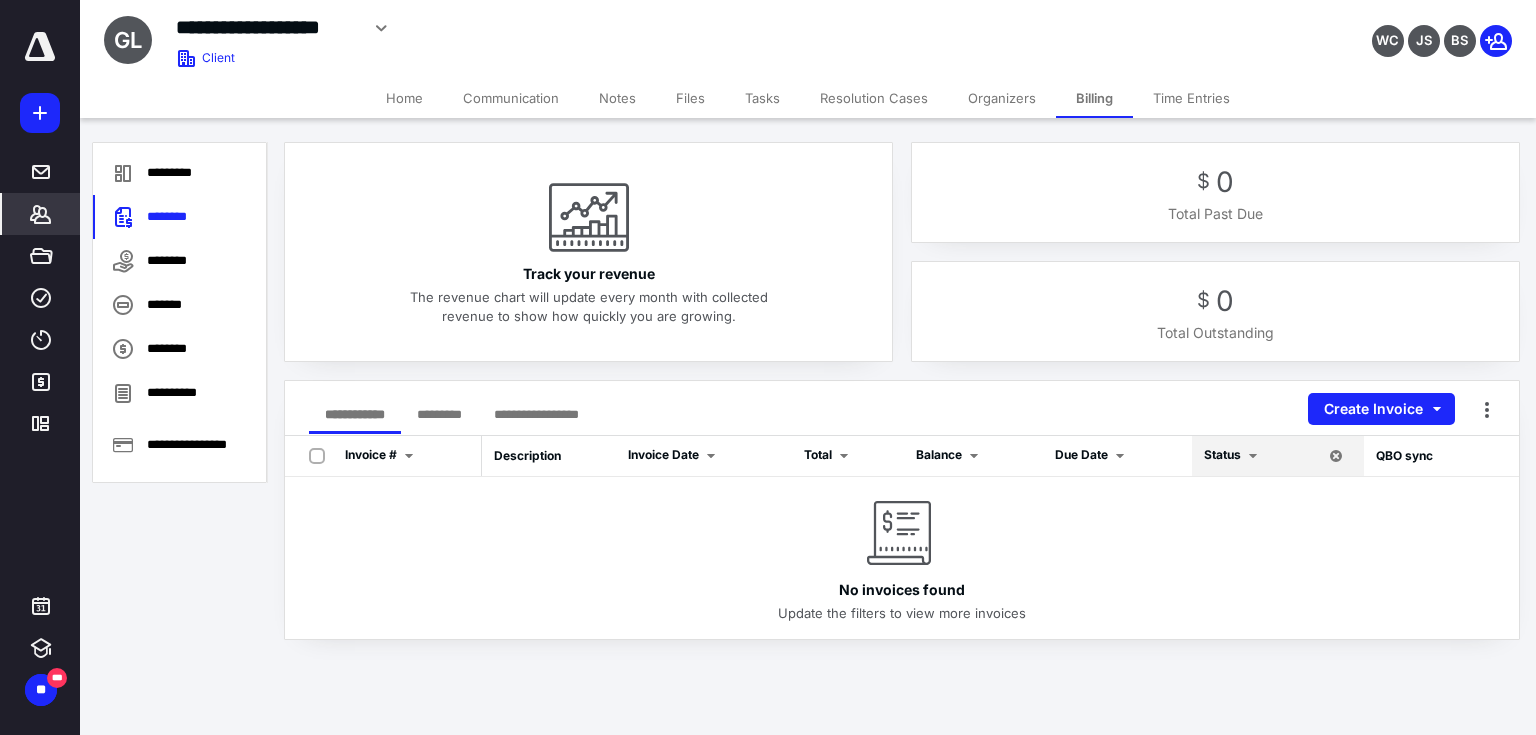 click on "Time Entries" at bounding box center [1191, 98] 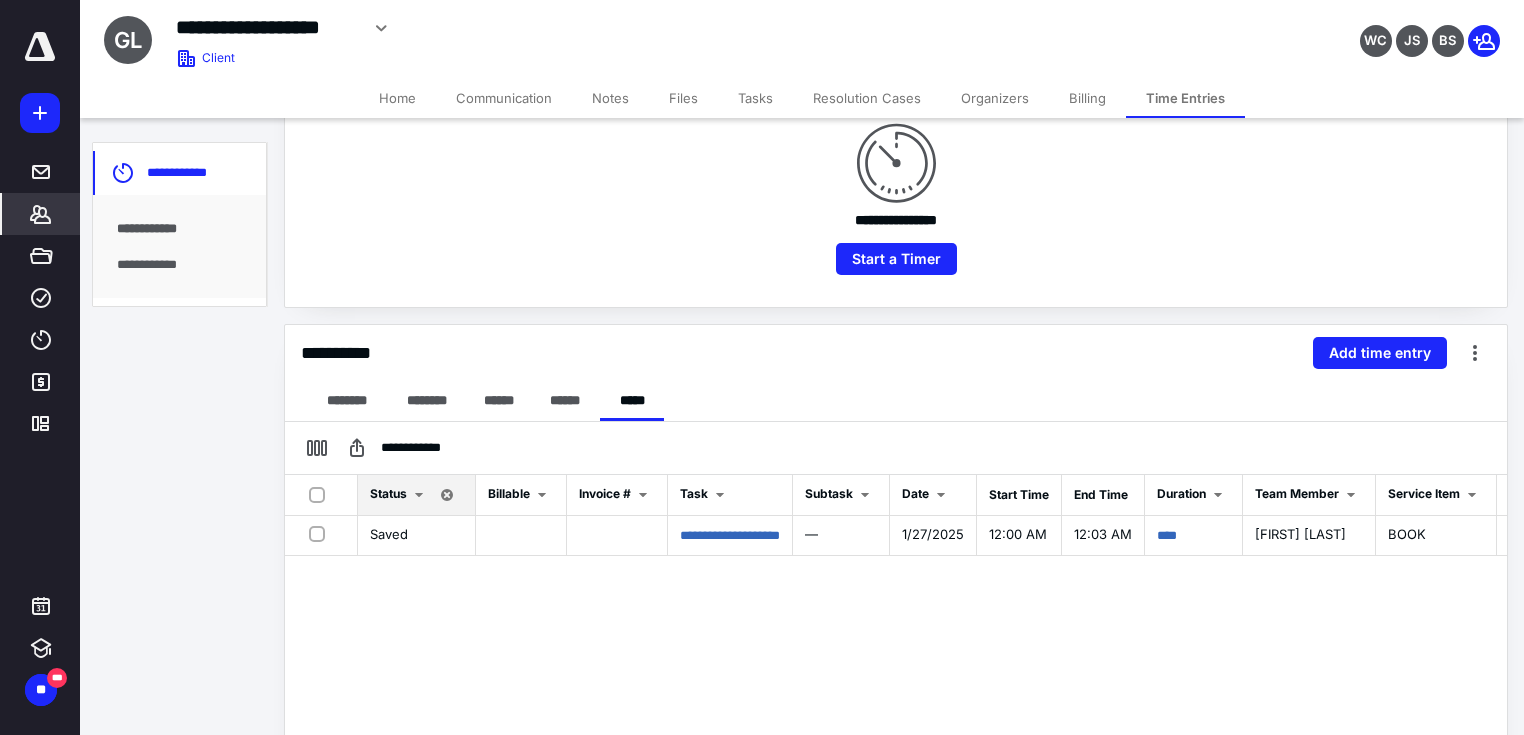 scroll, scrollTop: 0, scrollLeft: 0, axis: both 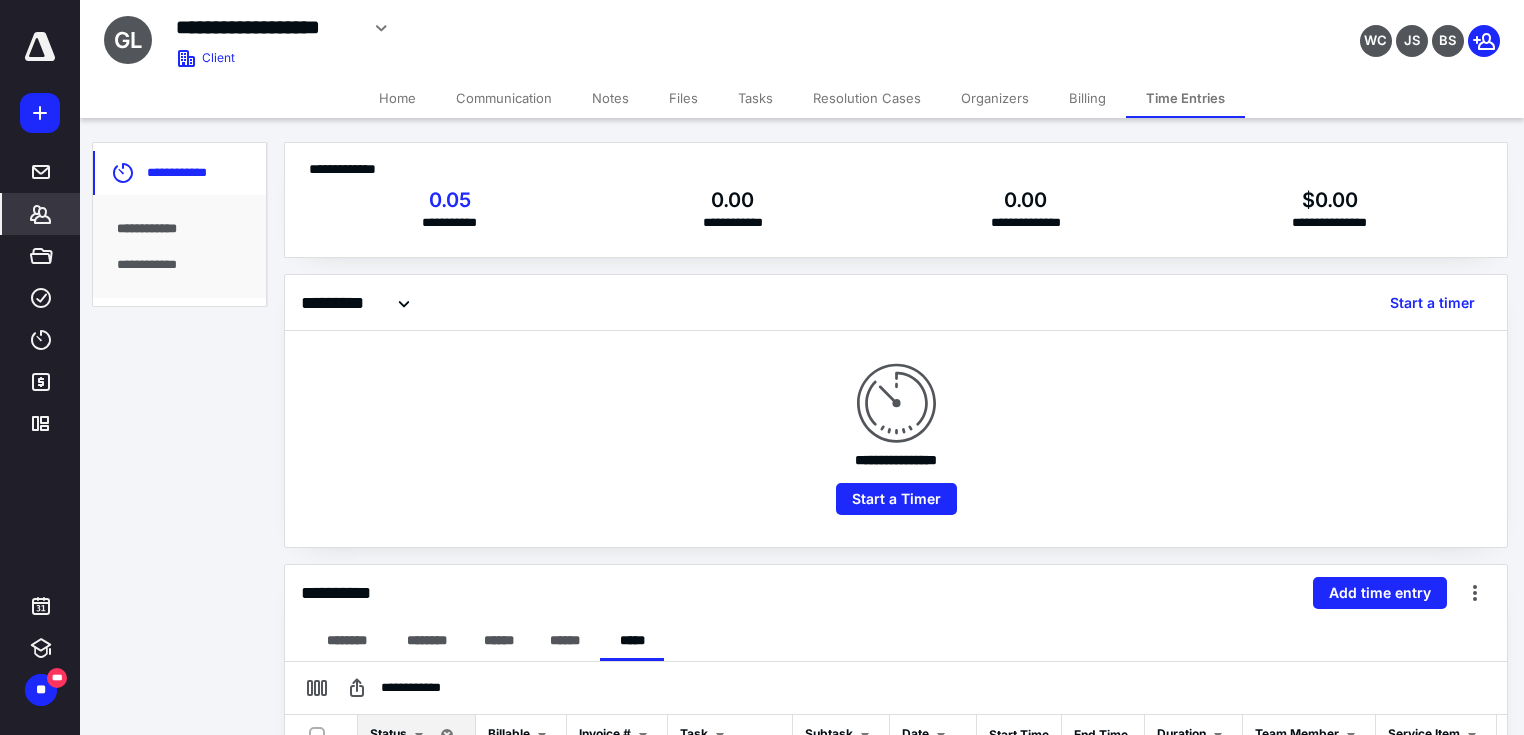 click on "Tasks" at bounding box center [755, 98] 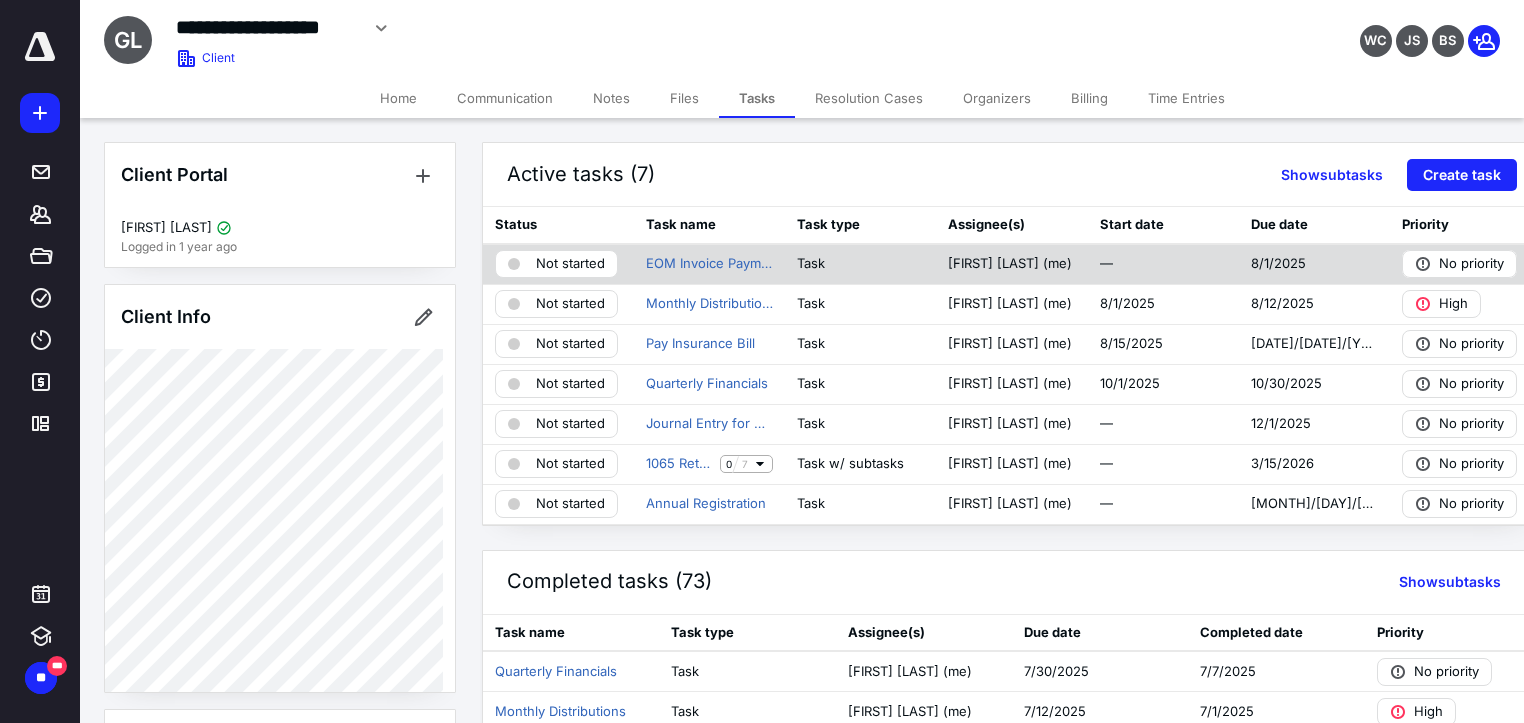 click on "Not started" at bounding box center (570, 264) 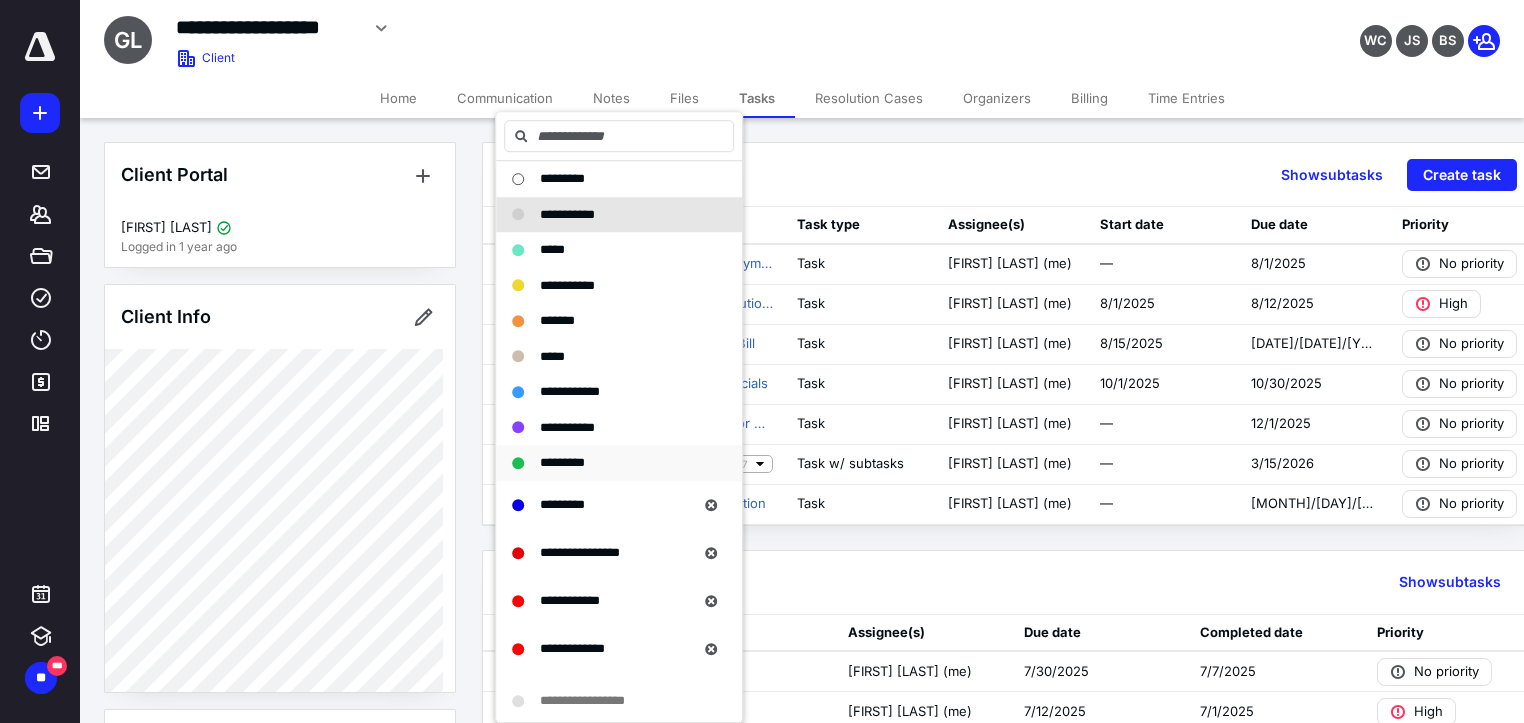 click on "*********" at bounding box center [562, 462] 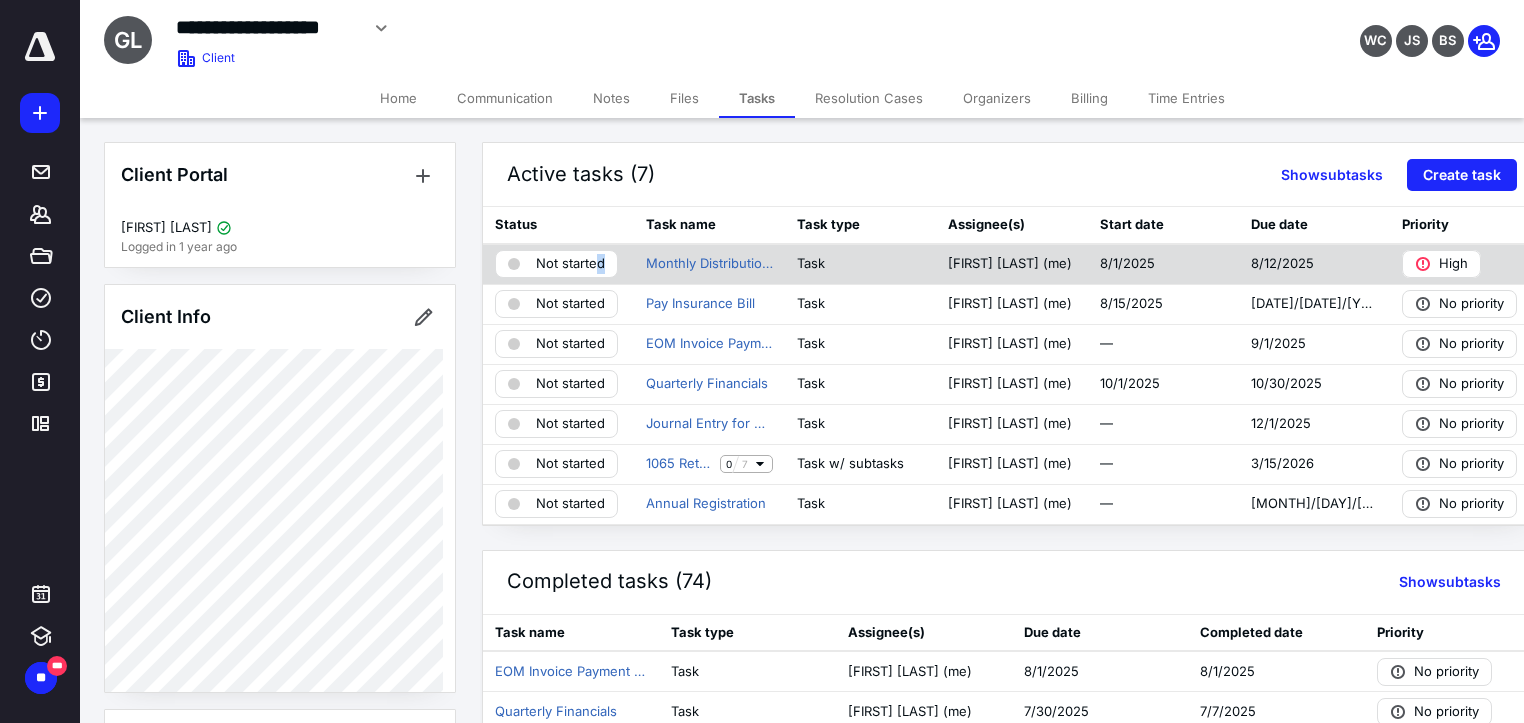 click on "Not started" at bounding box center (570, 264) 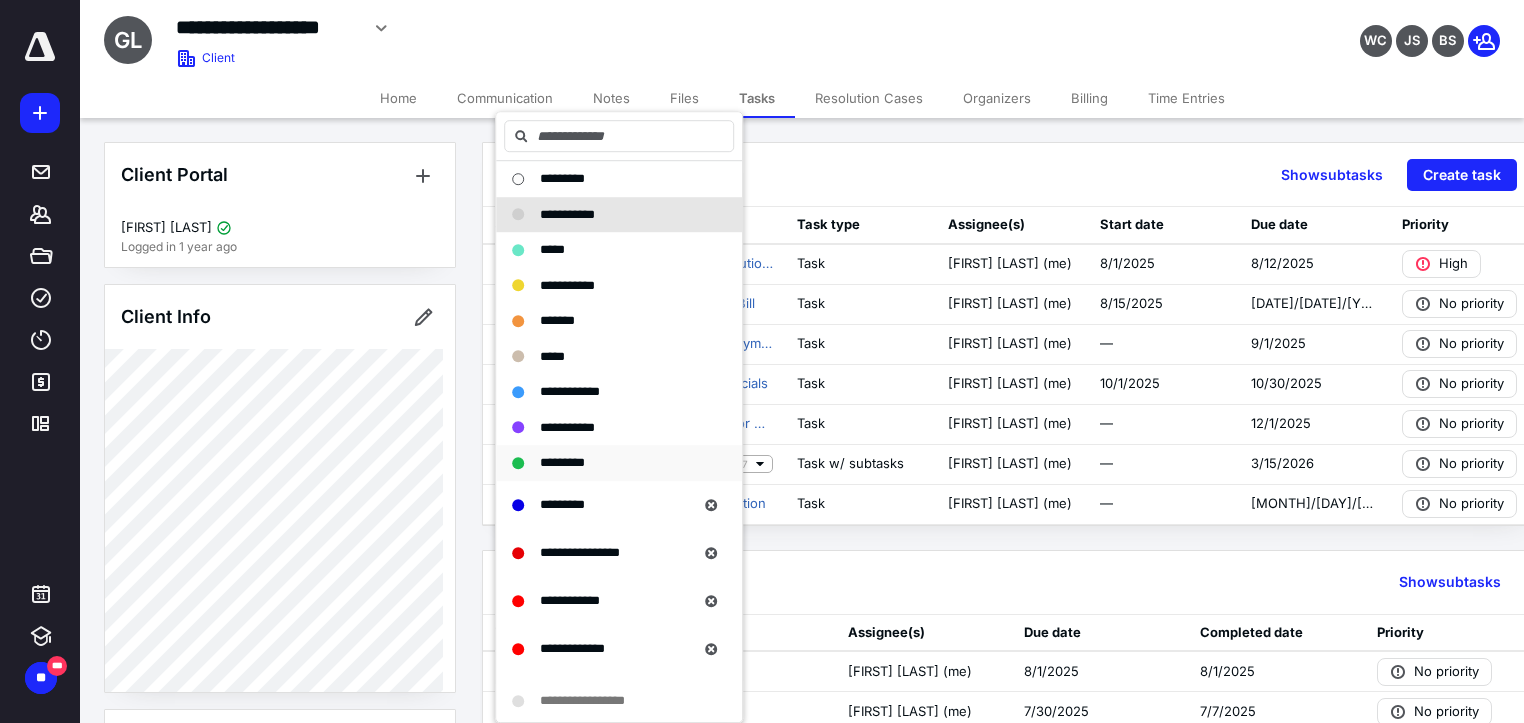 click on "*********" at bounding box center (562, 462) 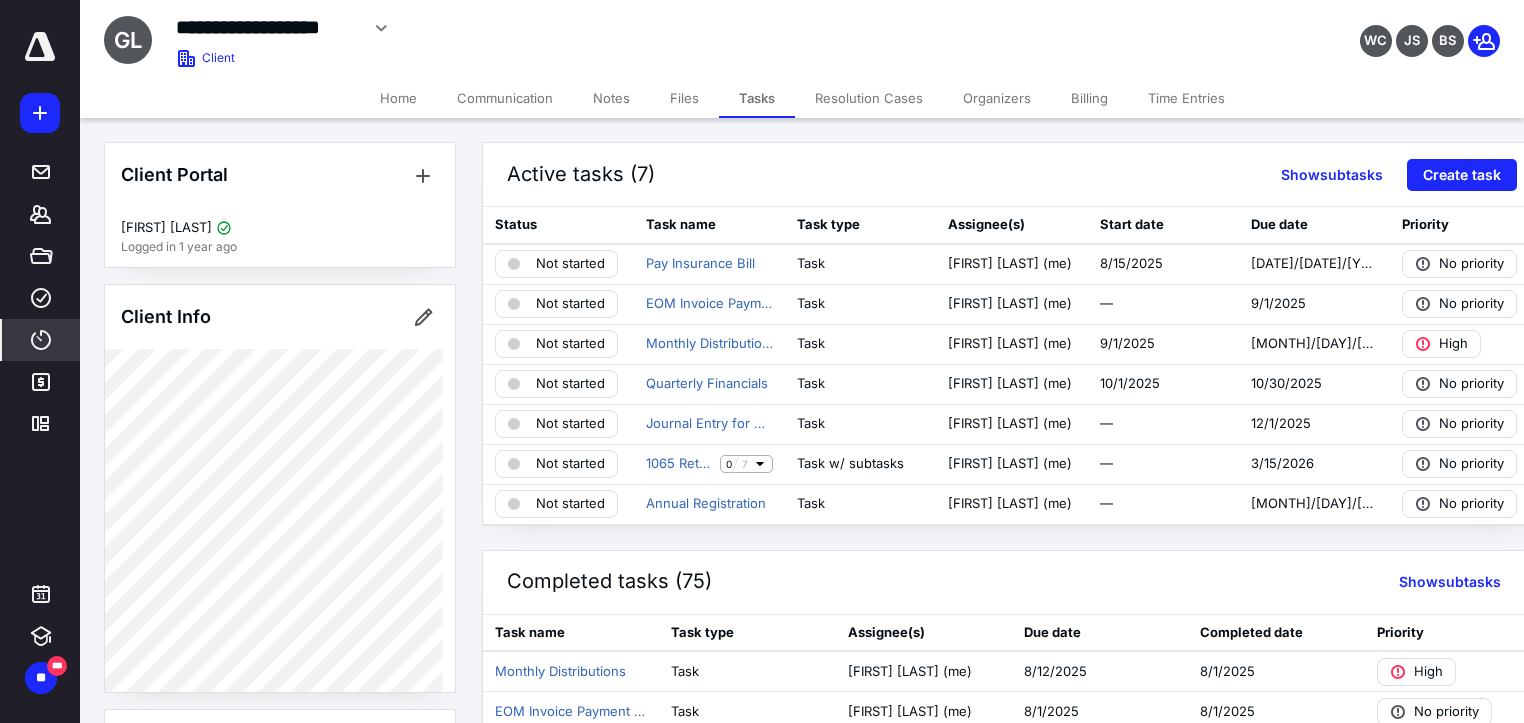 click 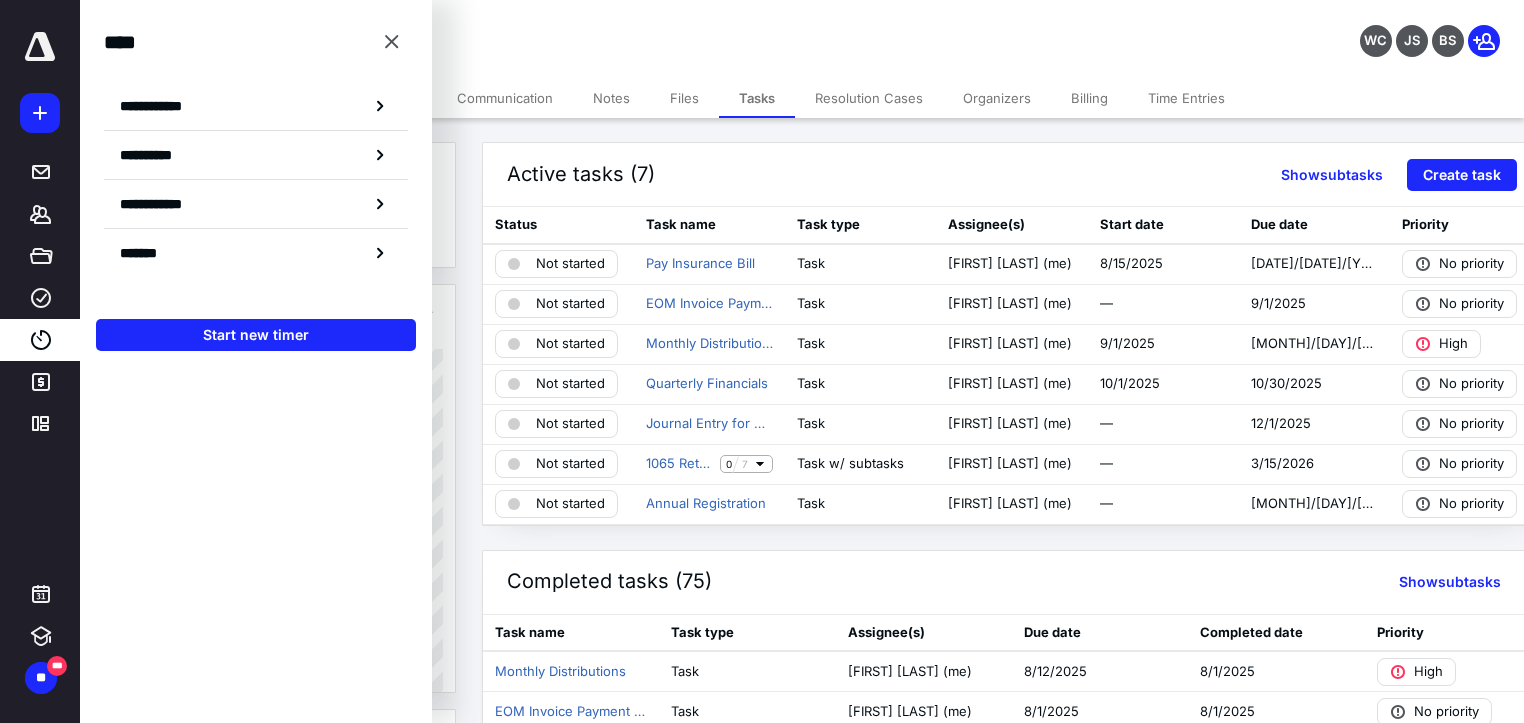click at bounding box center (256, 535) 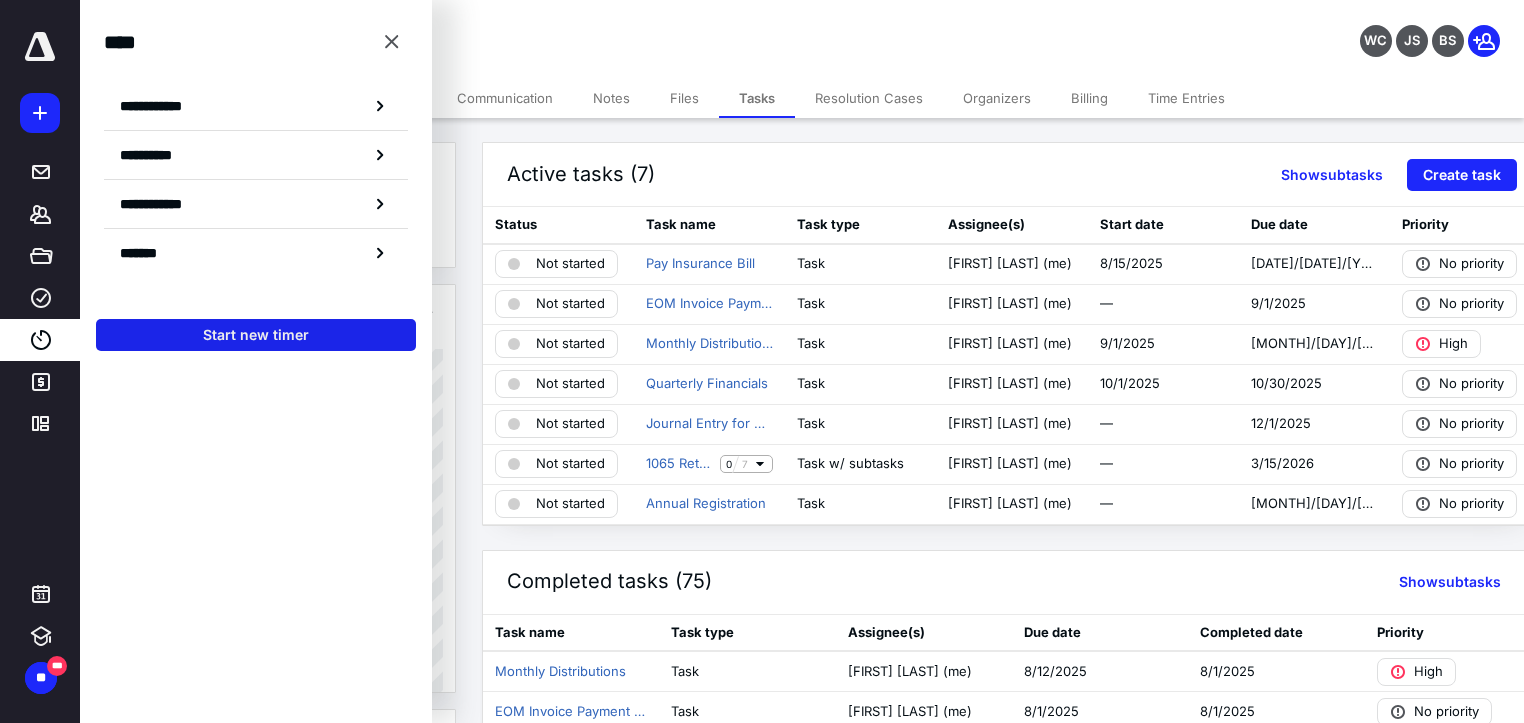 click on "Start new timer" at bounding box center (256, 335) 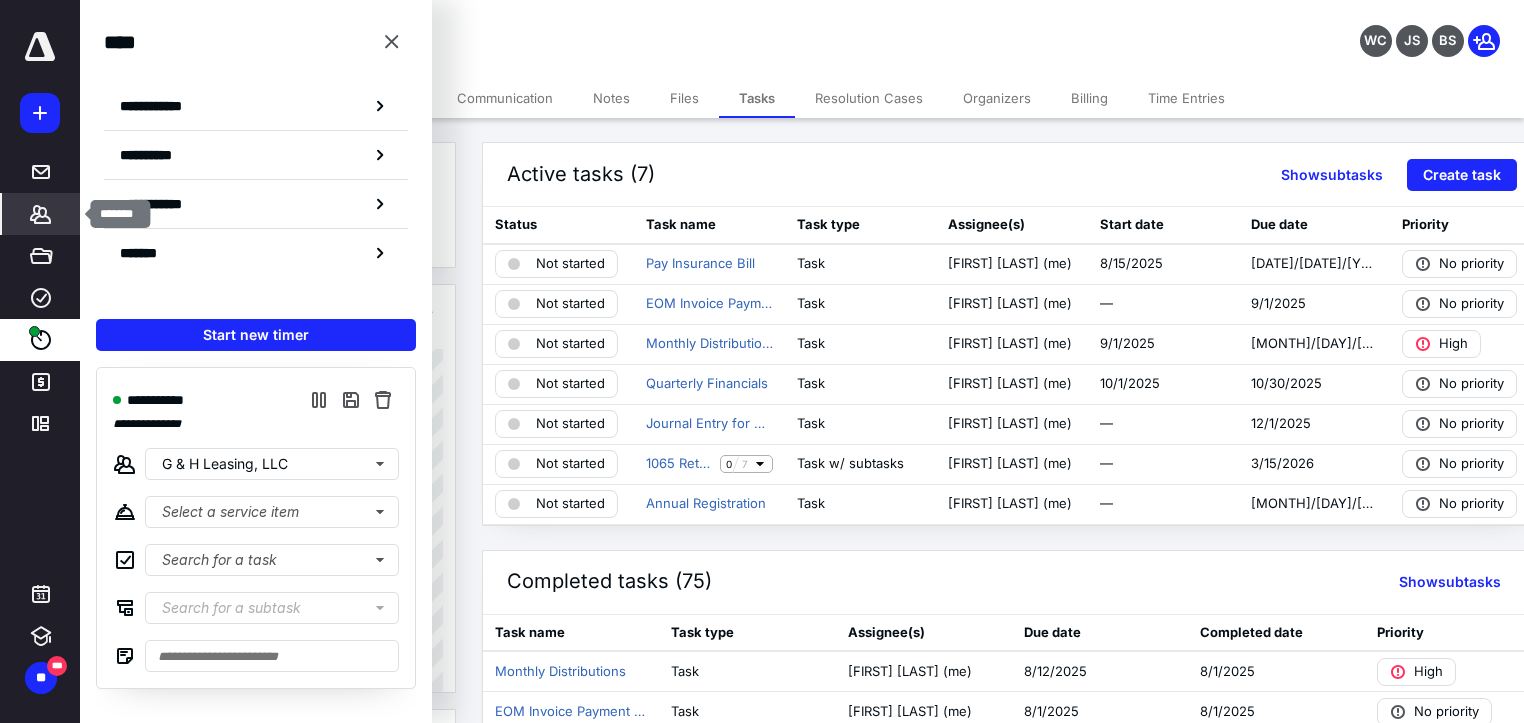 click 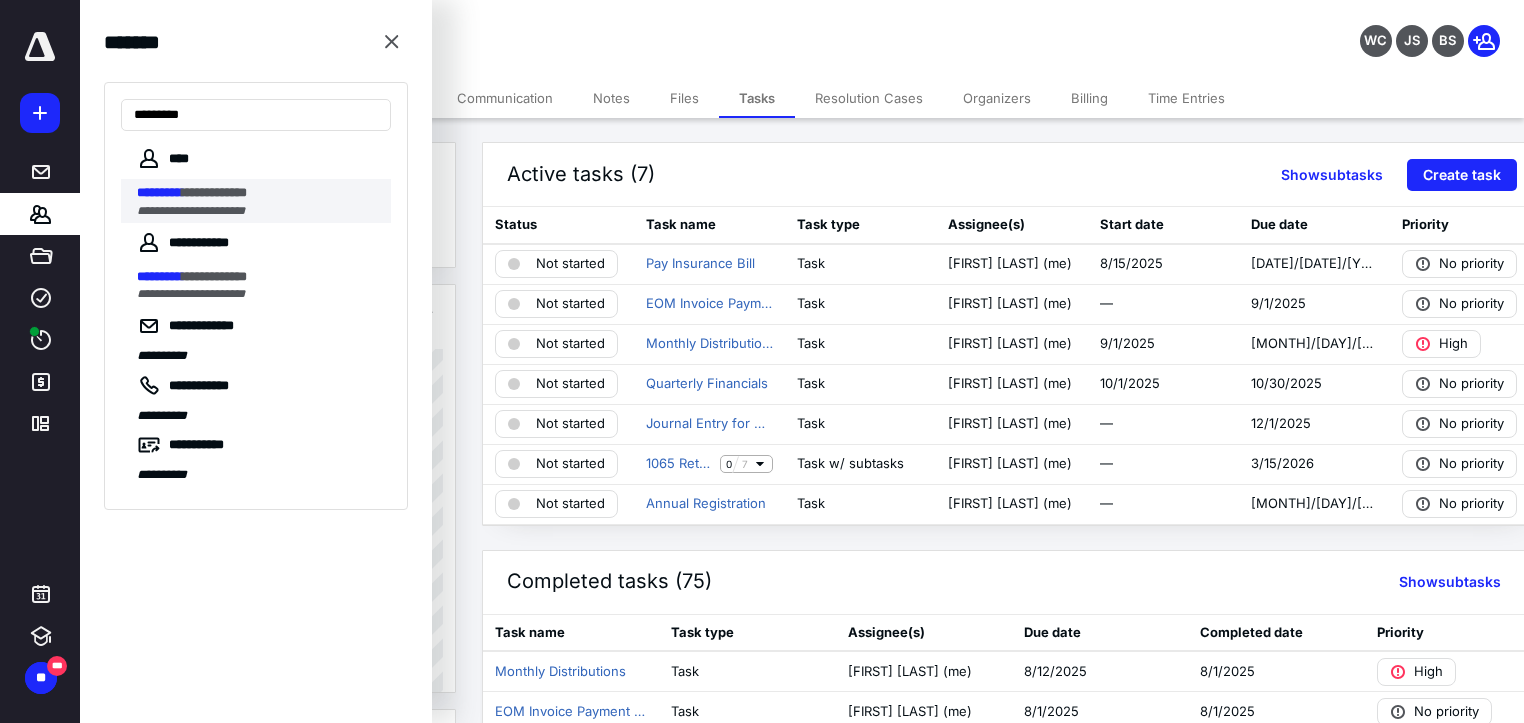 type on "*********" 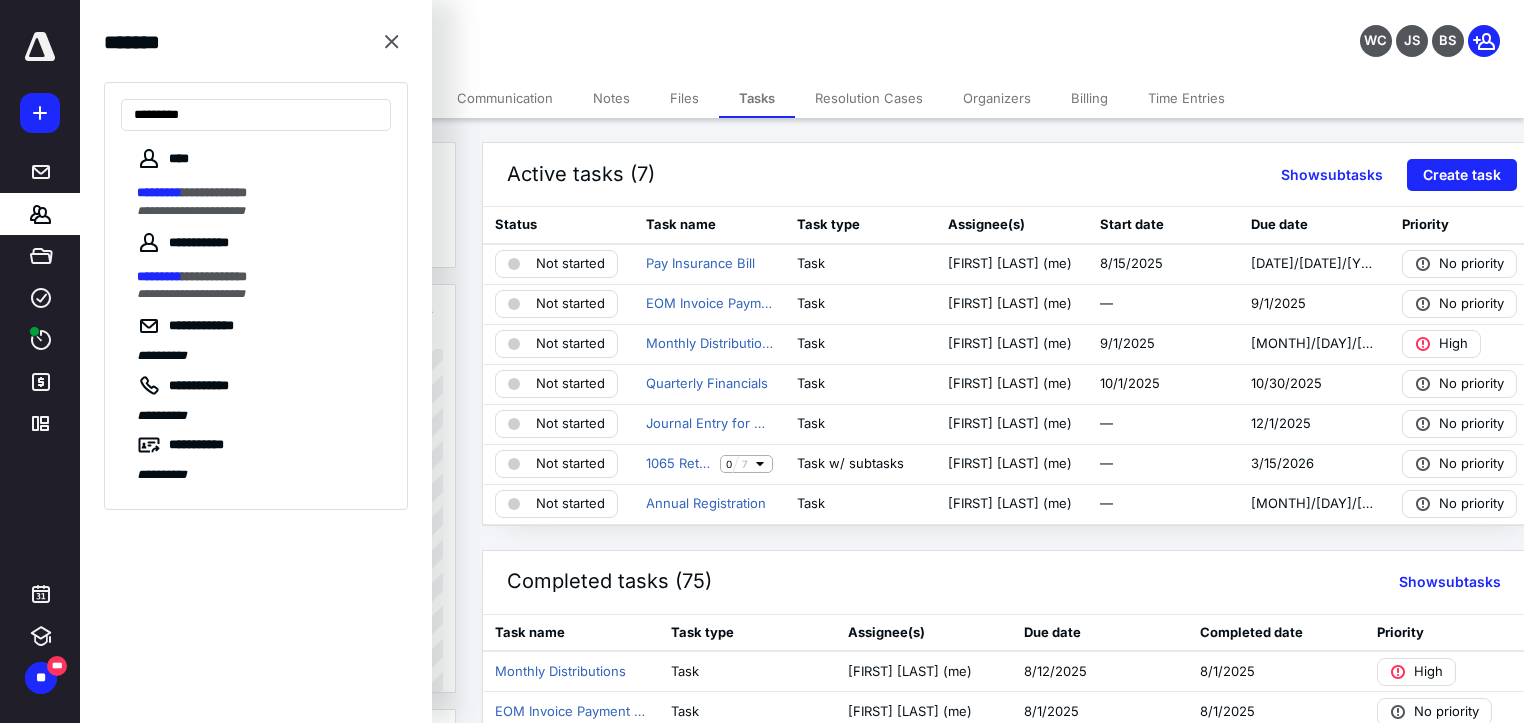drag, startPoint x: 209, startPoint y: 192, endPoint x: 285, endPoint y: 211, distance: 78.339005 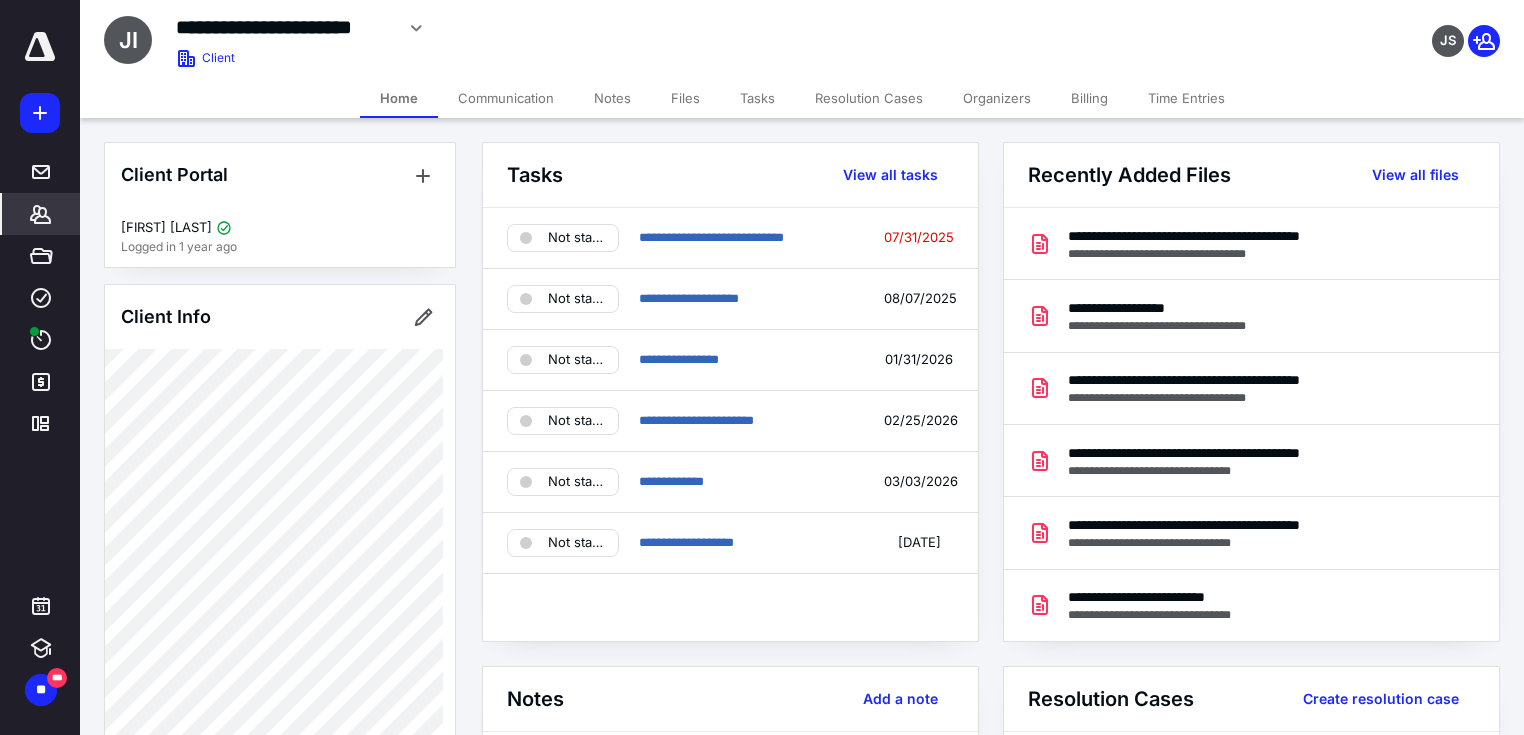 click on "Notes" at bounding box center [612, 98] 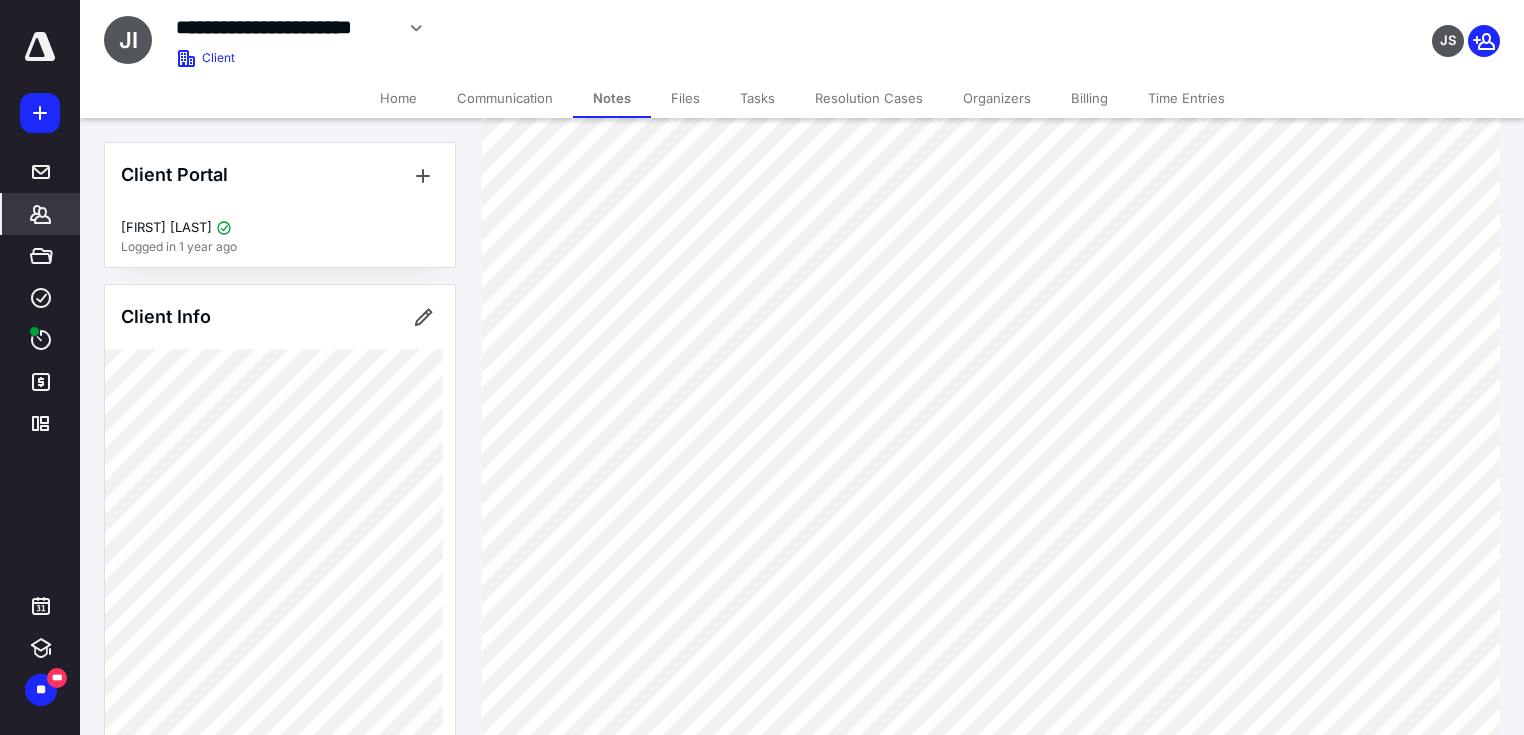 scroll, scrollTop: 800, scrollLeft: 0, axis: vertical 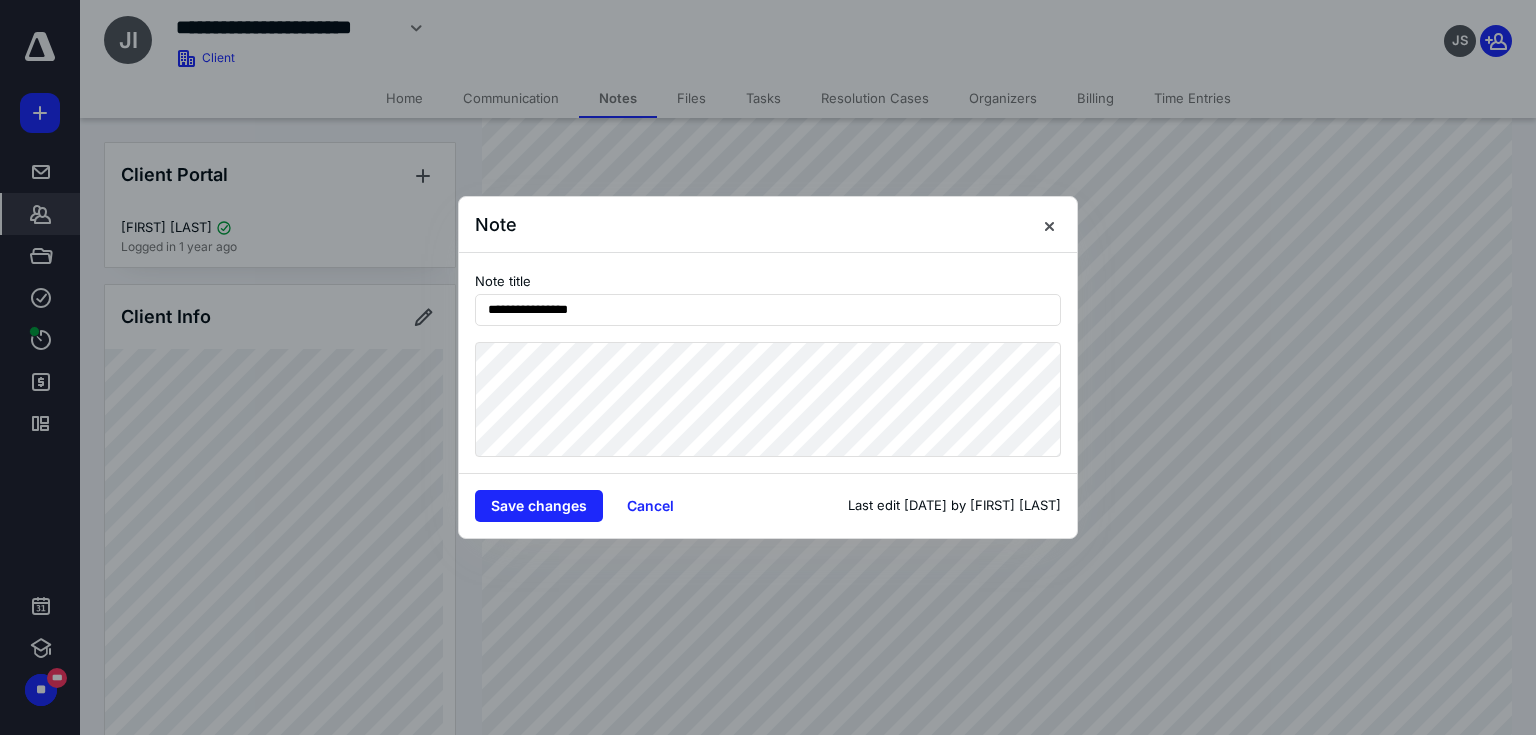 click on "**********" at bounding box center [768, 363] 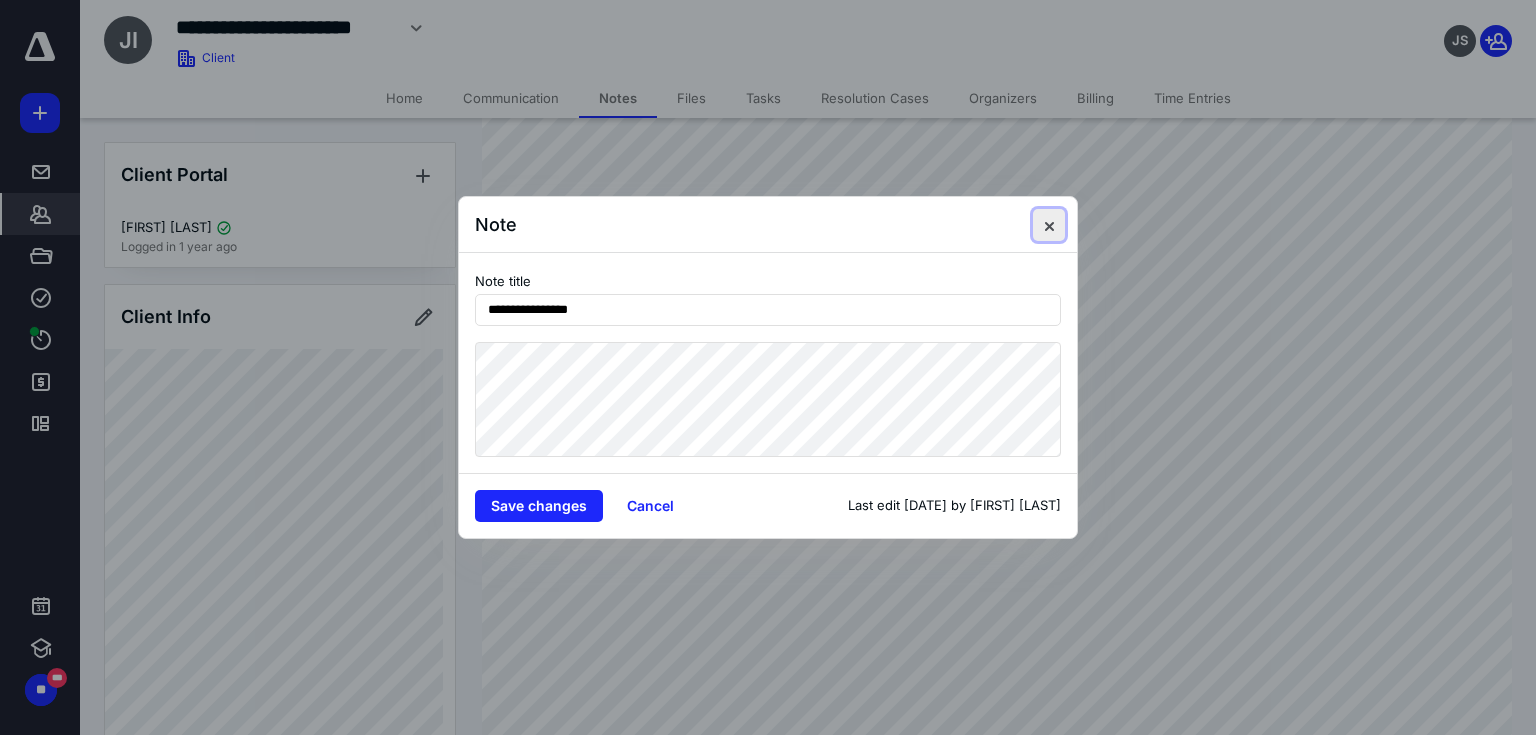 click at bounding box center [1049, 225] 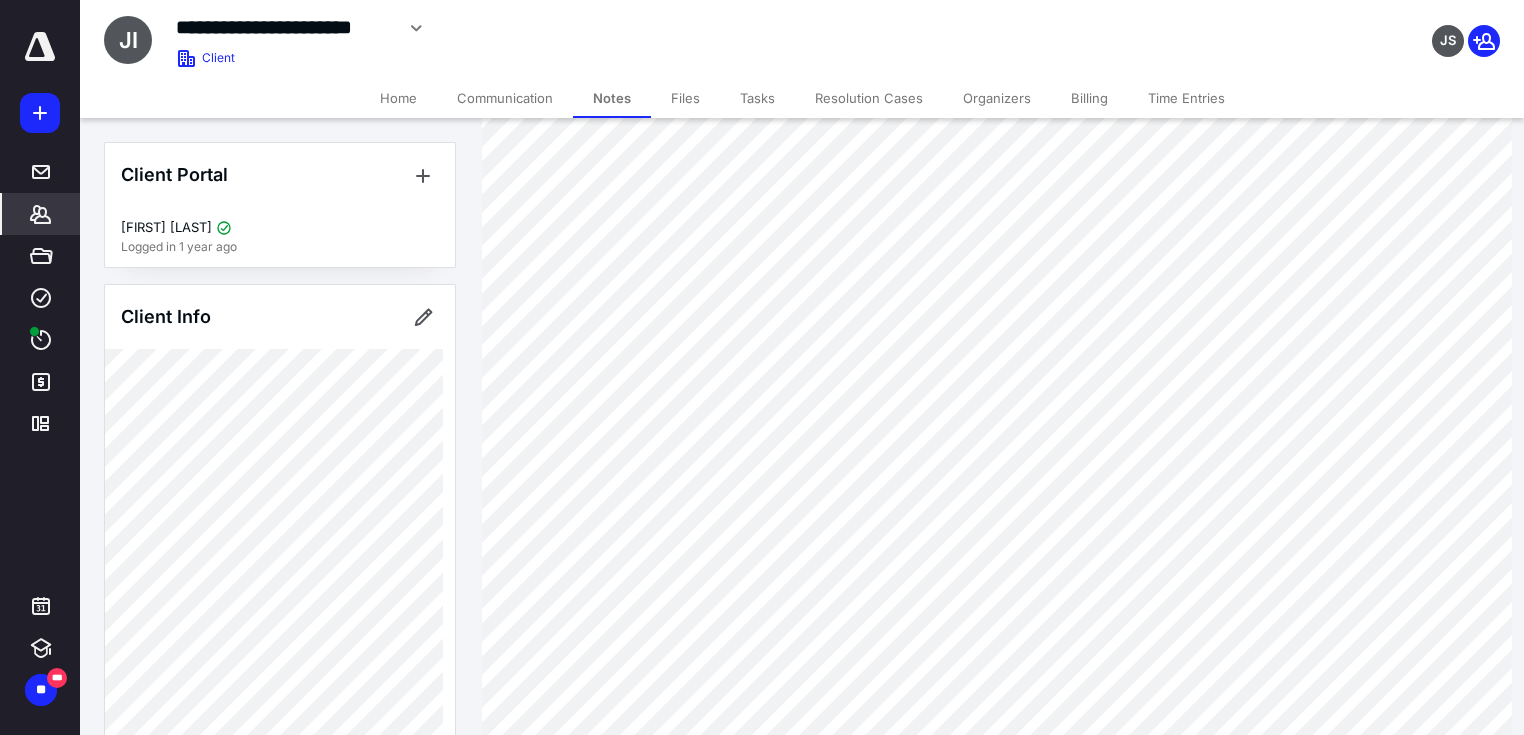 click on "Files" at bounding box center [685, 98] 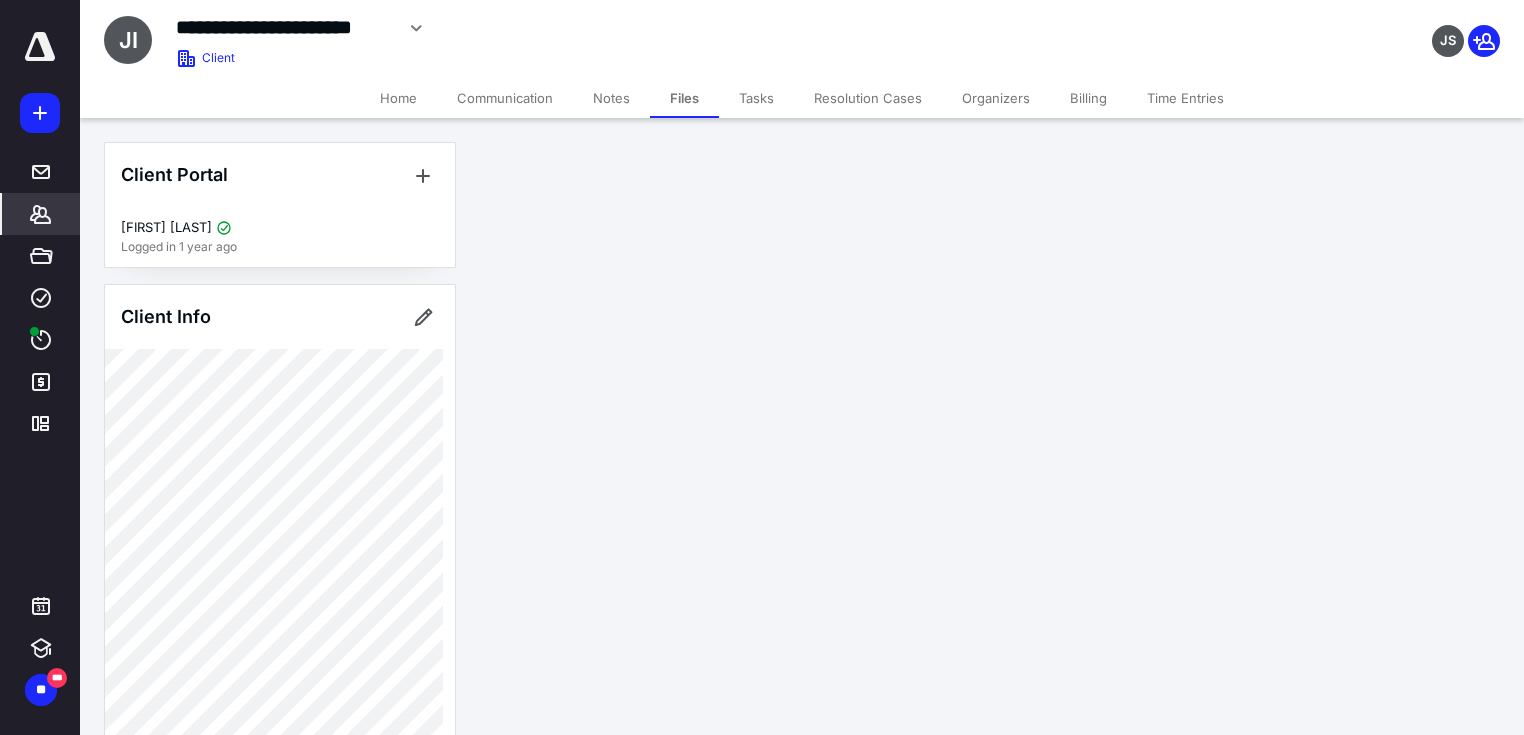scroll, scrollTop: 0, scrollLeft: 0, axis: both 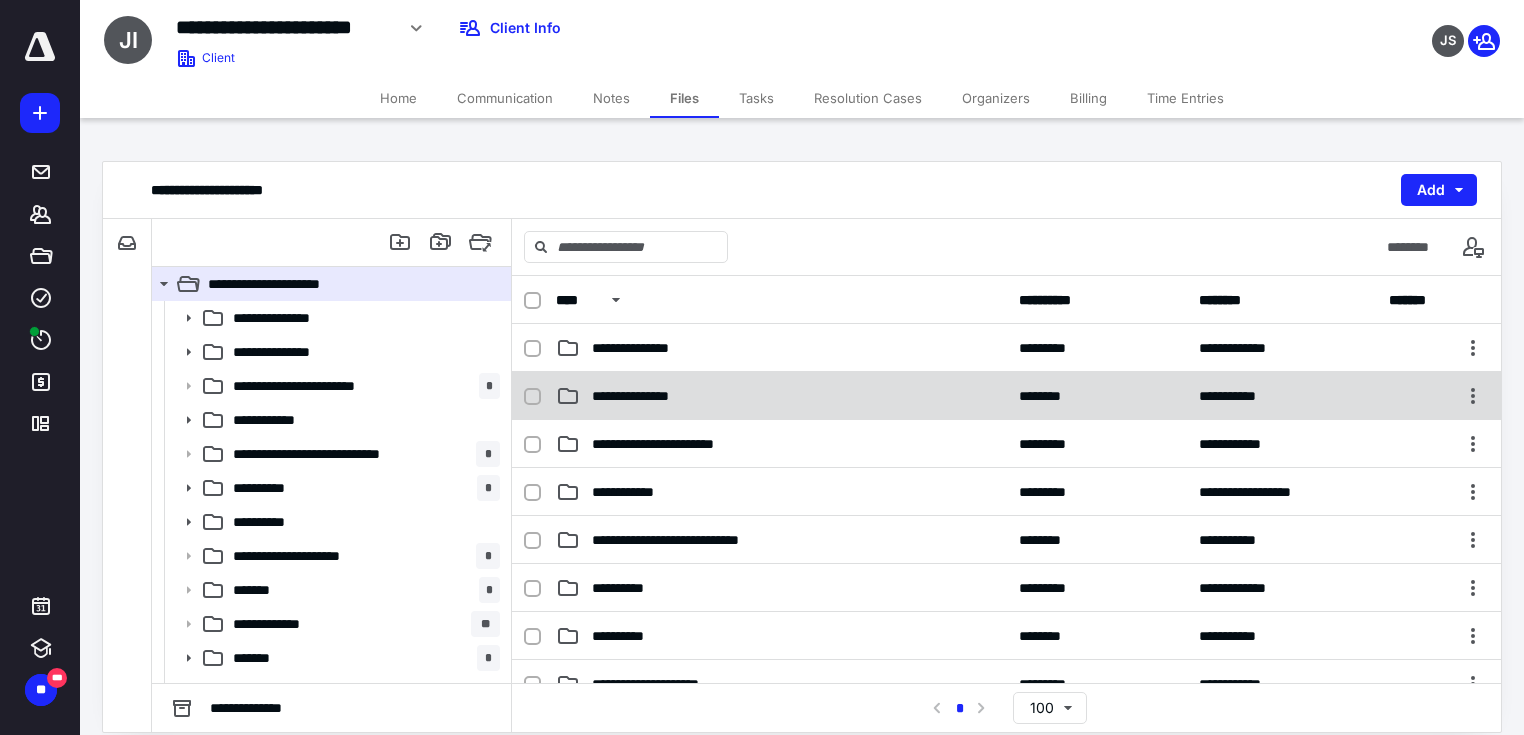 click on "**********" at bounding box center [648, 396] 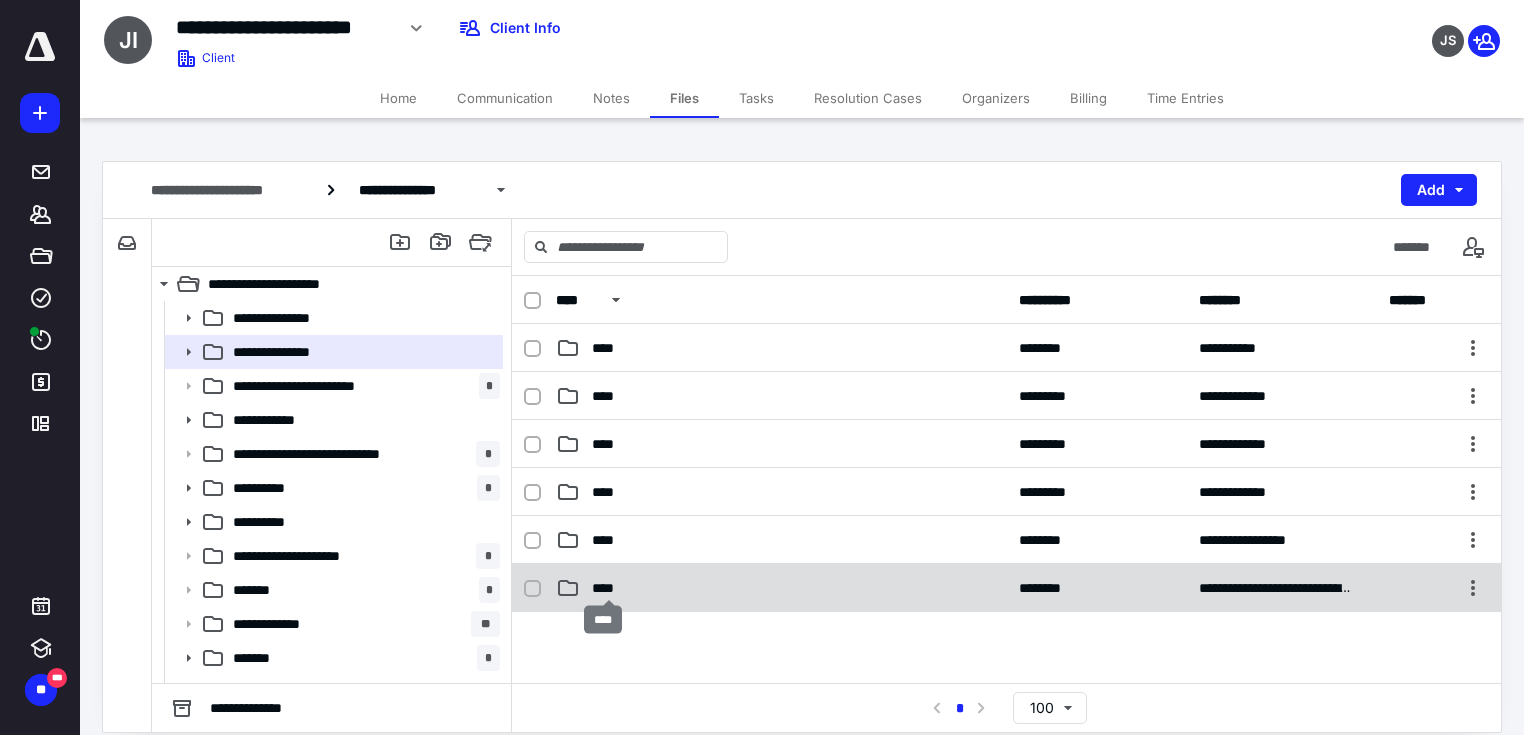 click on "****" at bounding box center (609, 588) 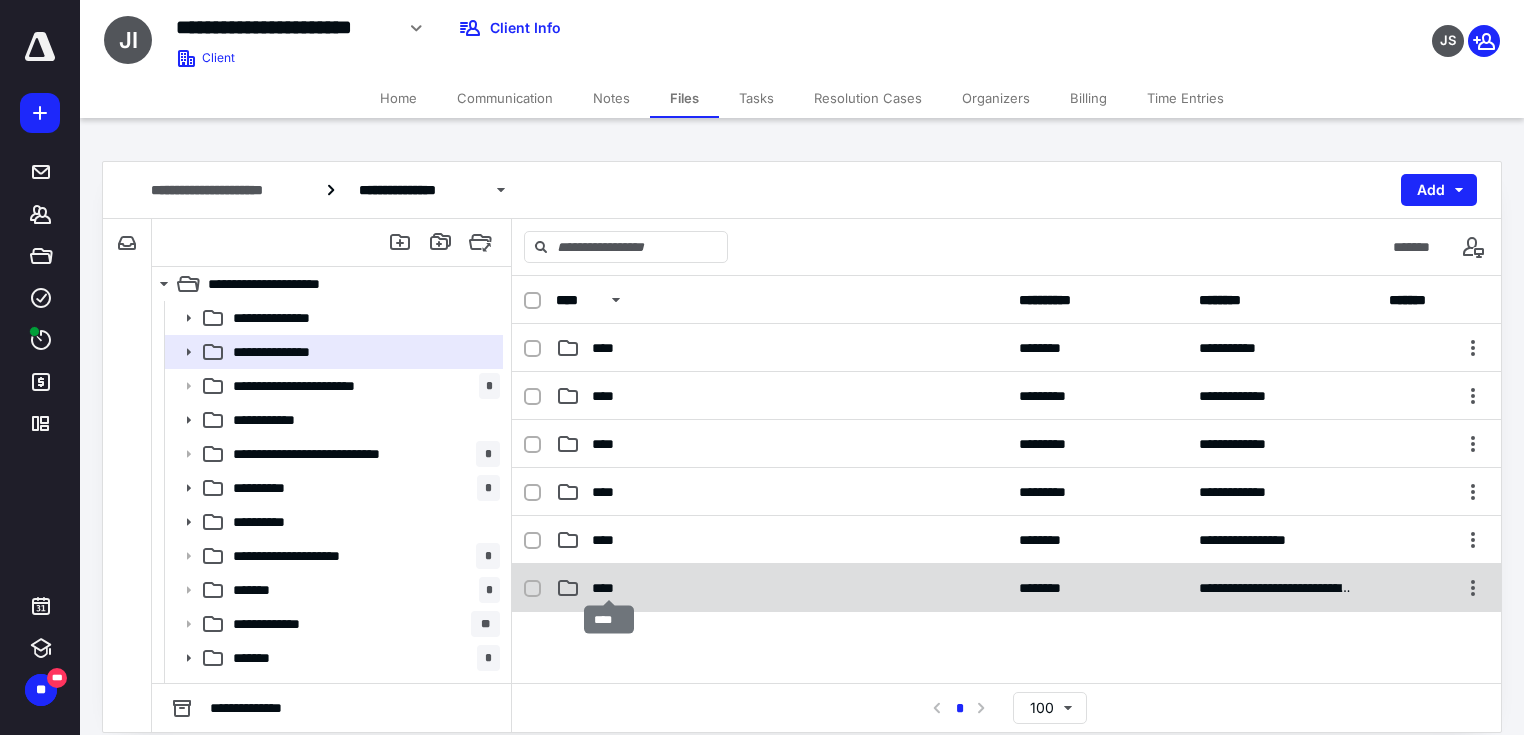 click on "****" at bounding box center [609, 588] 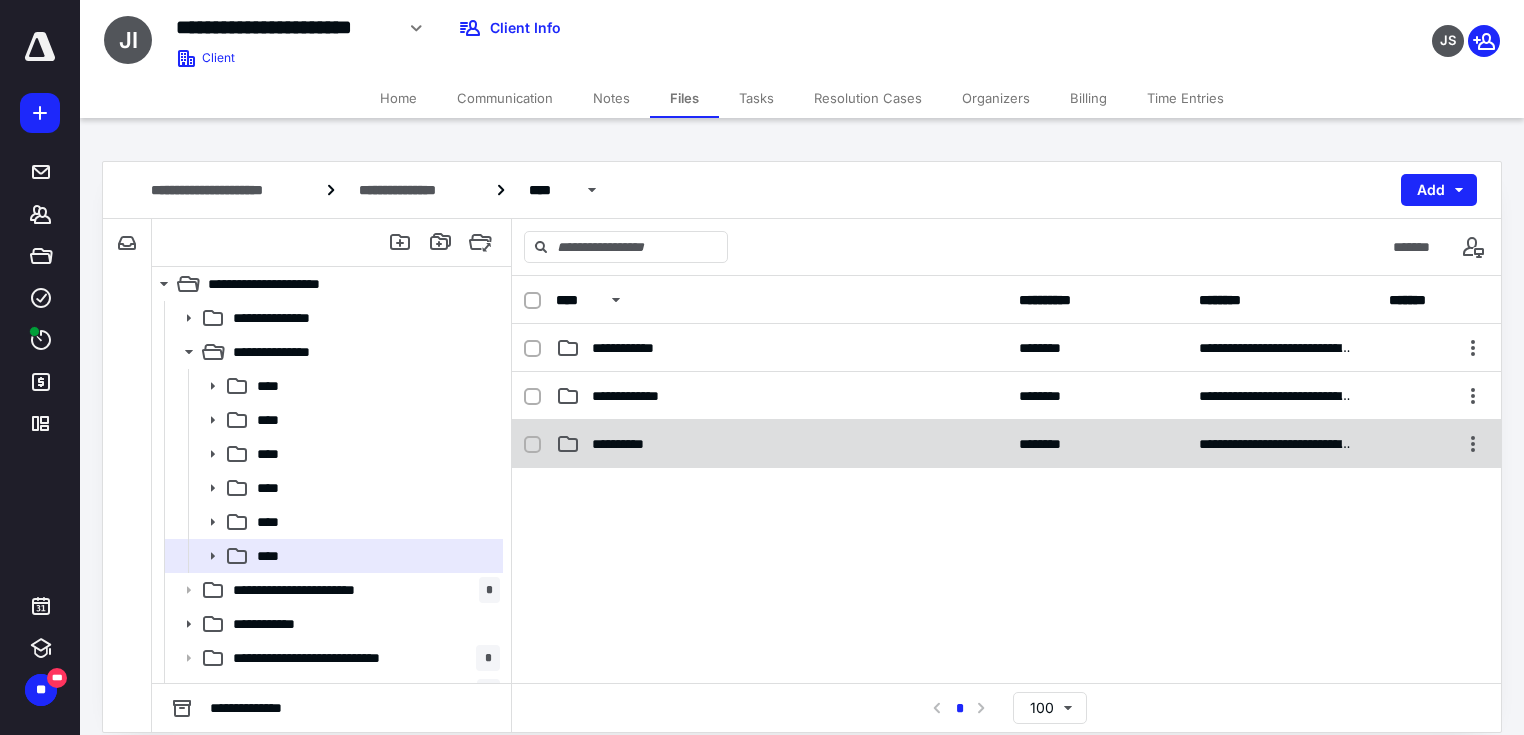 click on "**********" at bounding box center [629, 444] 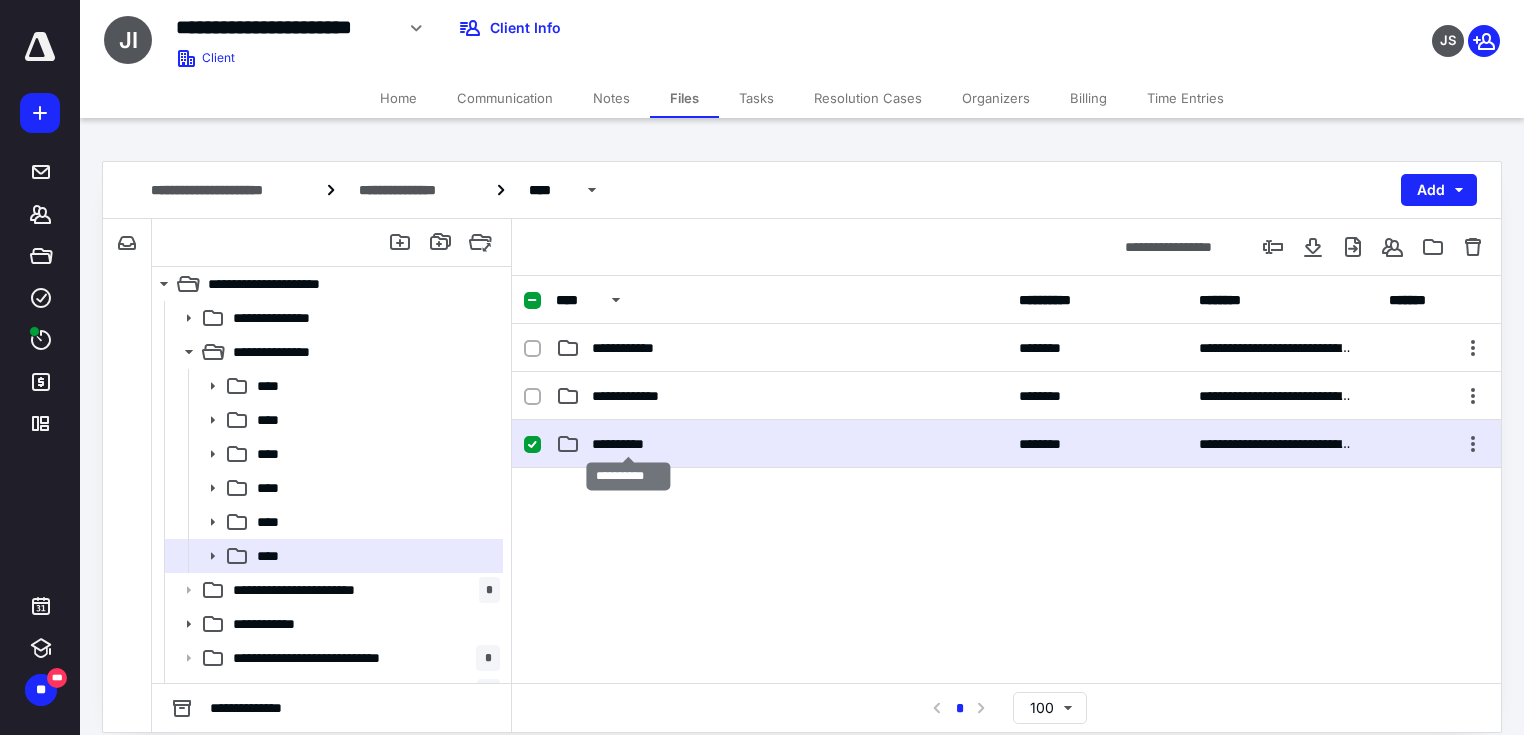 drag, startPoint x: 649, startPoint y: 438, endPoint x: 756, endPoint y: 438, distance: 107 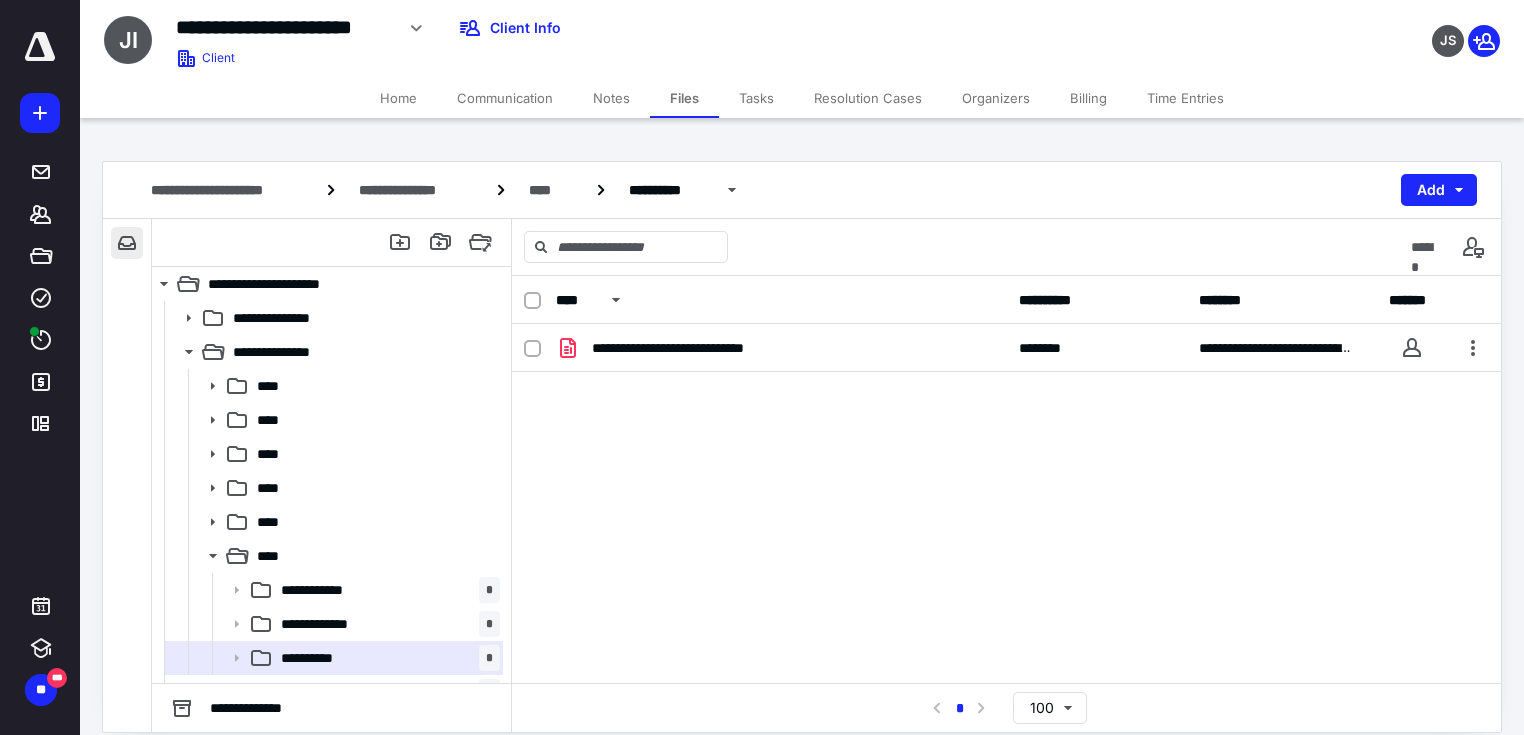 click at bounding box center [127, 243] 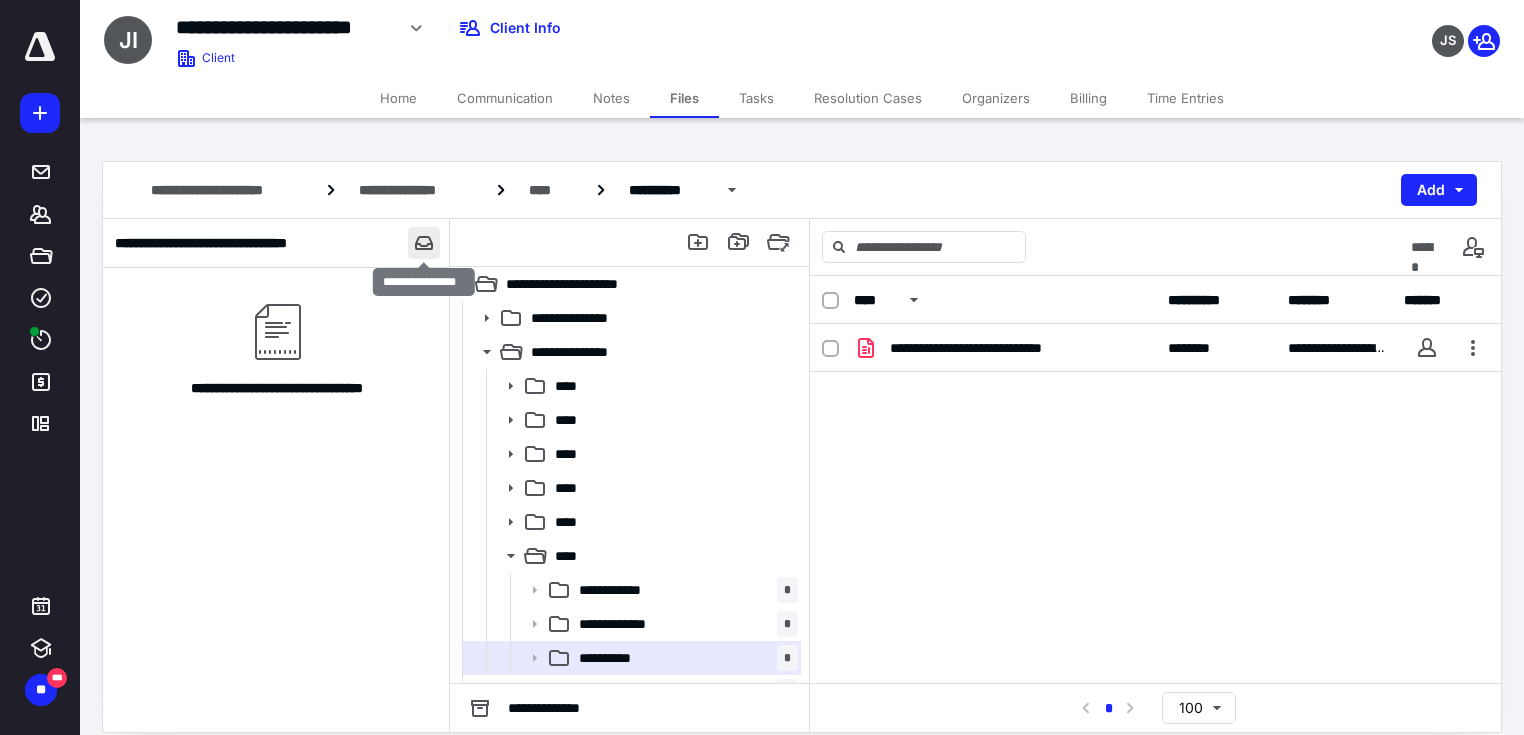 click at bounding box center [424, 243] 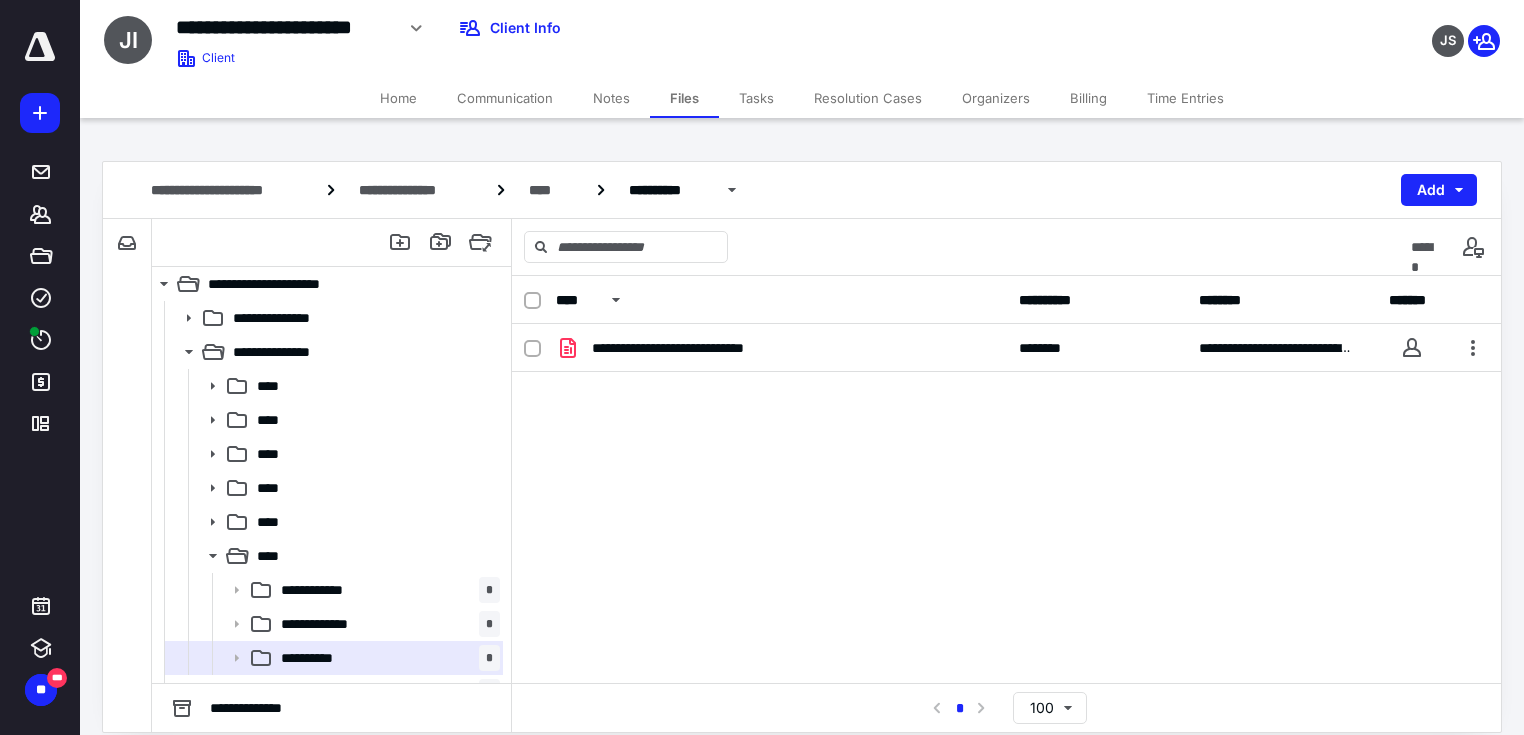 click on "Notes" at bounding box center (611, 98) 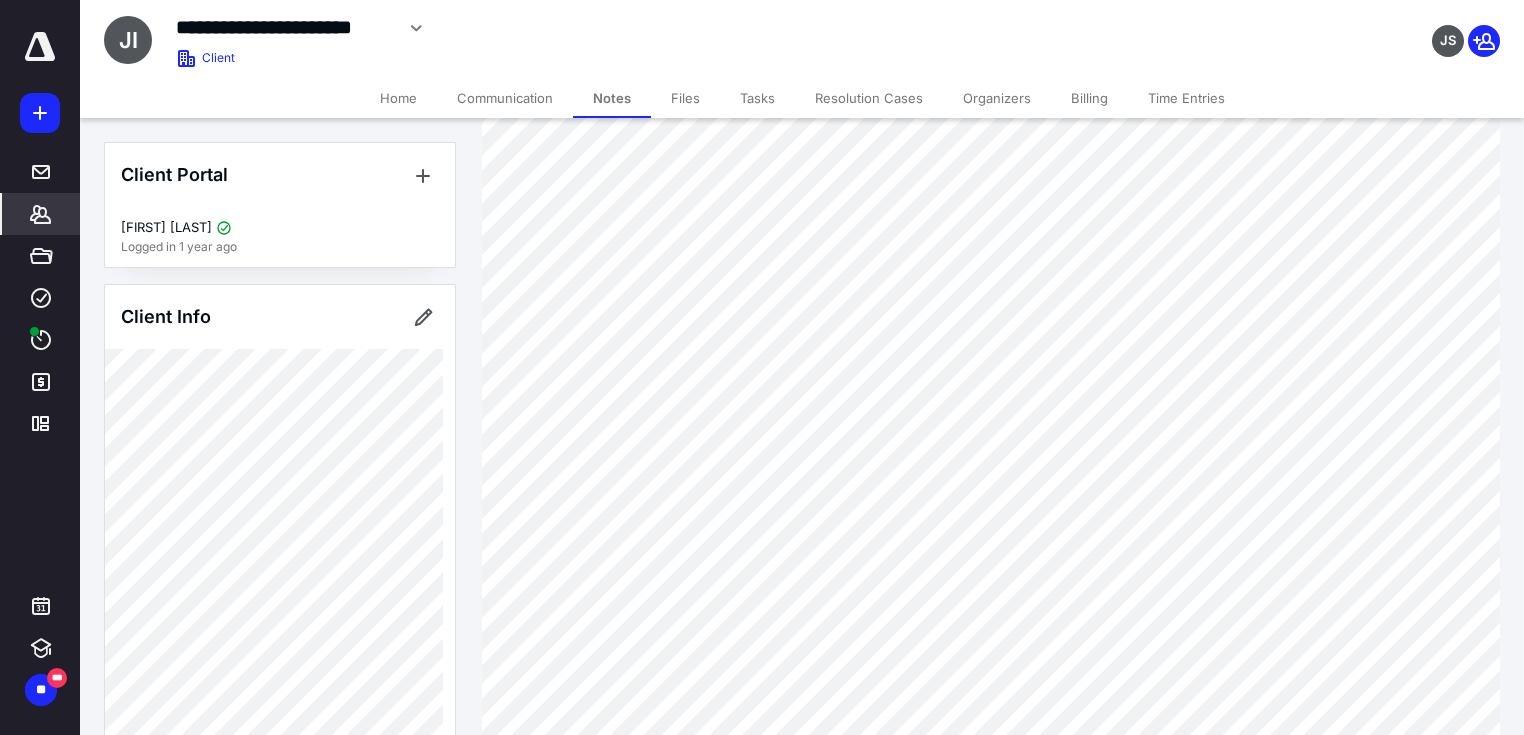 scroll, scrollTop: 880, scrollLeft: 0, axis: vertical 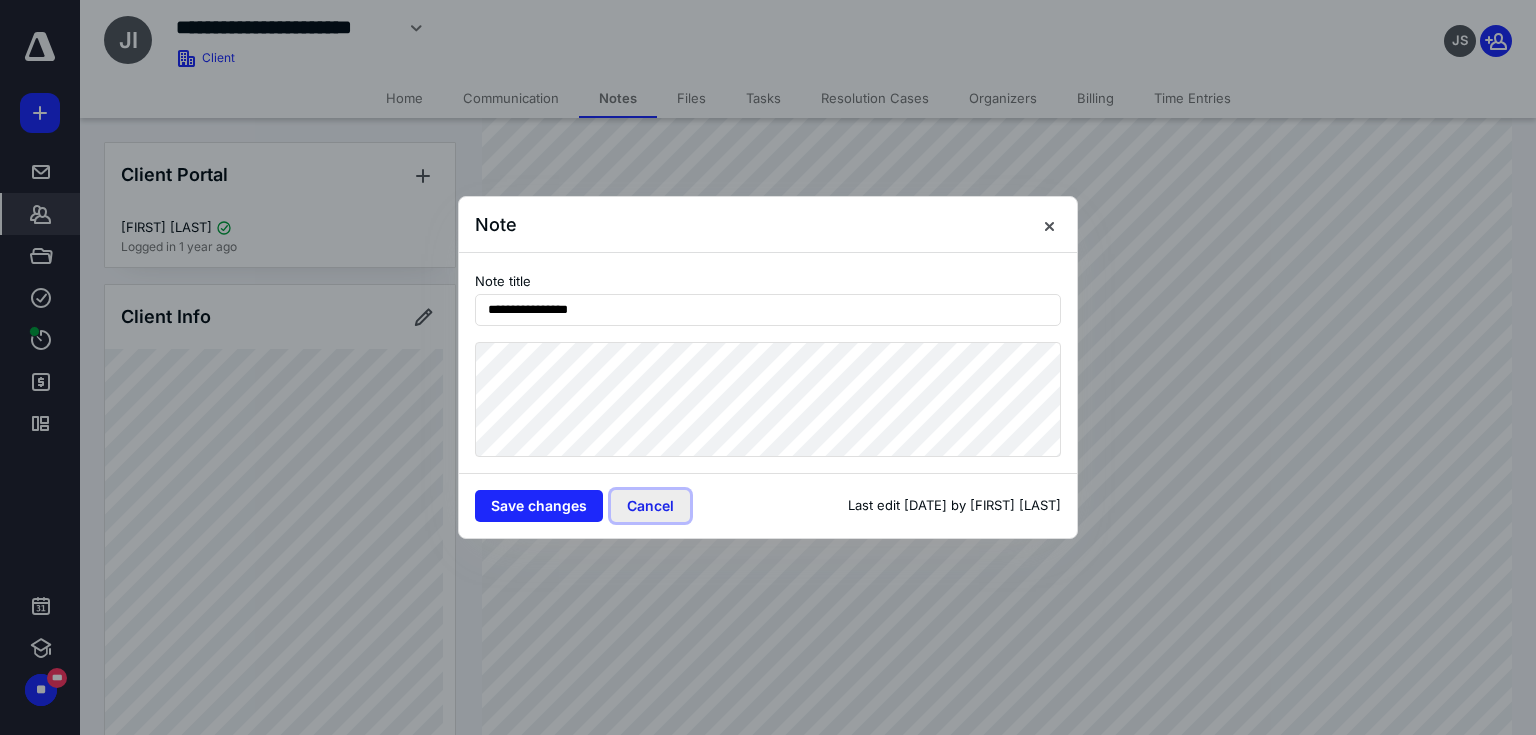 click on "Cancel" at bounding box center (650, 506) 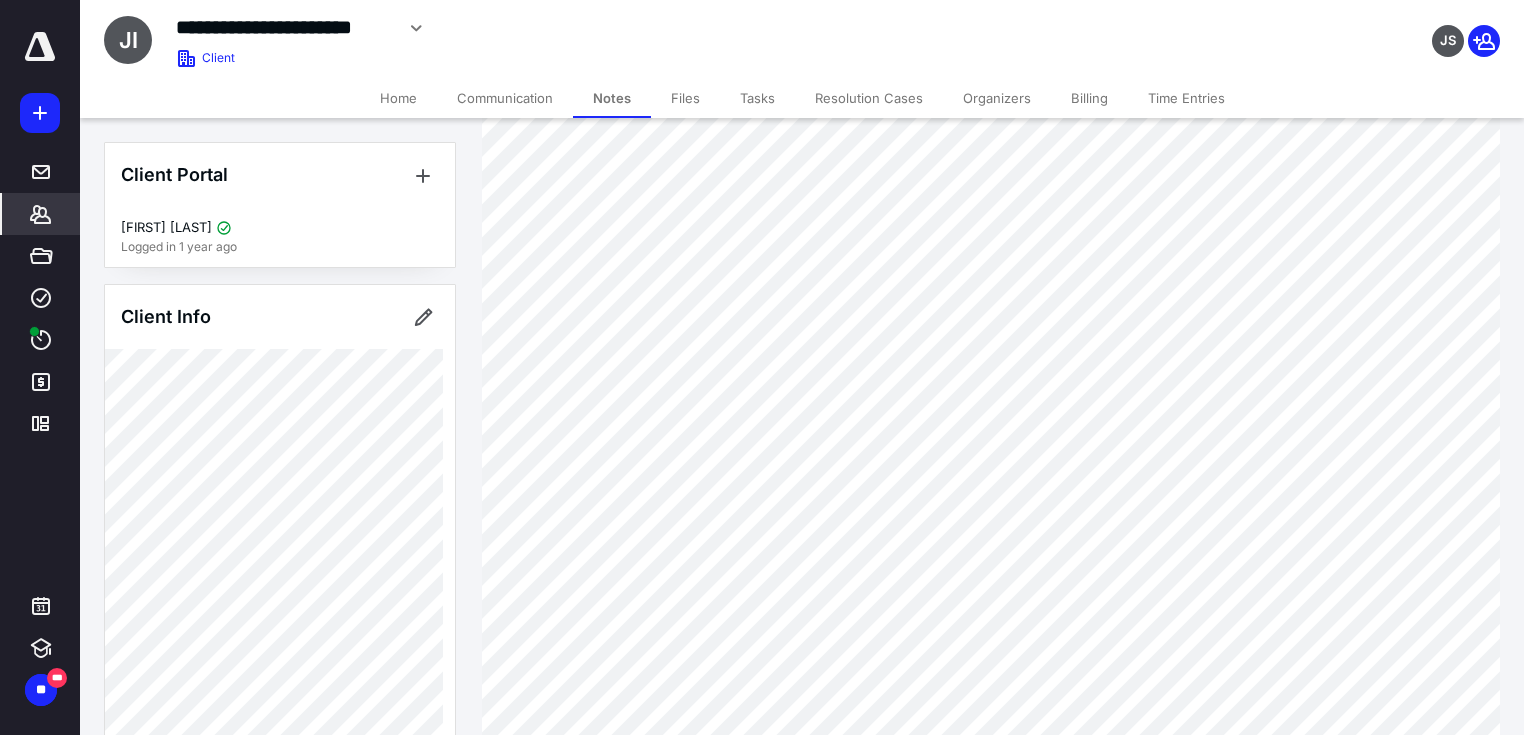 scroll, scrollTop: 1360, scrollLeft: 0, axis: vertical 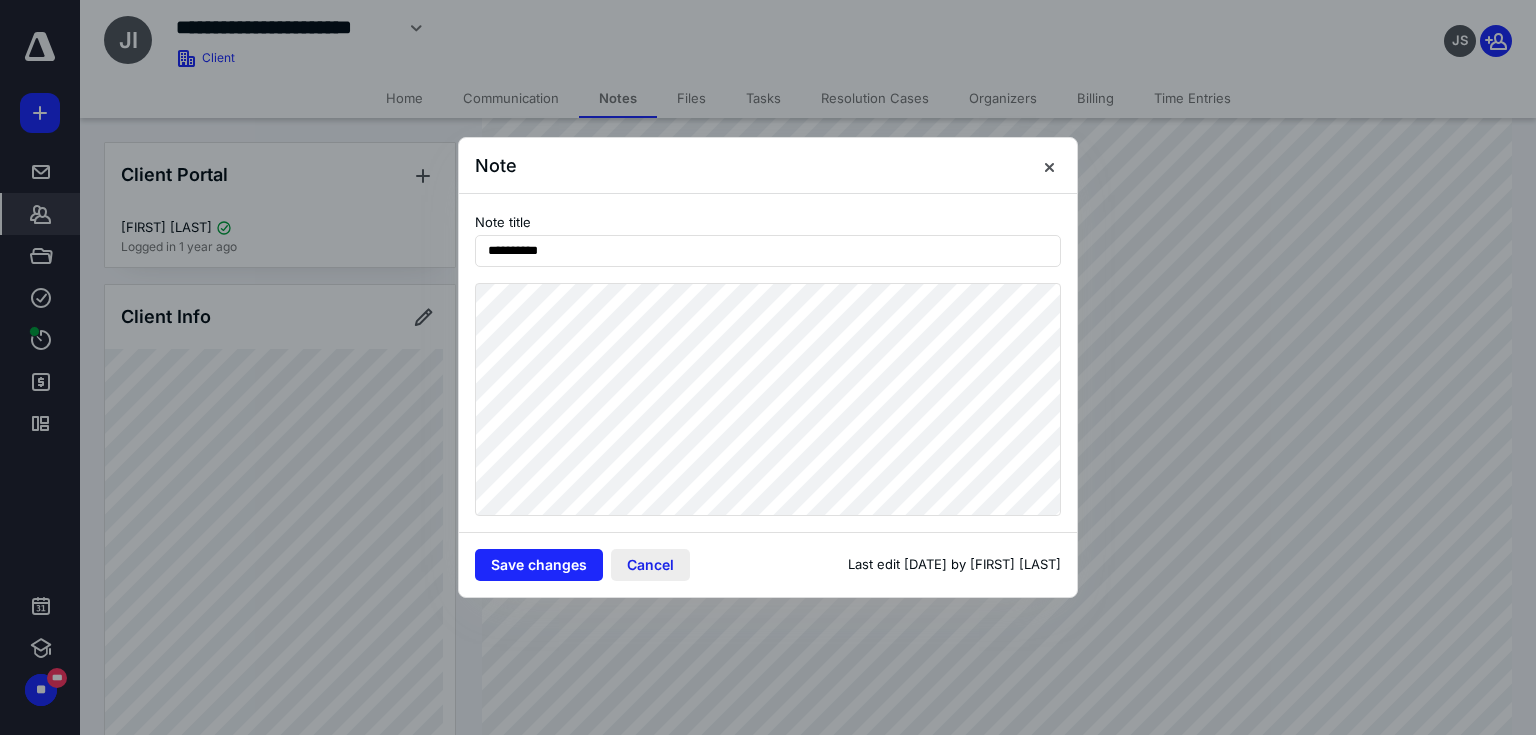 click on "Cancel" at bounding box center (650, 565) 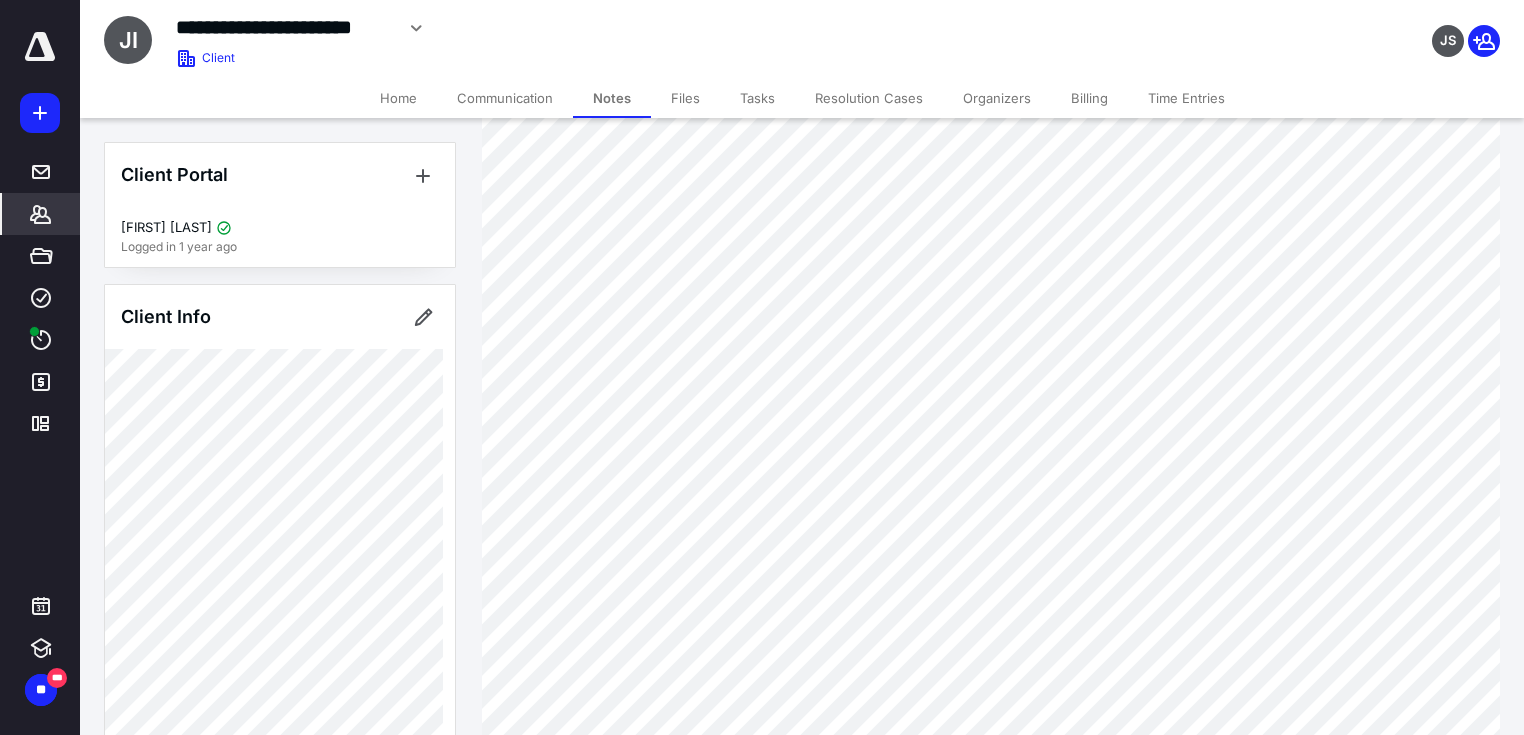click on "Files" at bounding box center (685, 98) 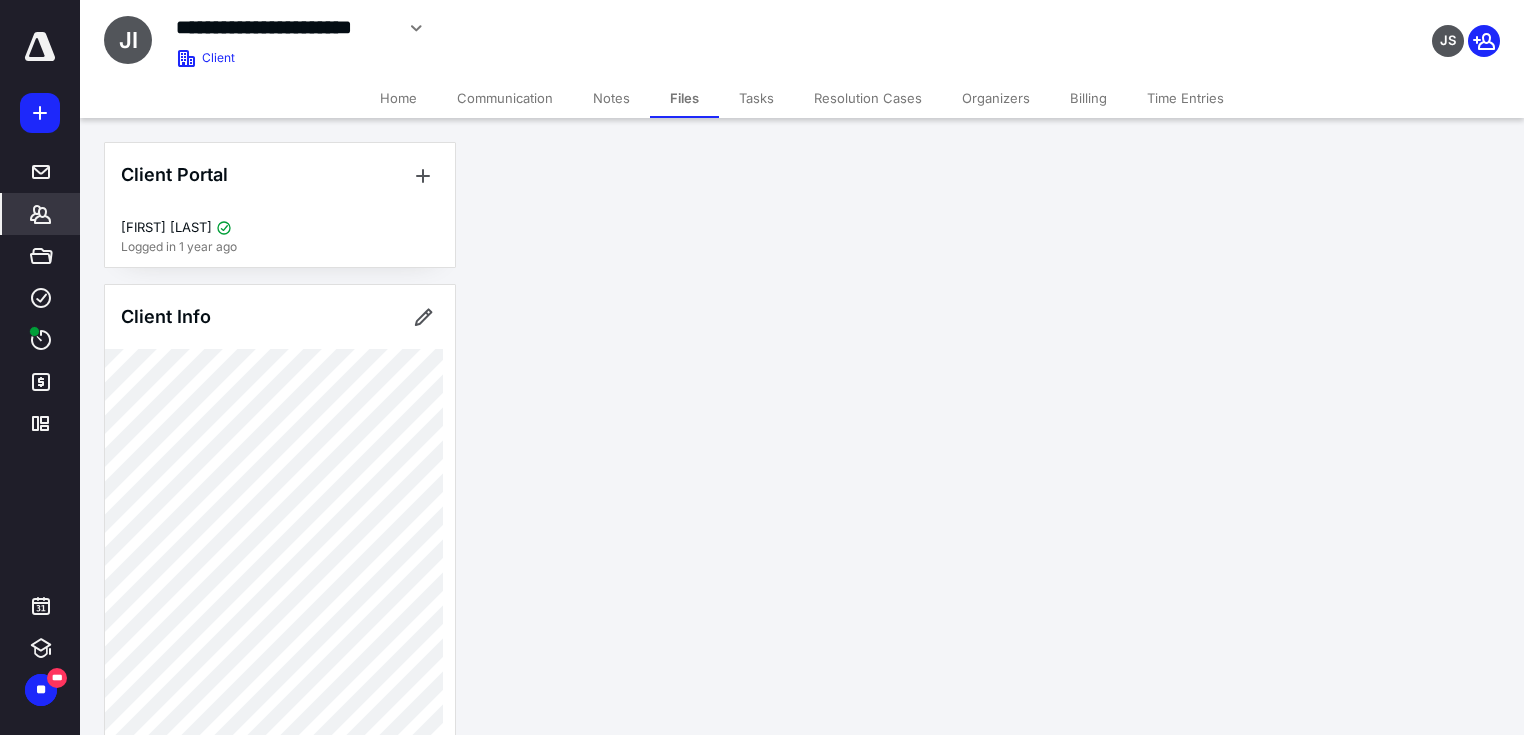 scroll, scrollTop: 0, scrollLeft: 0, axis: both 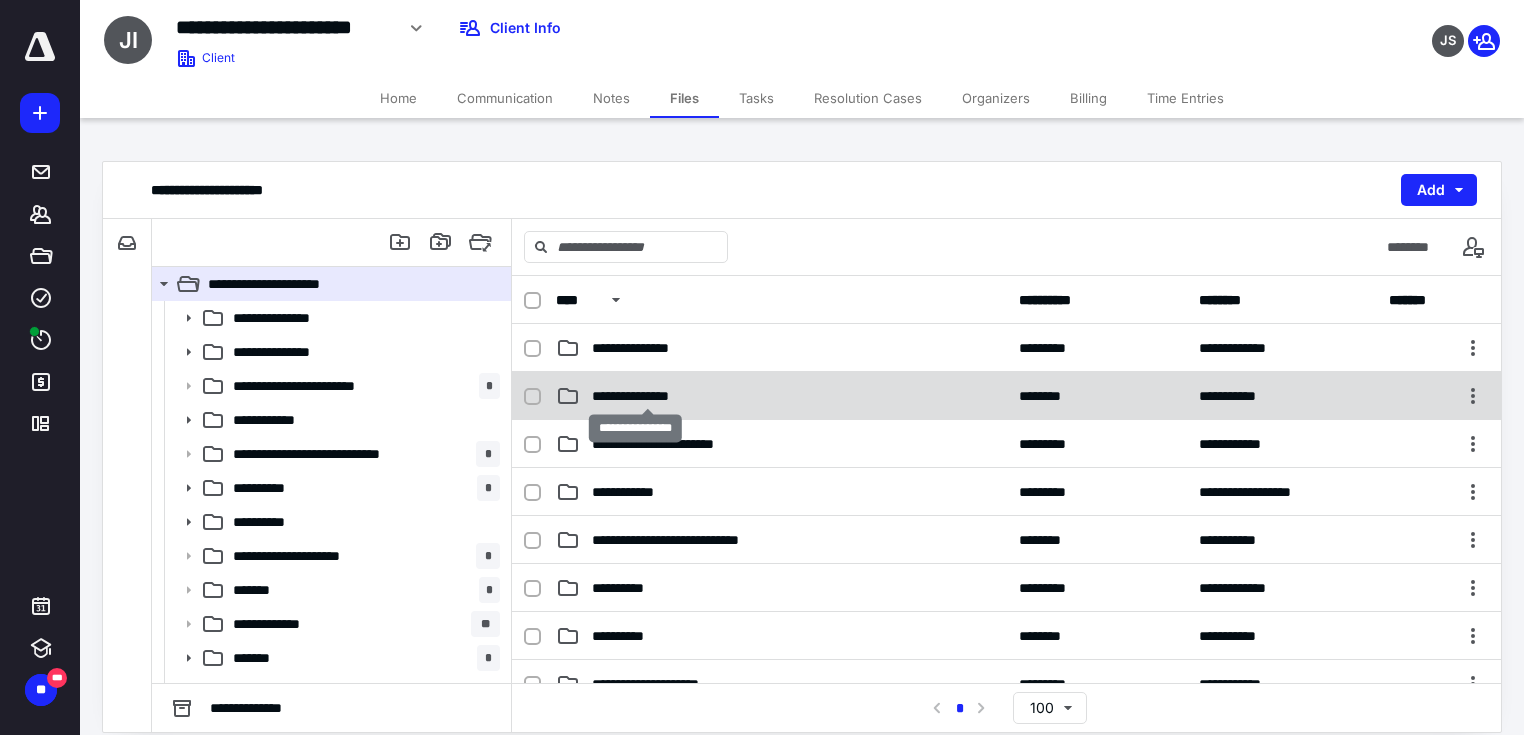 click on "**********" at bounding box center (648, 396) 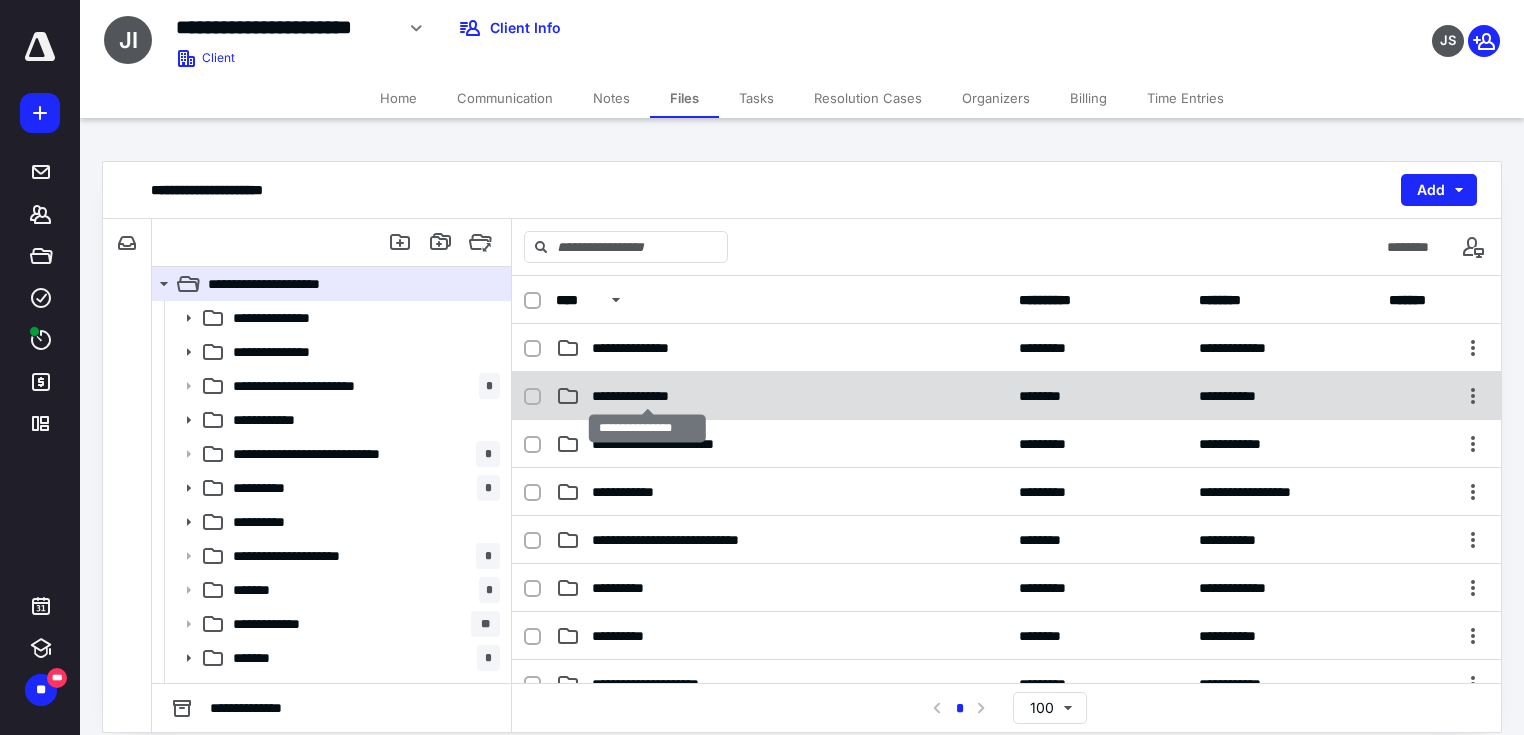 click on "**********" at bounding box center (648, 396) 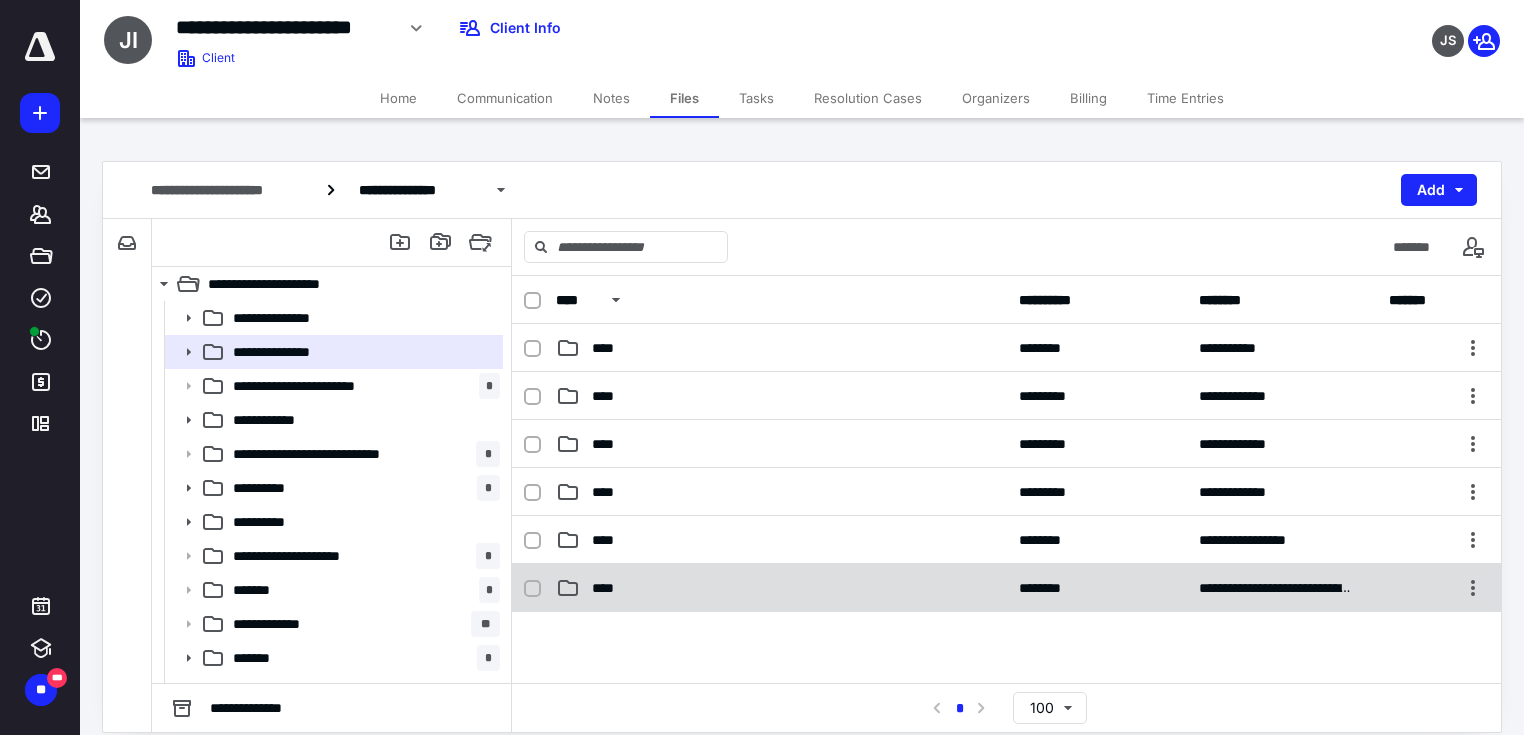 click on "****" at bounding box center [609, 588] 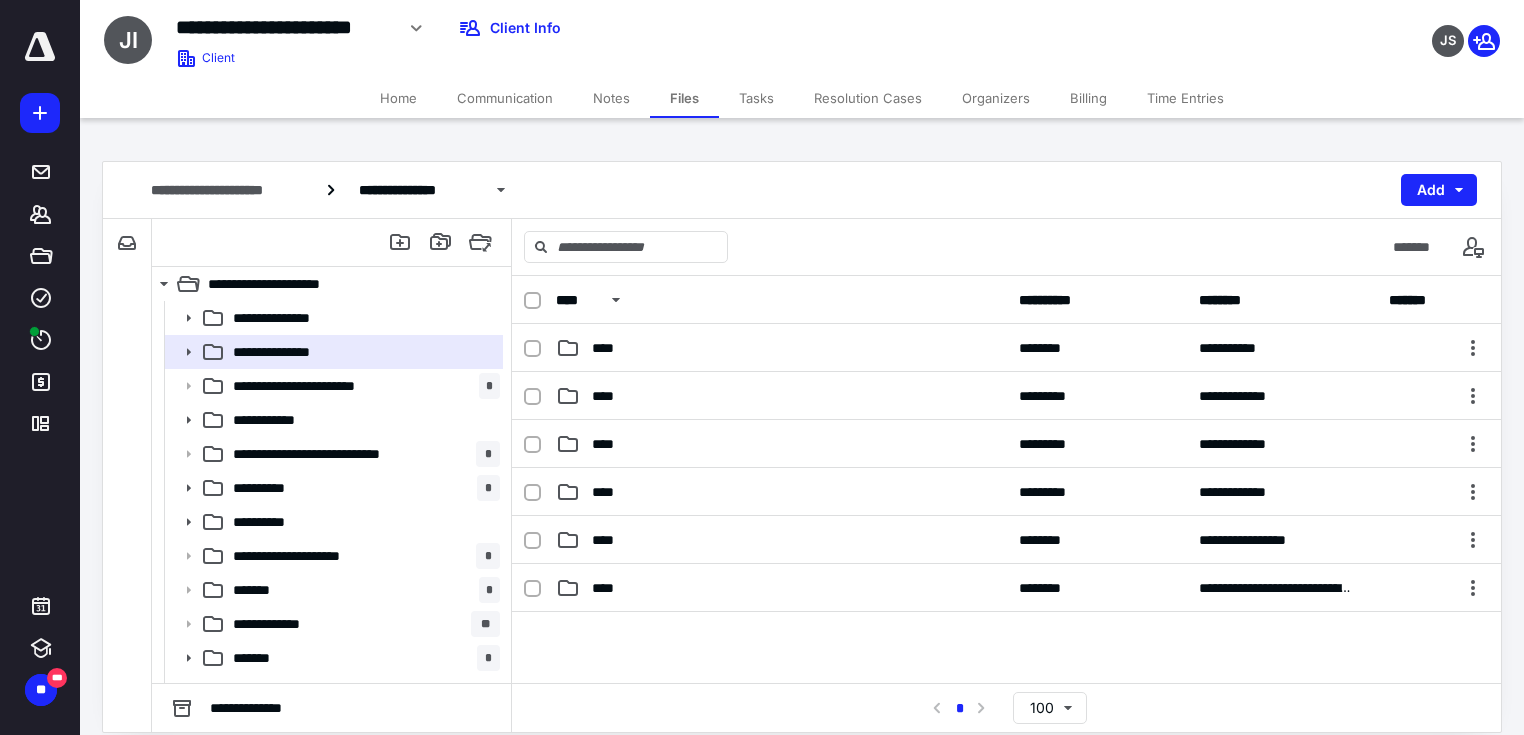 click on "****" at bounding box center (609, 588) 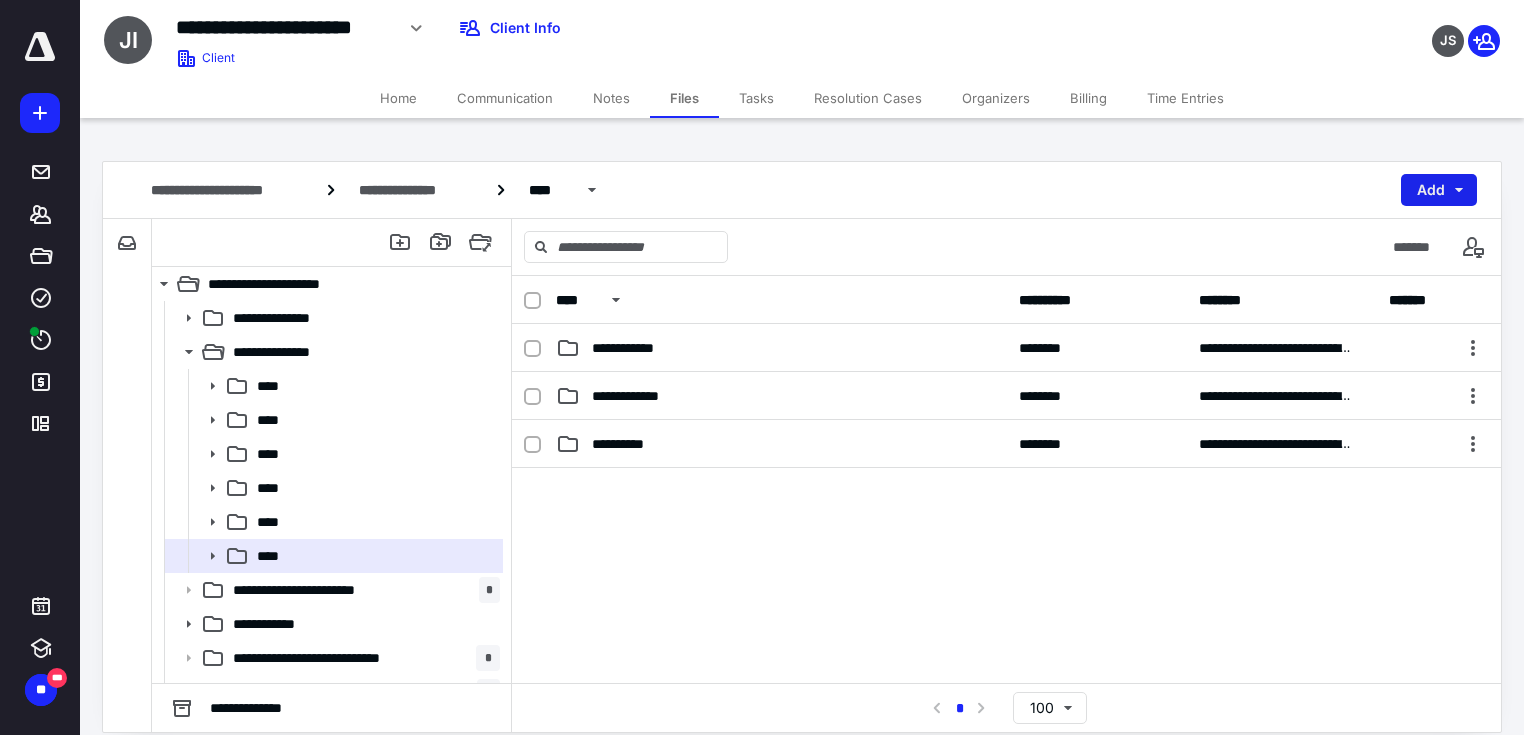 click on "Add" at bounding box center (1439, 190) 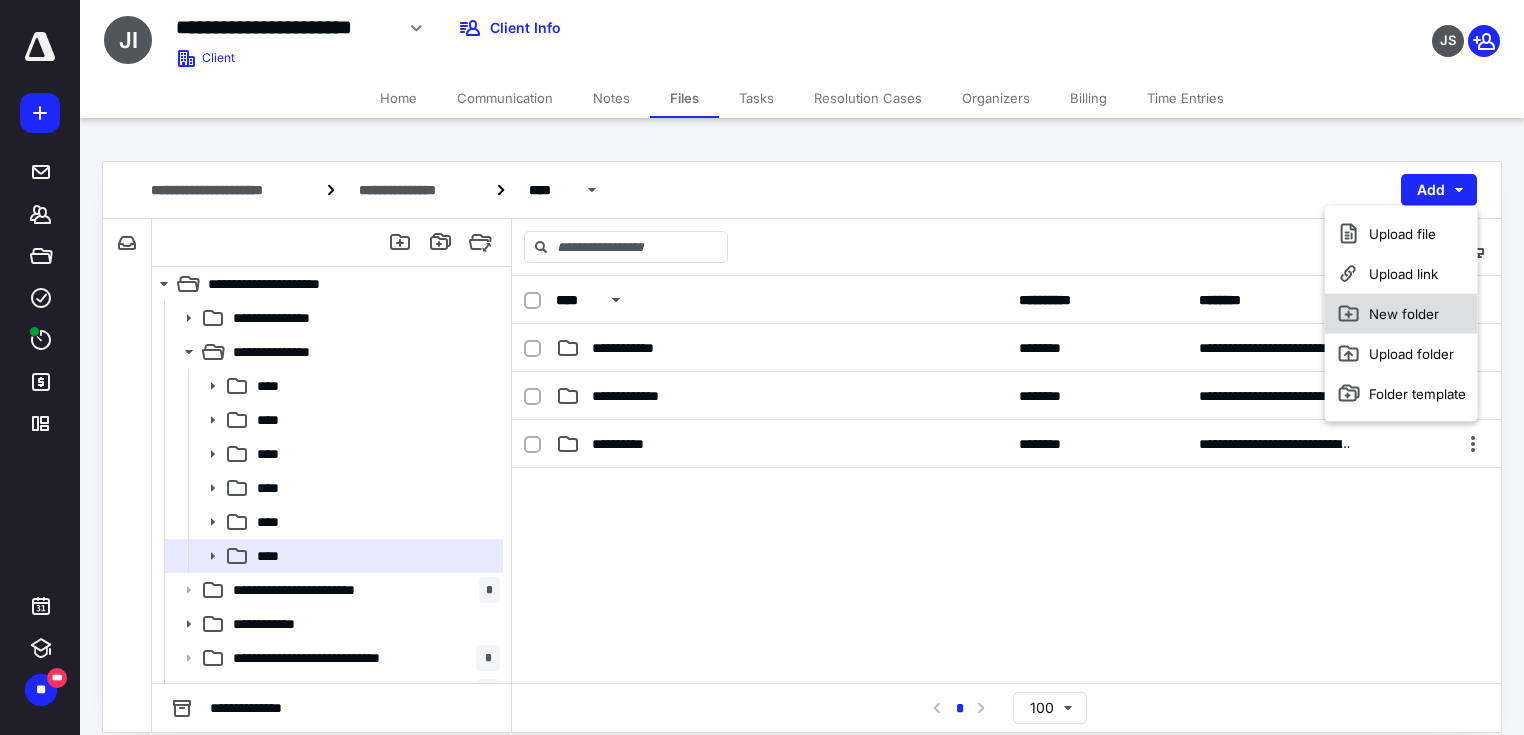 click on "New folder" at bounding box center (1401, 314) 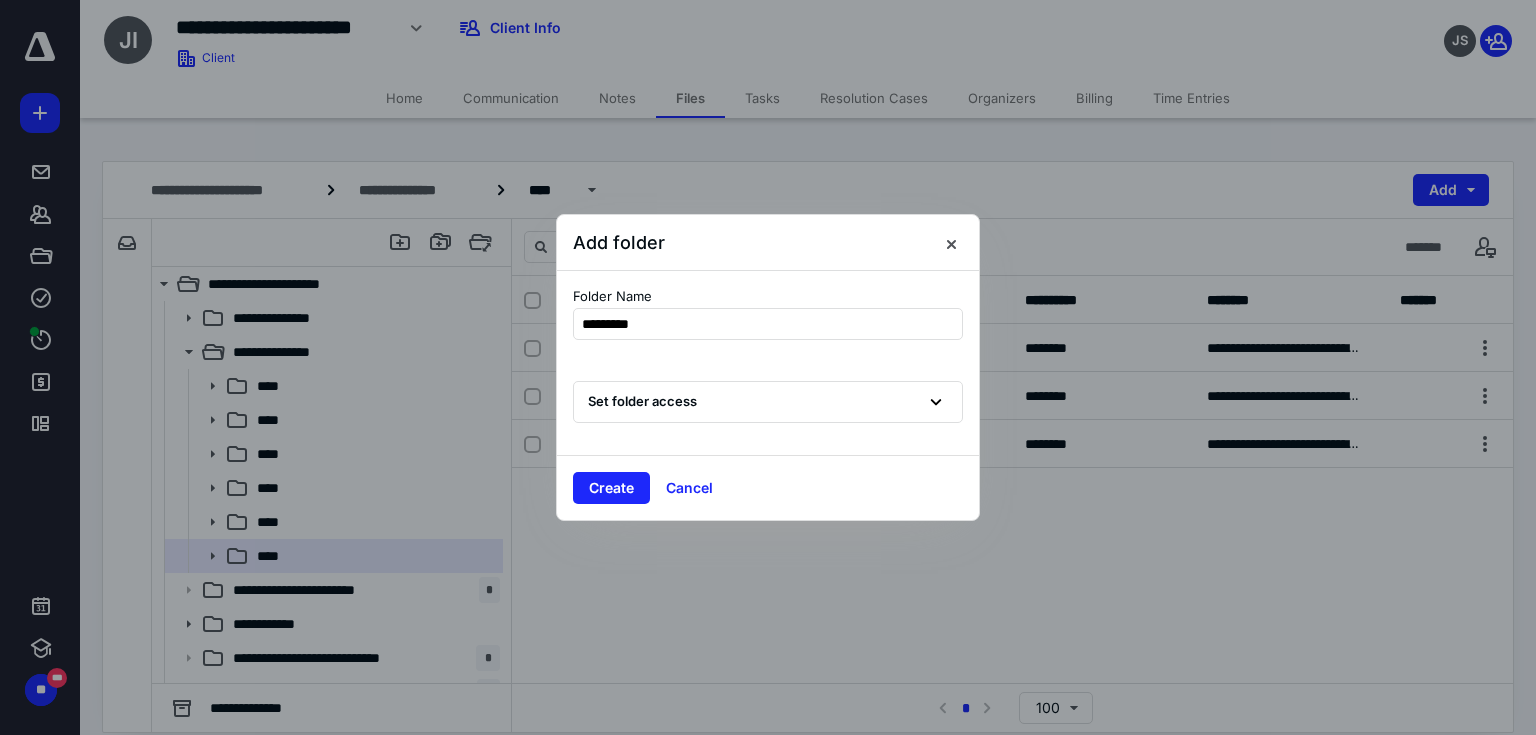 type on "**********" 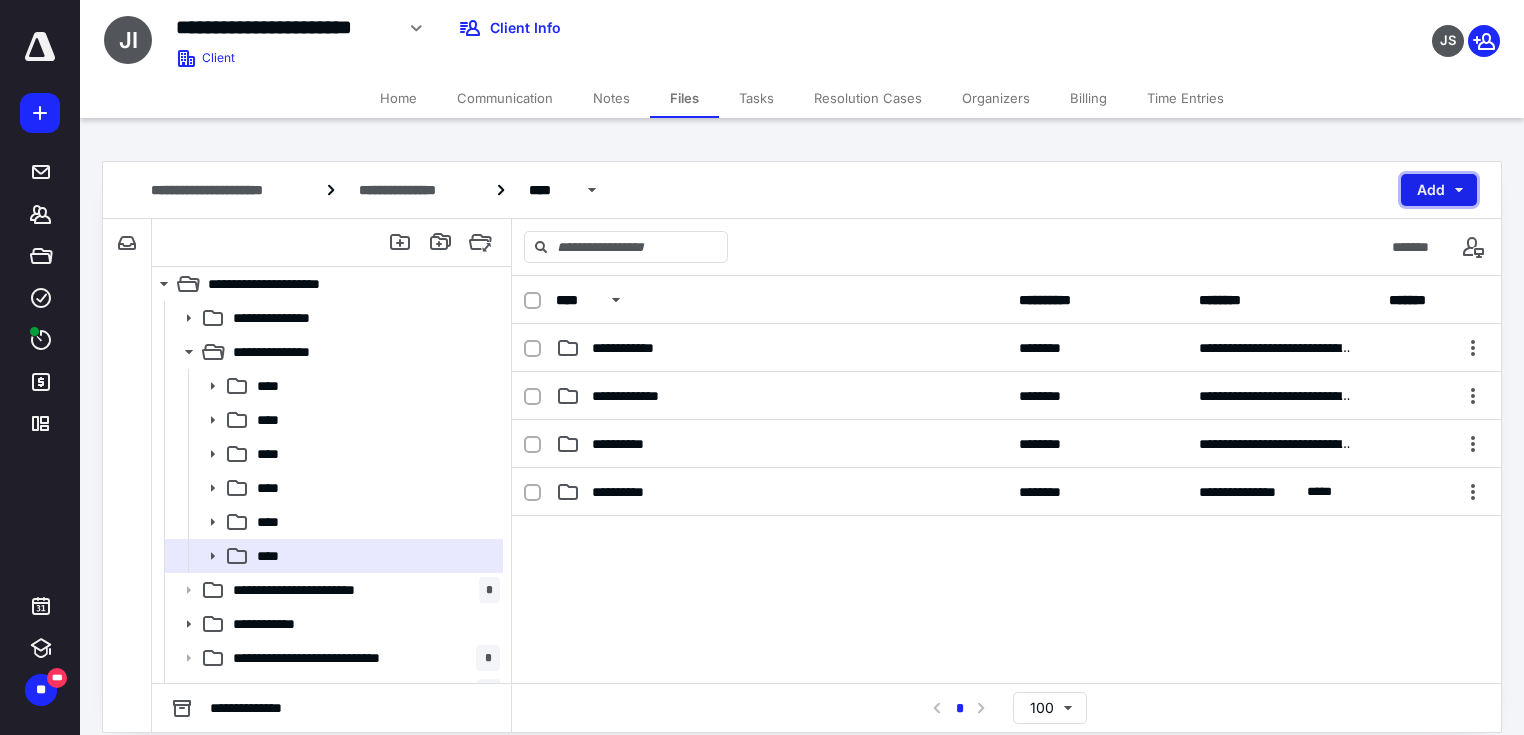 click on "Add" at bounding box center [1439, 190] 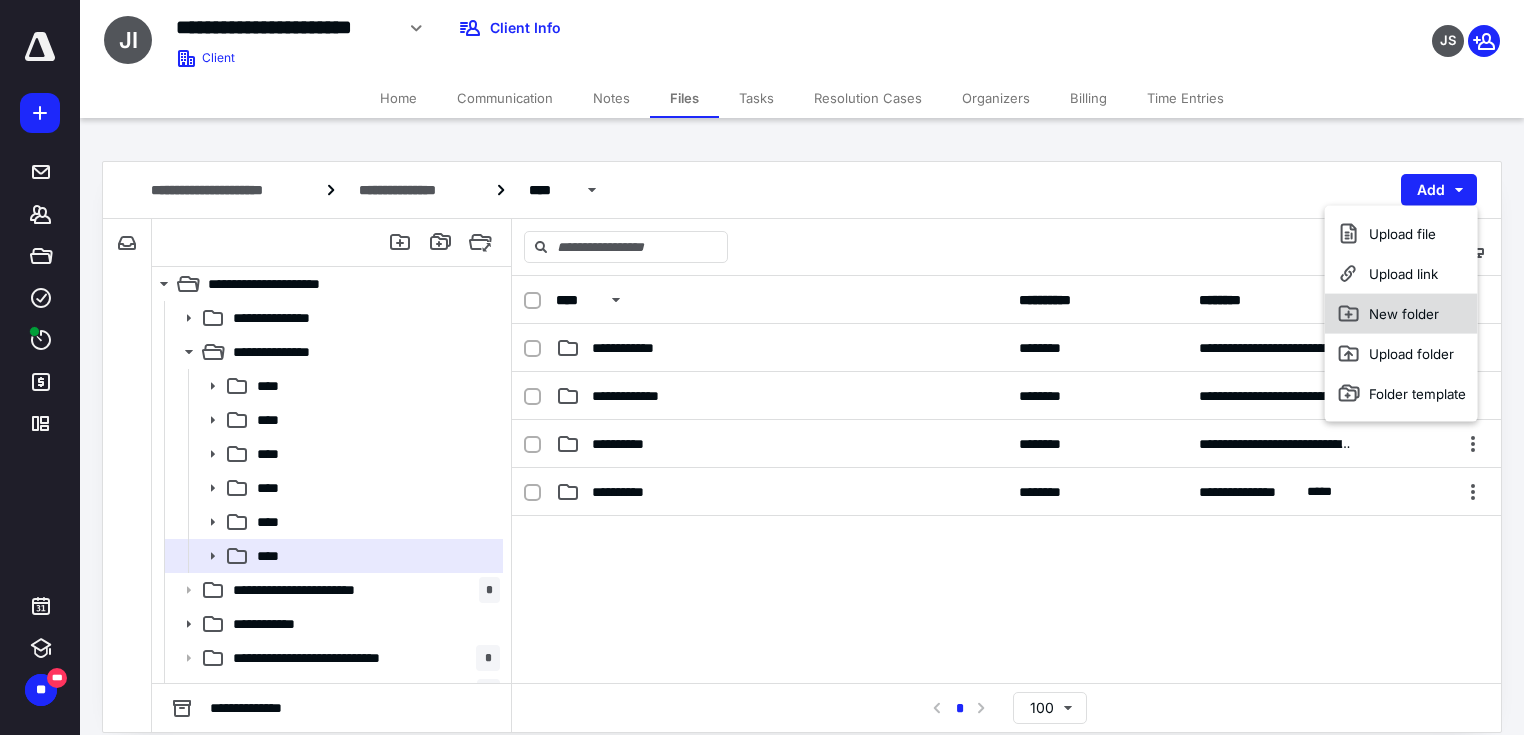 click on "New folder" at bounding box center [1401, 314] 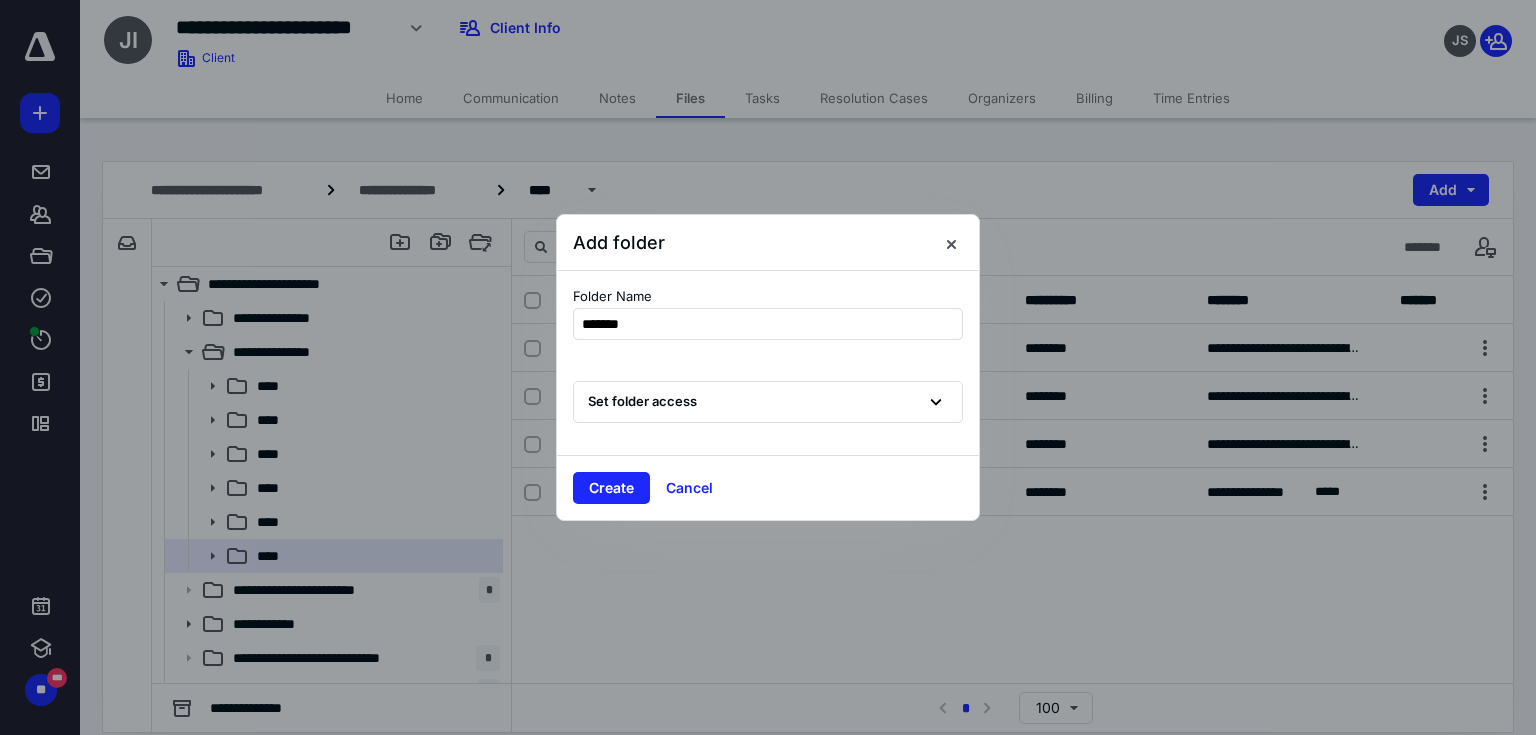 type on "********" 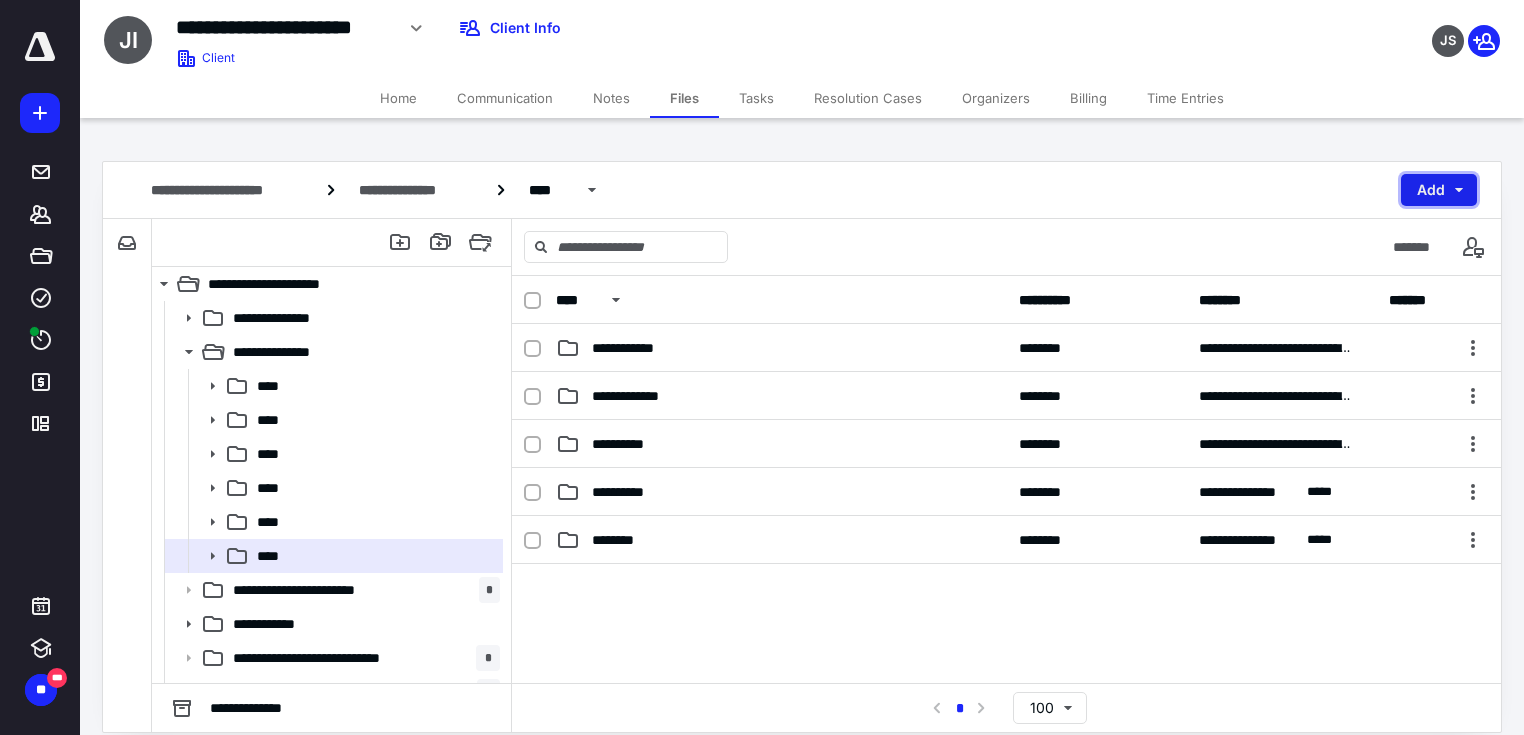 click on "Add" at bounding box center [1439, 190] 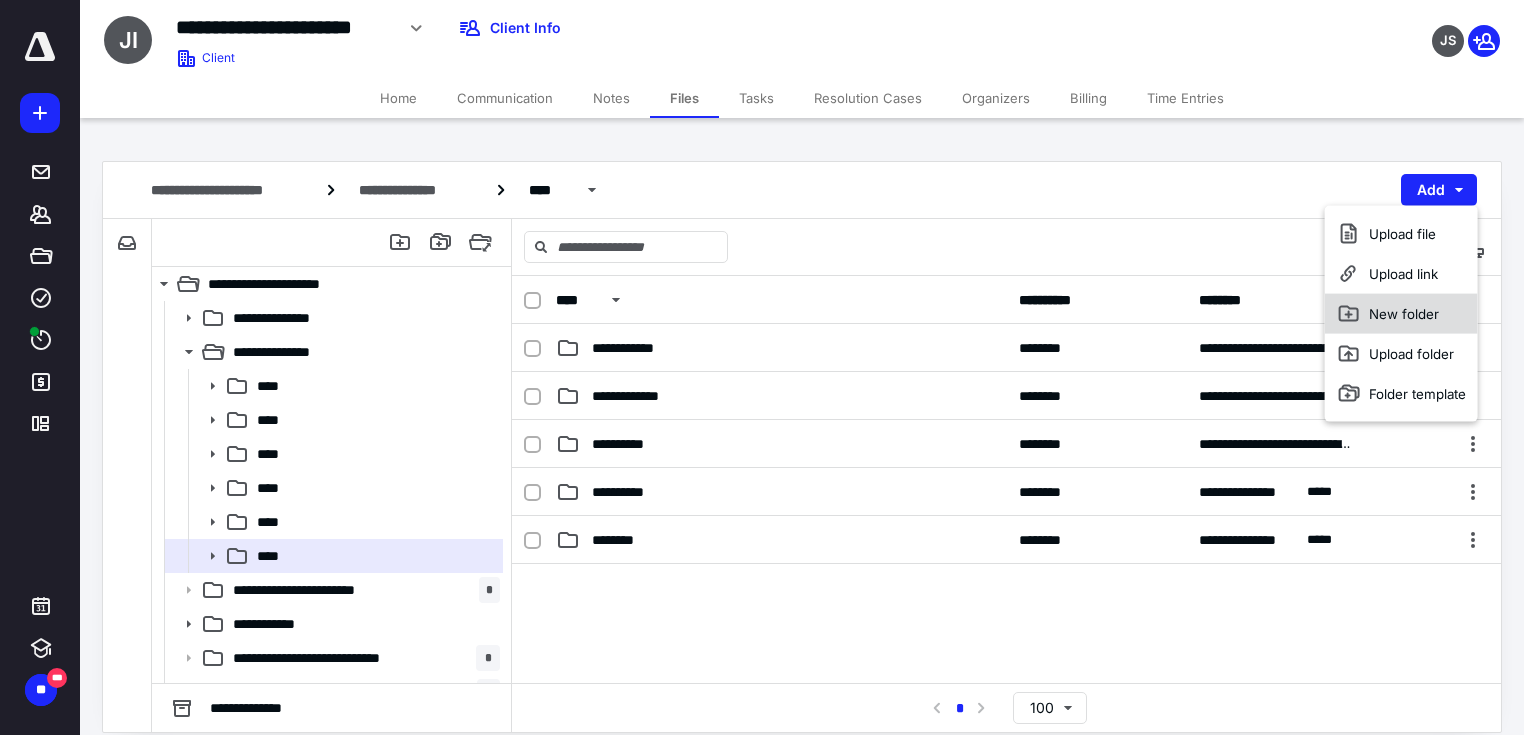 click on "New folder" at bounding box center [1401, 314] 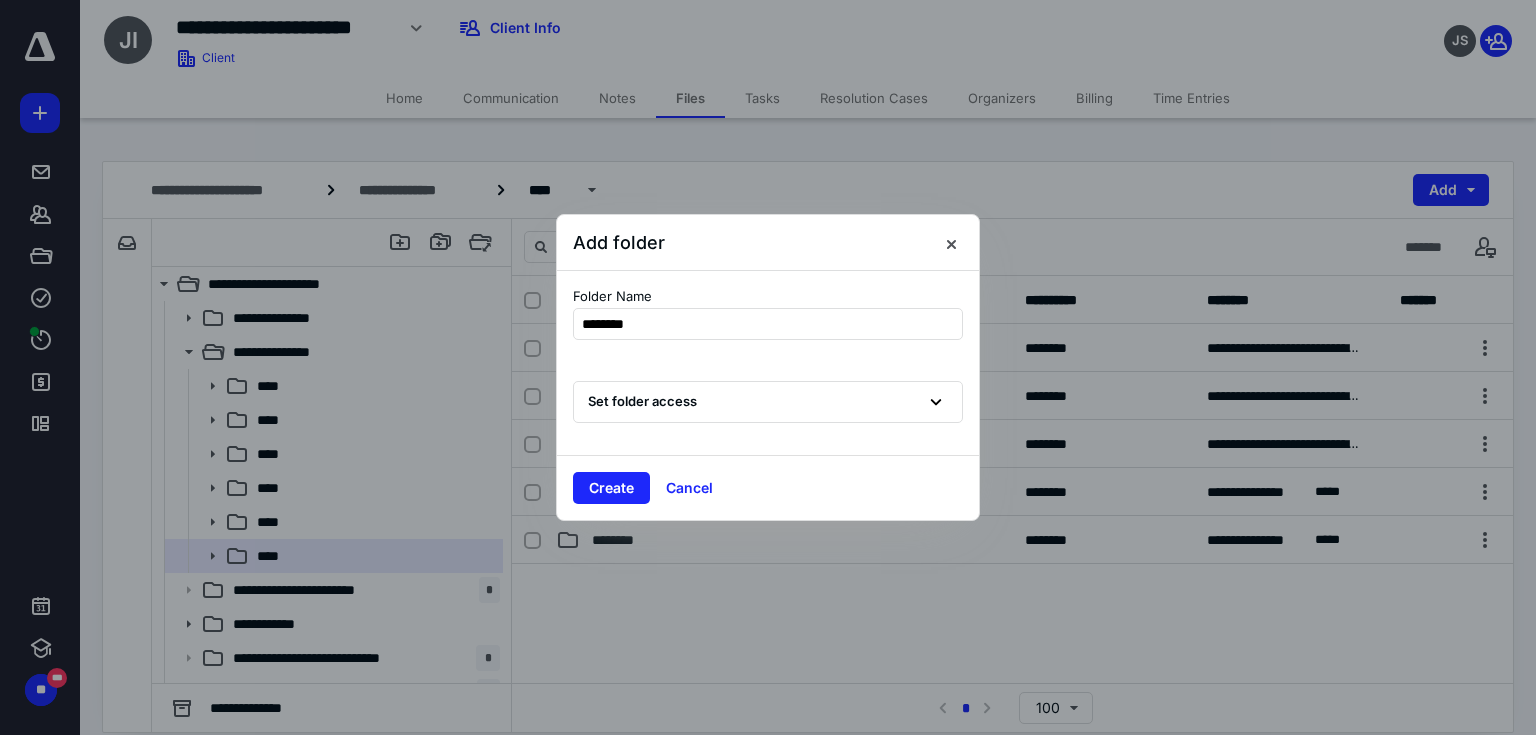 type on "*********" 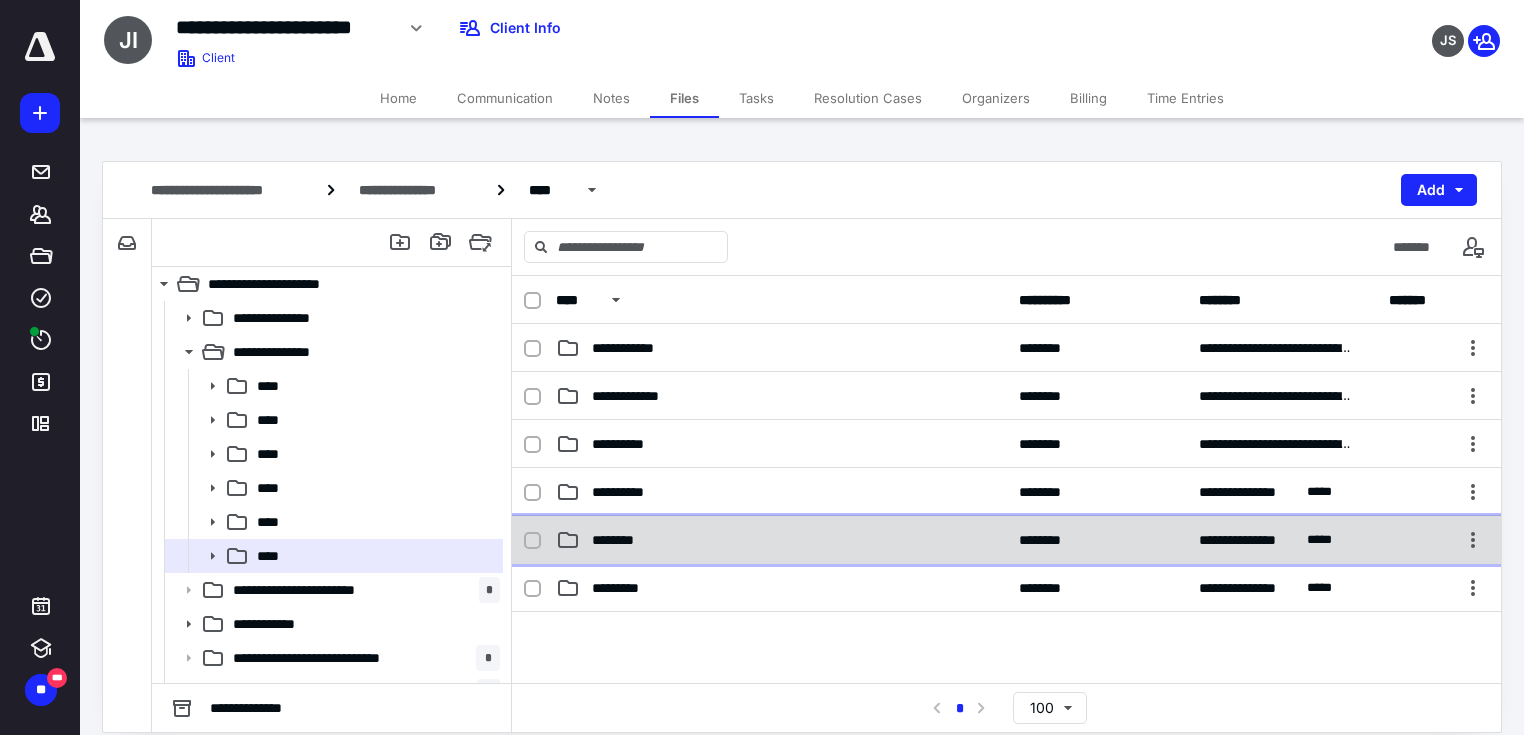 click on "**********" at bounding box center (1006, 540) 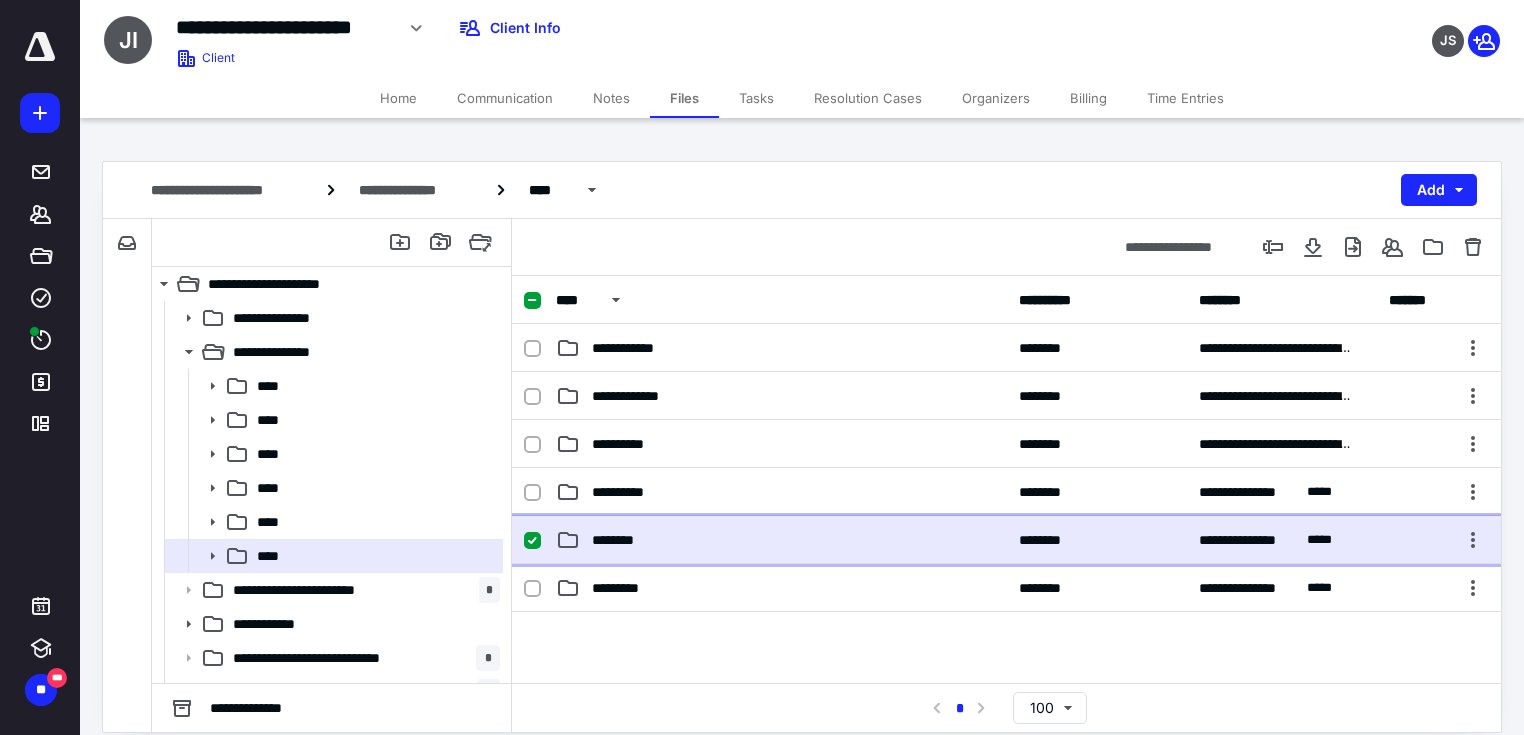 click on "**********" at bounding box center [1006, 540] 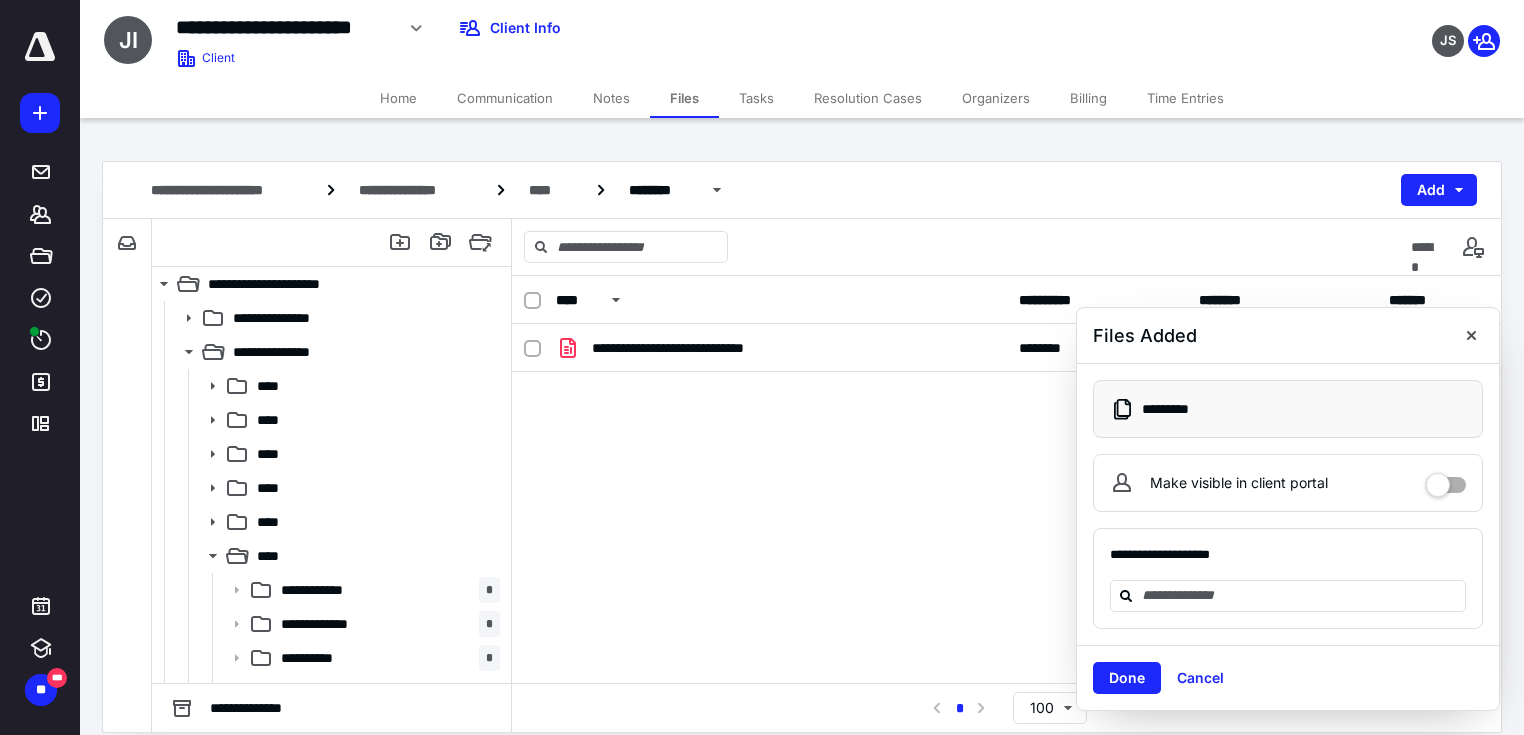 scroll, scrollTop: 240, scrollLeft: 0, axis: vertical 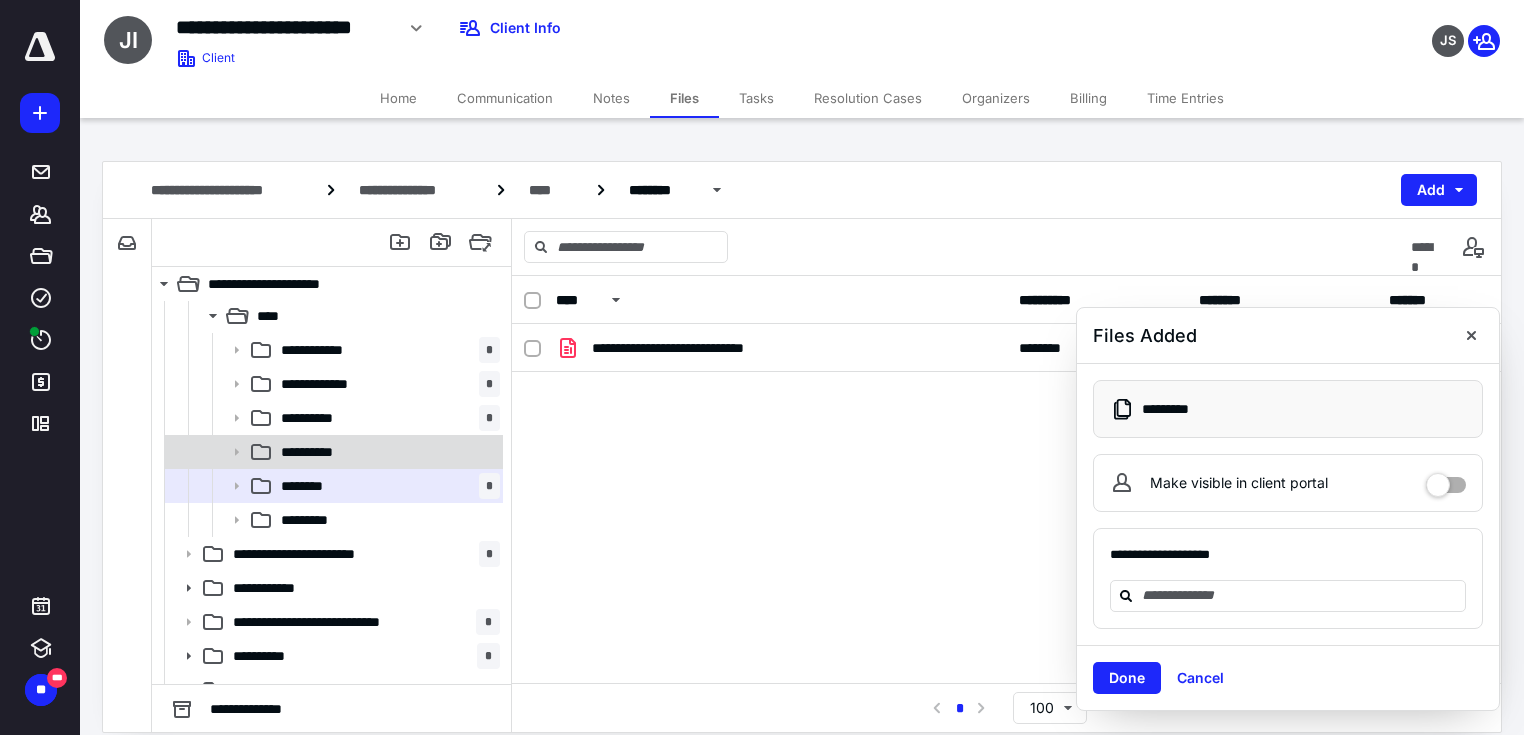click on "**********" at bounding box center [312, 452] 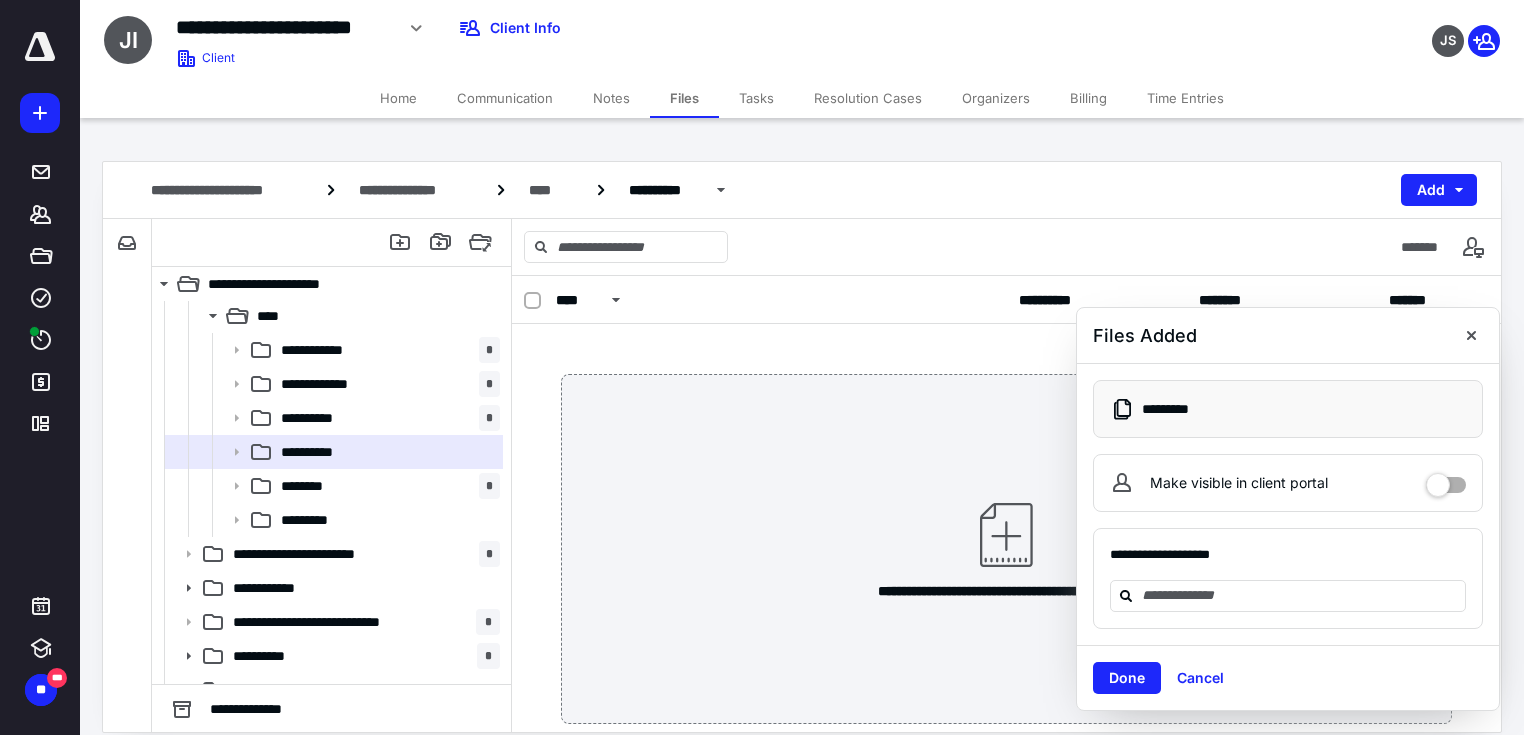 click on "Done" at bounding box center [1127, 678] 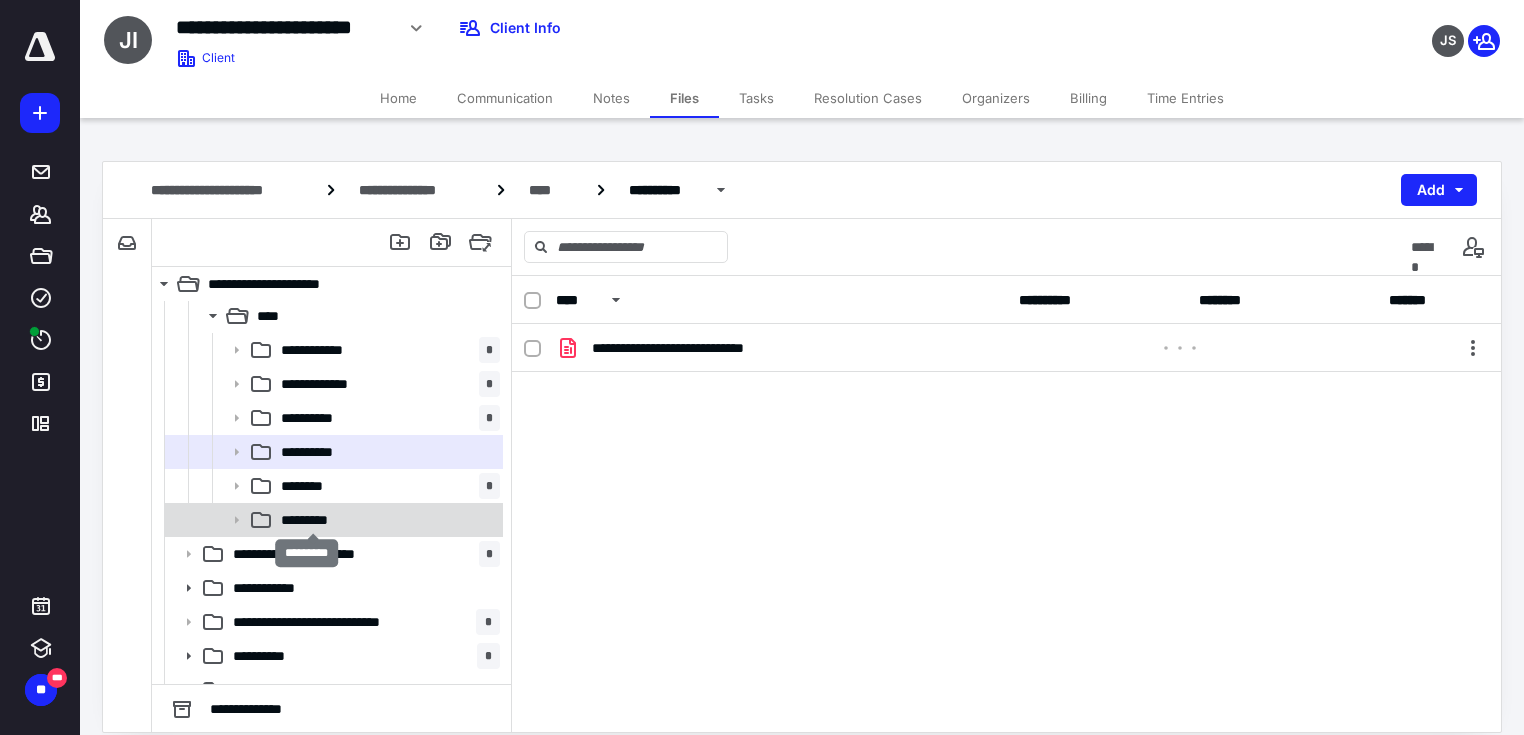 click on "*********" at bounding box center [313, 520] 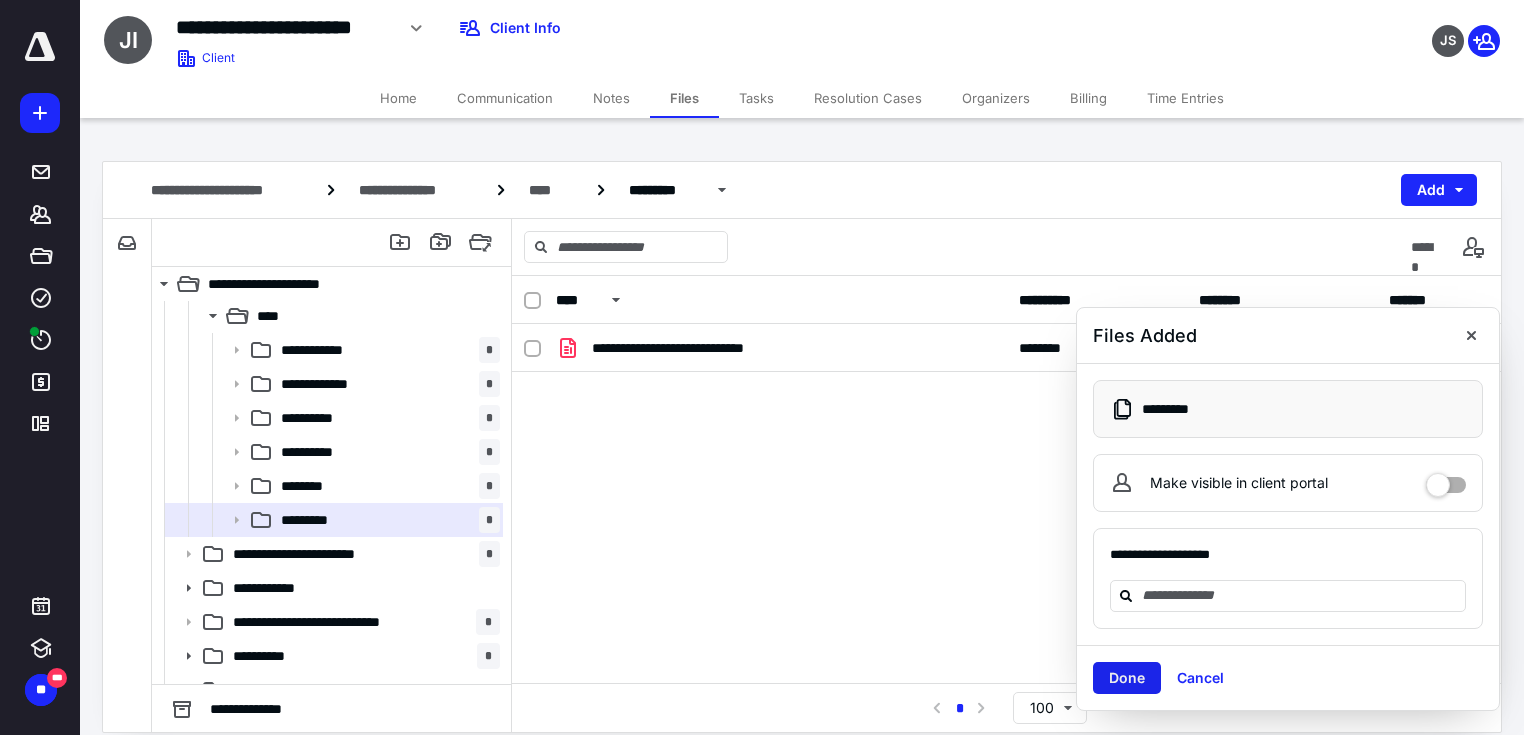 click on "Done" at bounding box center (1127, 678) 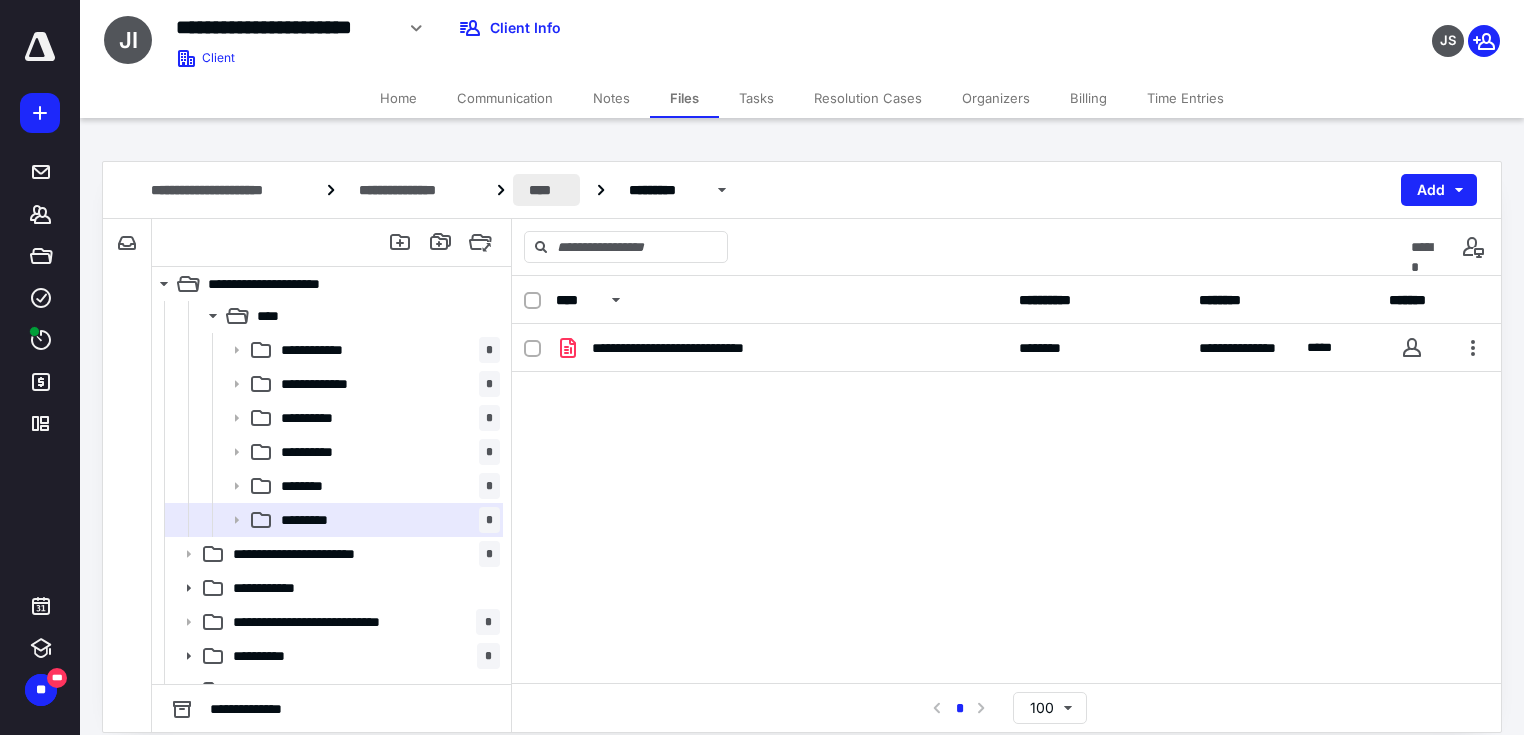click on "****" at bounding box center [546, 190] 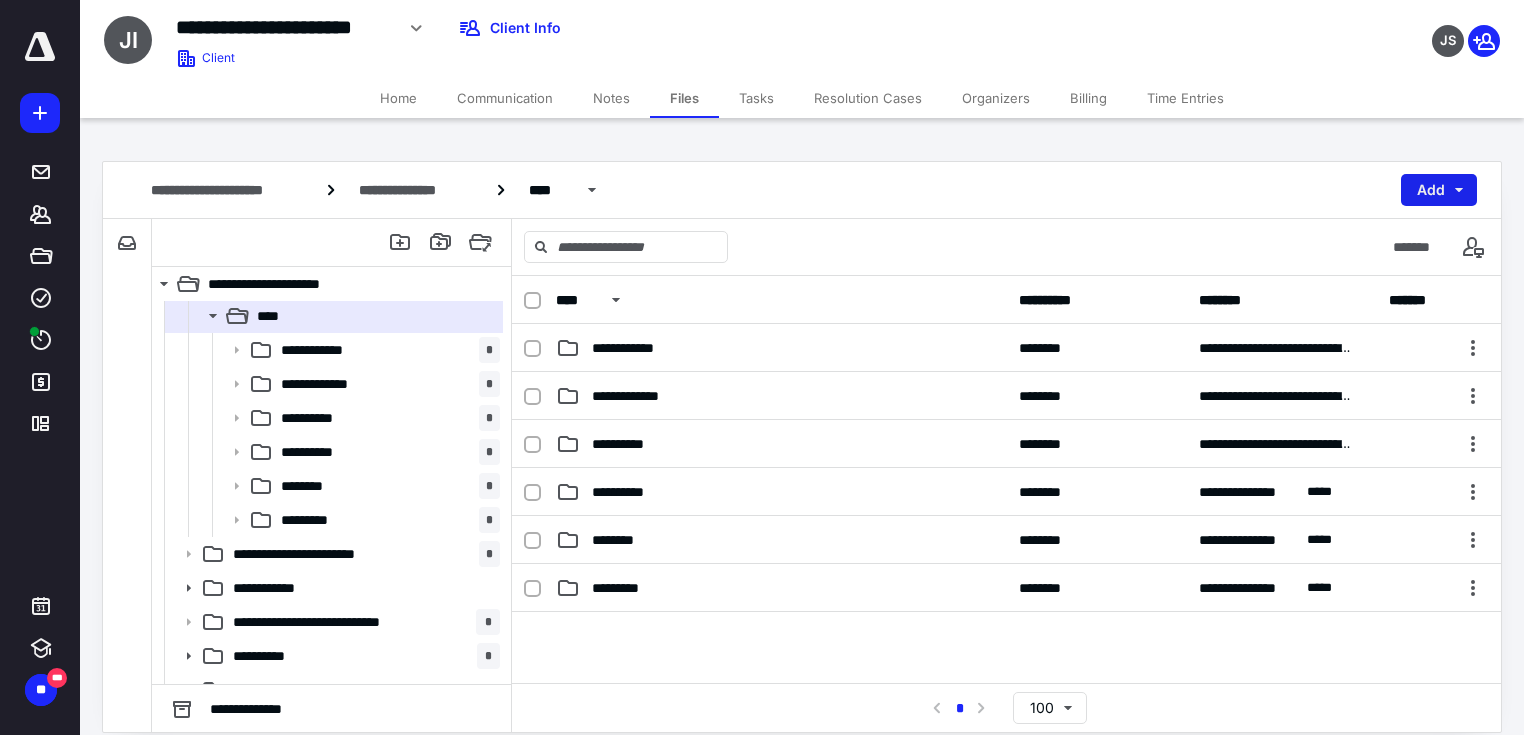 click on "Add" at bounding box center (1439, 190) 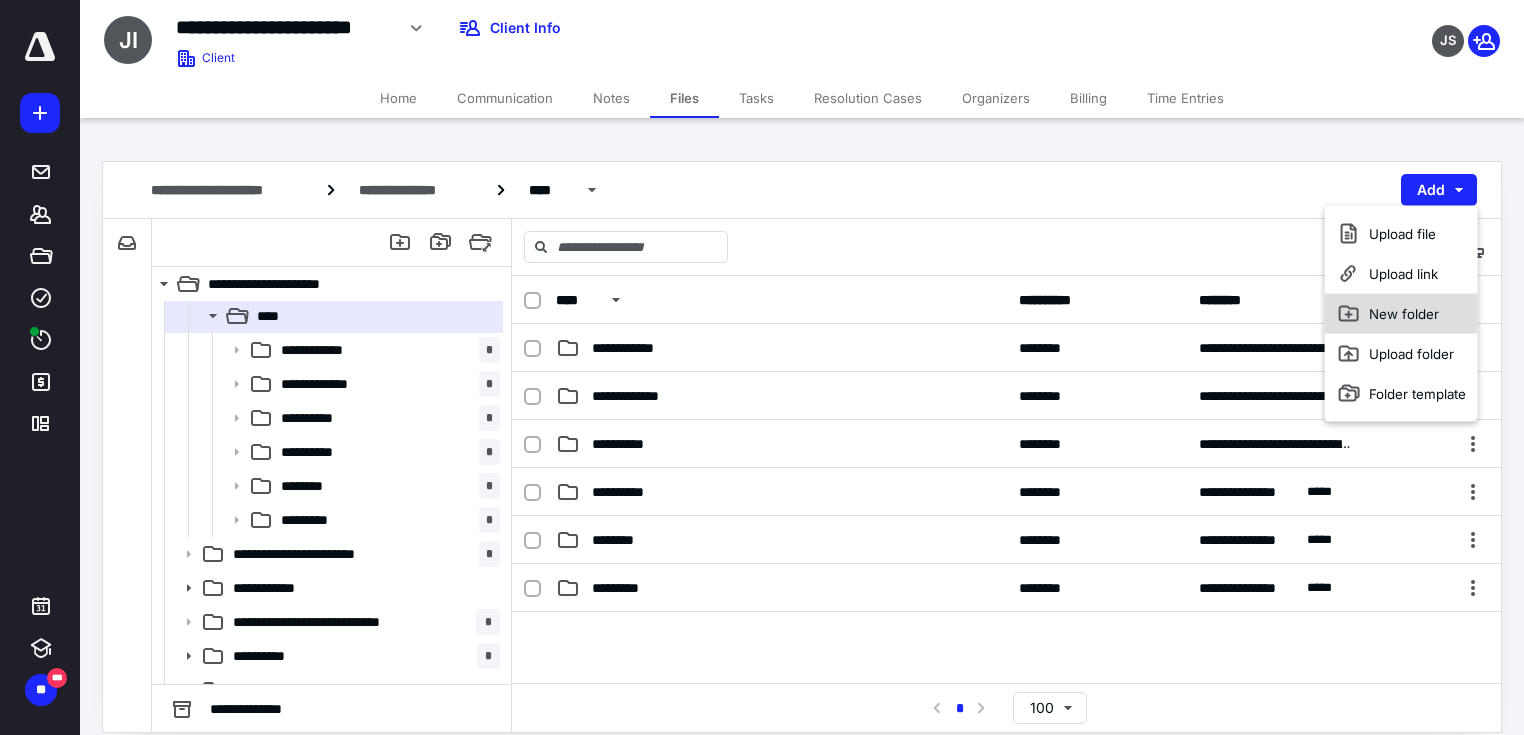 click on "New folder" at bounding box center (1401, 314) 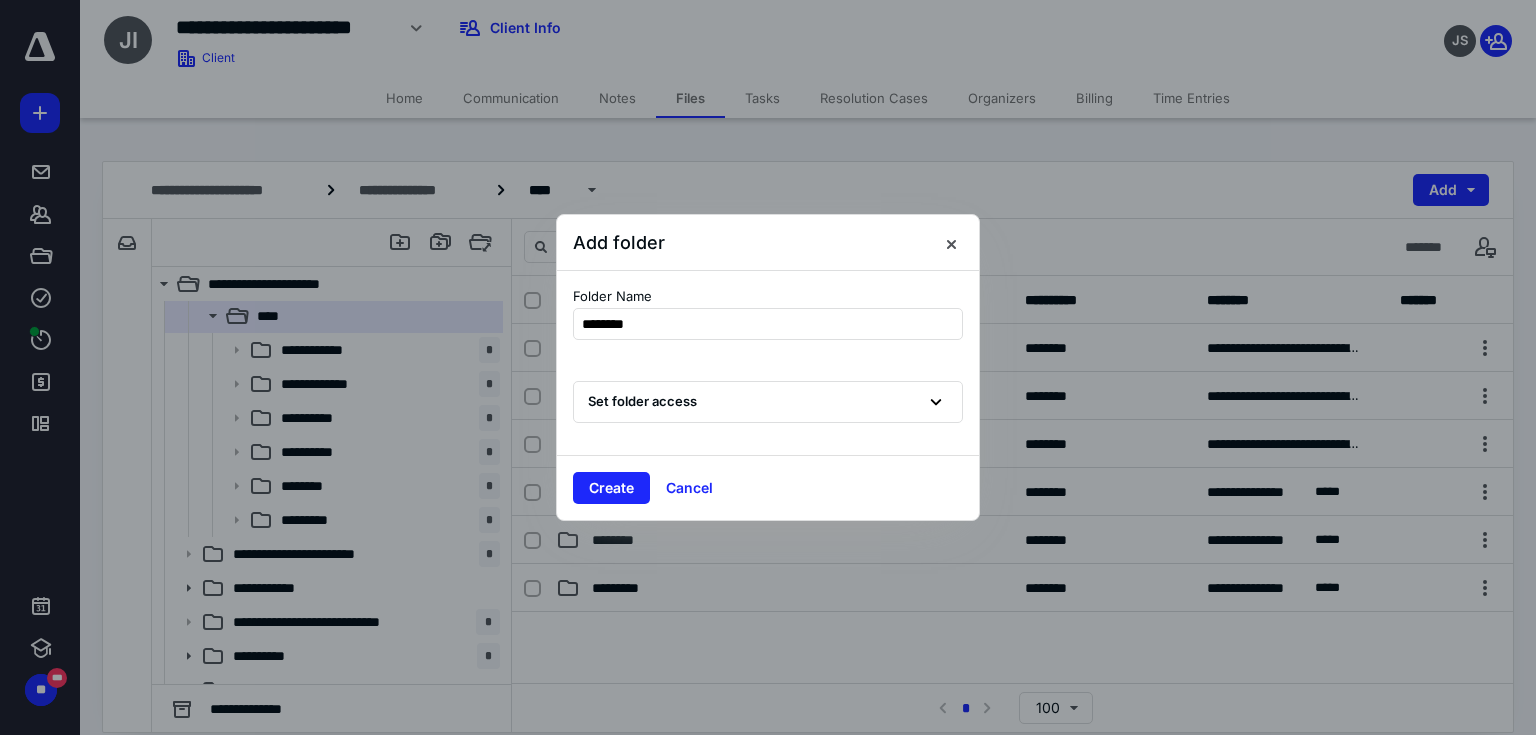 type on "*********" 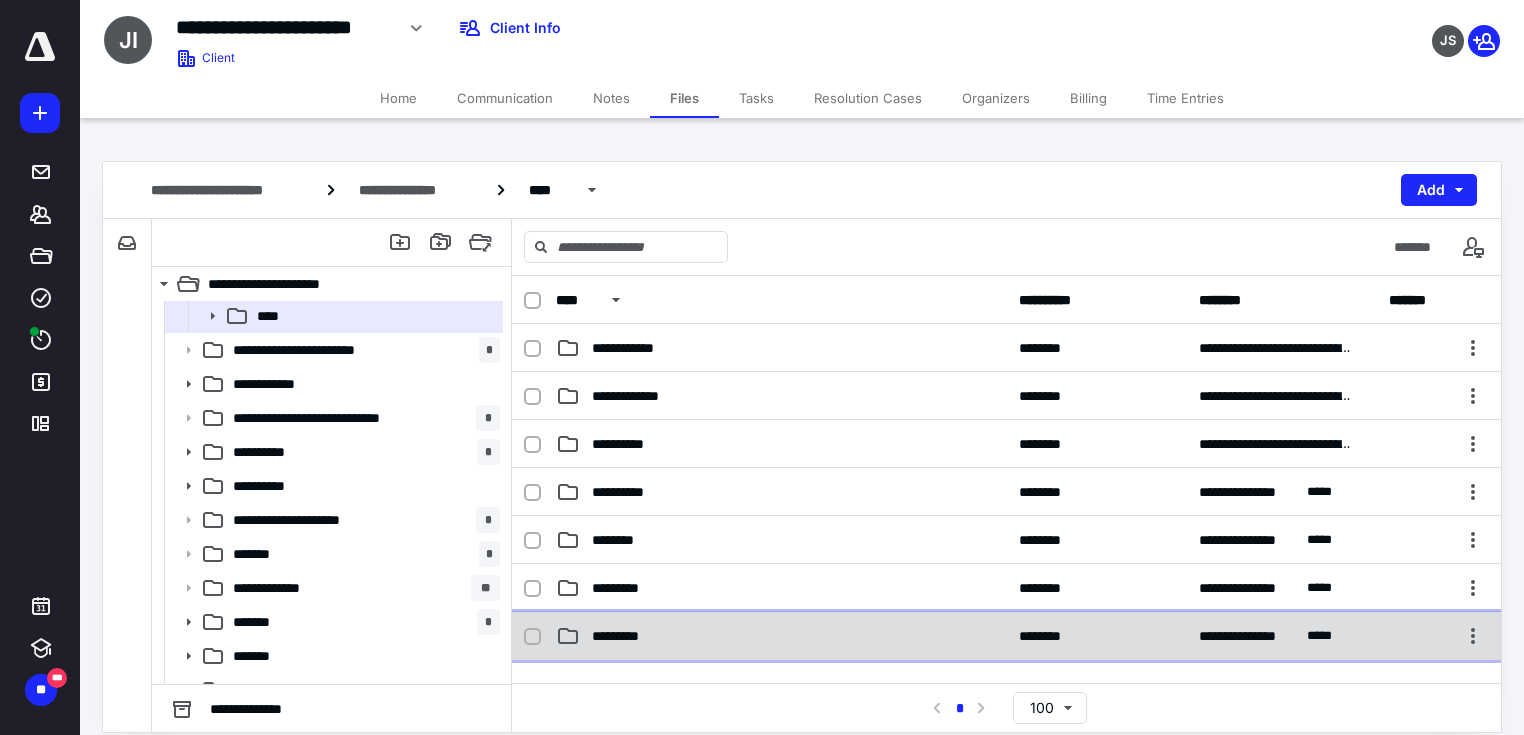 click on "*********" at bounding box center [621, 636] 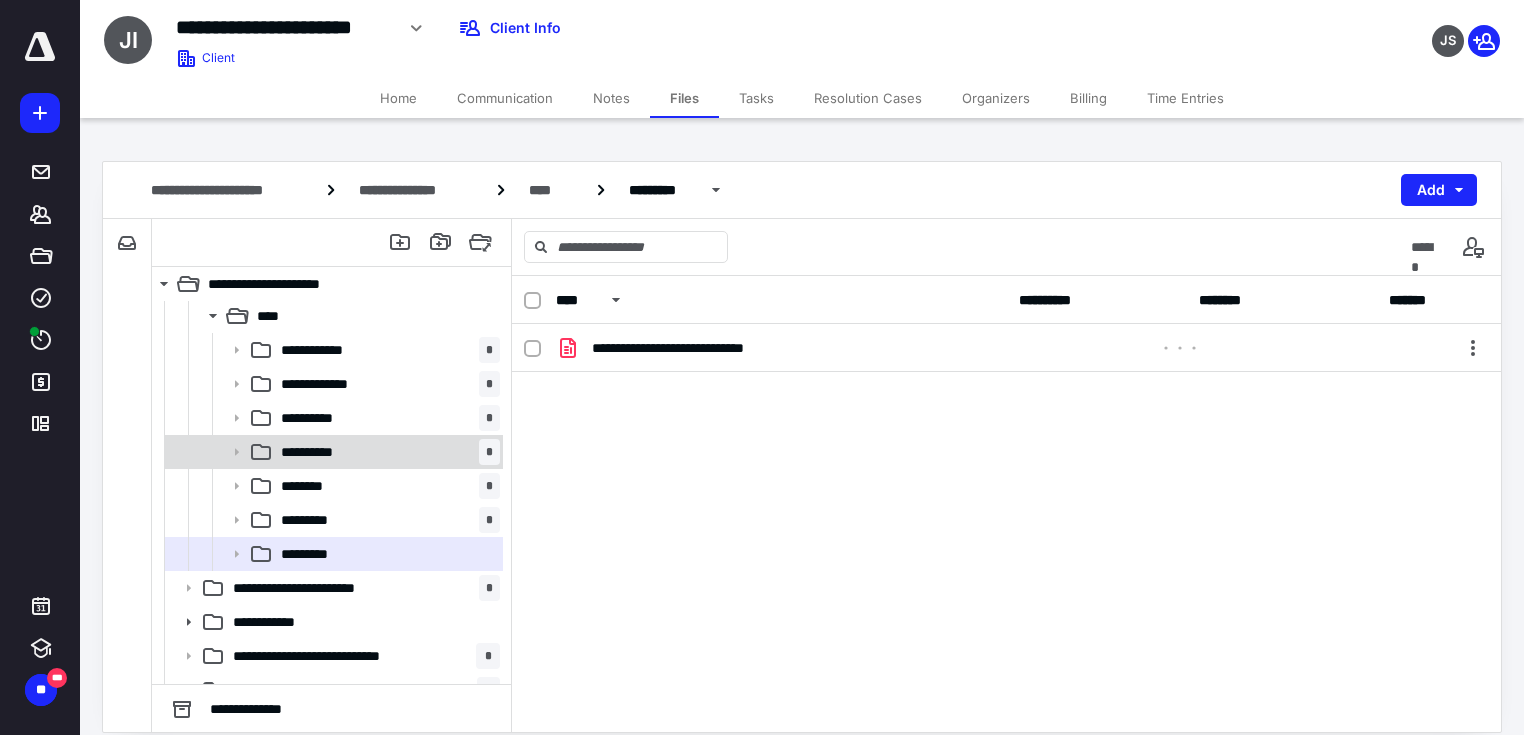 click on "**********" at bounding box center [386, 452] 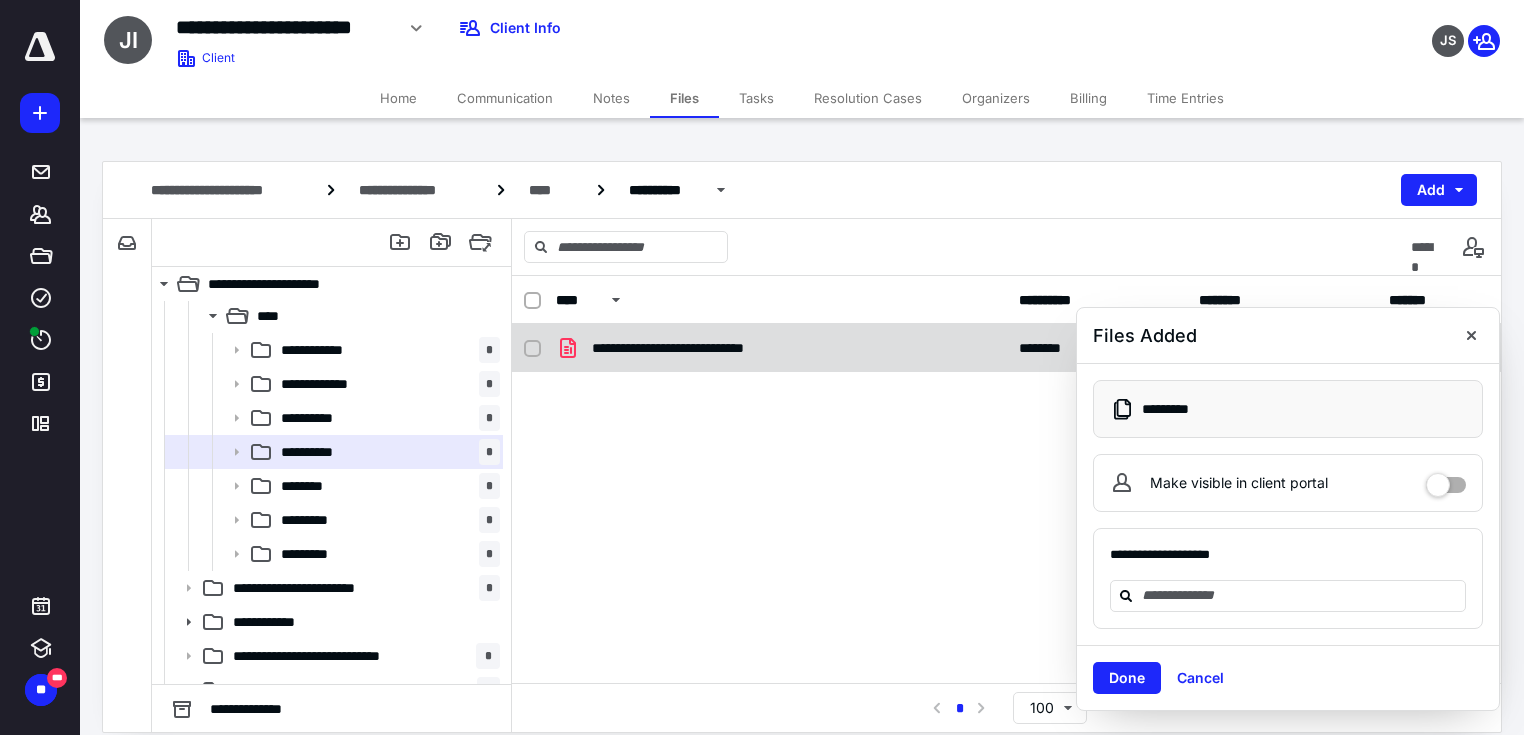 click on "**********" at bounding box center (781, 348) 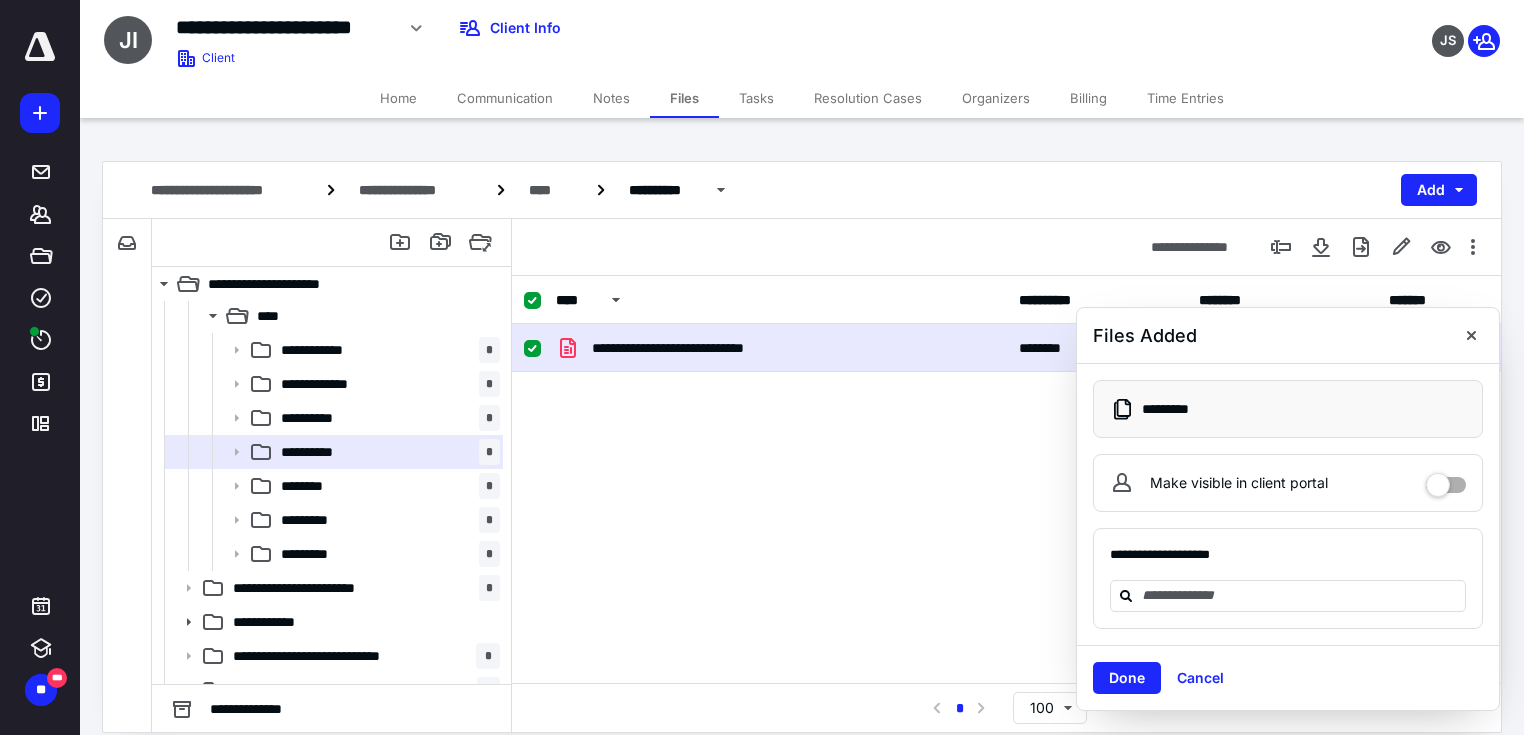 click on "**********" at bounding box center (702, 348) 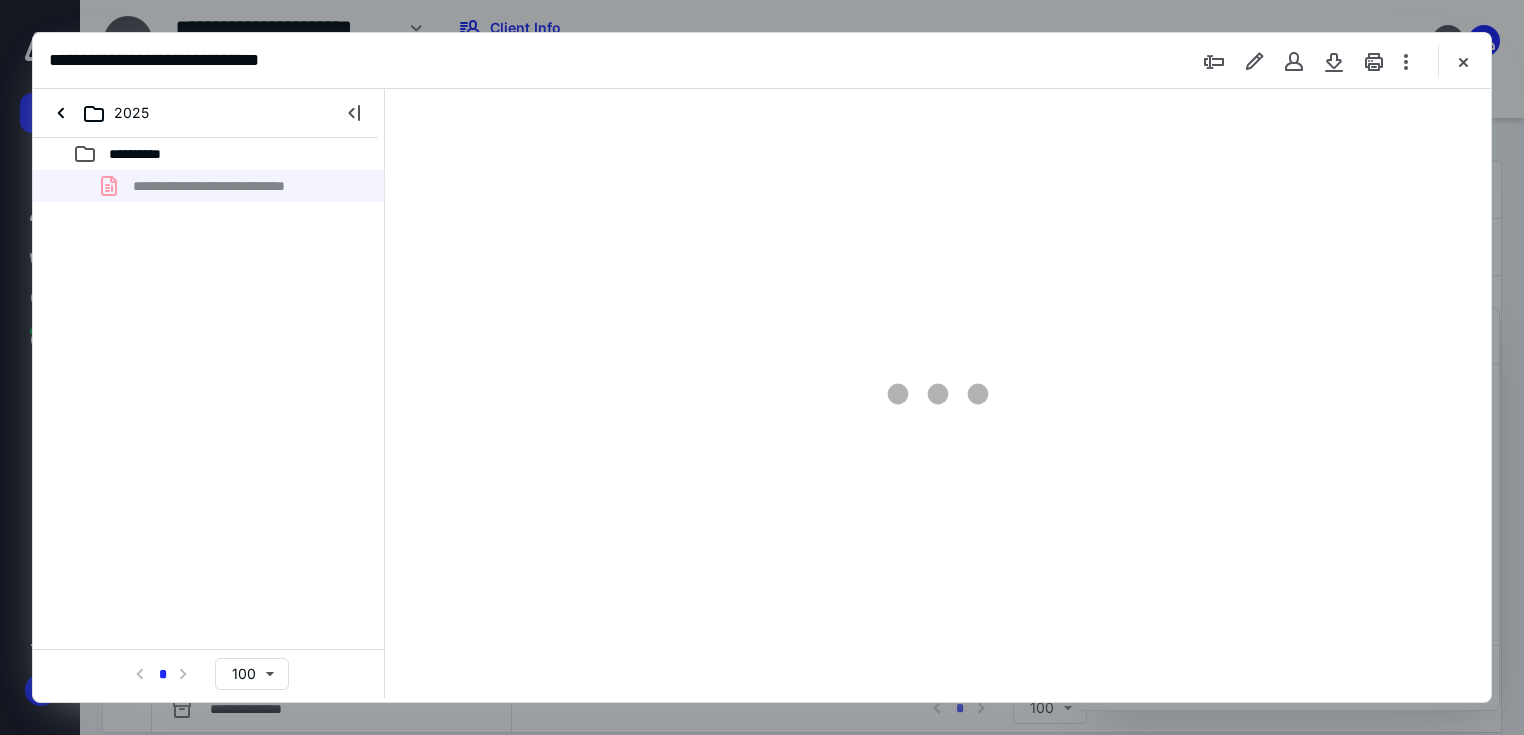 scroll, scrollTop: 0, scrollLeft: 0, axis: both 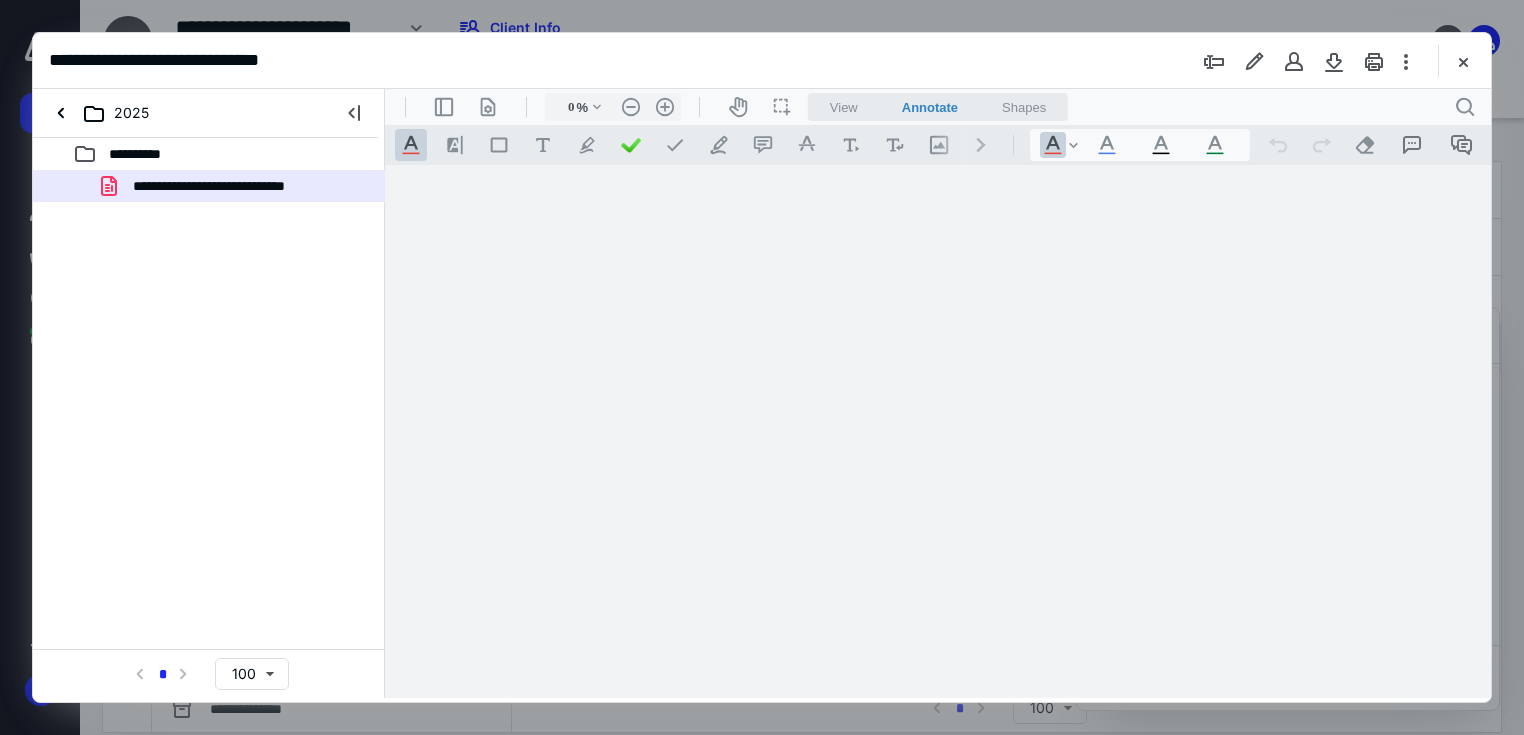 type on "67" 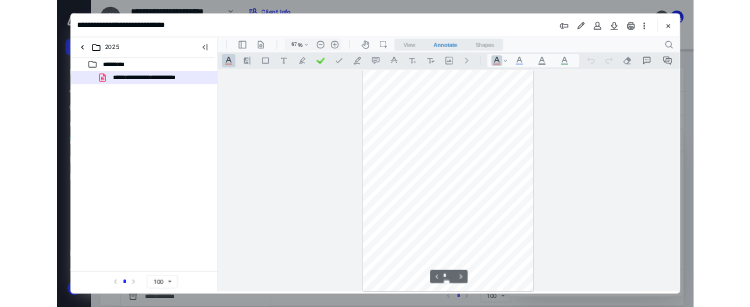 scroll, scrollTop: 79, scrollLeft: 0, axis: vertical 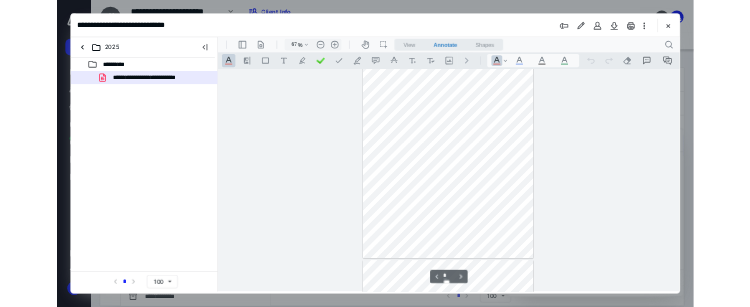 type on "*" 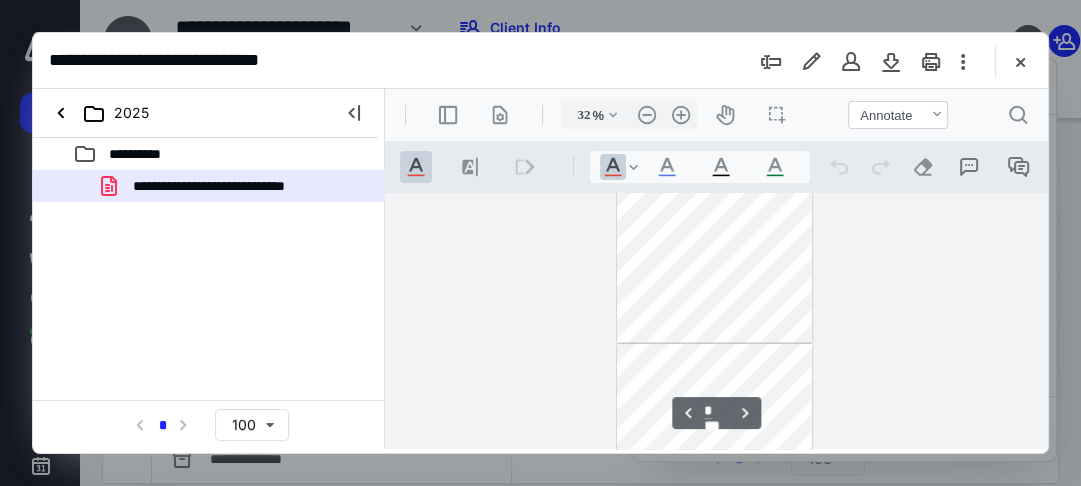 scroll, scrollTop: 281, scrollLeft: 0, axis: vertical 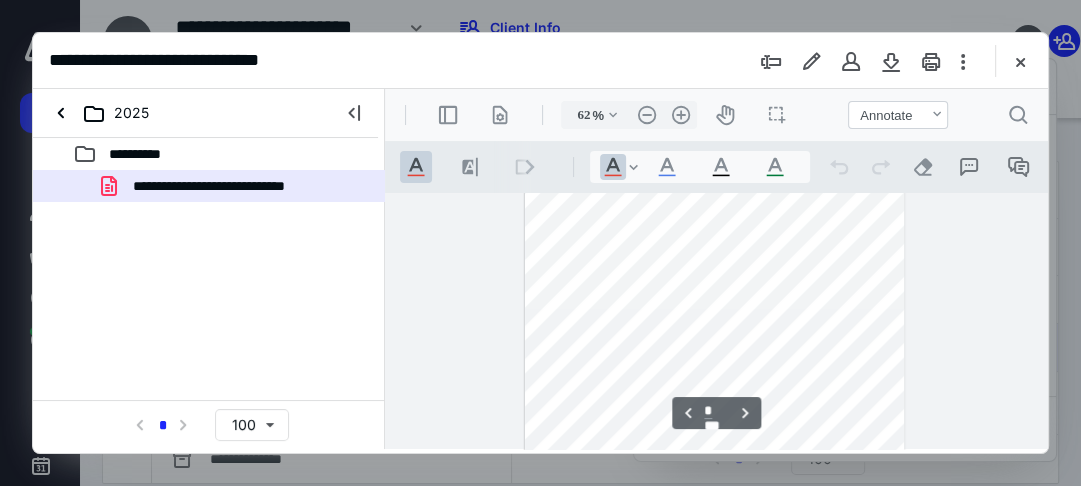 type on "77" 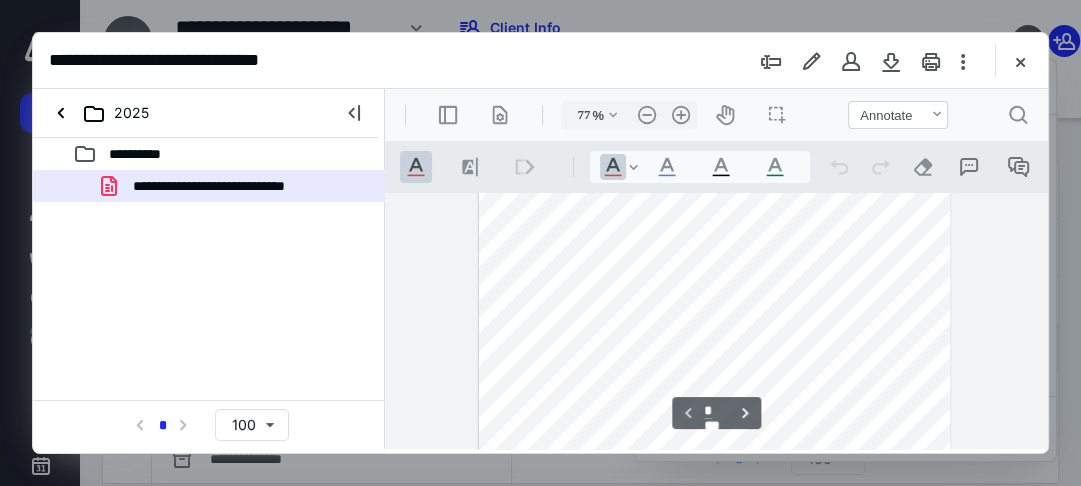 scroll, scrollTop: 240, scrollLeft: 0, axis: vertical 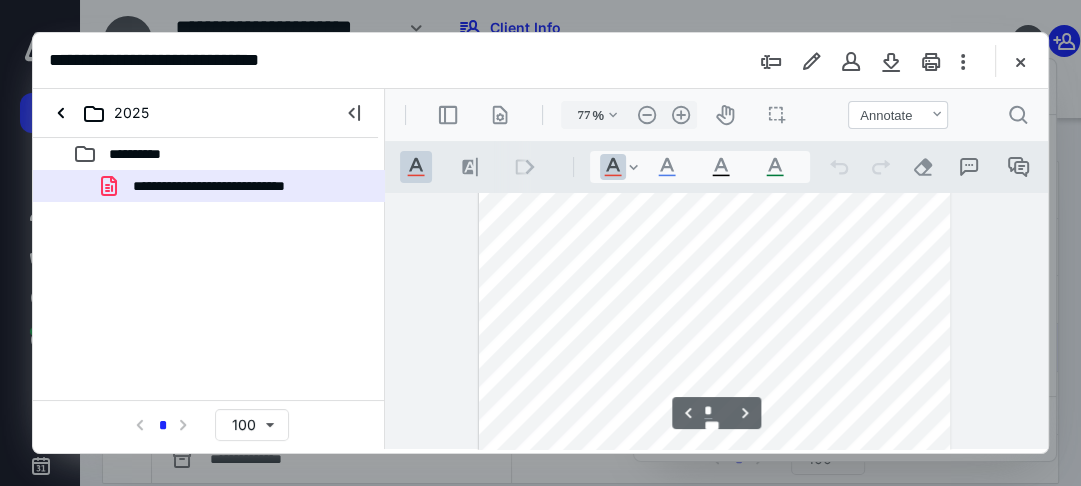 type on "*" 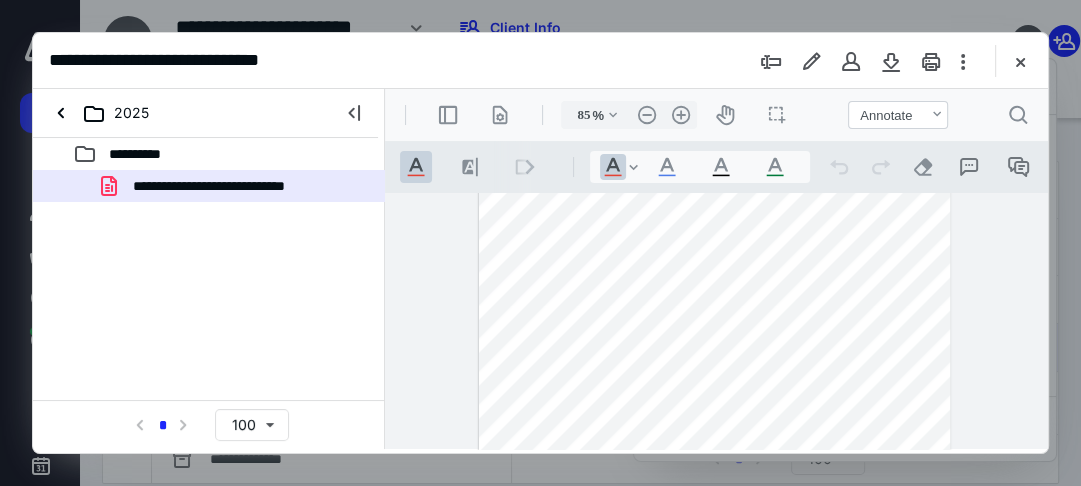 scroll, scrollTop: 2127, scrollLeft: 0, axis: vertical 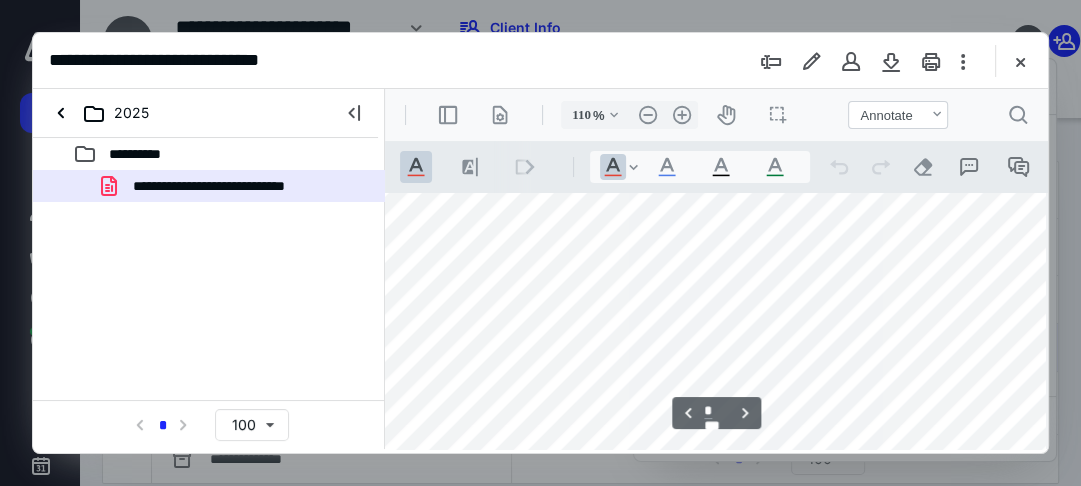 type on "135" 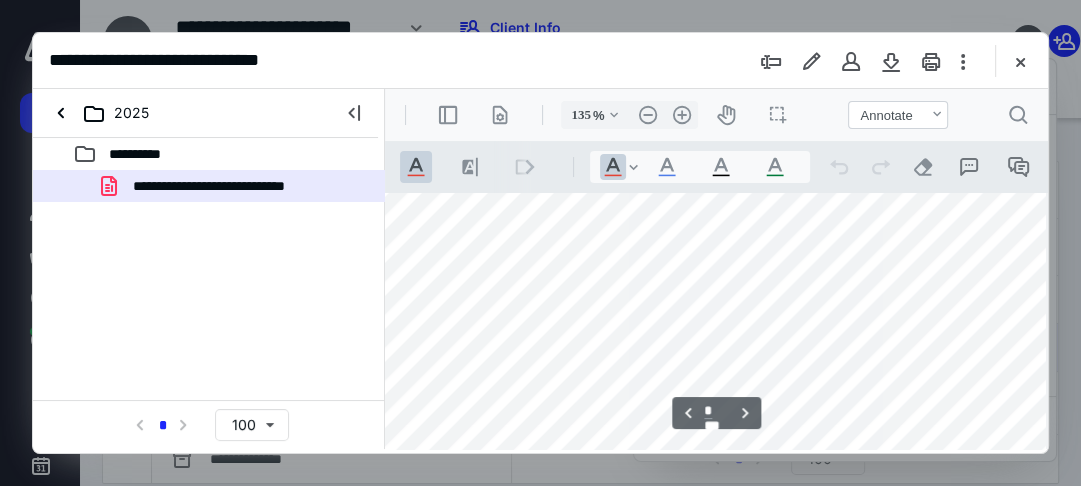 scroll, scrollTop: 3508, scrollLeft: 78, axis: both 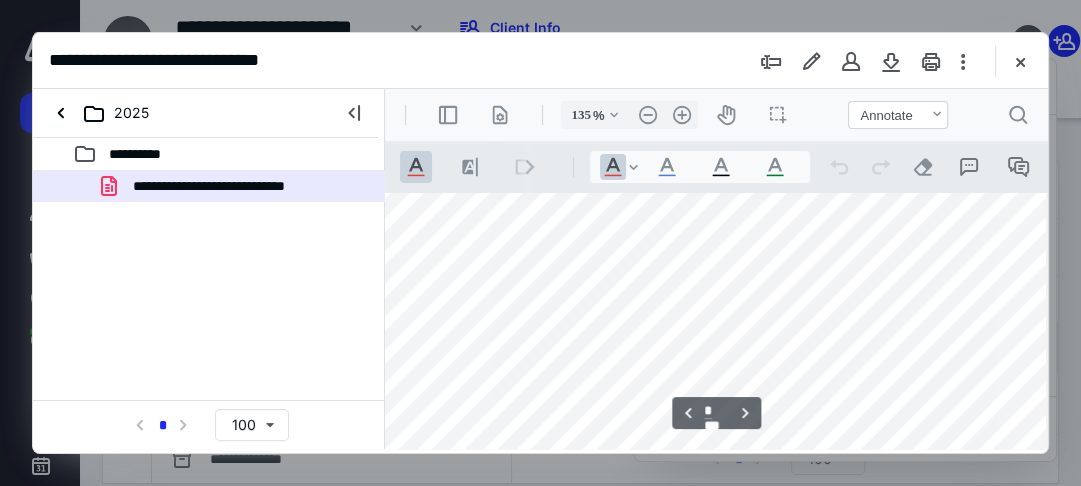 drag, startPoint x: 829, startPoint y: 446, endPoint x: 1271, endPoint y: 538, distance: 451.47314 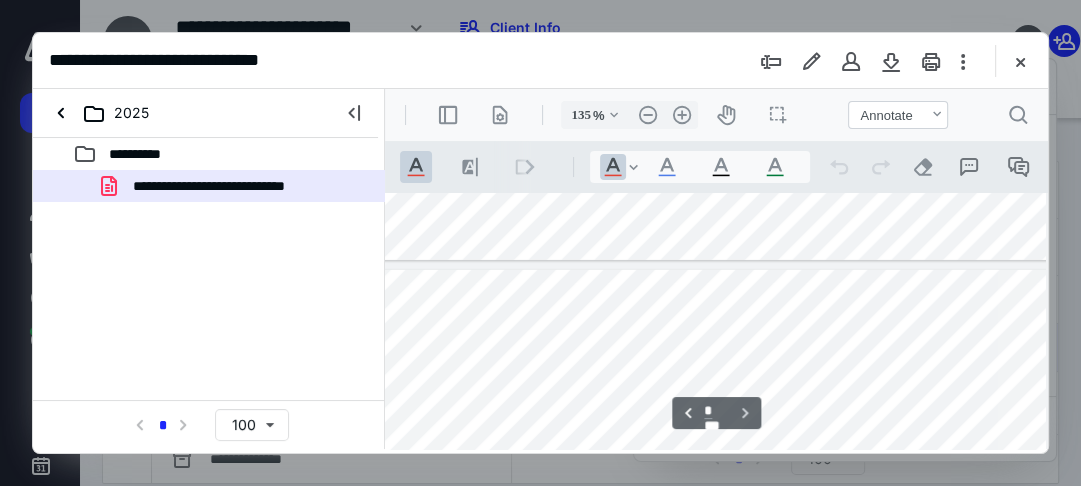 scroll, scrollTop: 4148, scrollLeft: 150, axis: both 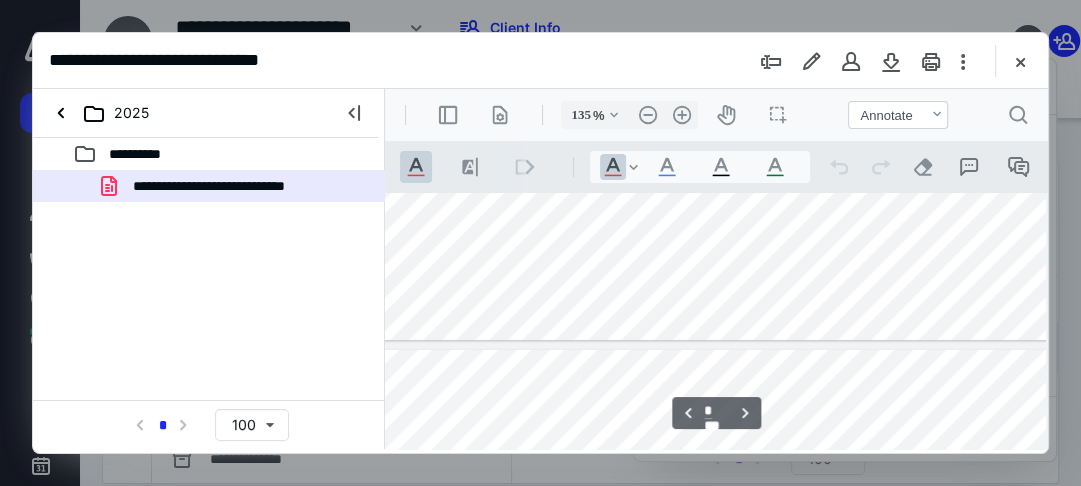 drag, startPoint x: 670, startPoint y: 447, endPoint x: 983, endPoint y: 540, distance: 326.5241 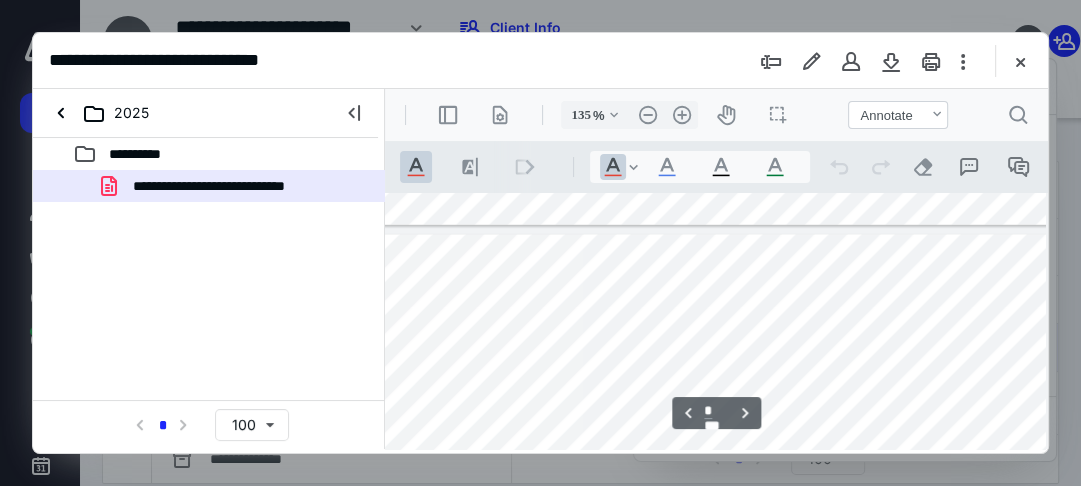 scroll, scrollTop: 2708, scrollLeft: 57, axis: both 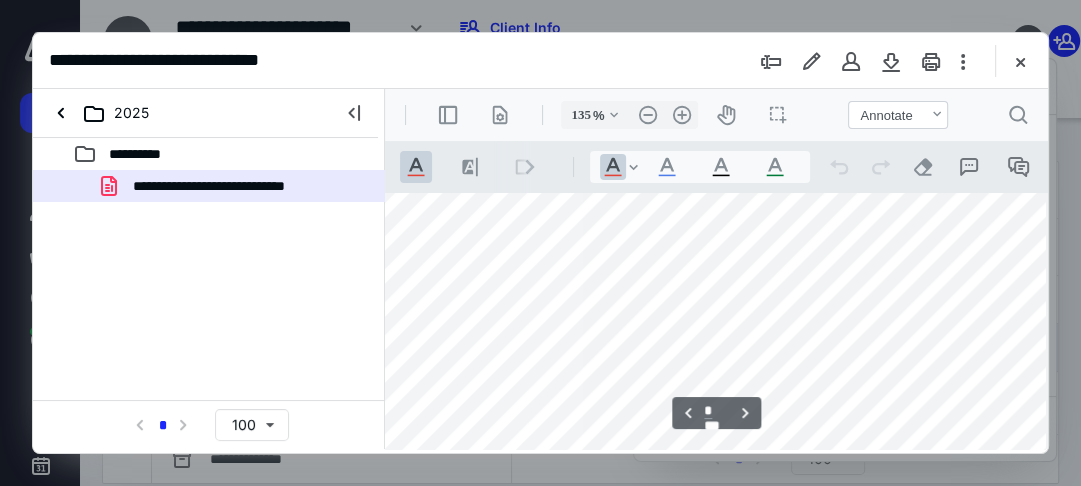 type on "*" 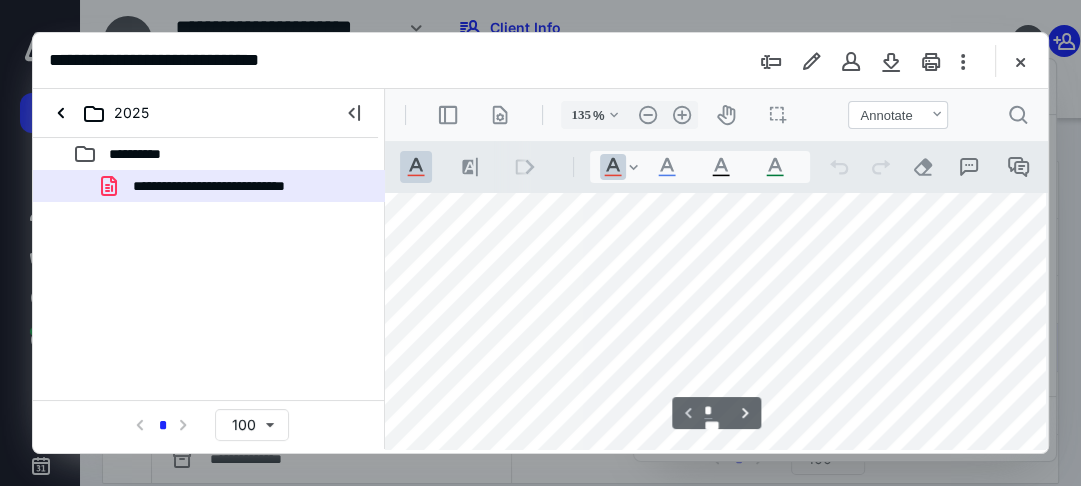 scroll, scrollTop: 388, scrollLeft: 57, axis: both 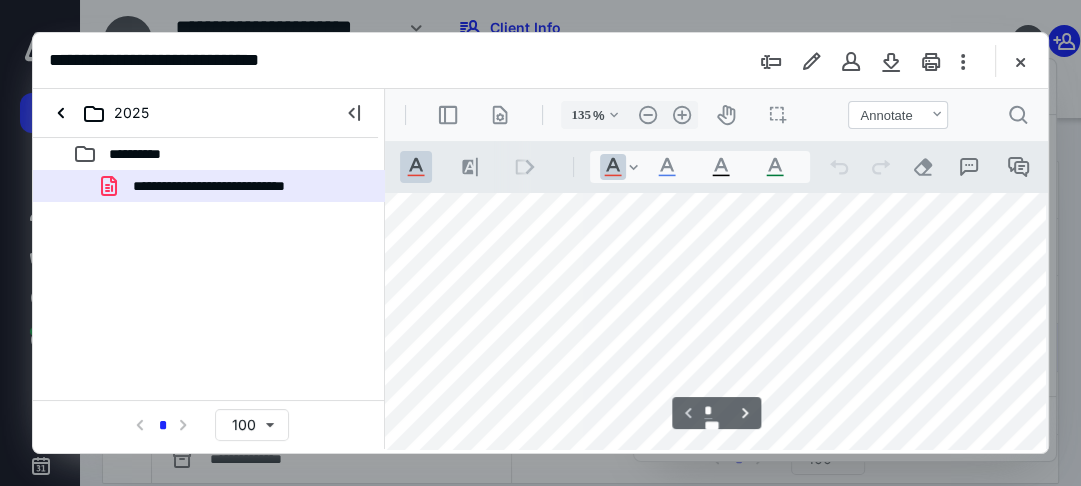 type on "110" 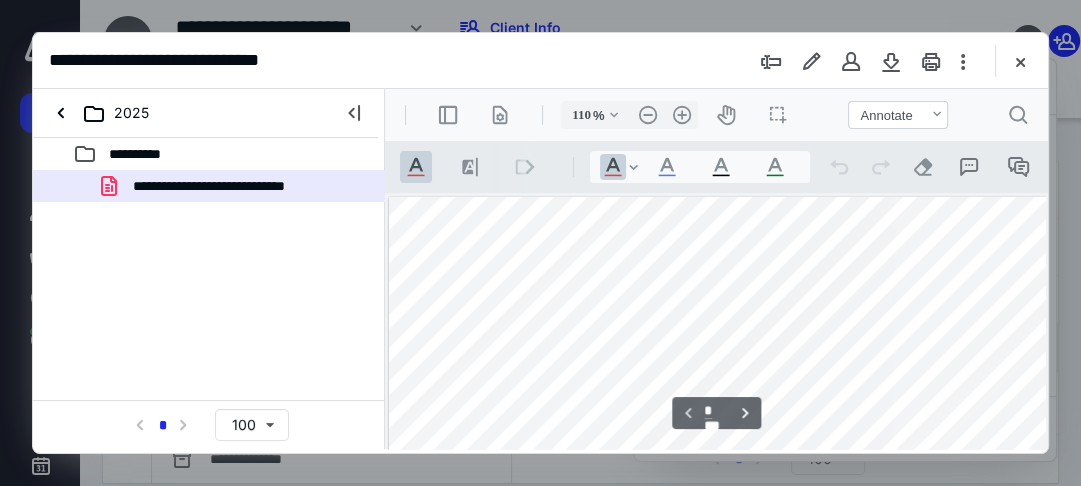 scroll, scrollTop: 240, scrollLeft: 0, axis: vertical 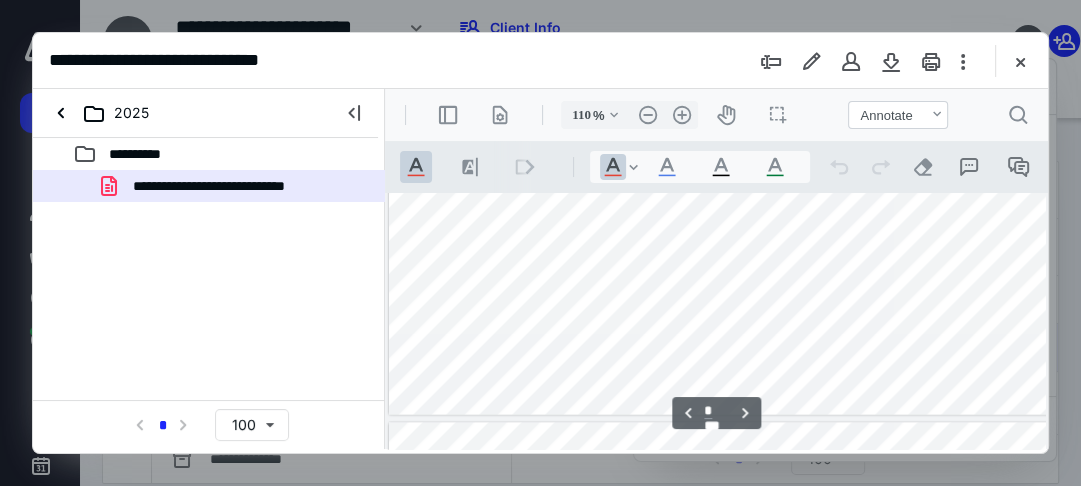 type on "*" 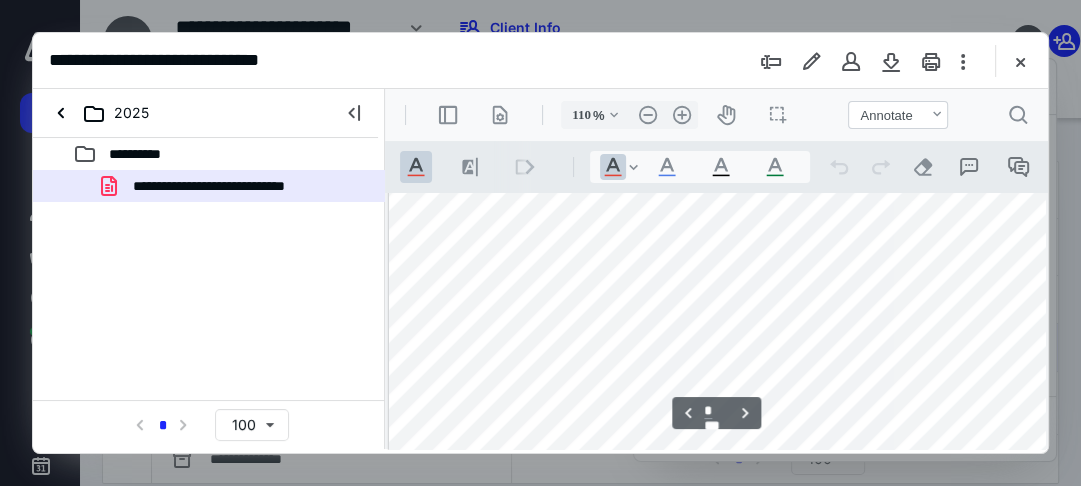 scroll, scrollTop: 3200, scrollLeft: 0, axis: vertical 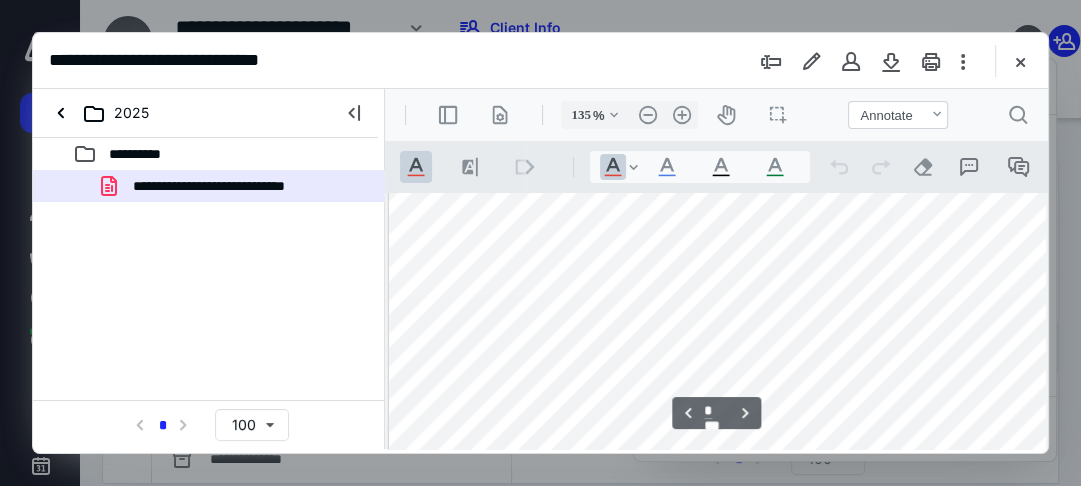 type on "160" 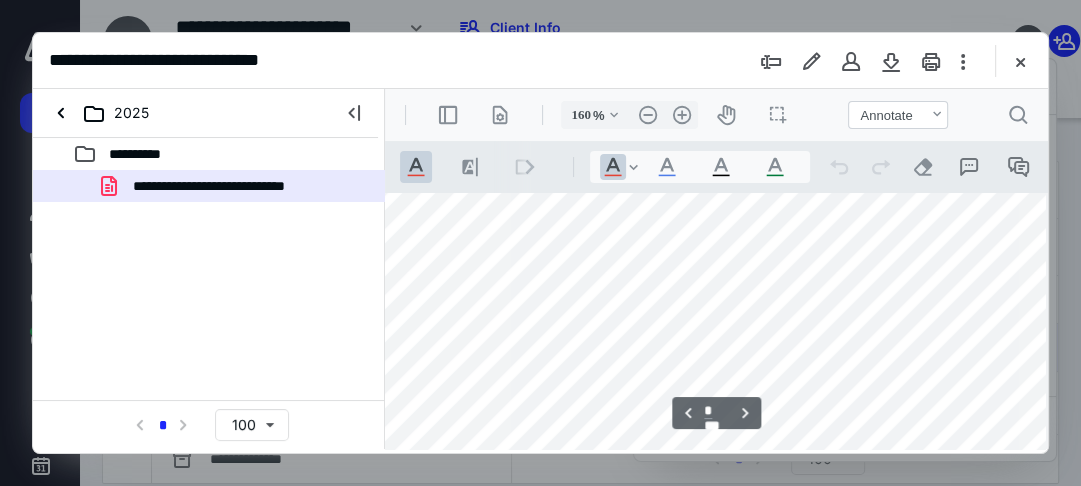scroll, scrollTop: 4267, scrollLeft: 129, axis: both 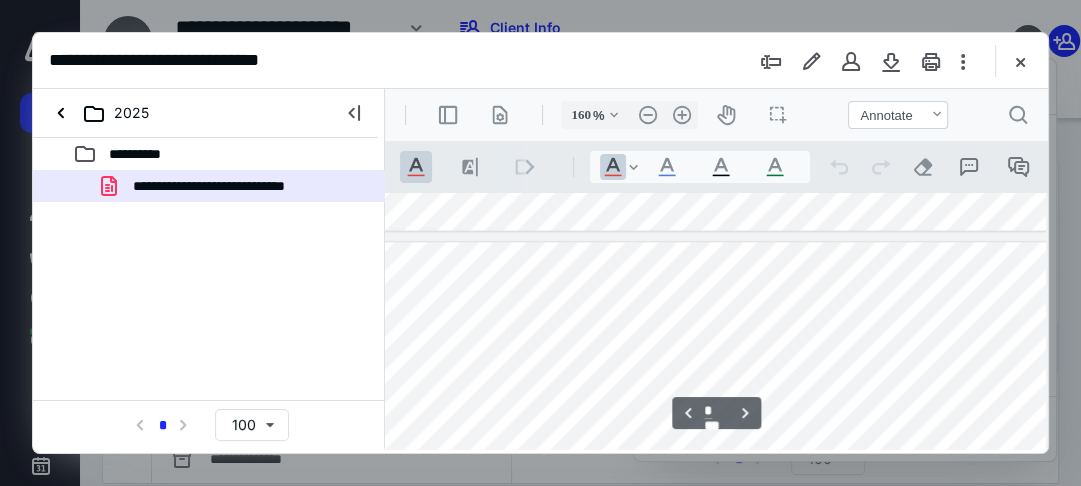 type on "*" 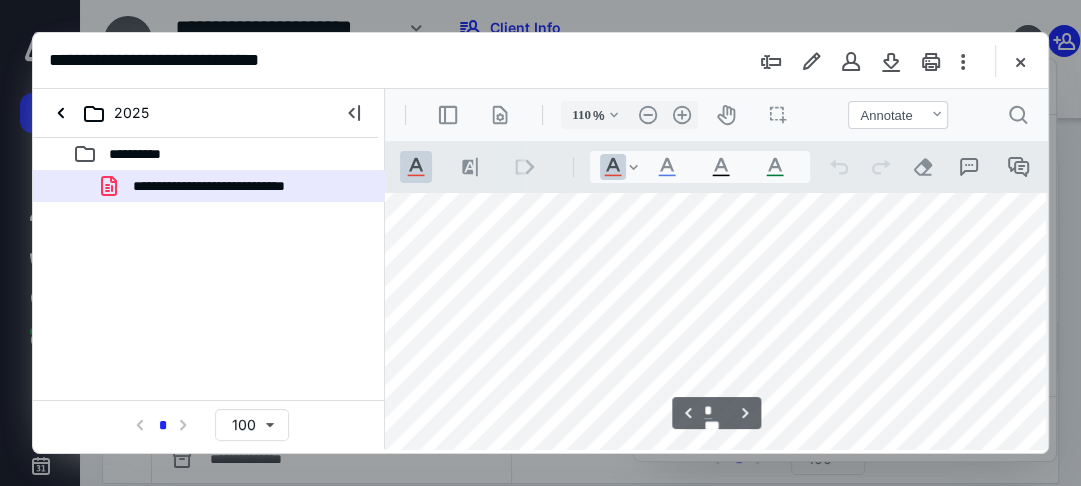 type on "85" 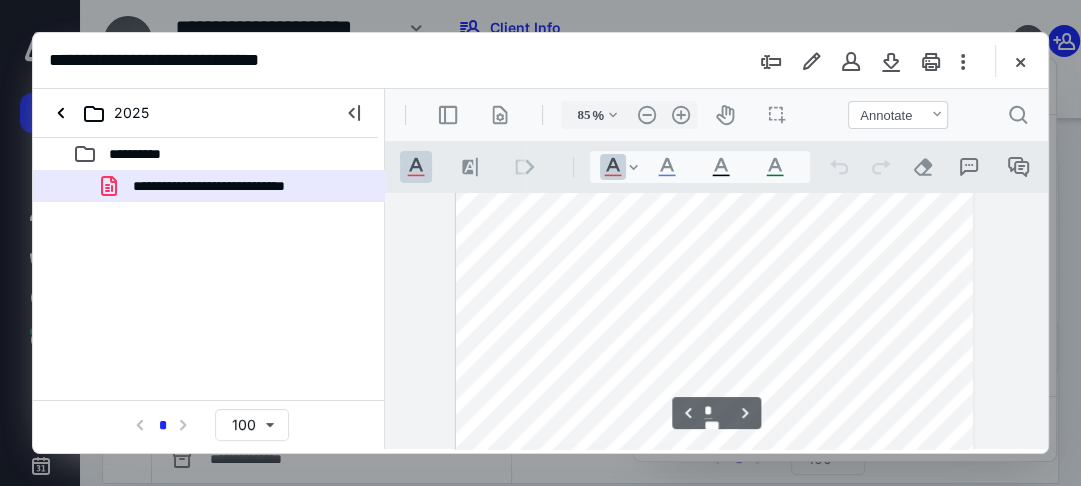 scroll, scrollTop: 1608, scrollLeft: 0, axis: vertical 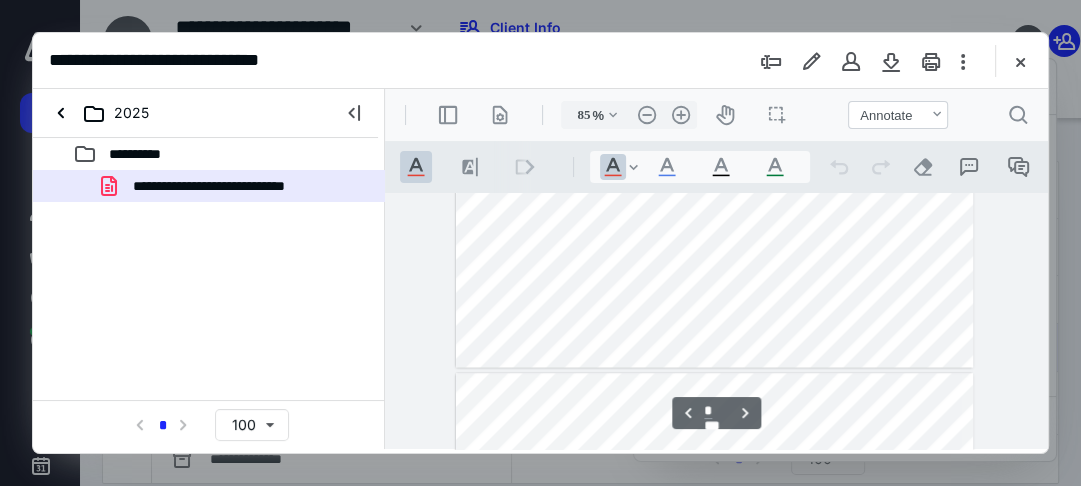 type on "*" 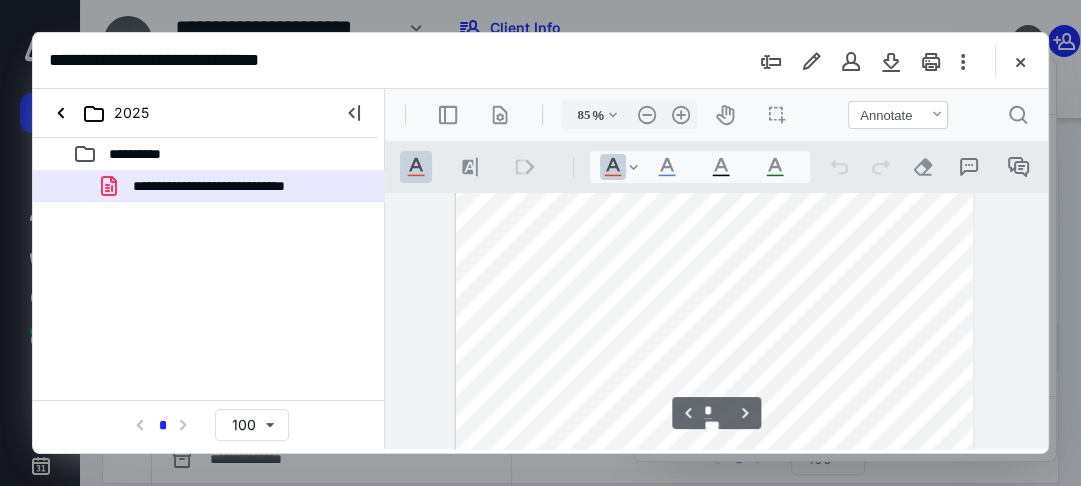 scroll, scrollTop: 2408, scrollLeft: 0, axis: vertical 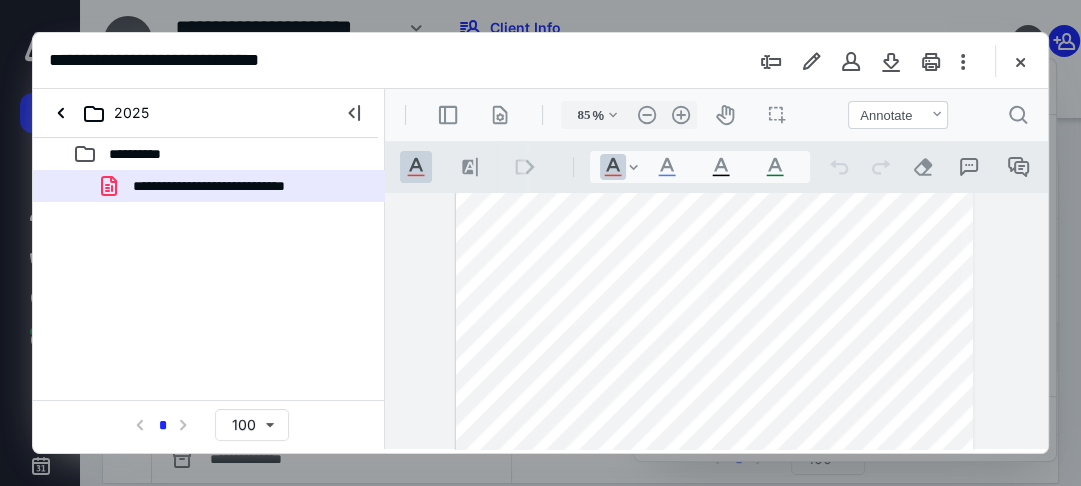 type on "135" 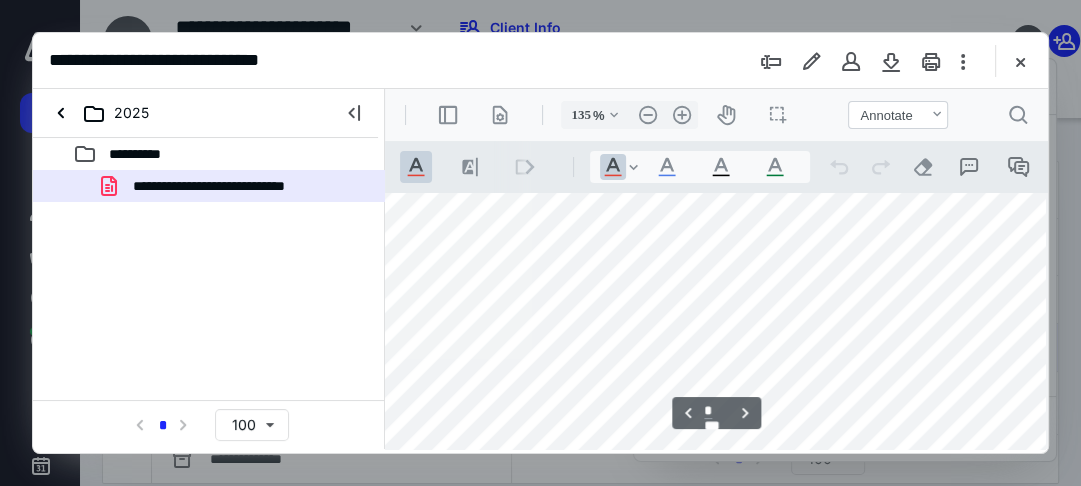 scroll, scrollTop: 3818, scrollLeft: 108, axis: both 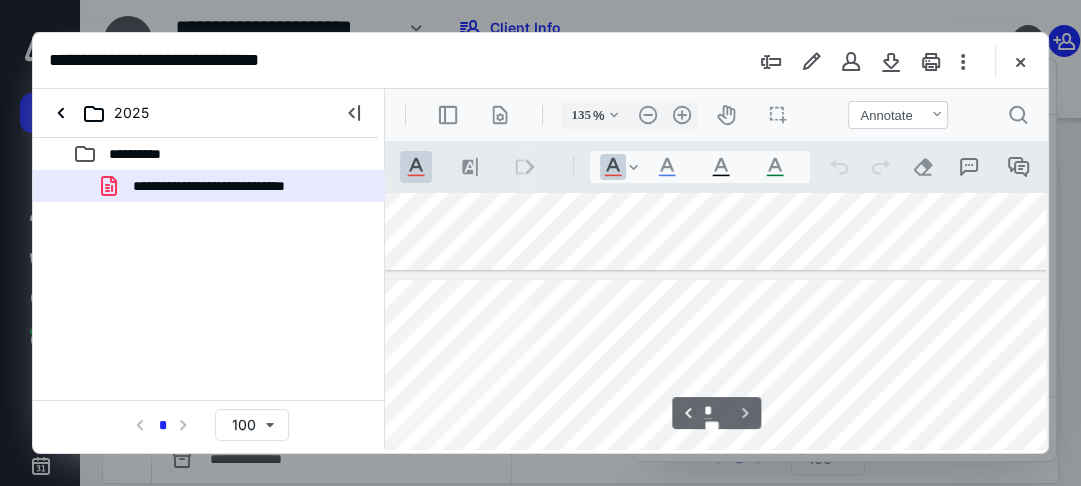 type on "*" 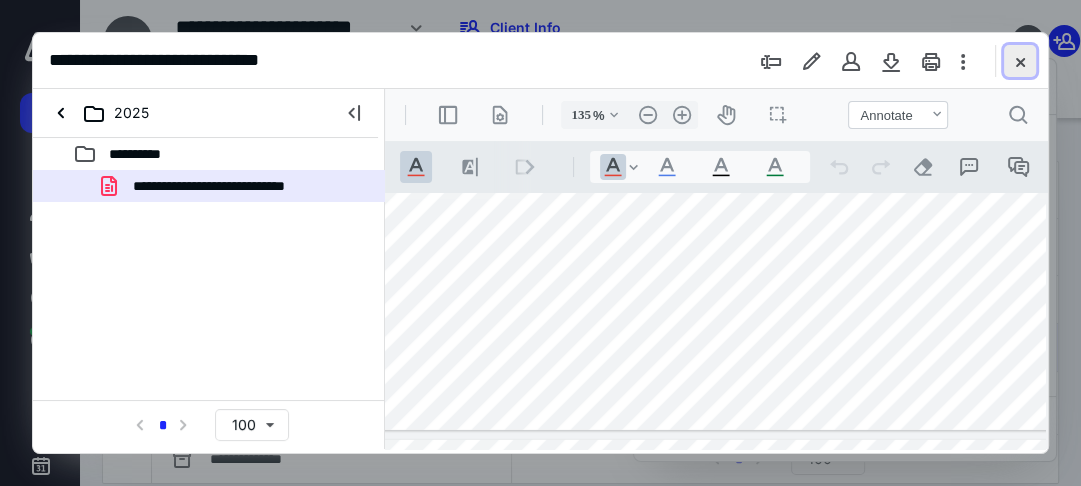 click at bounding box center (1020, 61) 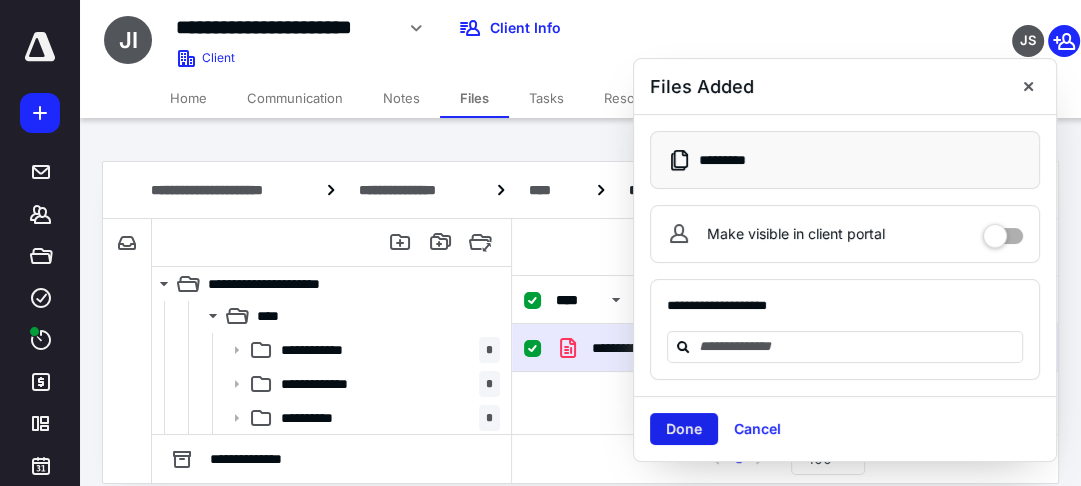 click on "Done" at bounding box center (684, 429) 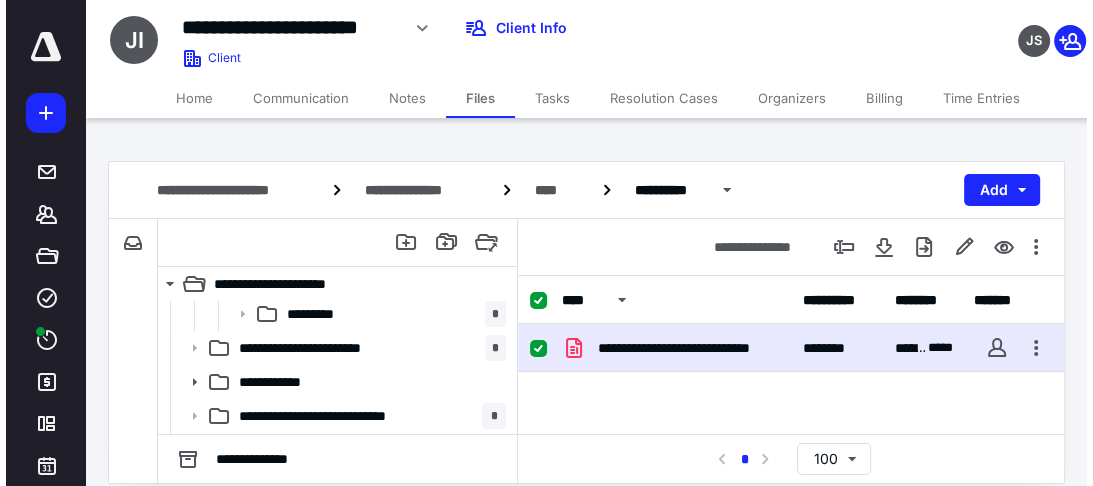 scroll, scrollTop: 400, scrollLeft: 0, axis: vertical 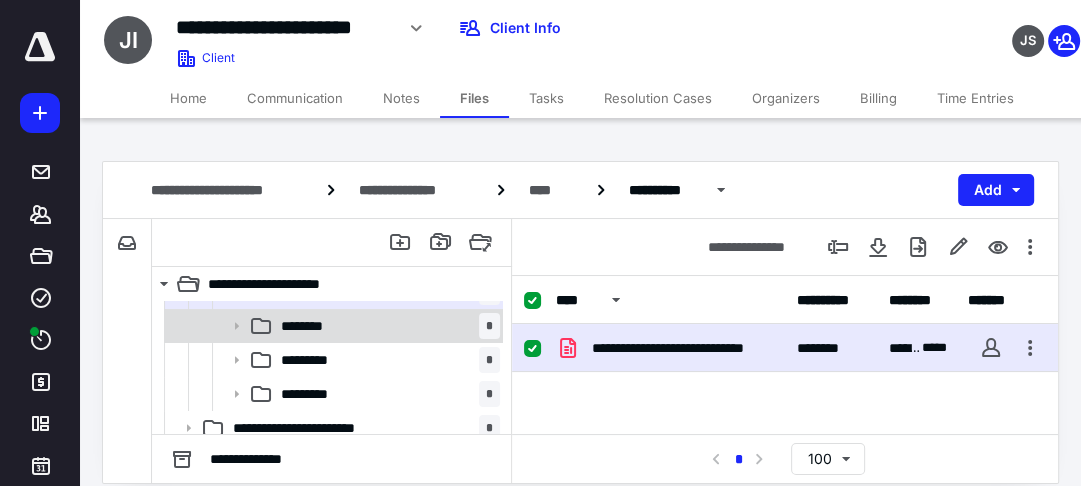 click on "******** *" at bounding box center (386, 326) 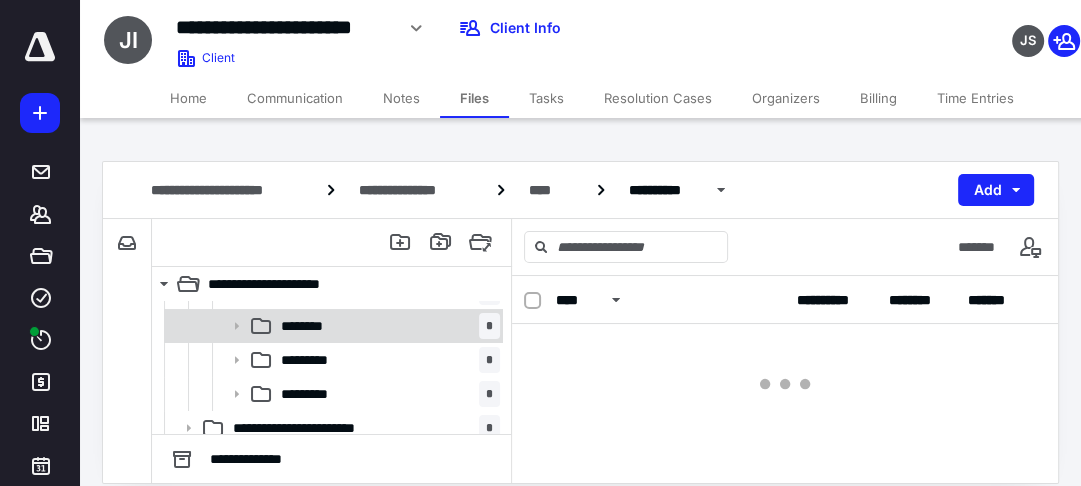 click on "******** *" at bounding box center [386, 326] 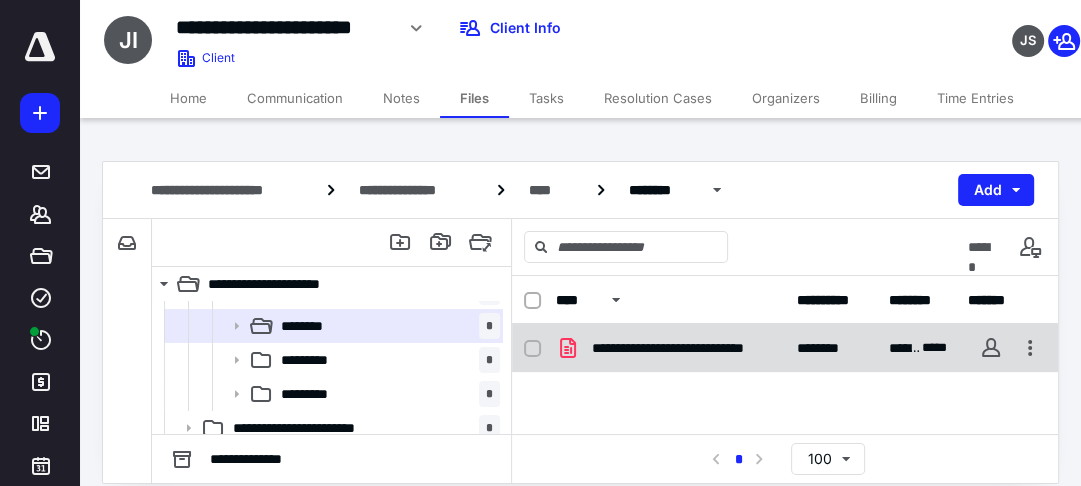 click on "**********" at bounding box center [679, 348] 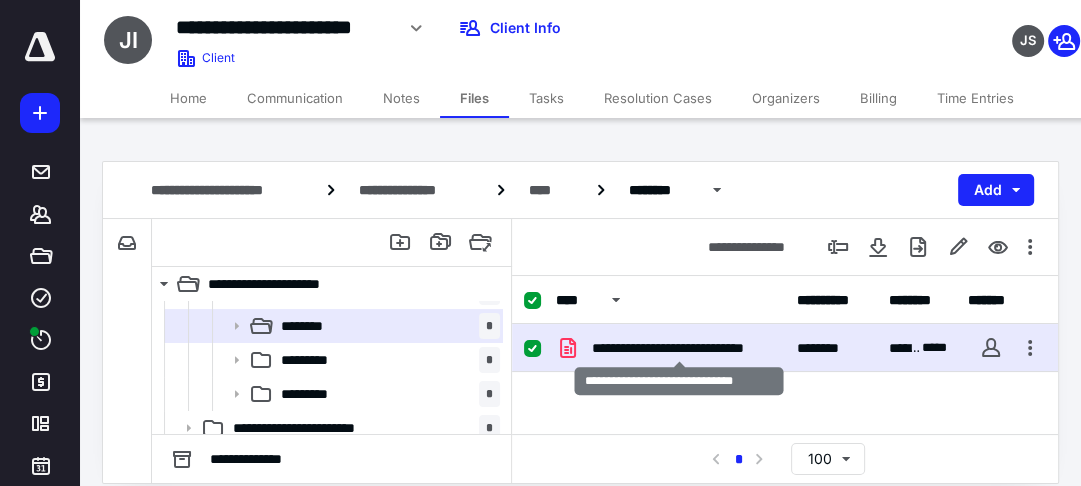 click on "**********" at bounding box center [679, 348] 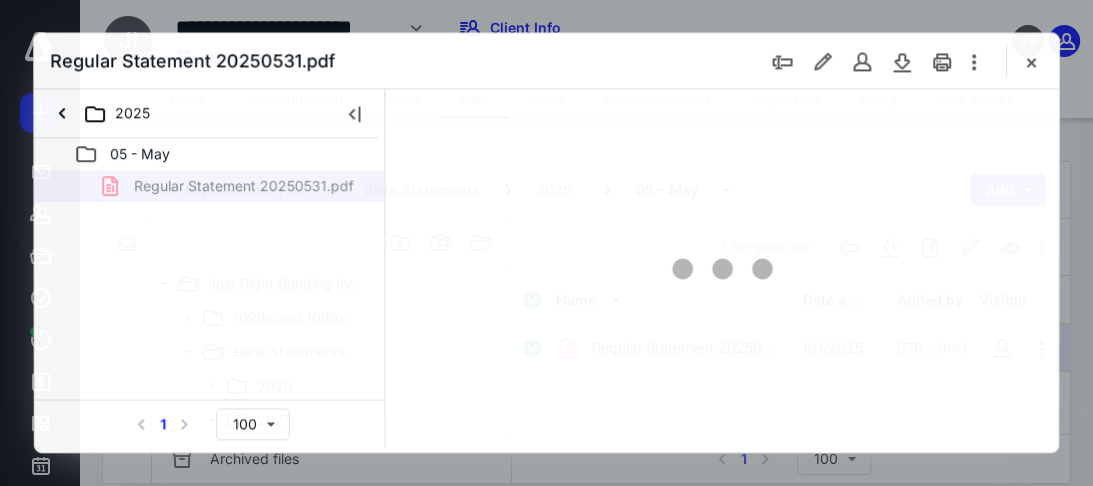 scroll, scrollTop: 400, scrollLeft: 0, axis: vertical 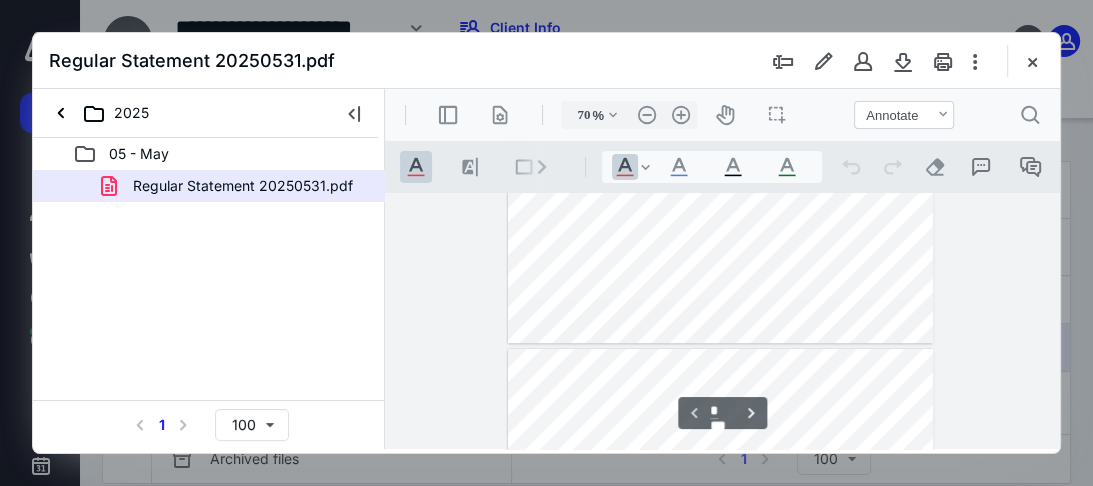 type on "77" 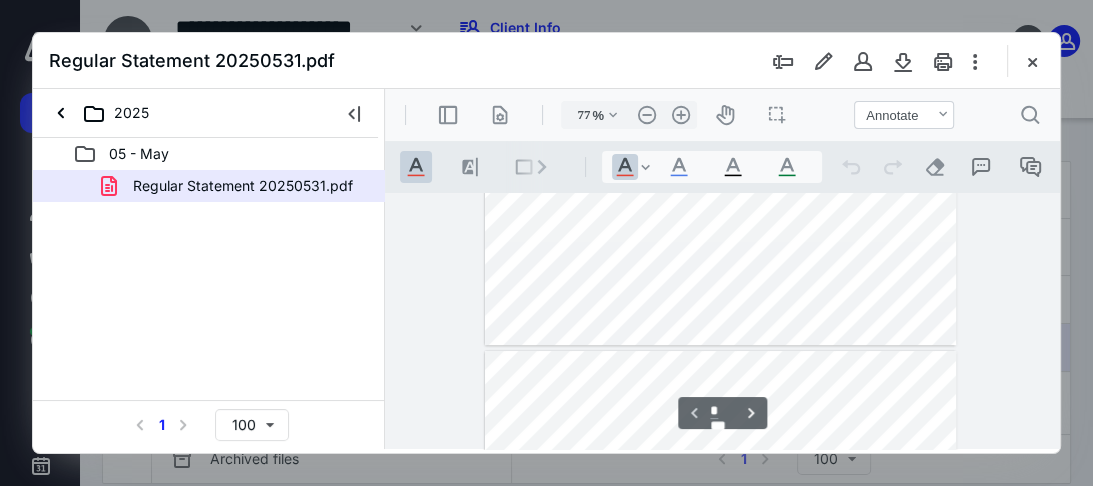 scroll, scrollTop: 220, scrollLeft: 0, axis: vertical 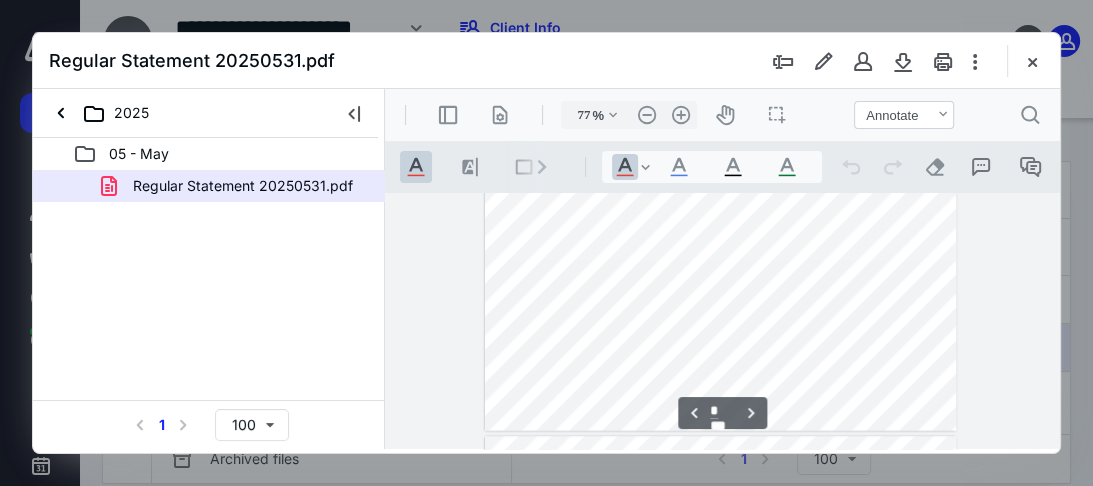 type on "*" 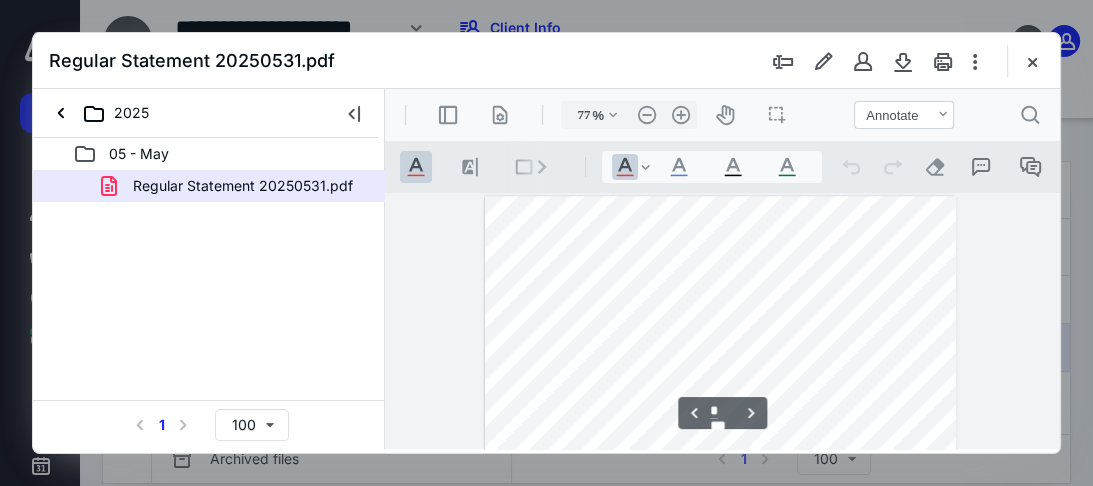 scroll, scrollTop: 2620, scrollLeft: 0, axis: vertical 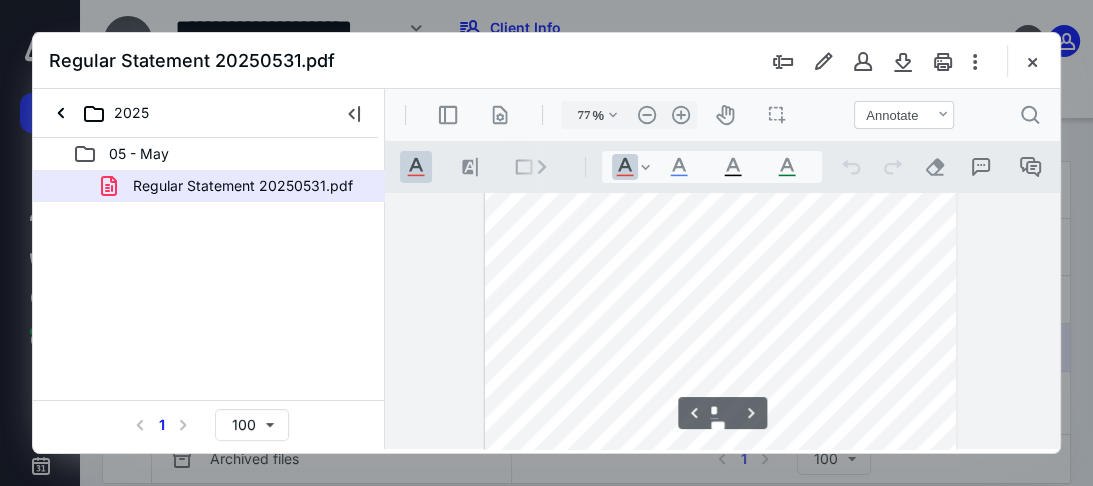 type on "110" 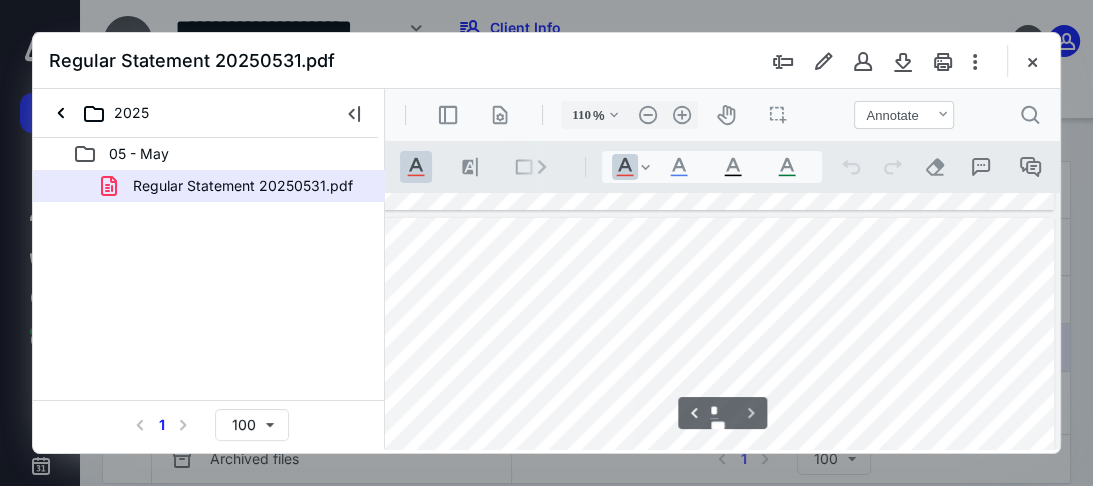 scroll, scrollTop: 4114, scrollLeft: 5, axis: both 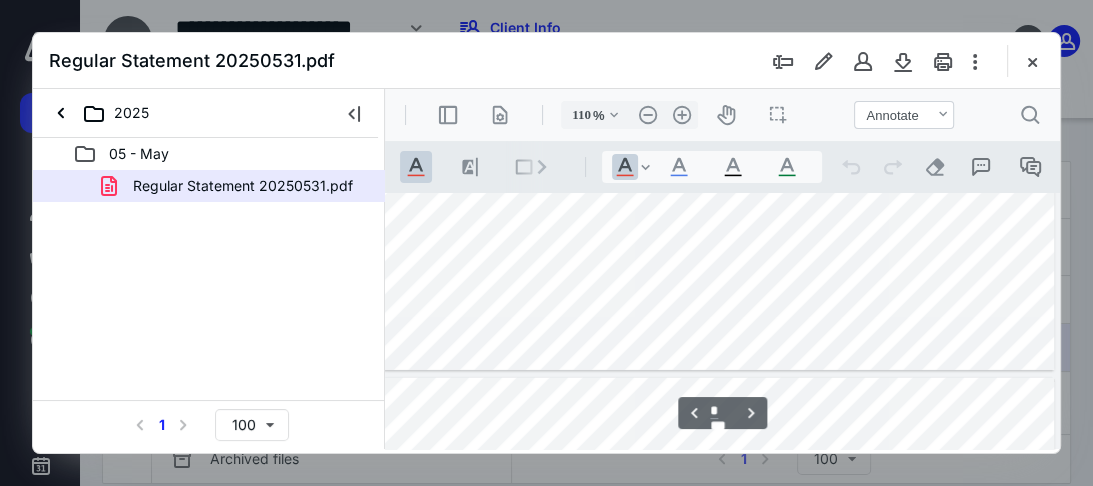 type on "*" 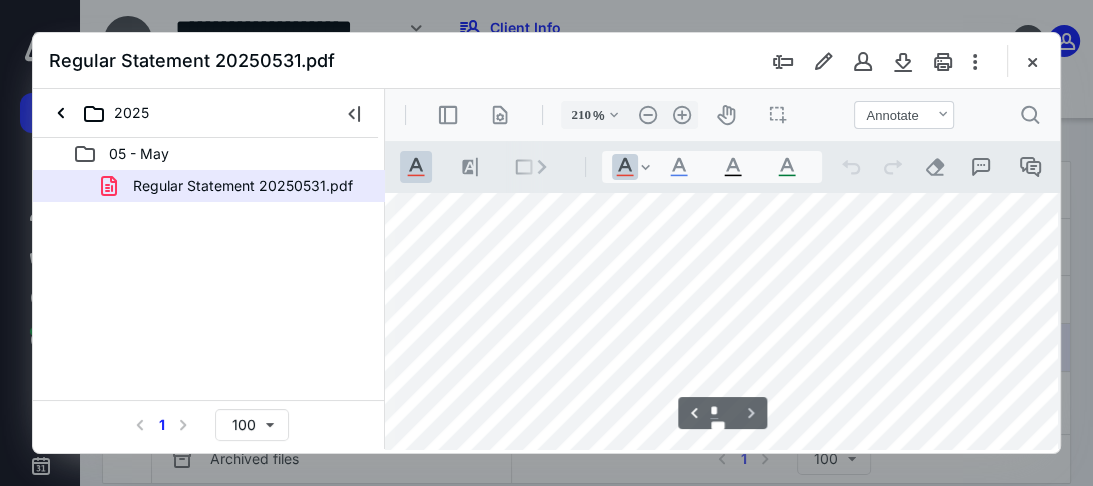 scroll, scrollTop: 9208, scrollLeft: 245, axis: both 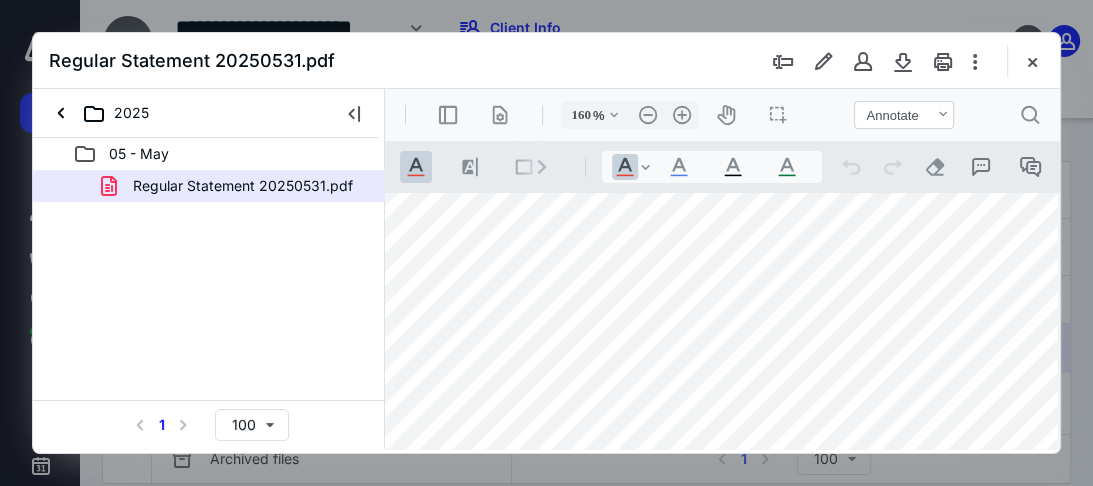 type on "110" 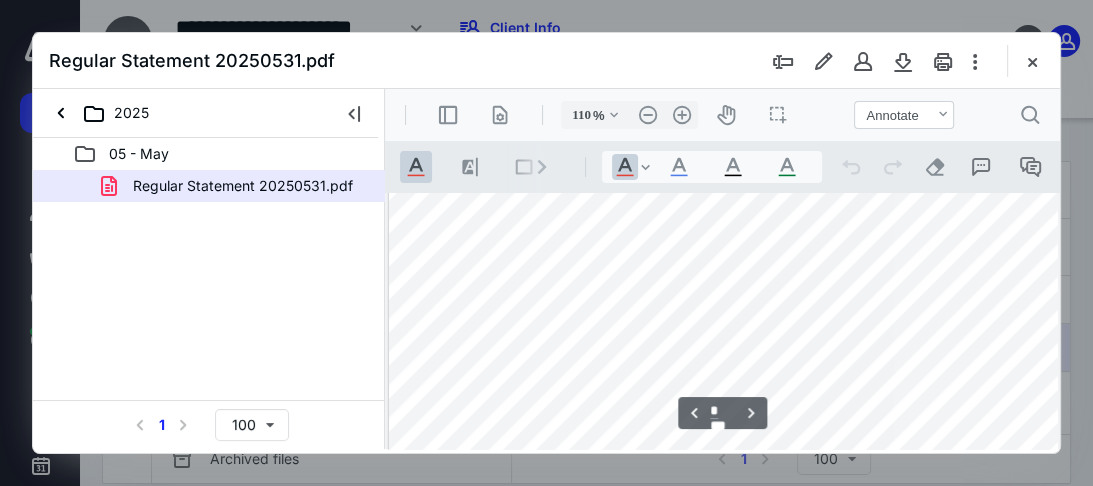 scroll, scrollTop: 1936, scrollLeft: 0, axis: vertical 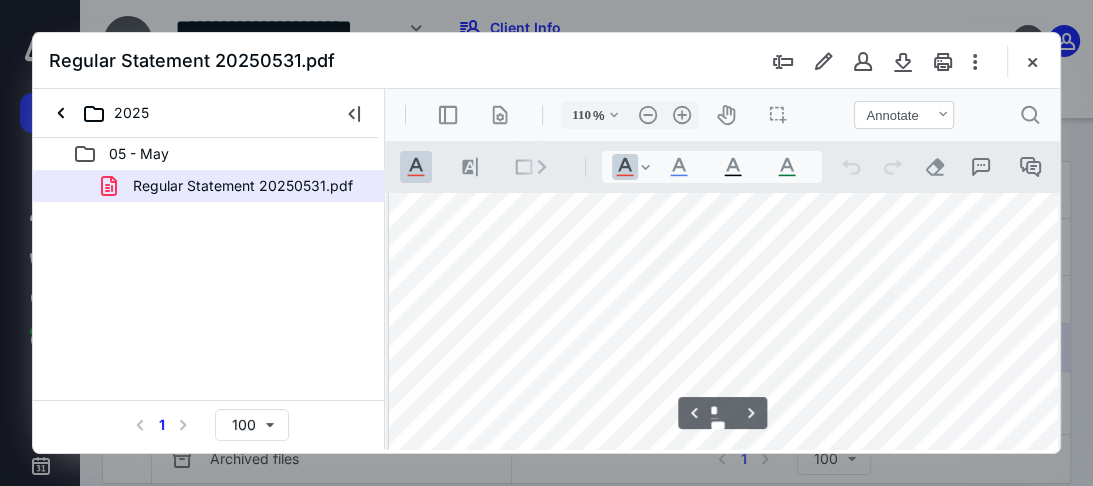 type on "*" 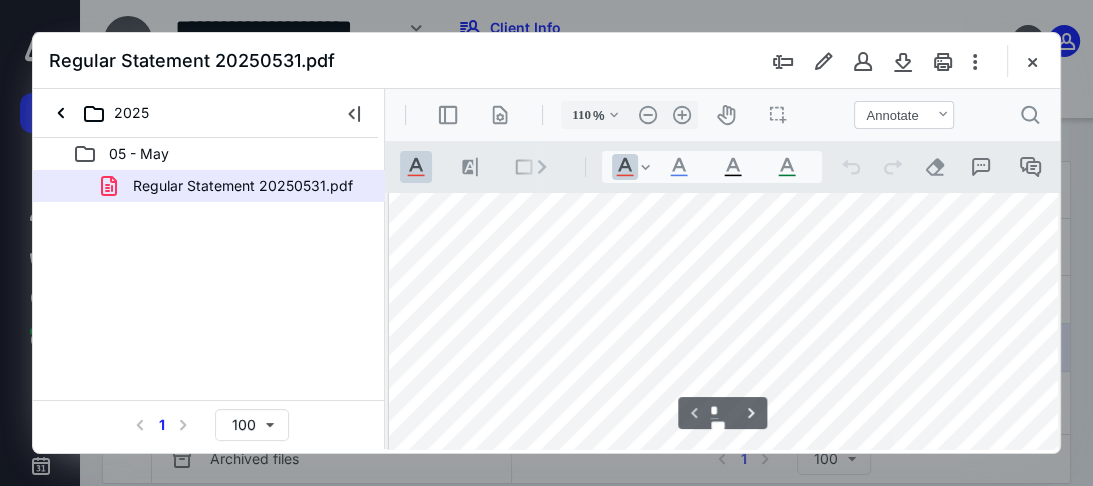 scroll, scrollTop: 0, scrollLeft: 0, axis: both 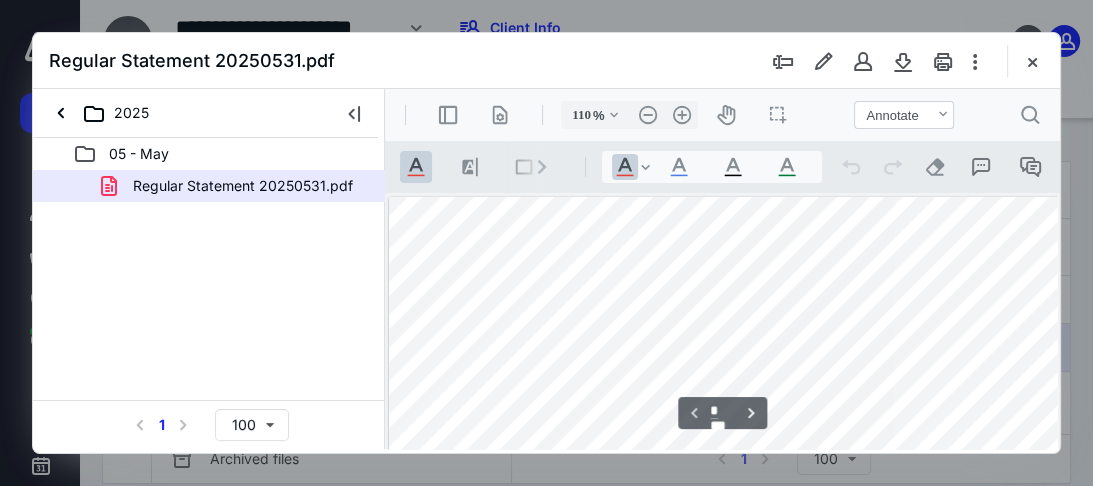 click at bounding box center (724, 630) 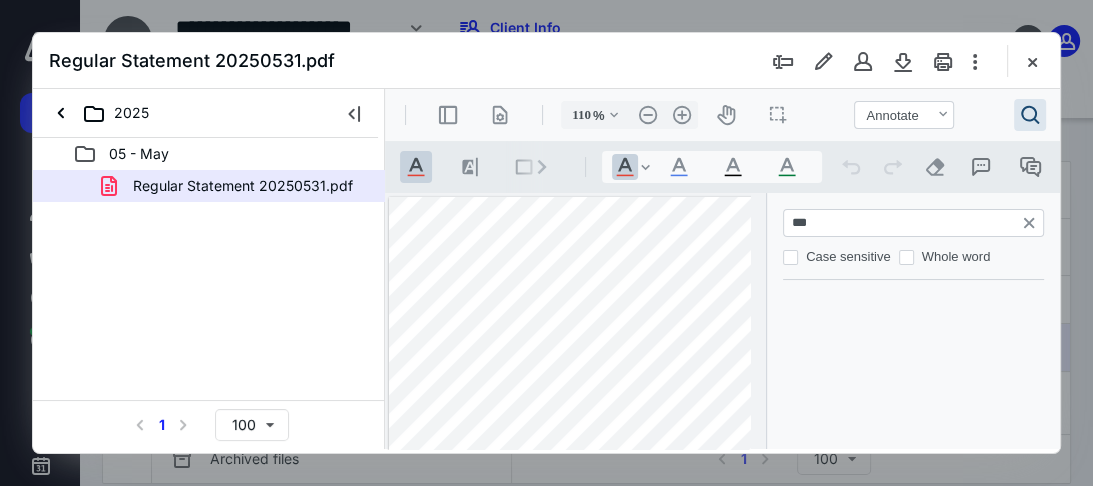 scroll, scrollTop: 676, scrollLeft: 320, axis: both 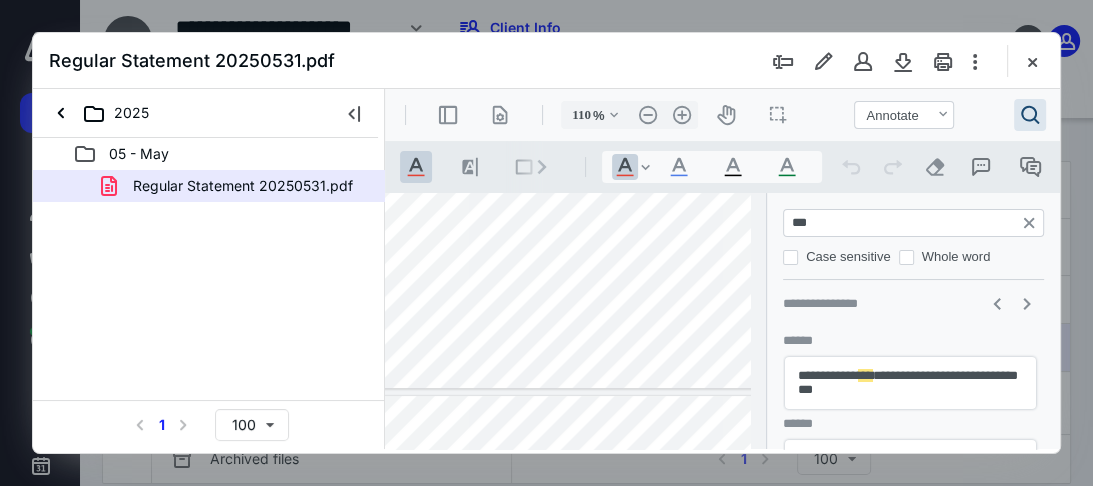 type on "***" 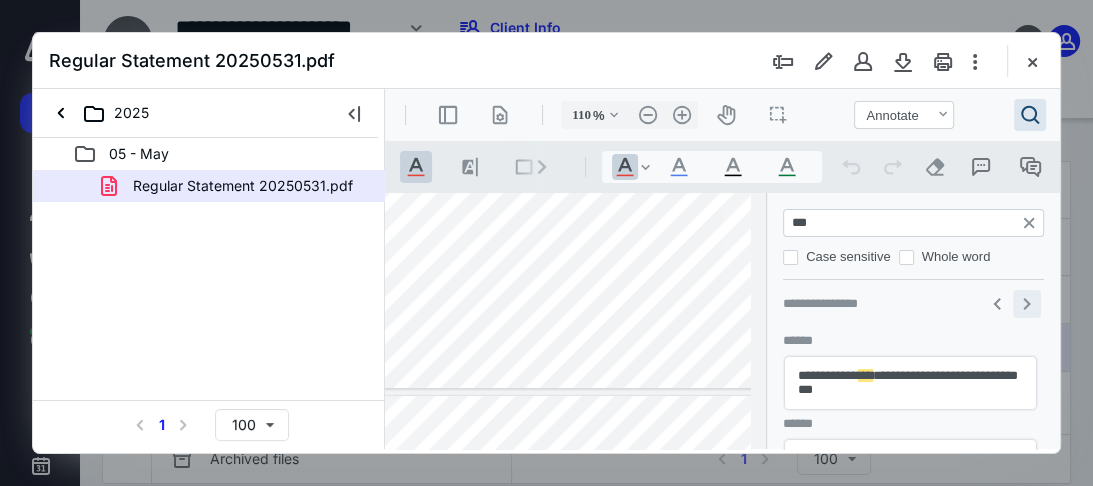 click on "**********" at bounding box center (1027, 304) 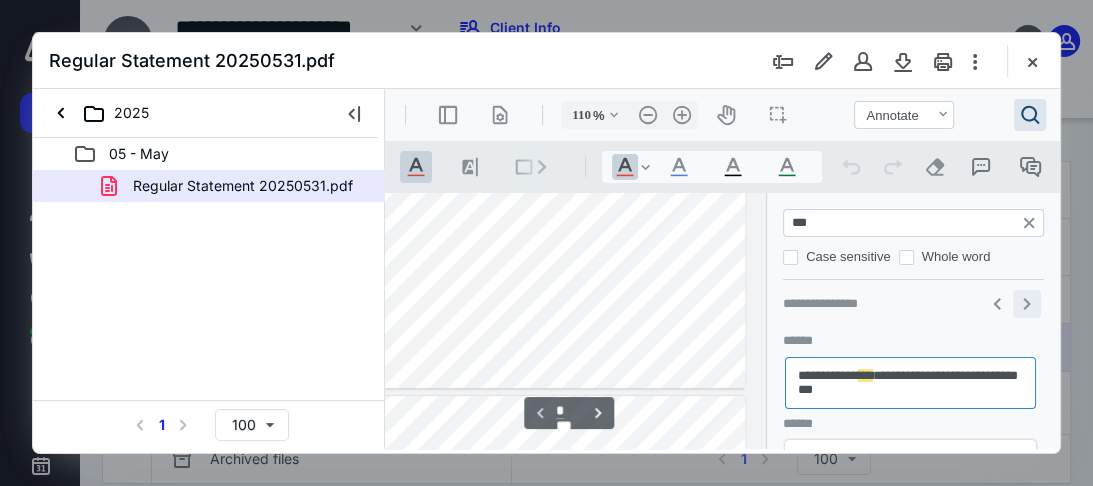 click on "**********" at bounding box center [1027, 304] 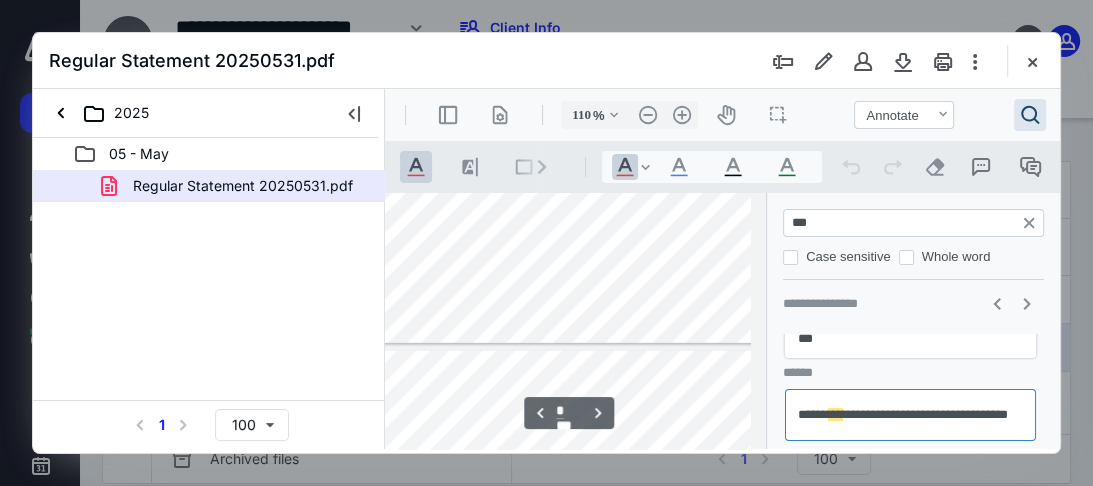 type on "*" 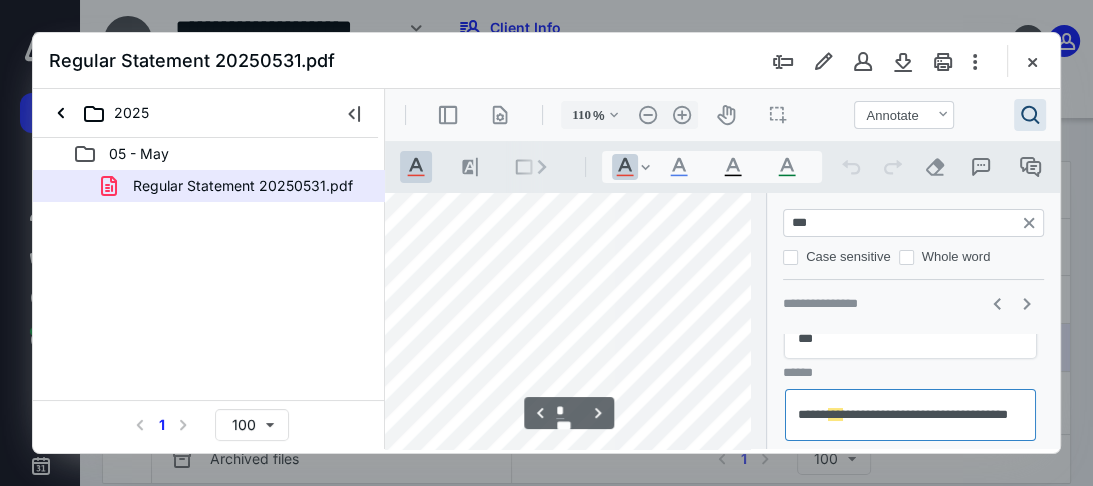scroll, scrollTop: 3666, scrollLeft: 25, axis: both 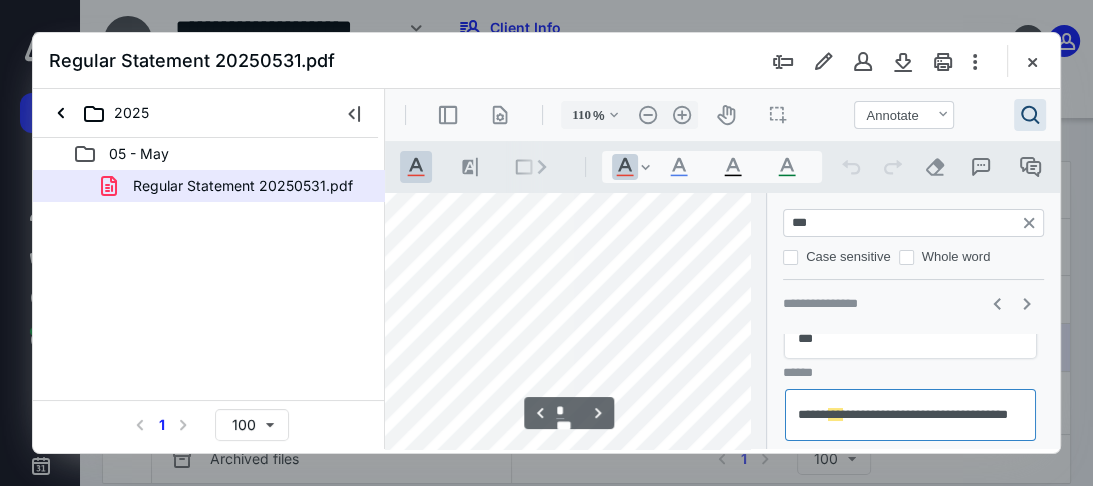drag, startPoint x: 645, startPoint y: 447, endPoint x: 901, endPoint y: 542, distance: 273.0586 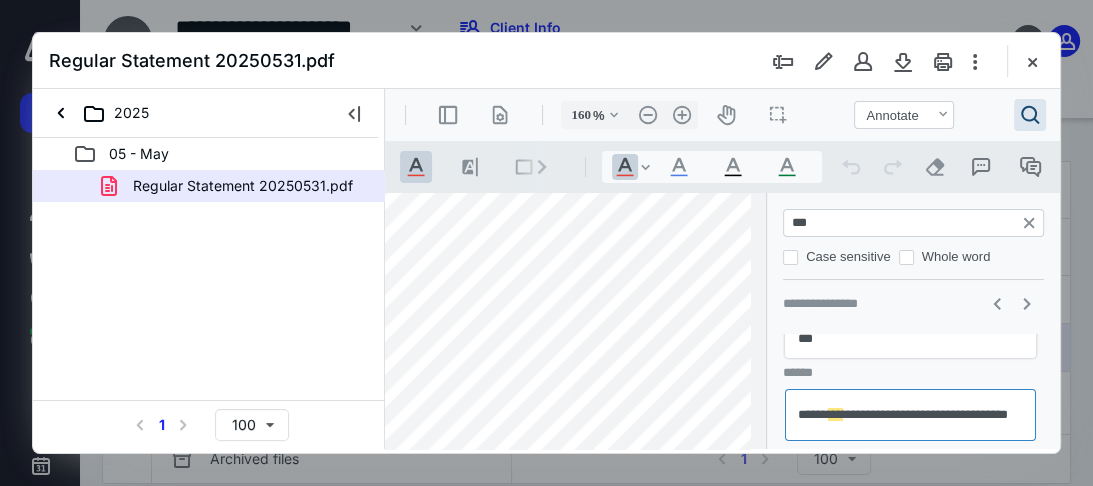 type on "210" 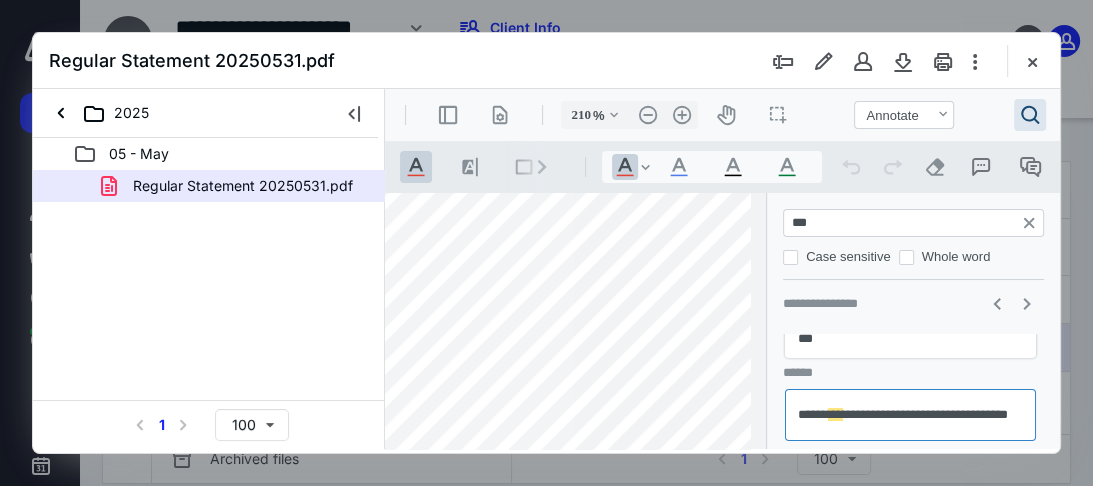 scroll, scrollTop: 7692, scrollLeft: 306, axis: both 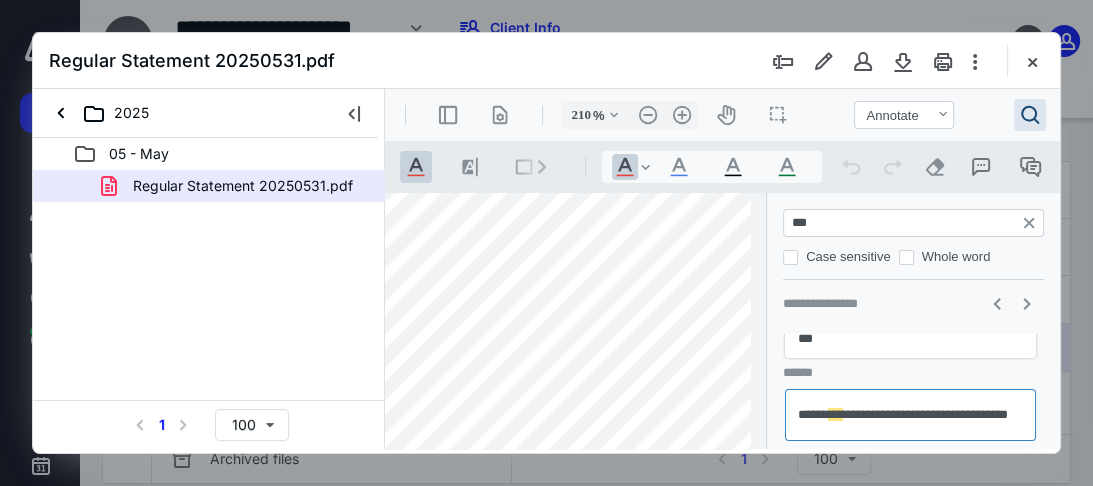 click on "***" at bounding box center [915, 223] 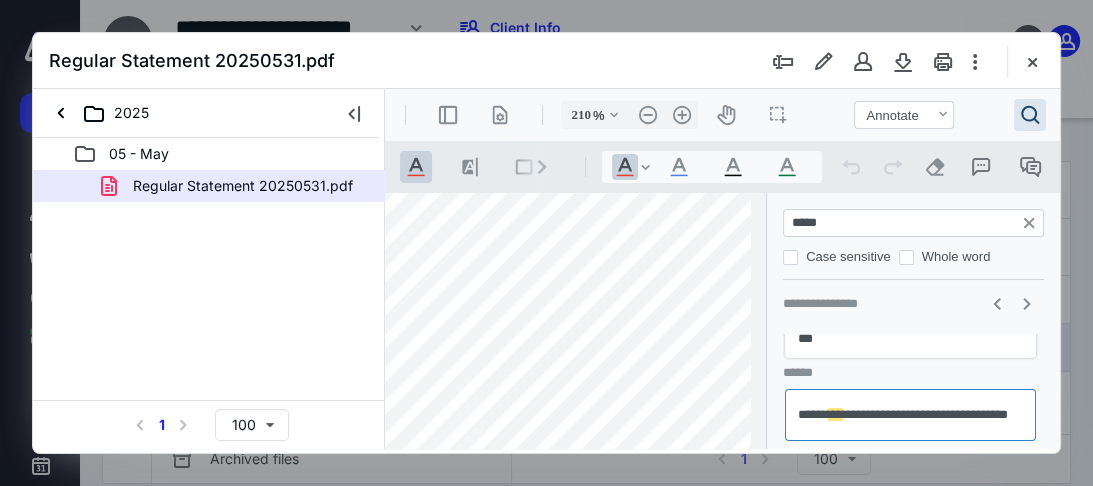 type on "*****" 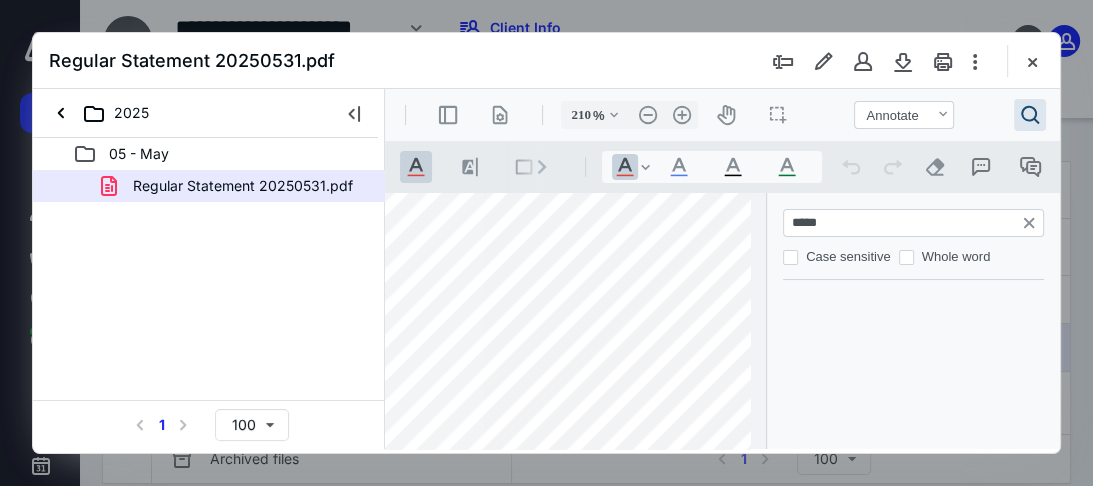 scroll, scrollTop: 0, scrollLeft: 0, axis: both 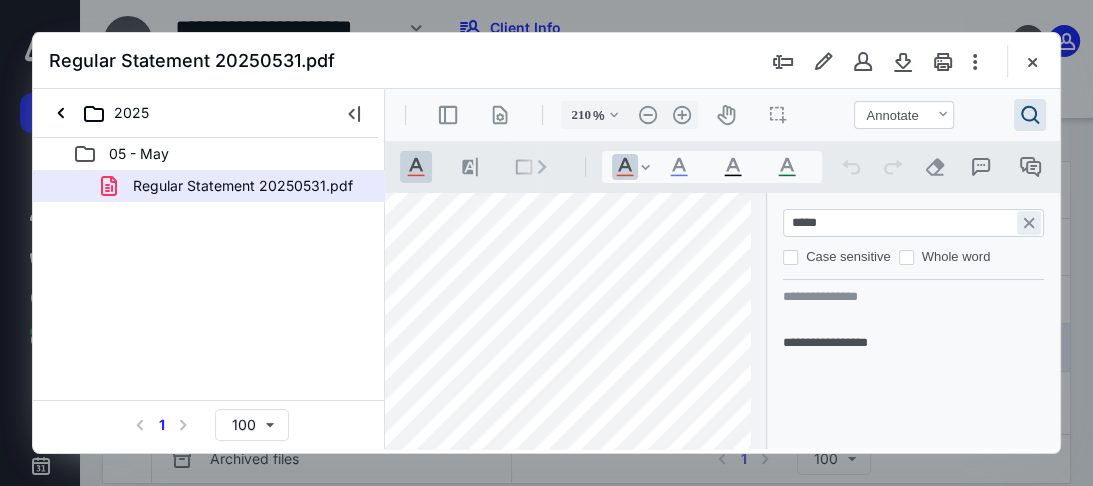 click on "**********" at bounding box center [1029, 223] 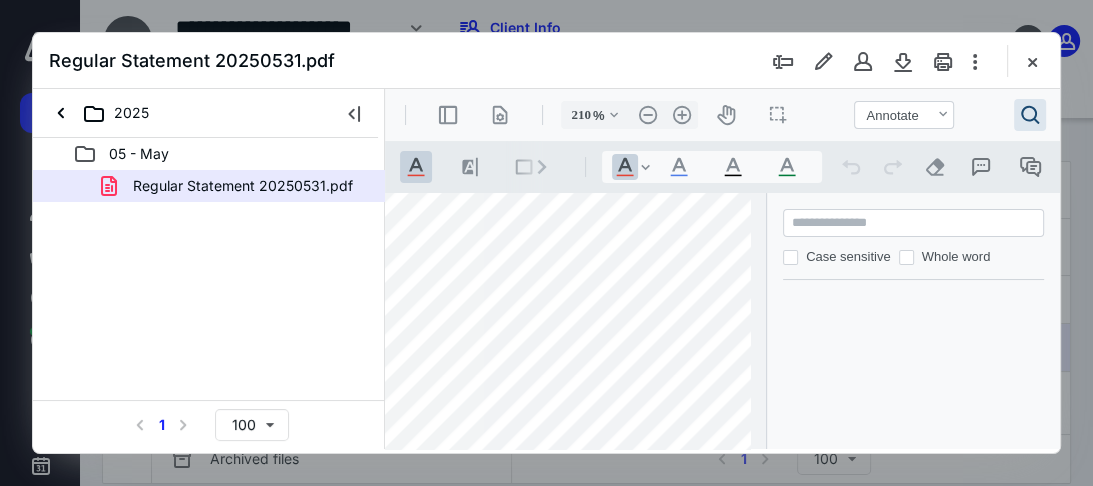 click at bounding box center [878, 38] 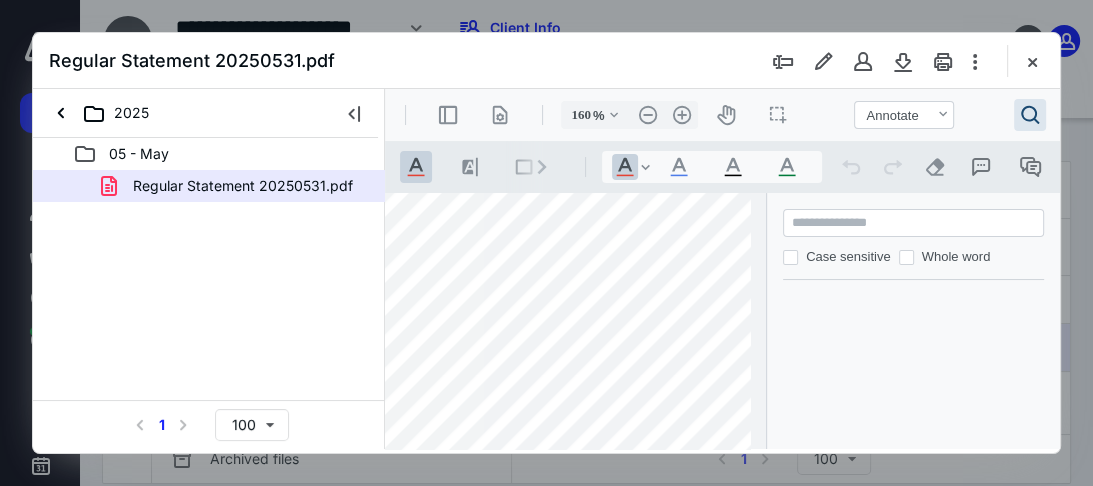 type on "85" 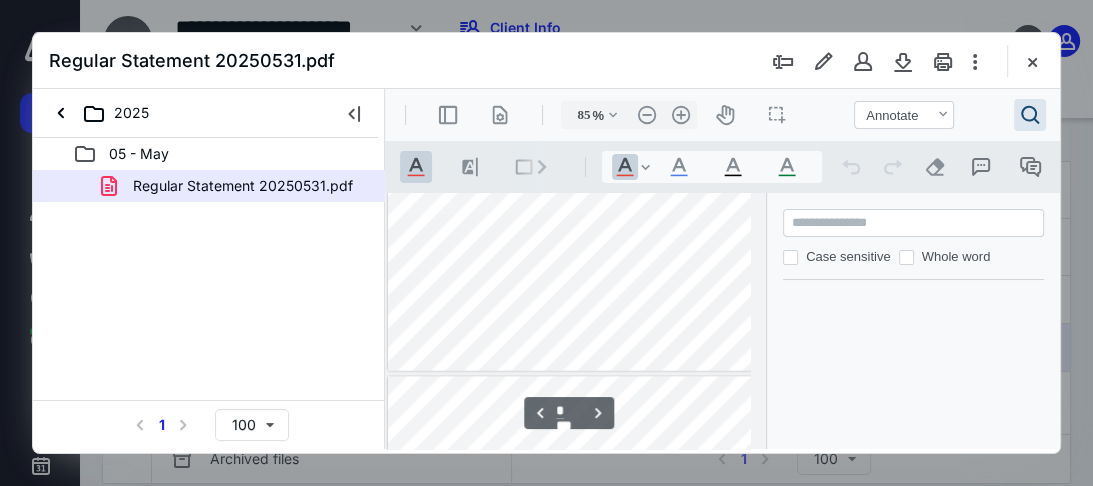 scroll, scrollTop: 2200, scrollLeft: 0, axis: vertical 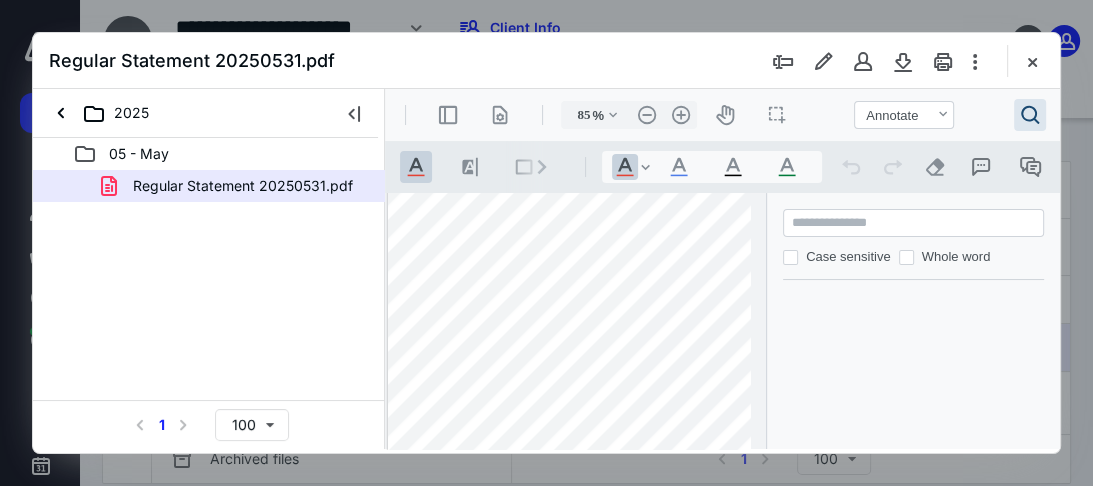 click on "**********" at bounding box center [598, 413] 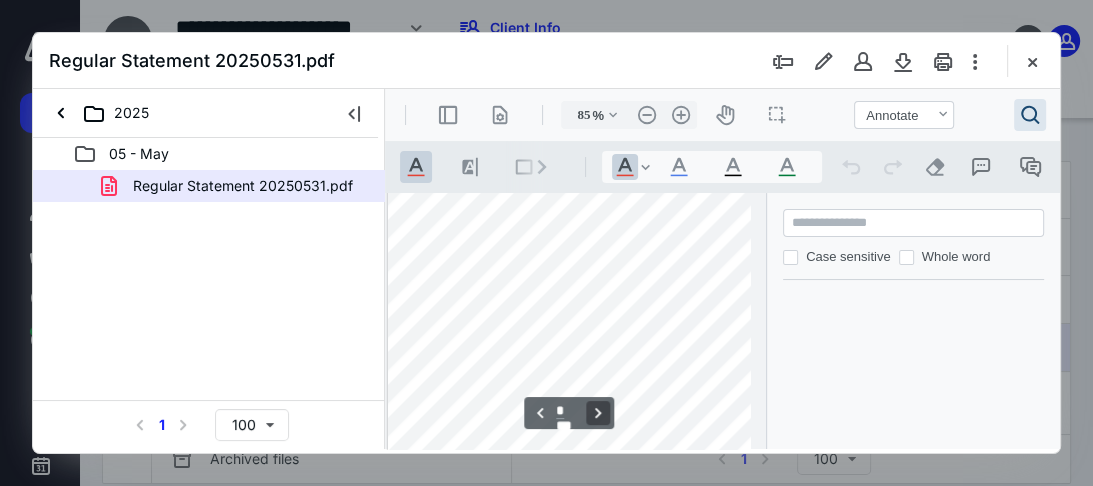 scroll, scrollTop: 2700, scrollLeft: 3, axis: both 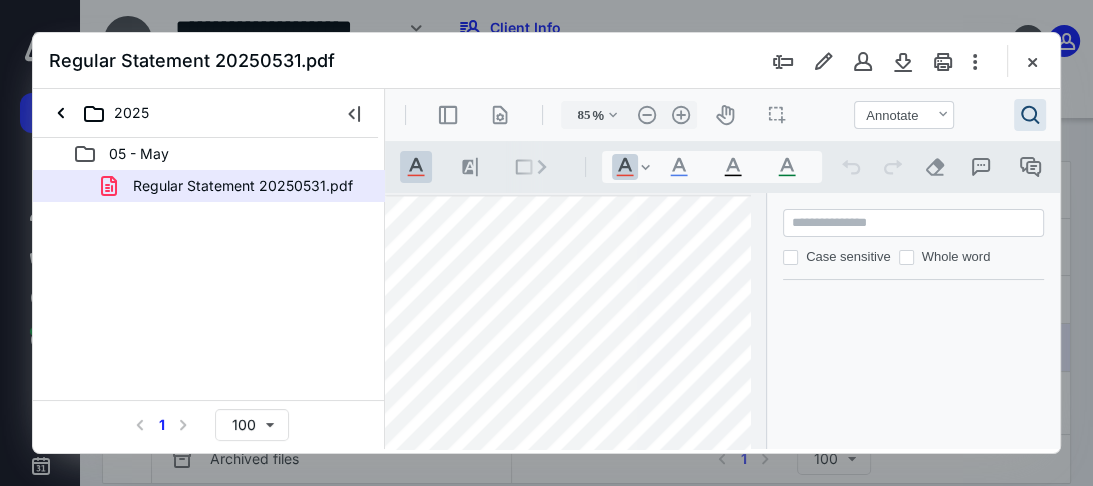 click at bounding box center (643, 530) 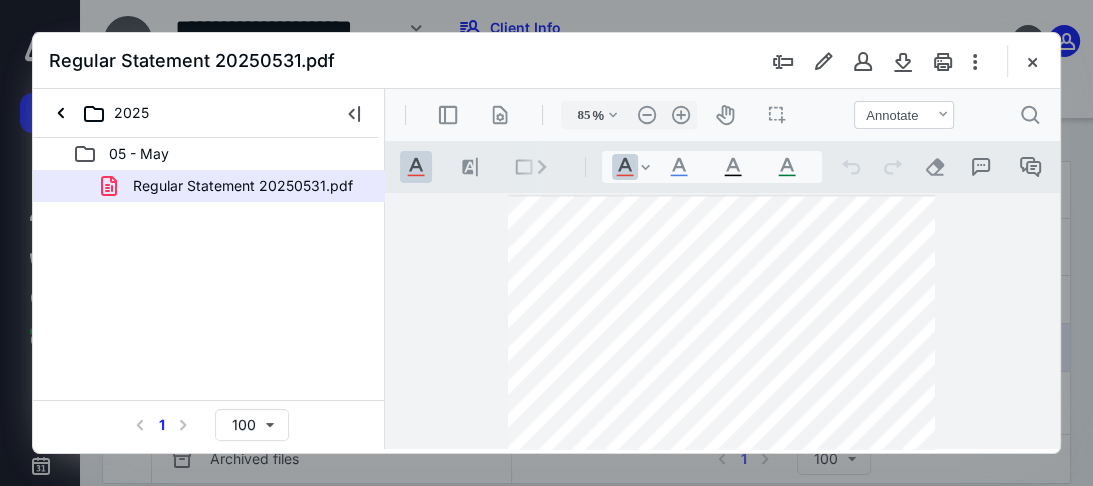 scroll, scrollTop: 2700, scrollLeft: 0, axis: vertical 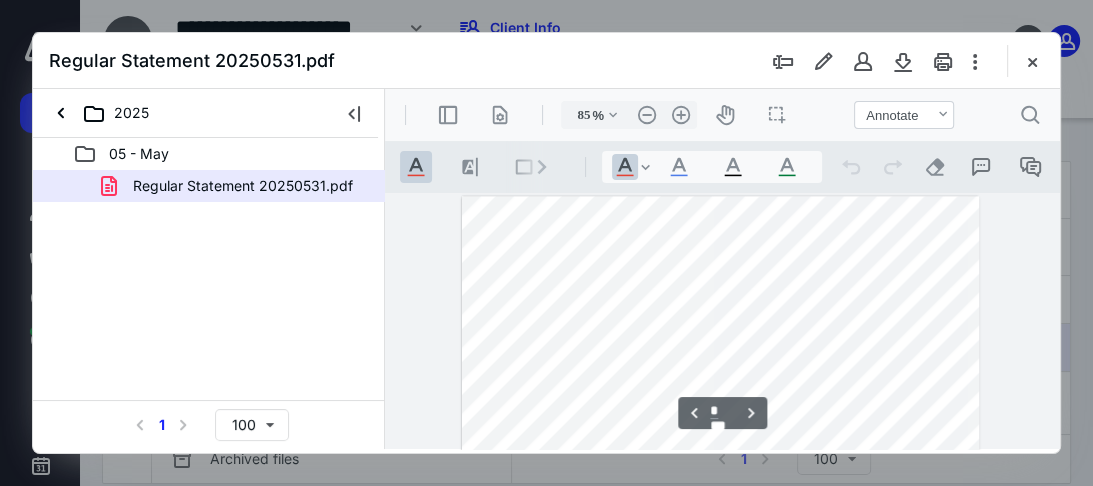 click at bounding box center [720, 530] 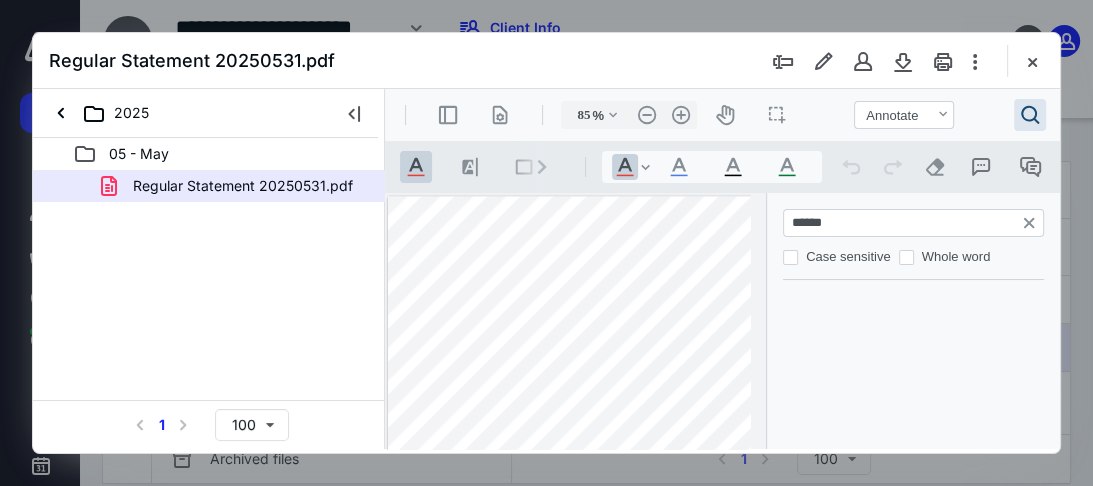 type on "******" 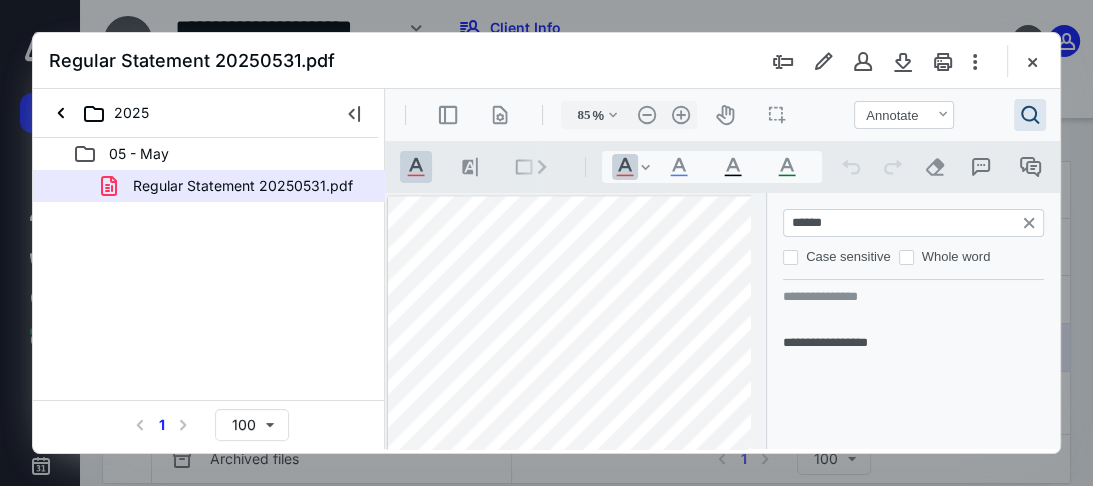 drag, startPoint x: 624, startPoint y: 326, endPoint x: 636, endPoint y: 331, distance: 13 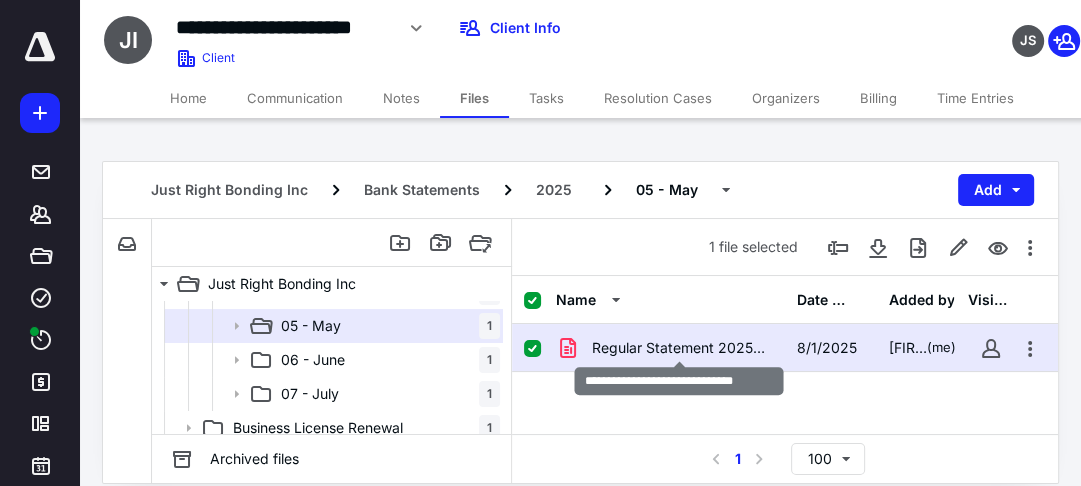 click on "Regular Statement 20250531.pdf" at bounding box center [682, 348] 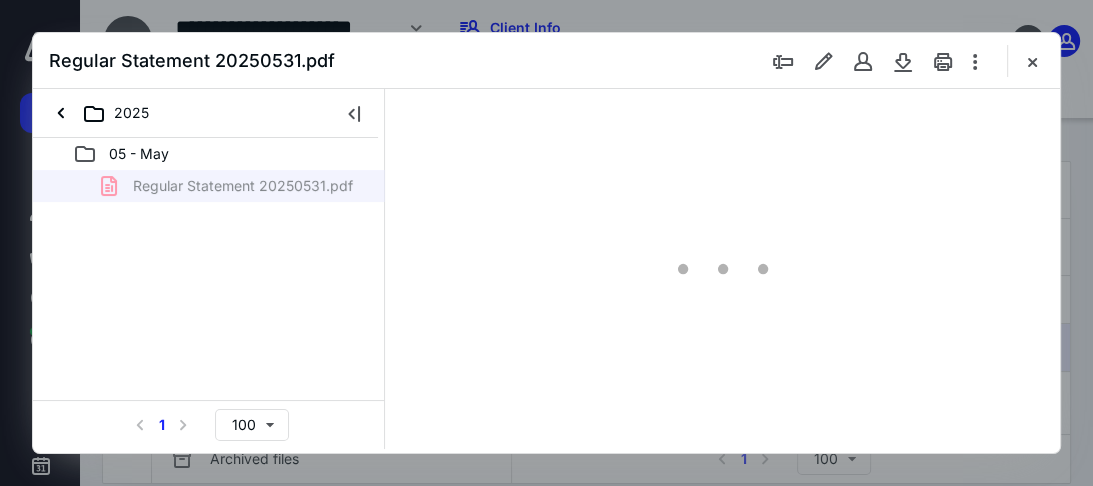 scroll, scrollTop: 0, scrollLeft: 0, axis: both 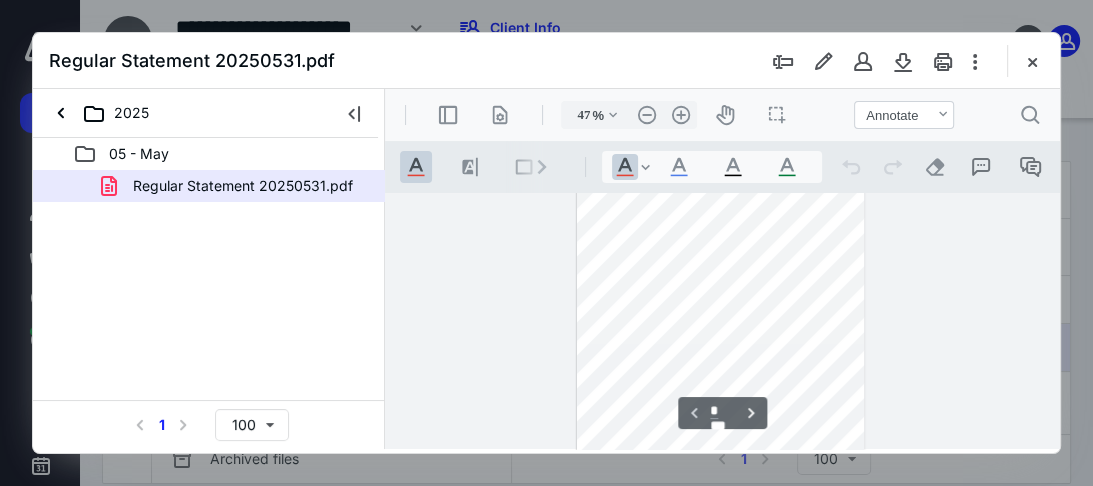type on "55" 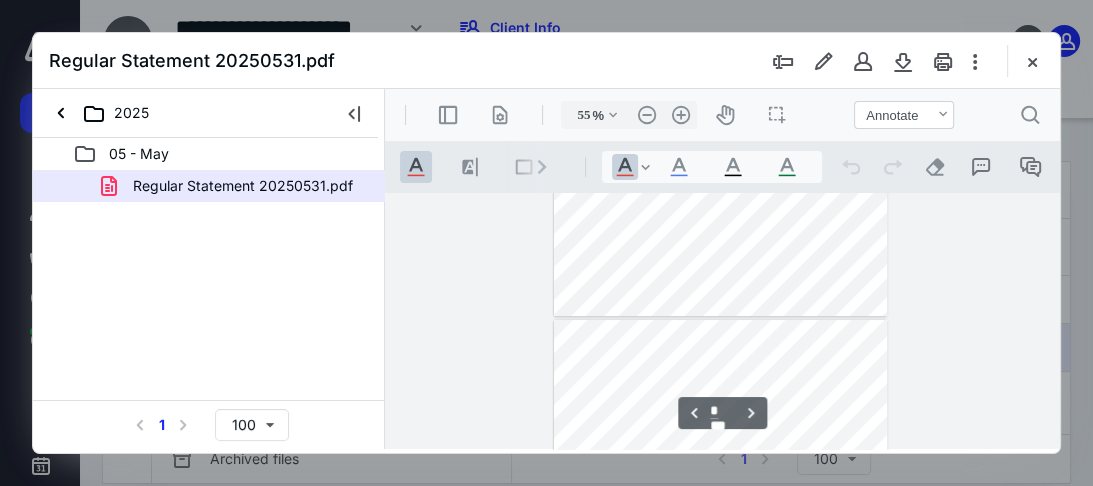 type on "77" 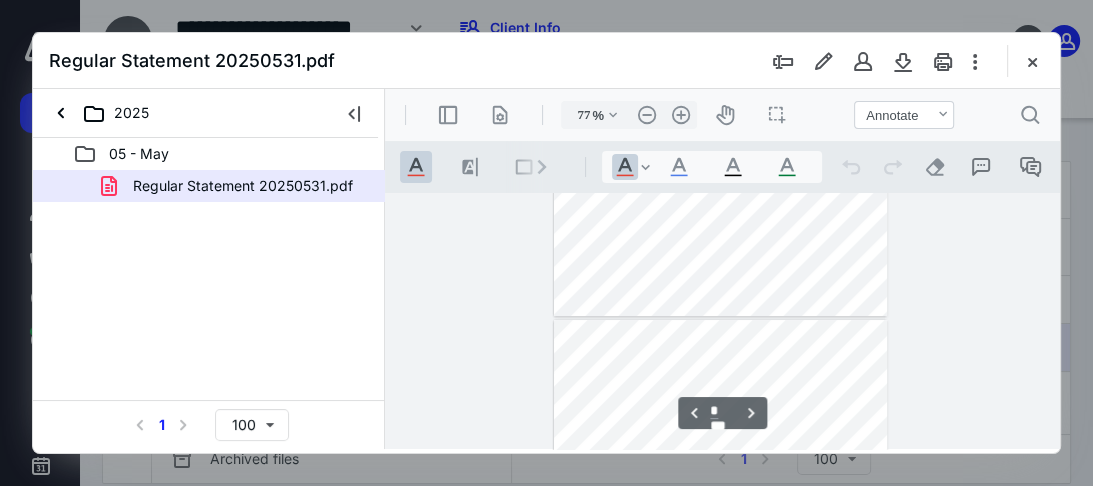 scroll, scrollTop: 516, scrollLeft: 0, axis: vertical 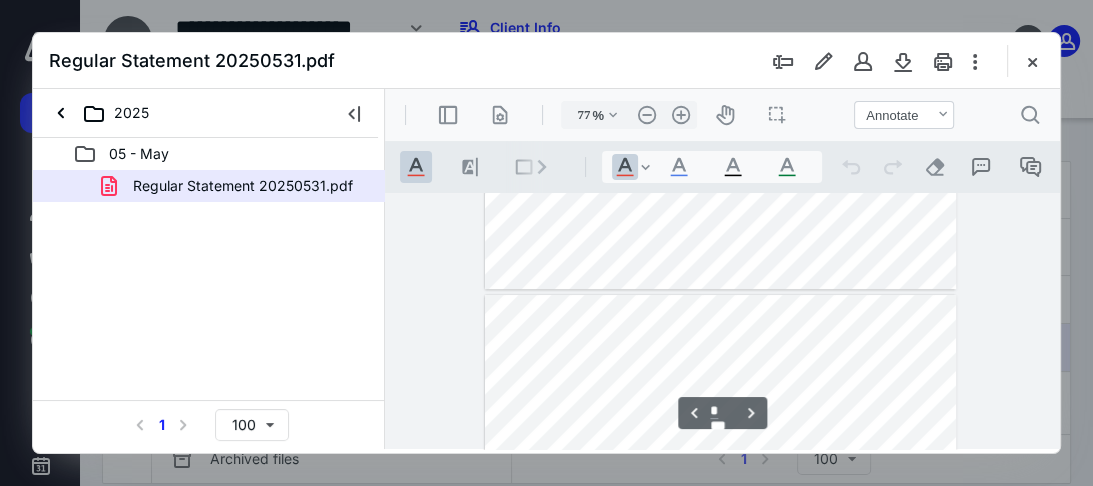 type on "*" 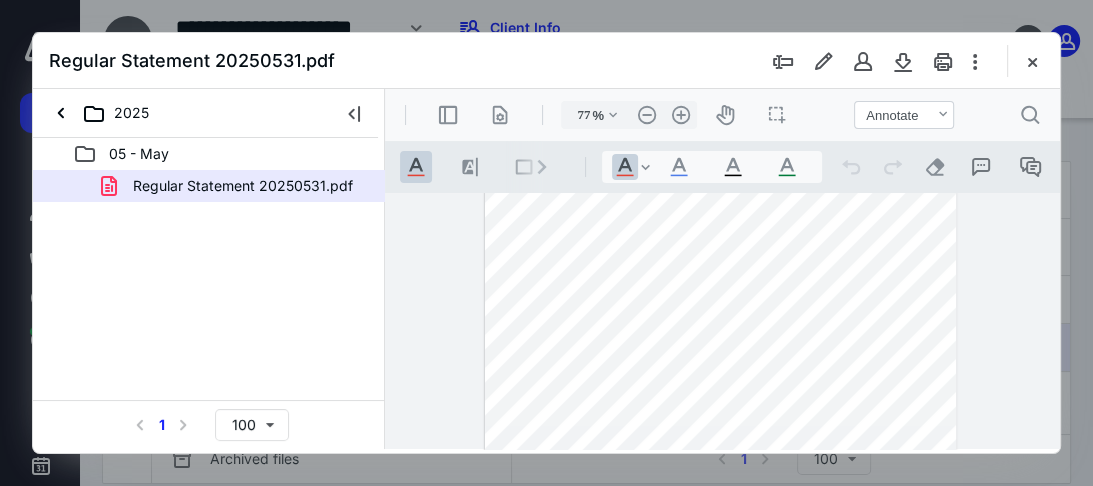 click at bounding box center (720, 225) 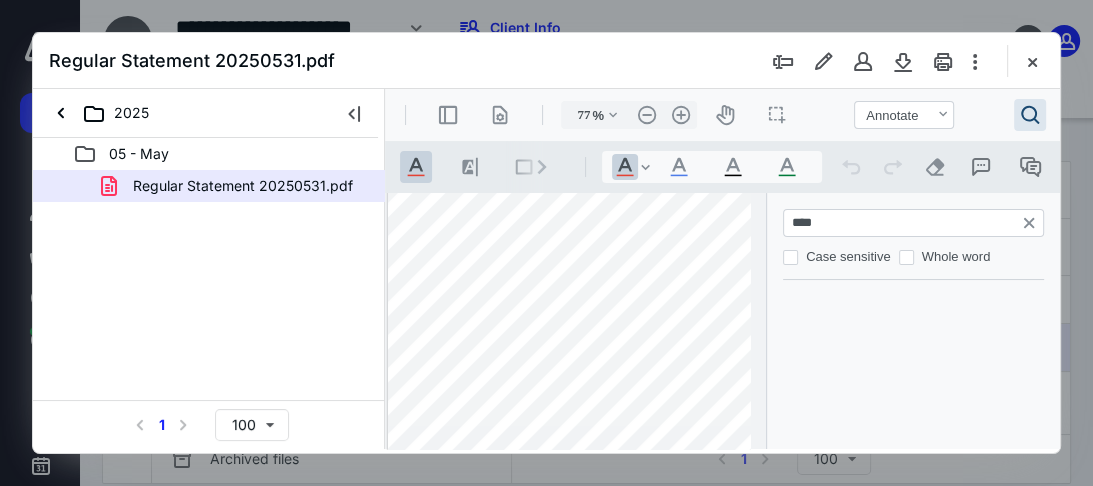 scroll, scrollTop: 309, scrollLeft: 119, axis: both 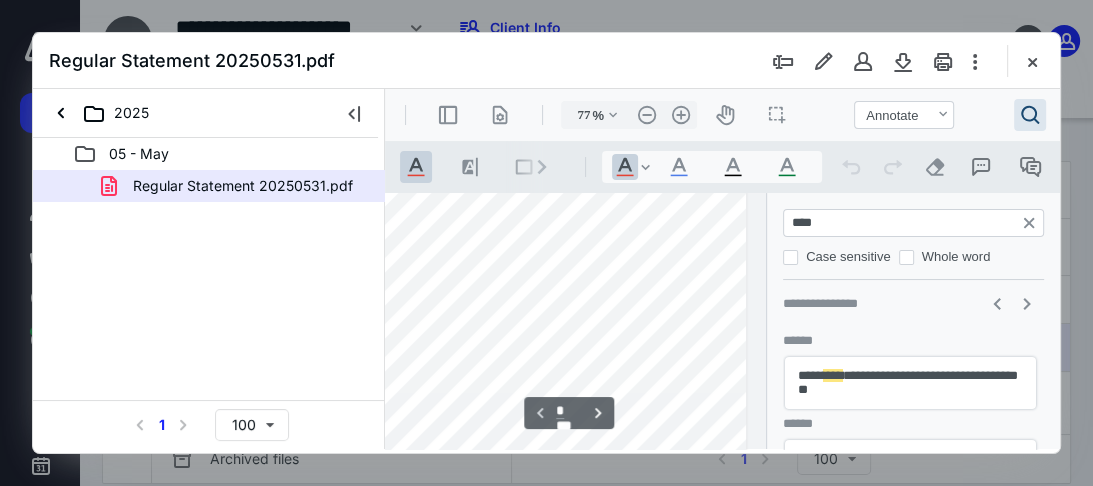 type on "****" 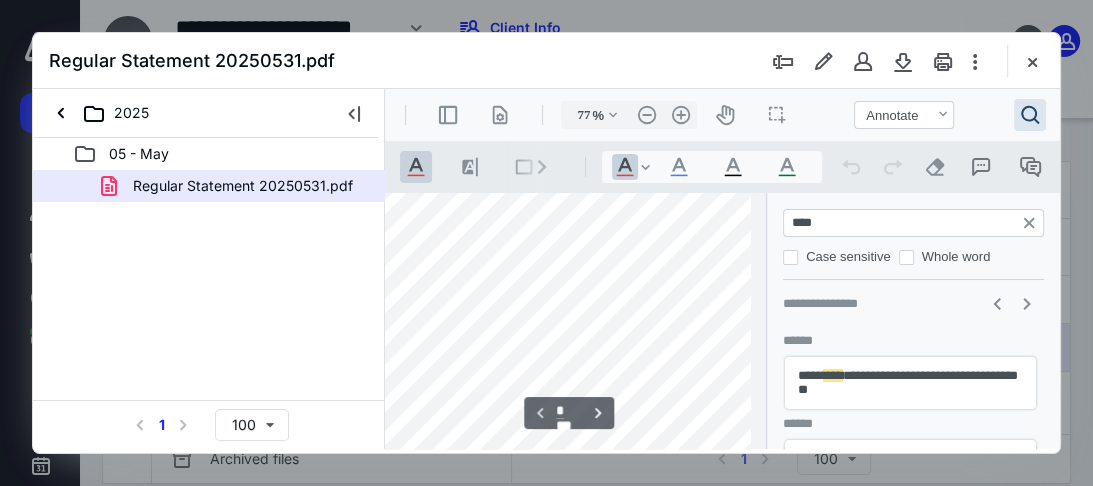 scroll, scrollTop: 309, scrollLeft: 2, axis: both 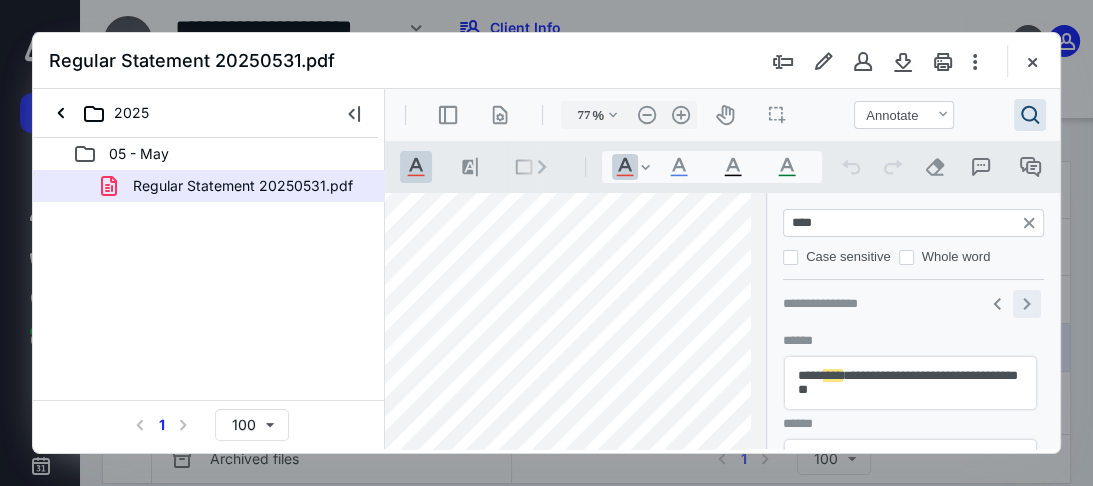 click on "**********" at bounding box center [1027, 304] 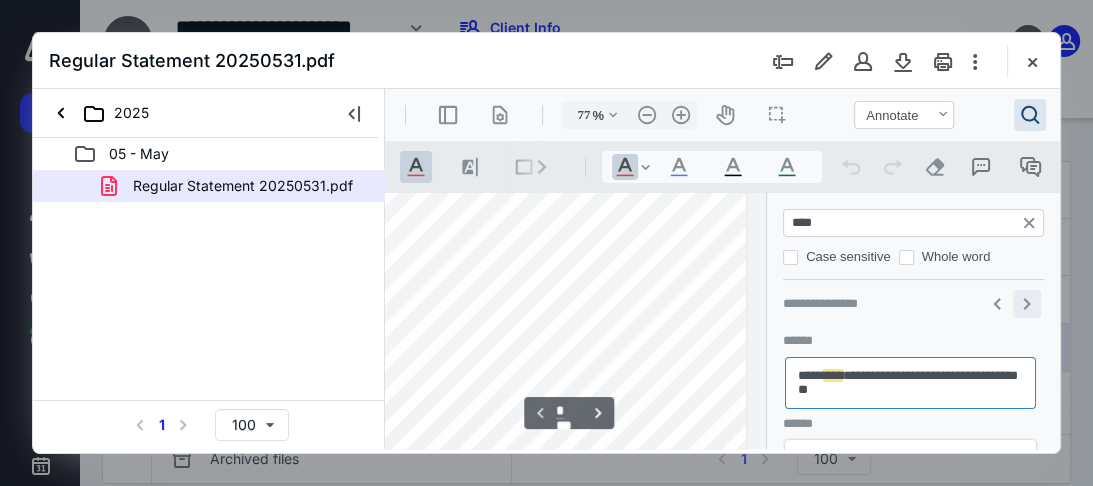click on "**********" at bounding box center [1027, 304] 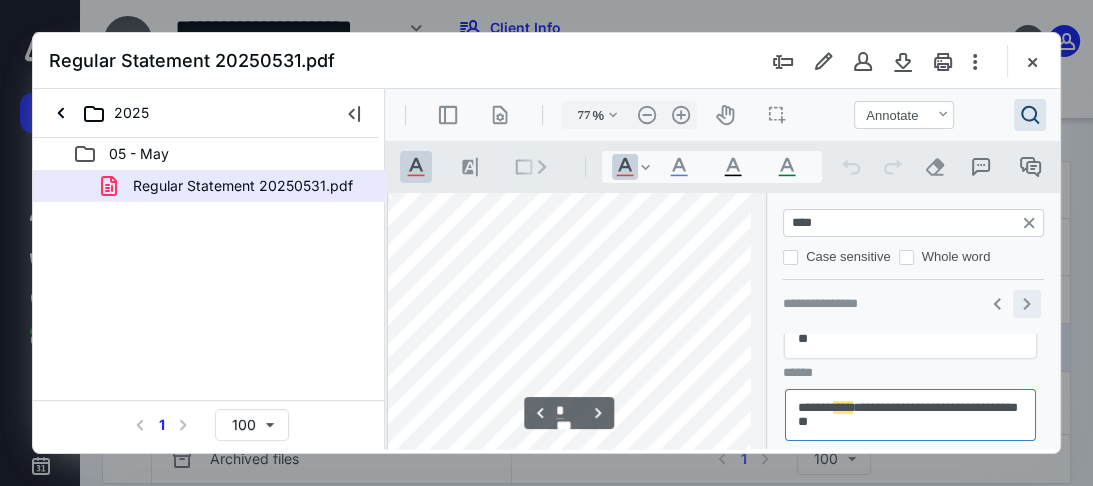 click on "**********" at bounding box center [1027, 304] 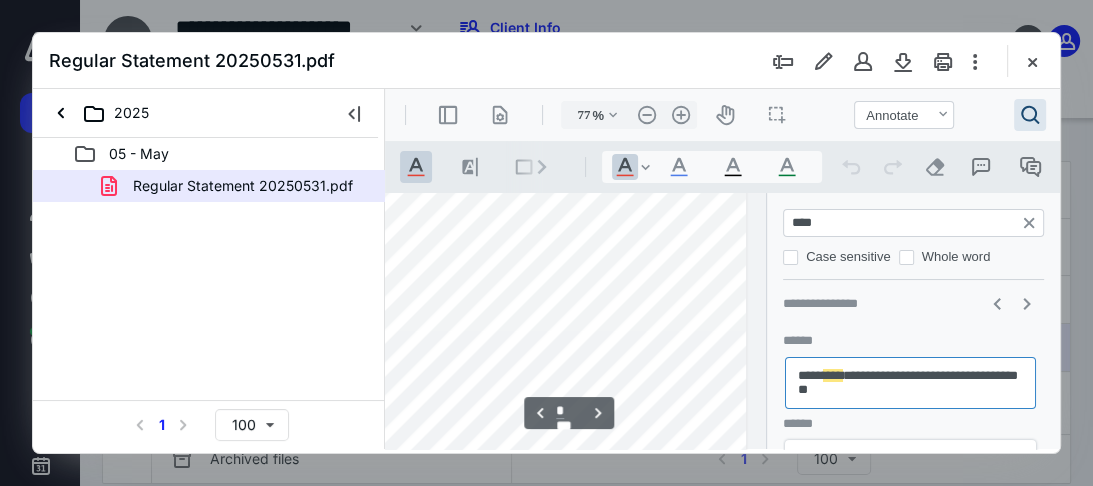 type on "*" 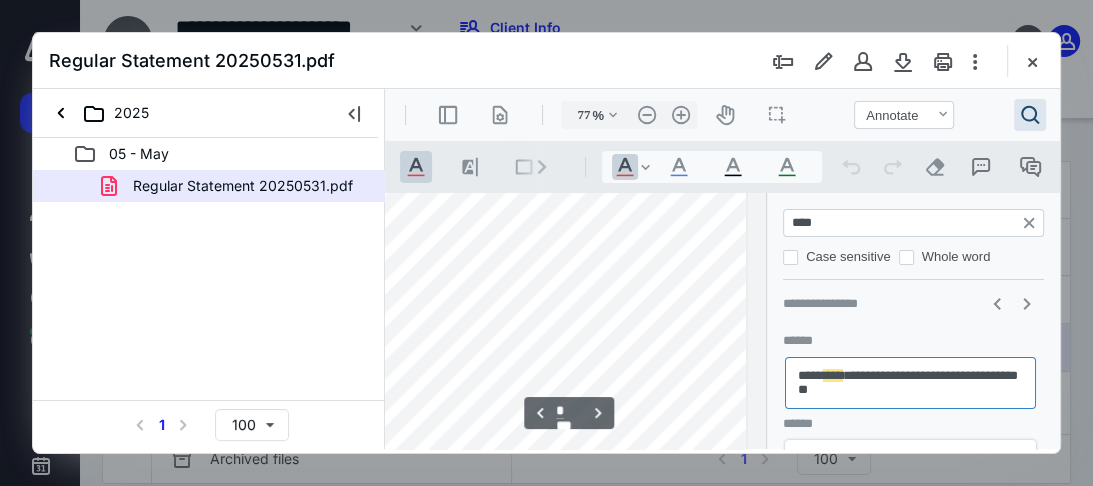 scroll, scrollTop: 2629, scrollLeft: 119, axis: both 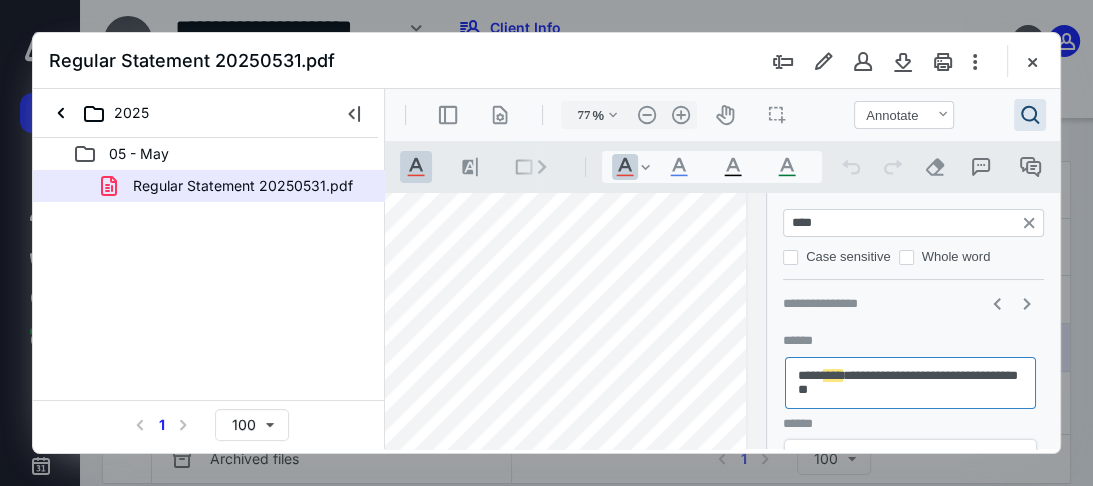 drag, startPoint x: 842, startPoint y: 223, endPoint x: 734, endPoint y: 225, distance: 108.01852 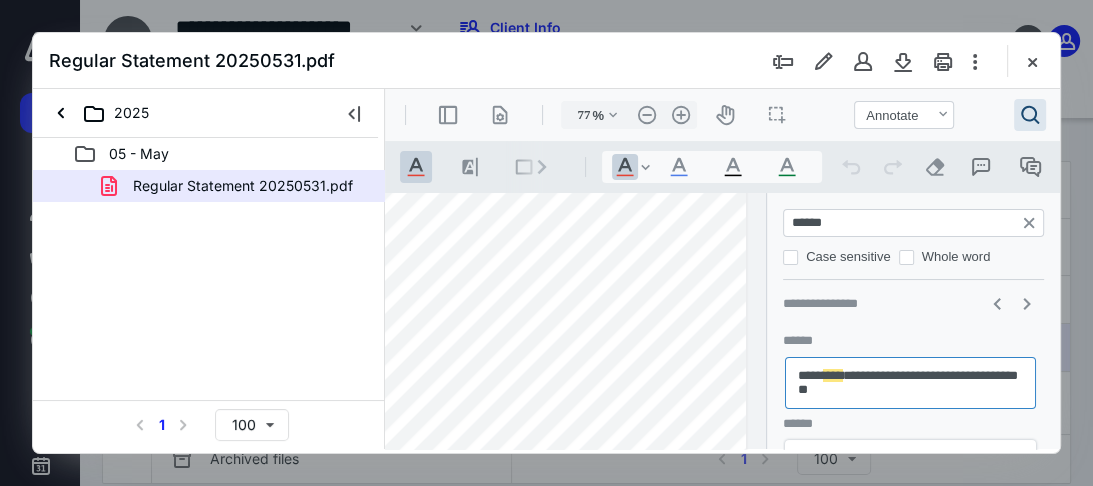 type on "******" 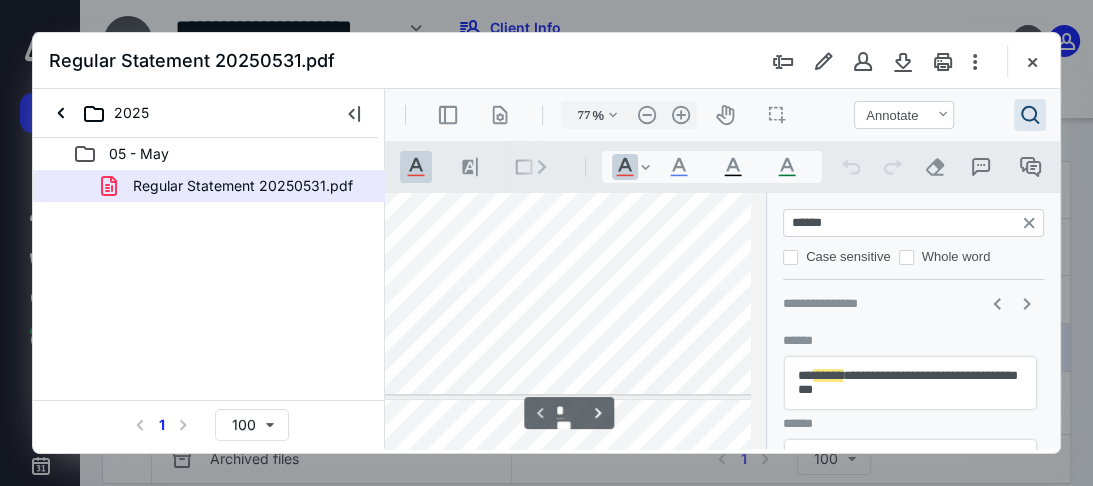scroll, scrollTop: 411, scrollLeft: 63, axis: both 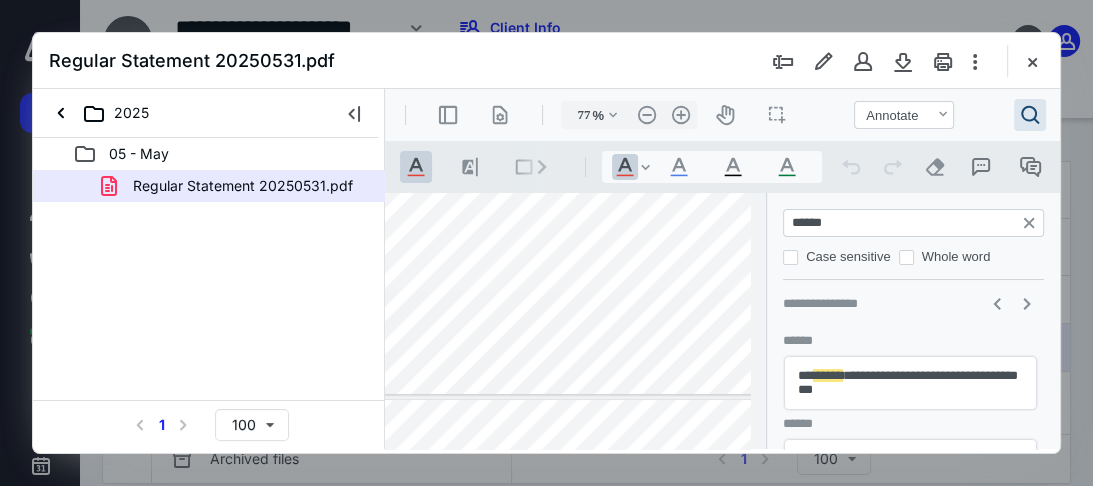 drag, startPoint x: 841, startPoint y: 225, endPoint x: 776, endPoint y: 173, distance: 83.240616 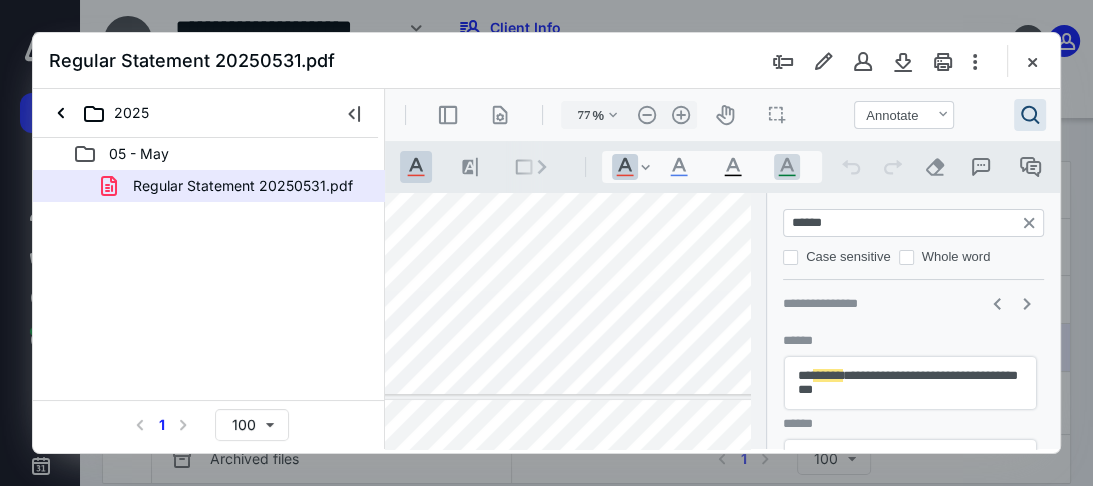 click on "**********" at bounding box center (913, 321) 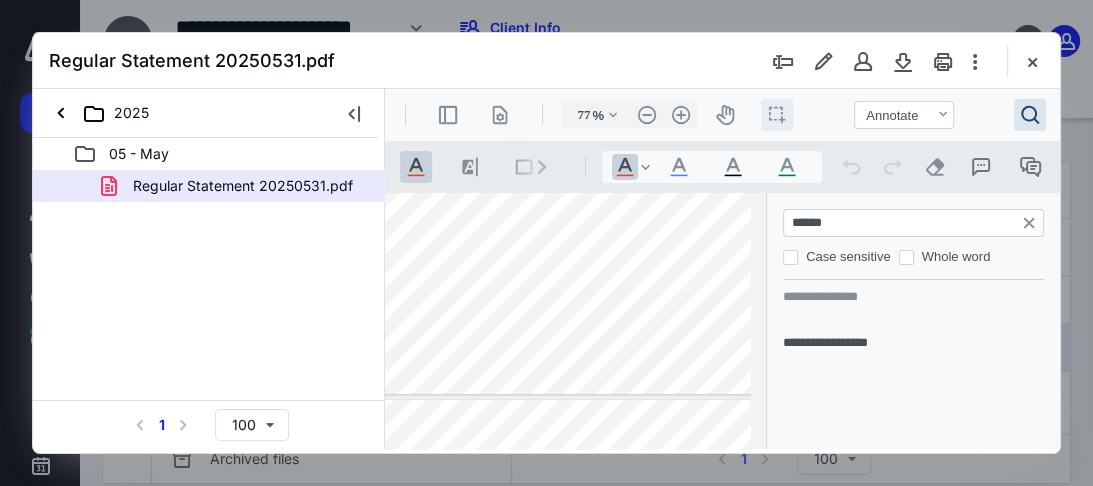 drag, startPoint x: 840, startPoint y: 222, endPoint x: 773, endPoint y: 119, distance: 122.87392 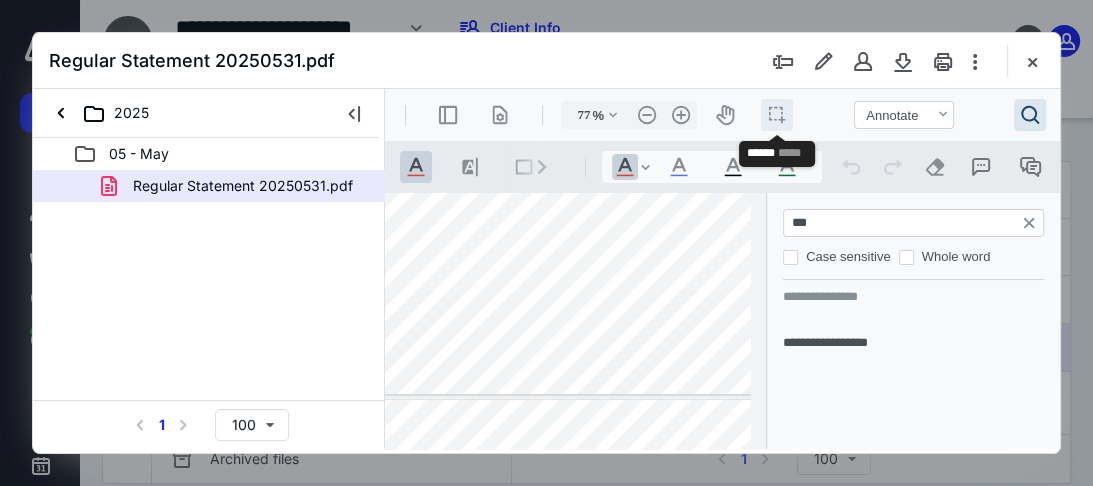 type on "***" 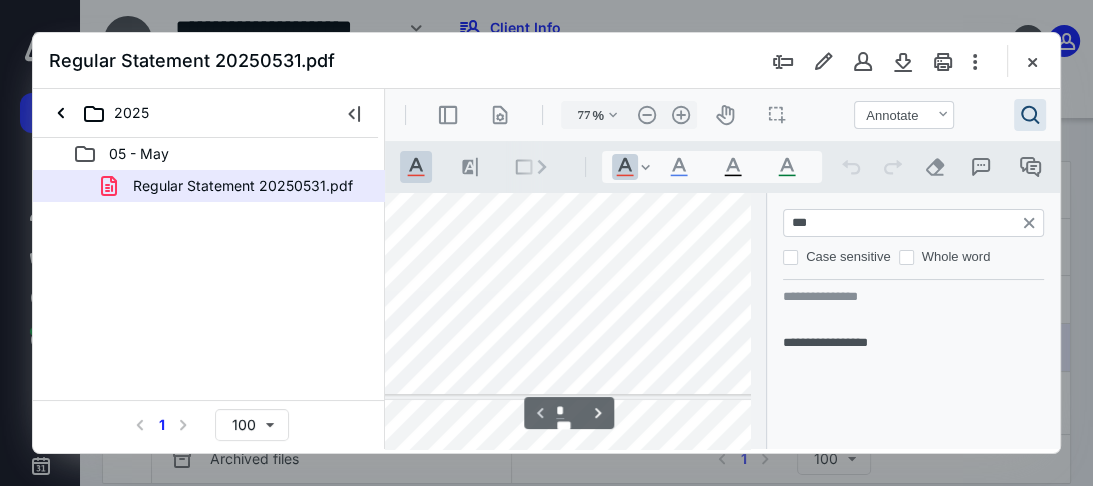 scroll, scrollTop: 11, scrollLeft: 61, axis: both 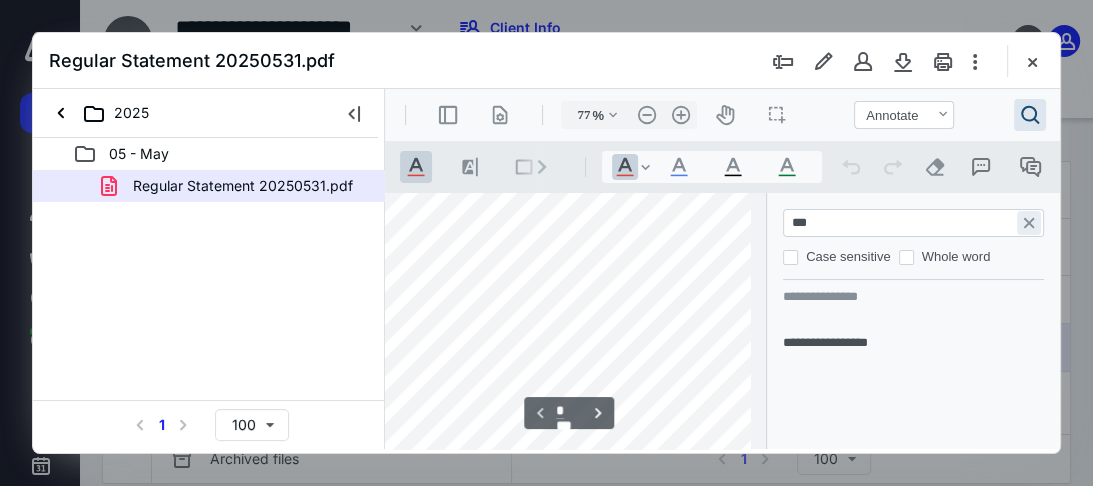 click on "**********" at bounding box center (1029, 223) 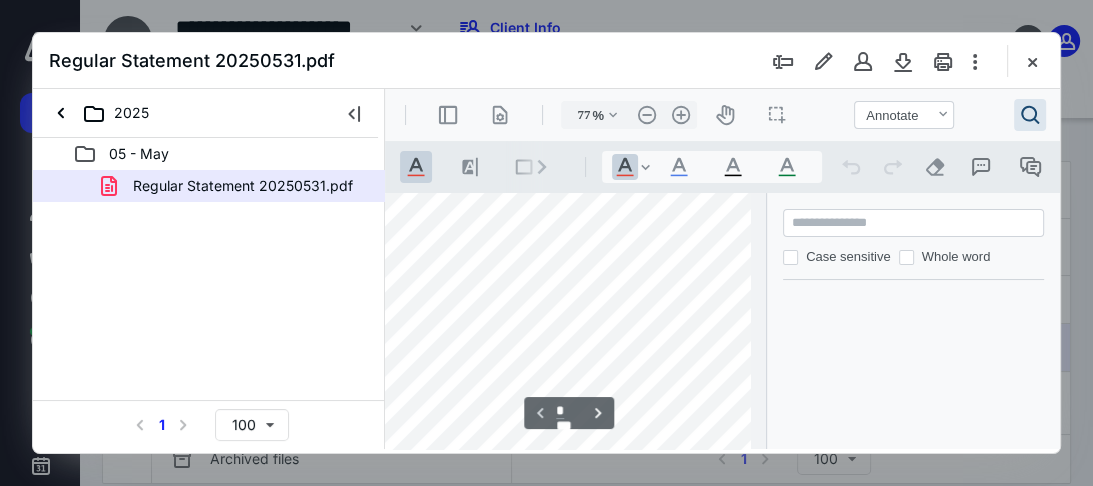 click at bounding box center [562, 490] 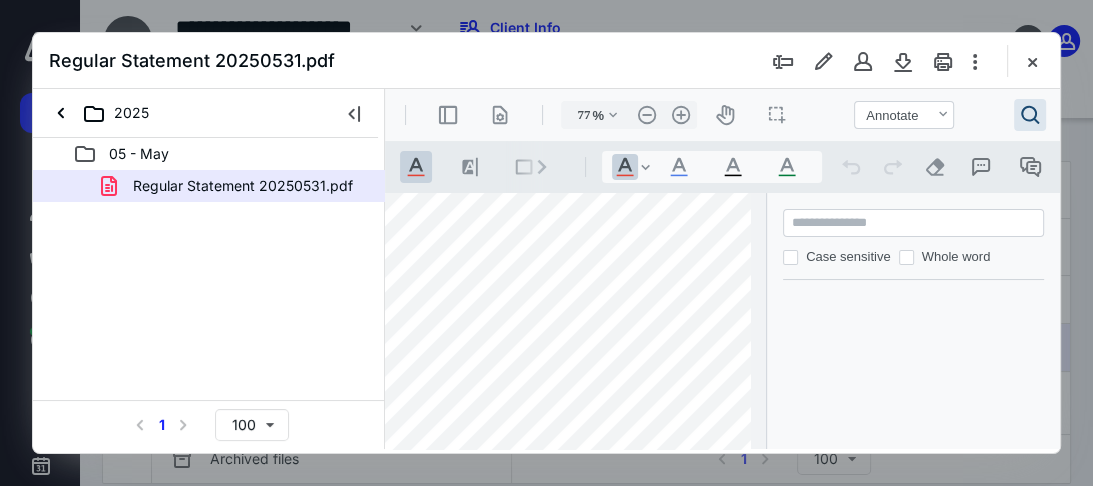 click at bounding box center (1032, 61) 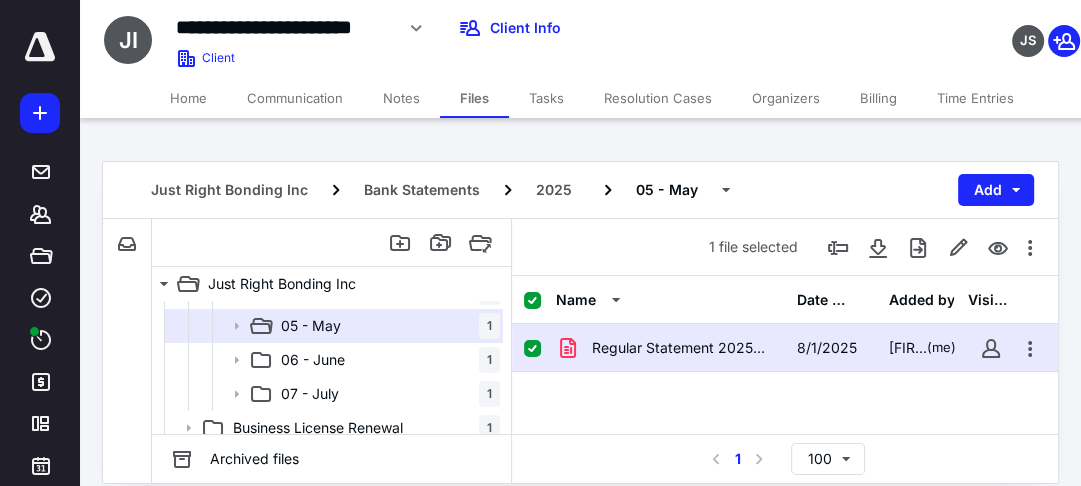 click on "Regular Statement 20250531.pdf" at bounding box center (682, 348) 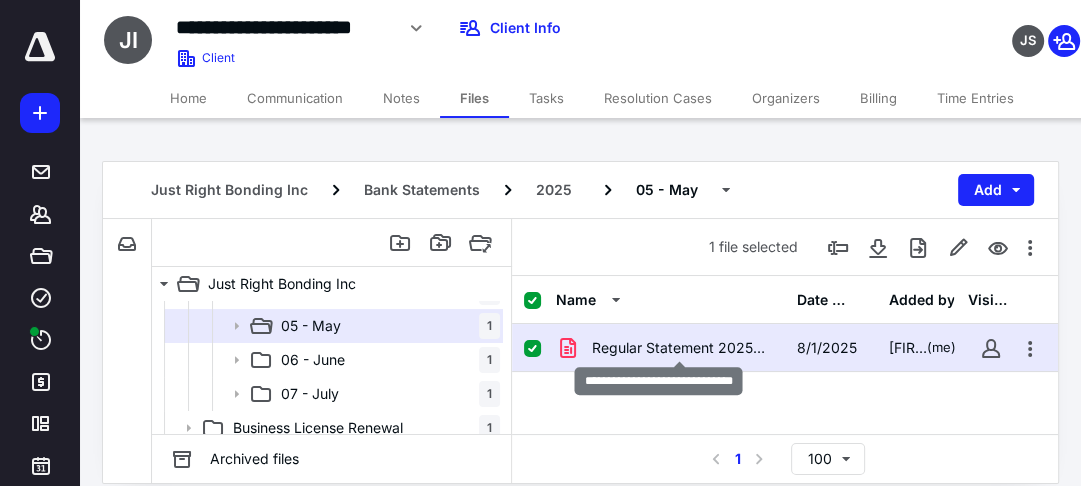 click on "Regular Statement 20250531.pdf" at bounding box center (682, 348) 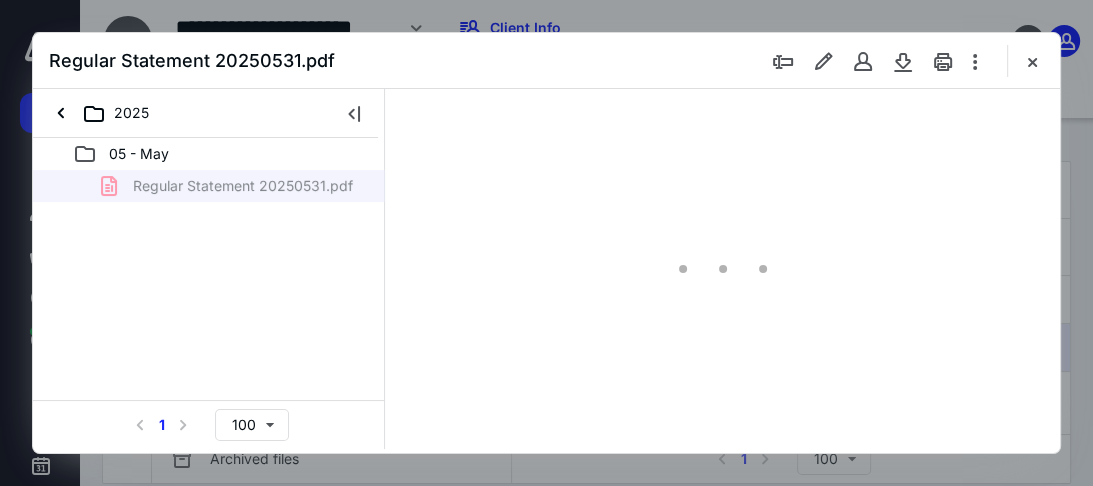 scroll, scrollTop: 0, scrollLeft: 0, axis: both 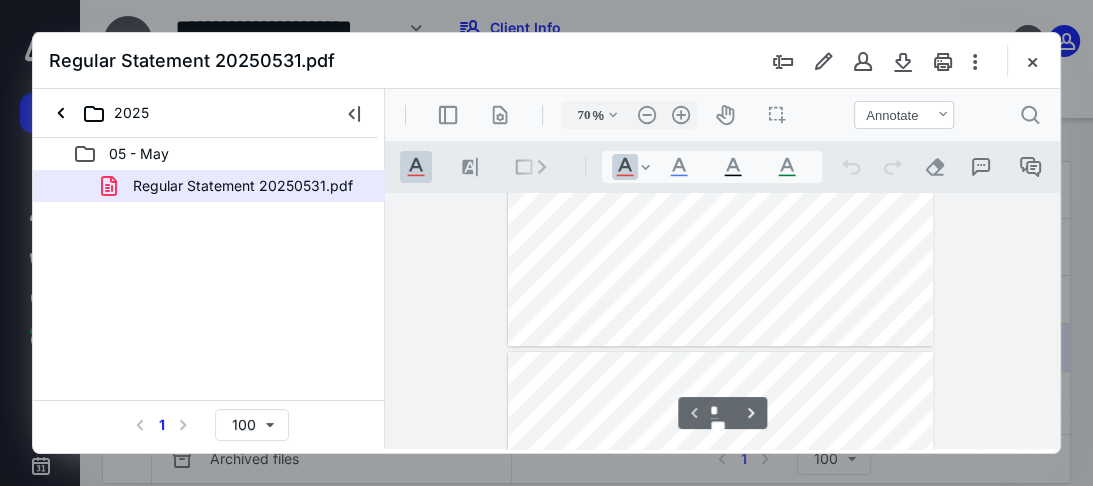 type on "77" 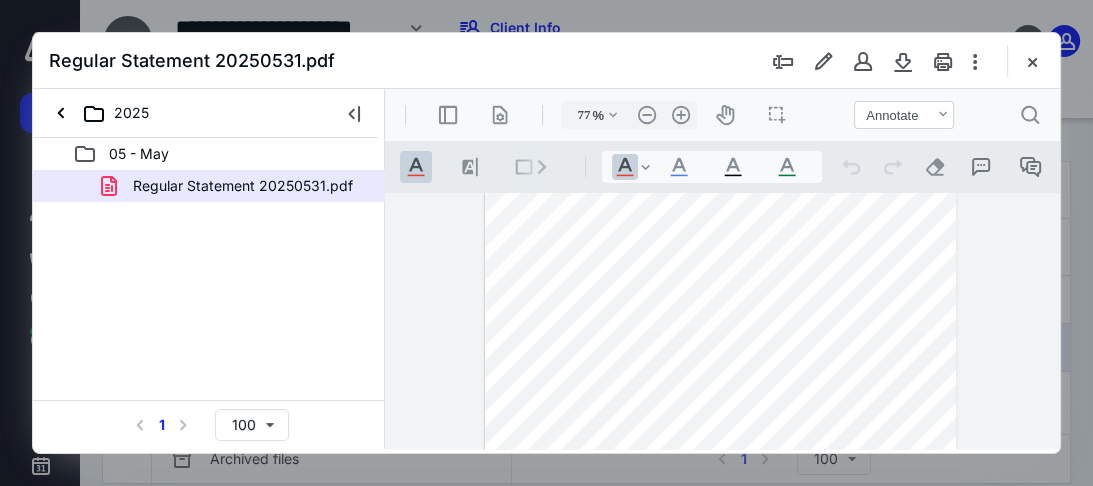 scroll, scrollTop: 960, scrollLeft: 0, axis: vertical 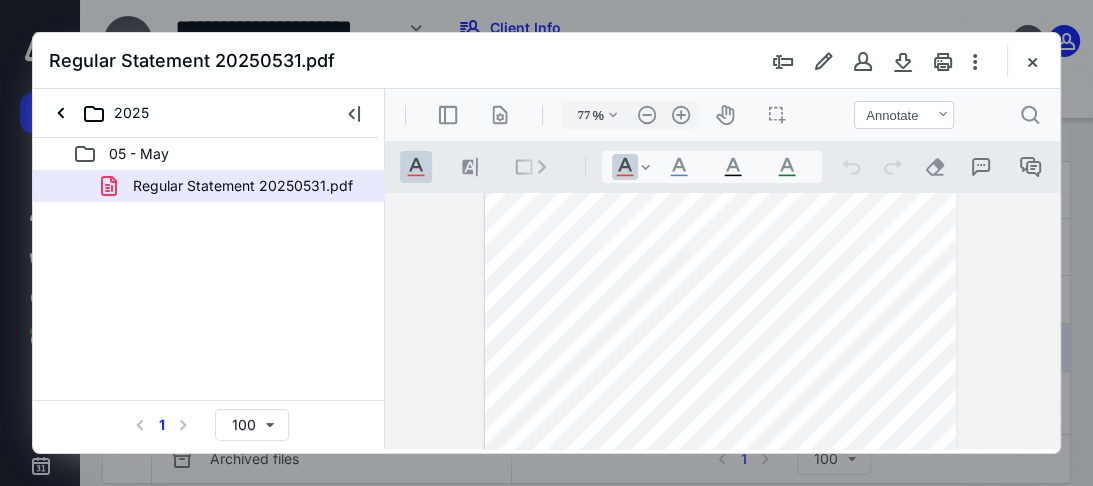 type on "*" 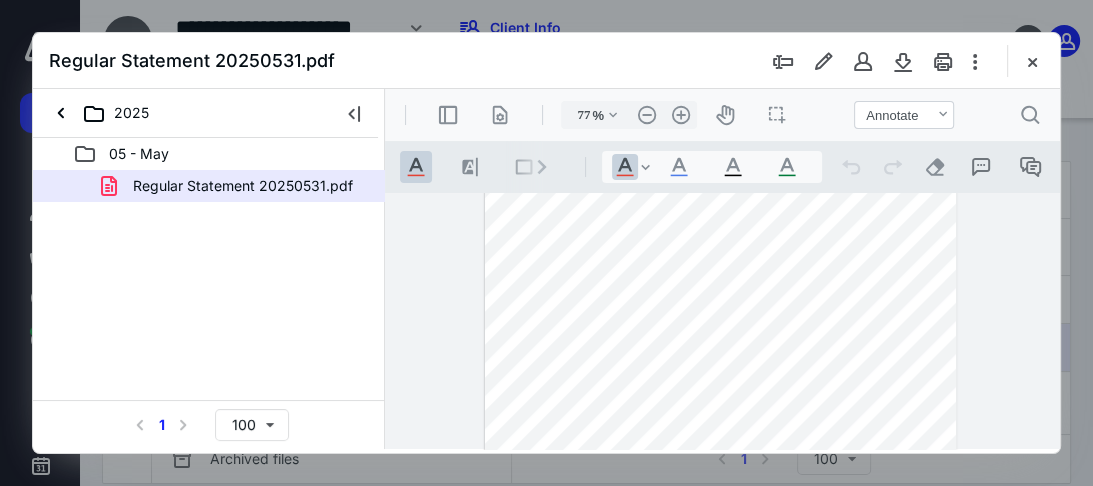 scroll, scrollTop: 1360, scrollLeft: 0, axis: vertical 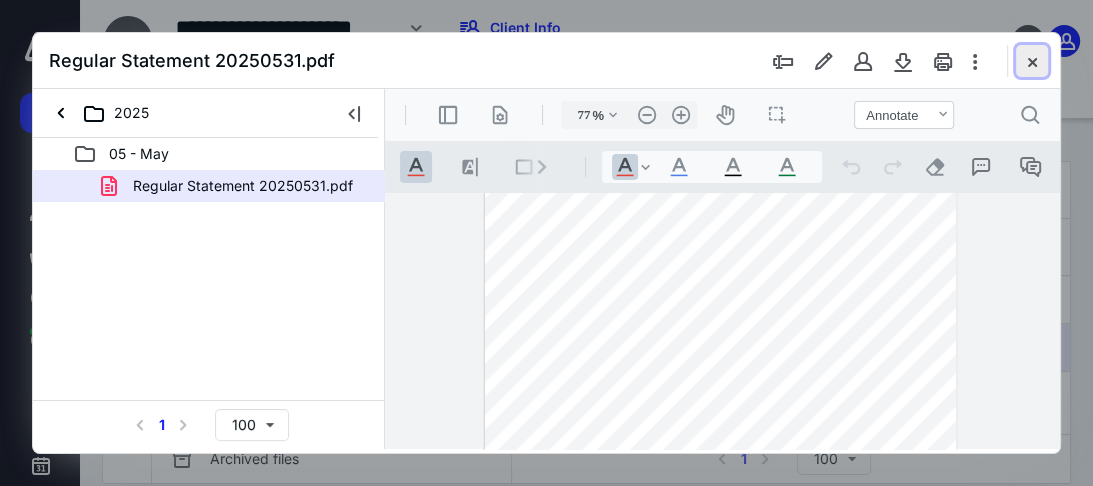 click at bounding box center (1032, 61) 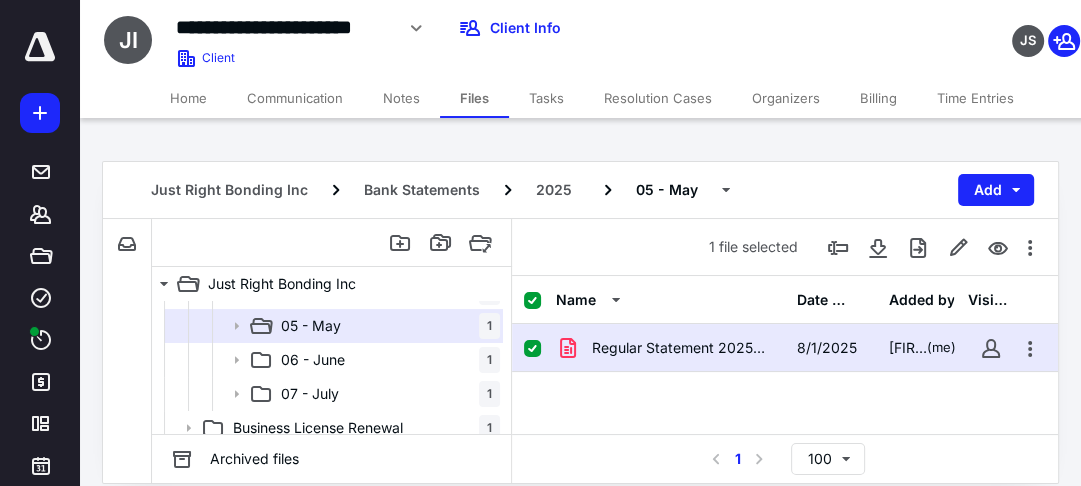 drag, startPoint x: 340, startPoint y: 358, endPoint x: 565, endPoint y: 357, distance: 225.00223 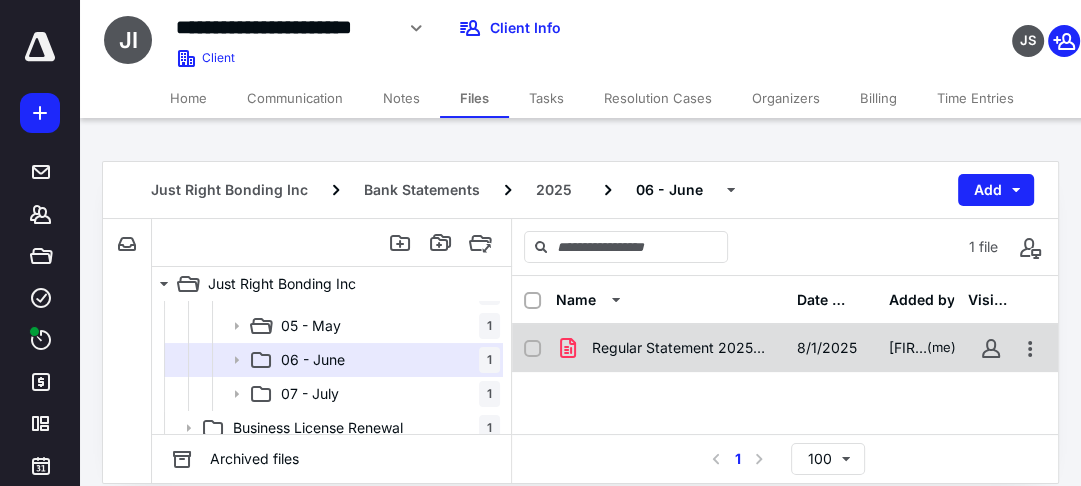 click on "Regular Statement 20250630.pdf" at bounding box center [682, 348] 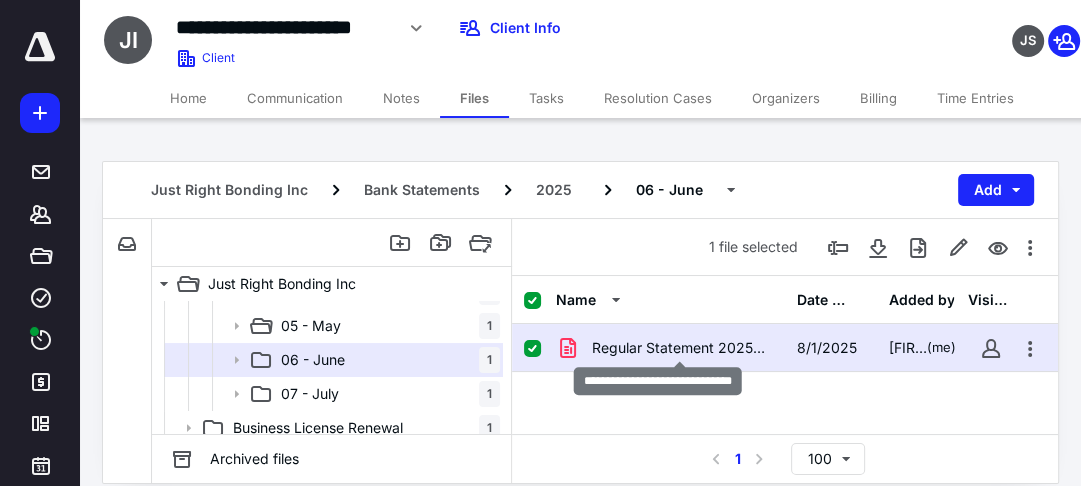 click on "Regular Statement 20250630.pdf" at bounding box center [682, 348] 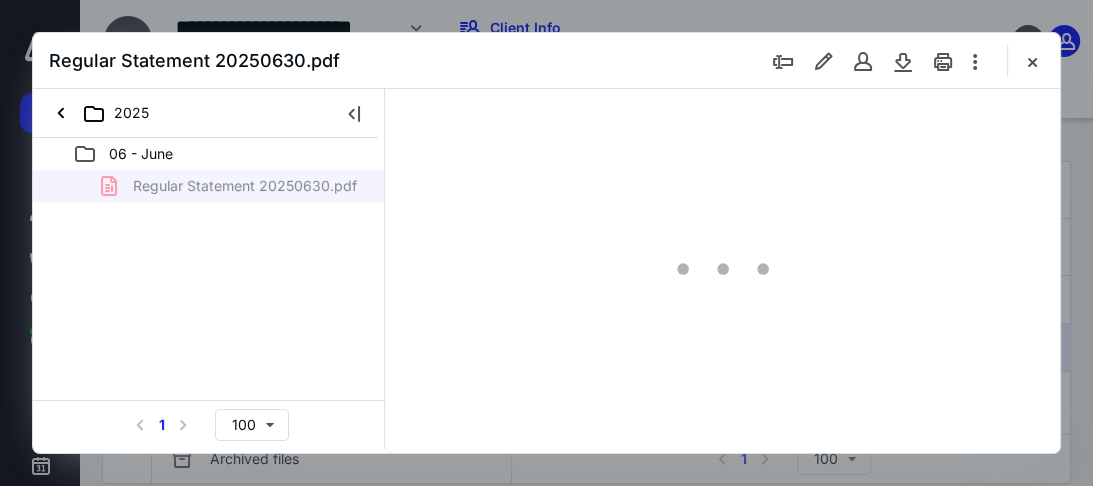 scroll, scrollTop: 0, scrollLeft: 0, axis: both 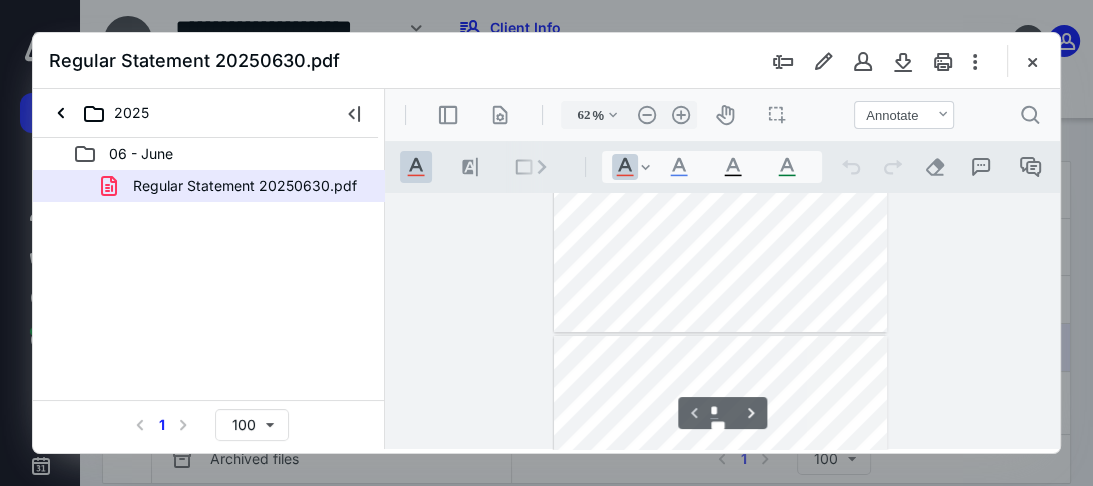 type on "70" 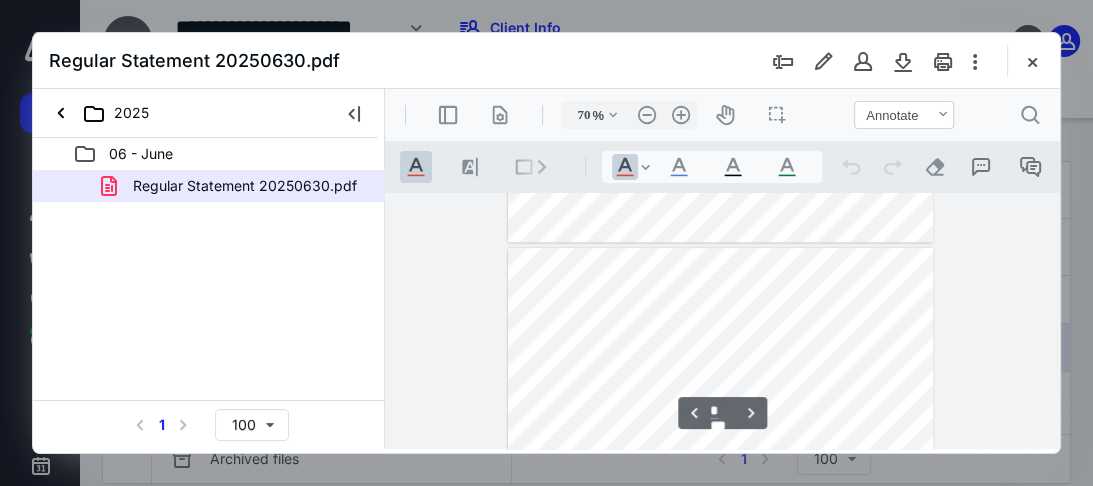 scroll, scrollTop: 1380, scrollLeft: 0, axis: vertical 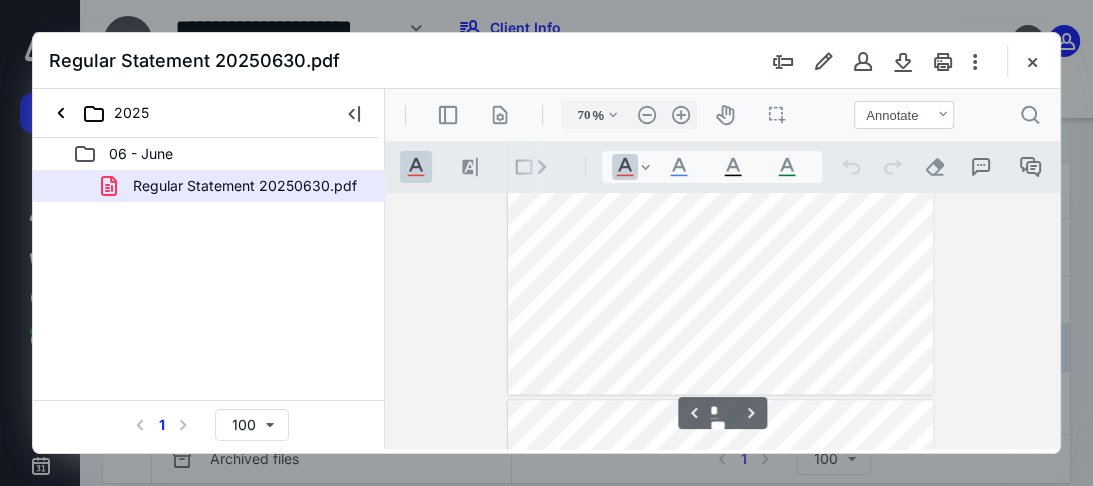 type on "*" 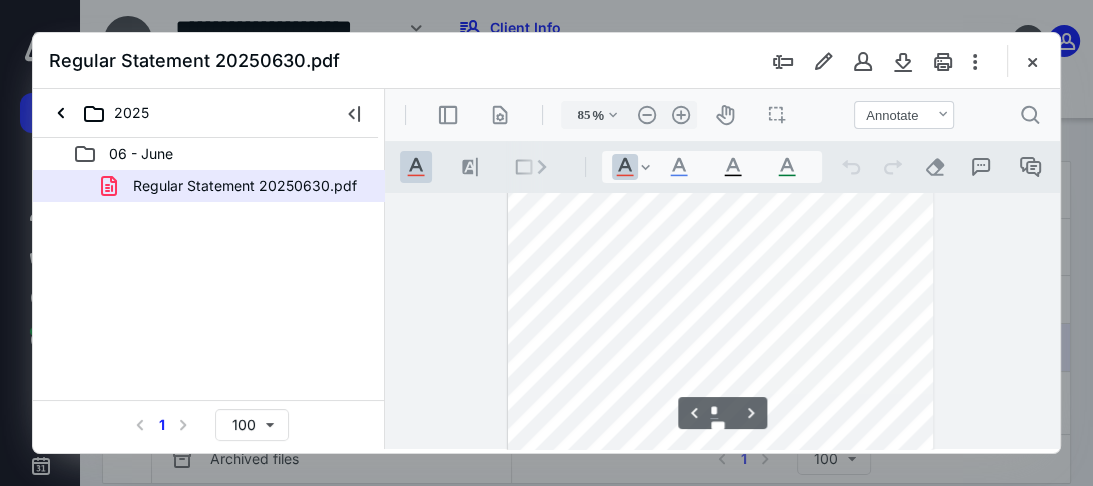 scroll, scrollTop: 2876, scrollLeft: 0, axis: vertical 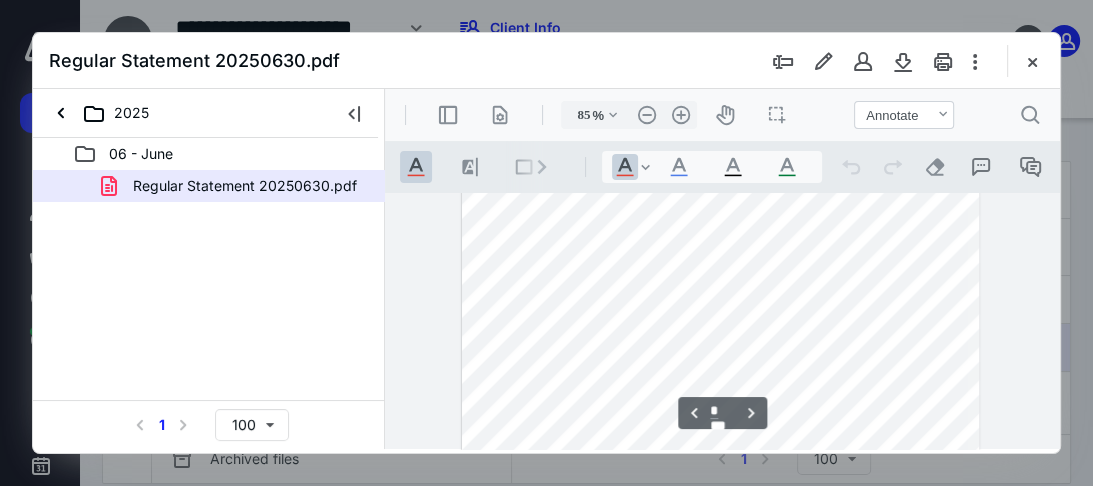 type on "110" 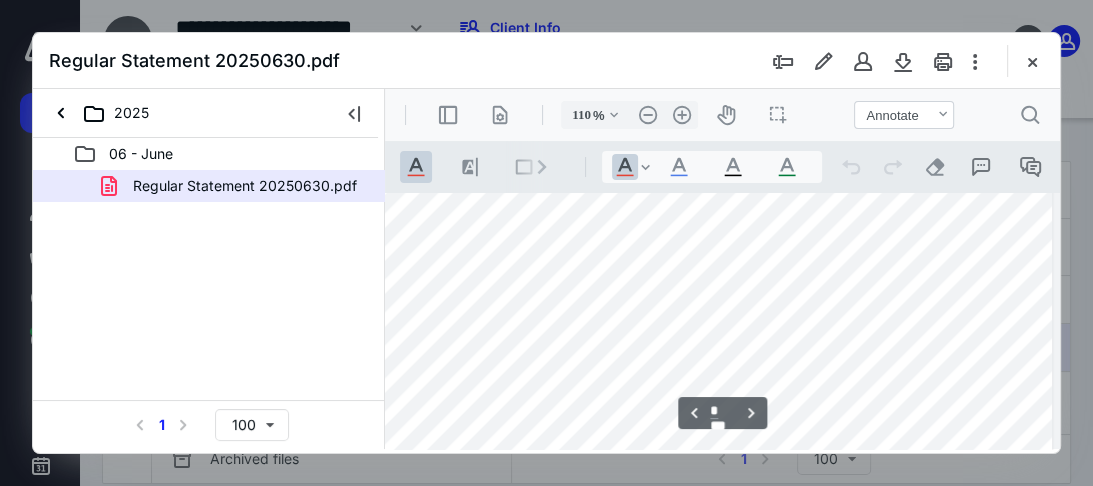 scroll, scrollTop: 2019, scrollLeft: 7, axis: both 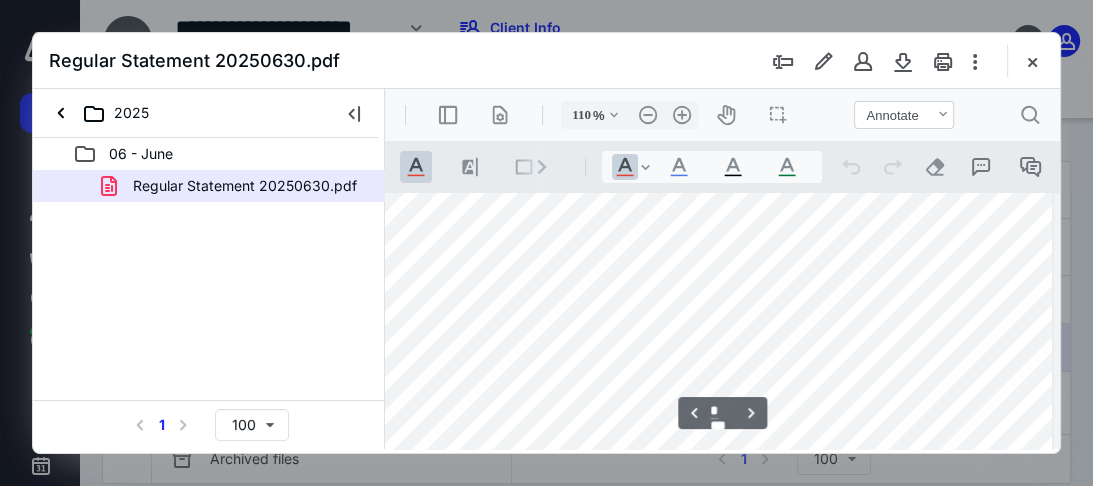 type on "*" 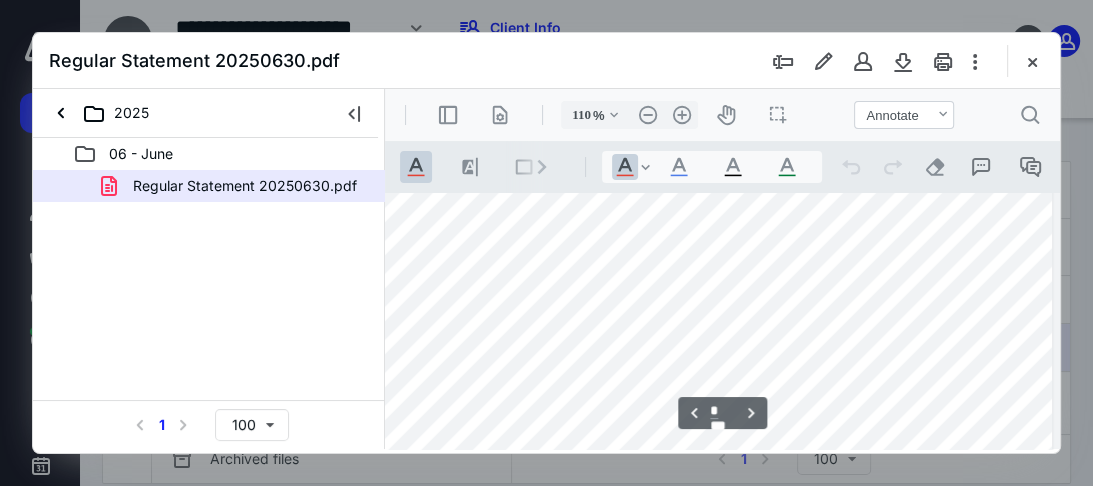scroll, scrollTop: 4179, scrollLeft: 7, axis: both 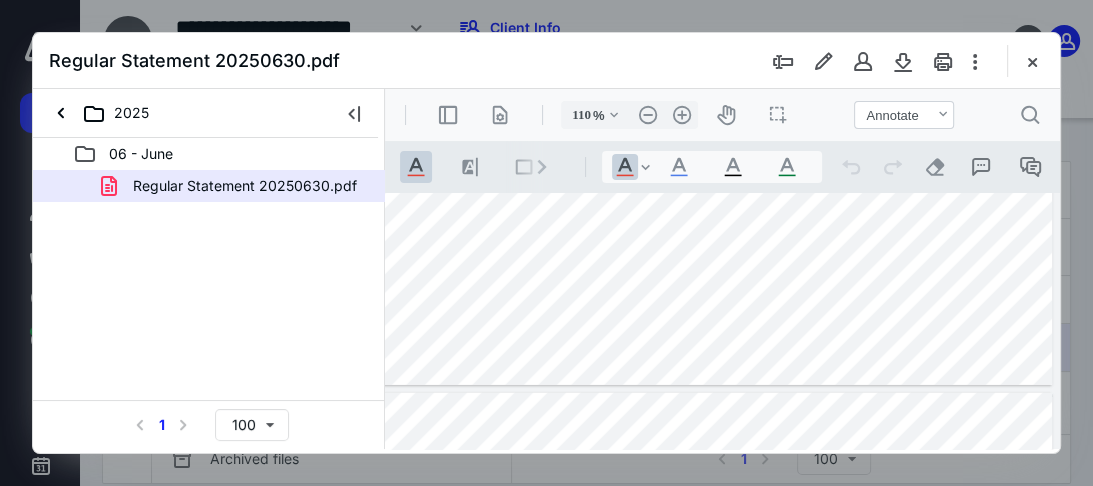 click at bounding box center [717, -49] 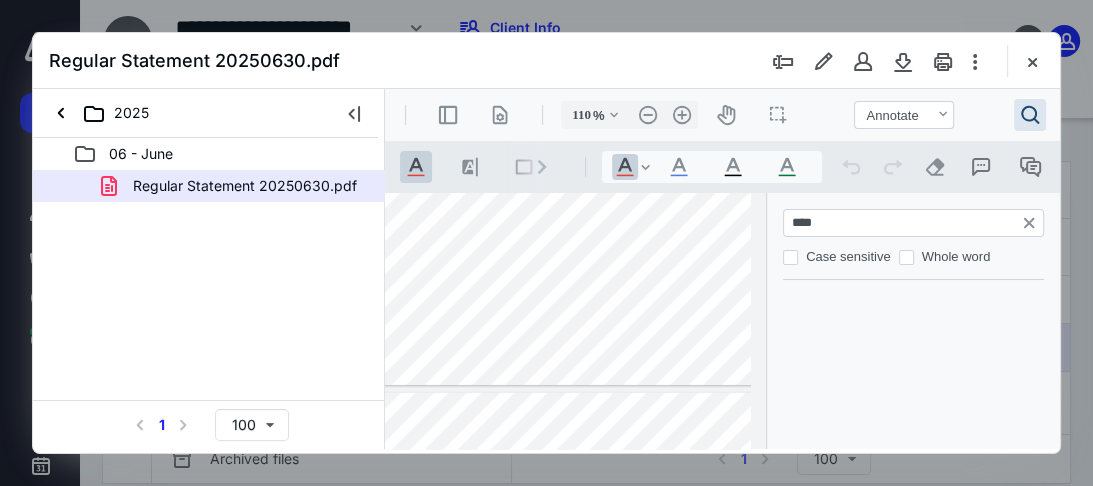 type on "****" 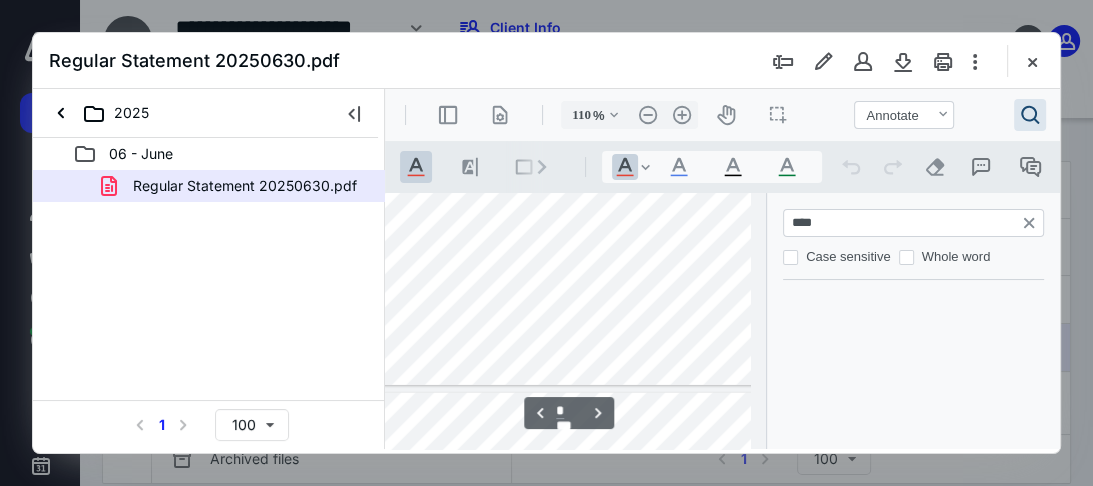 scroll, scrollTop: 2223, scrollLeft: 225, axis: both 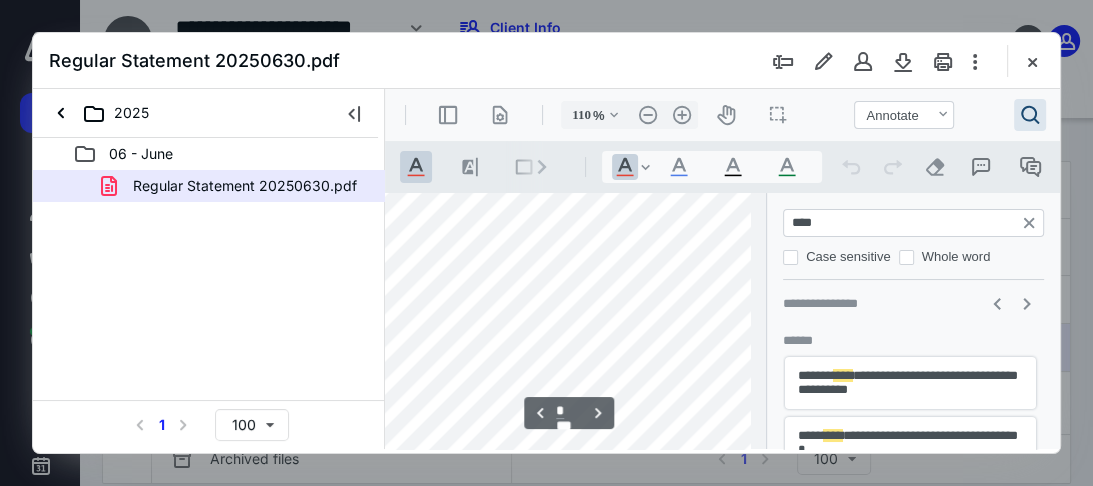 click on "**********" at bounding box center (910, 383) 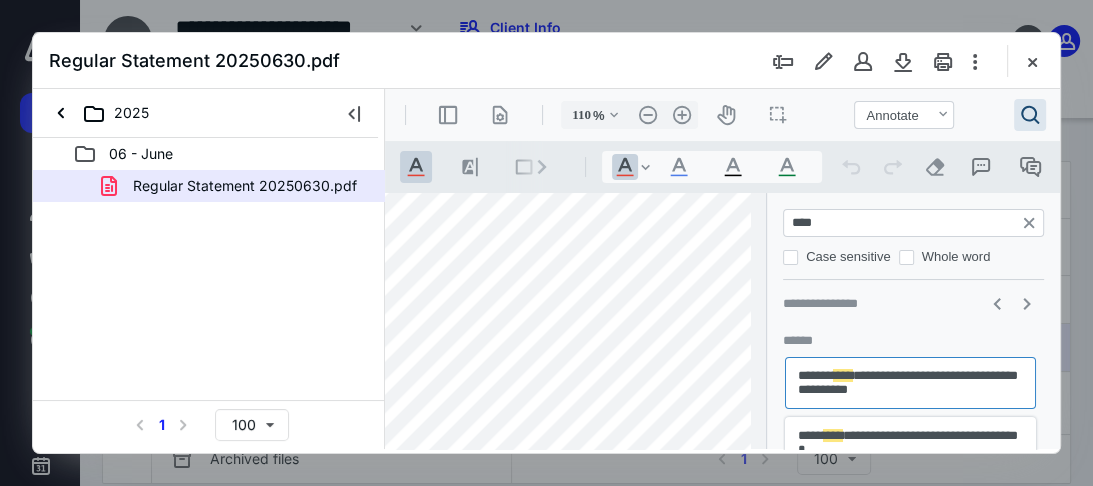 type on "*" 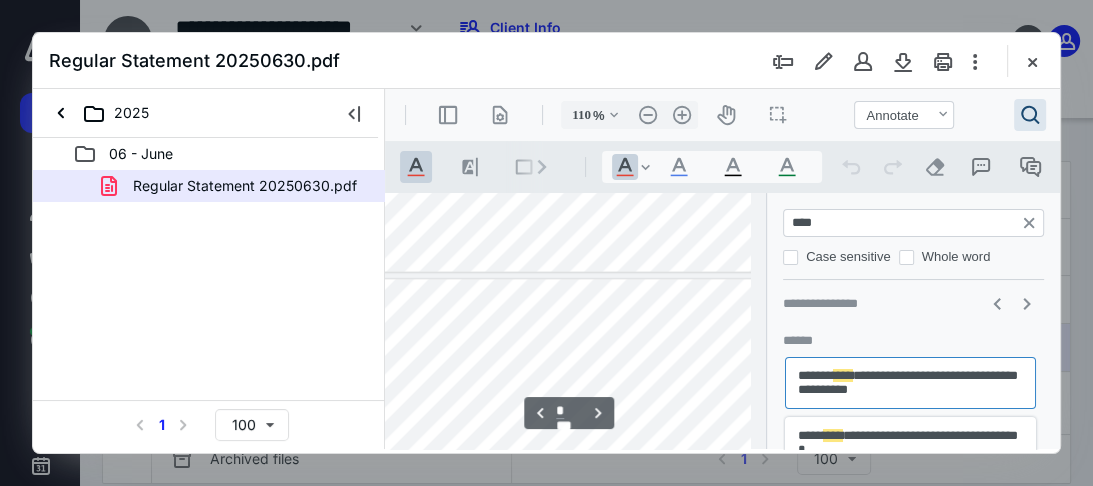 scroll, scrollTop: 2863, scrollLeft: 225, axis: both 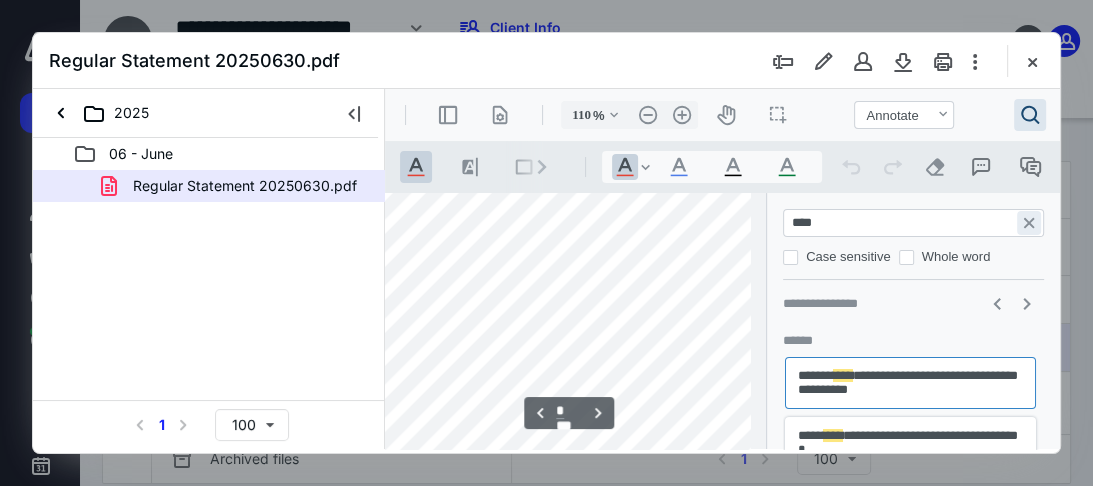 click on "**********" at bounding box center [1029, 223] 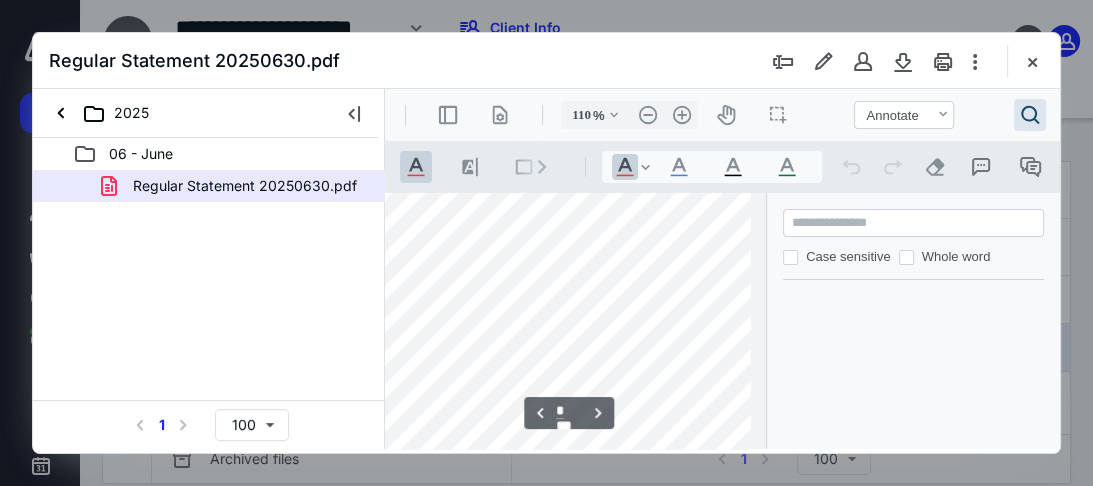 click on "**********" at bounding box center [722, 321] 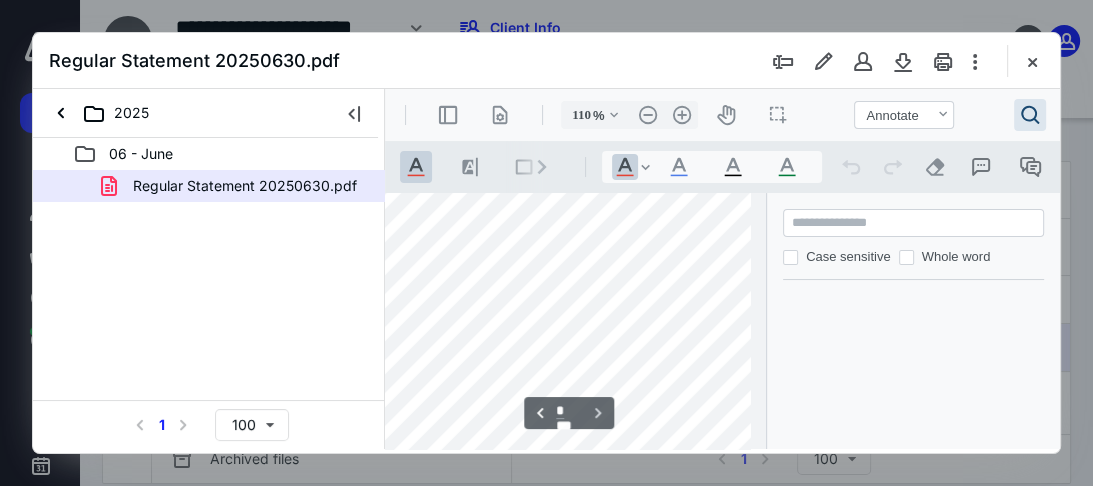 scroll, scrollTop: 4623, scrollLeft: 225, axis: both 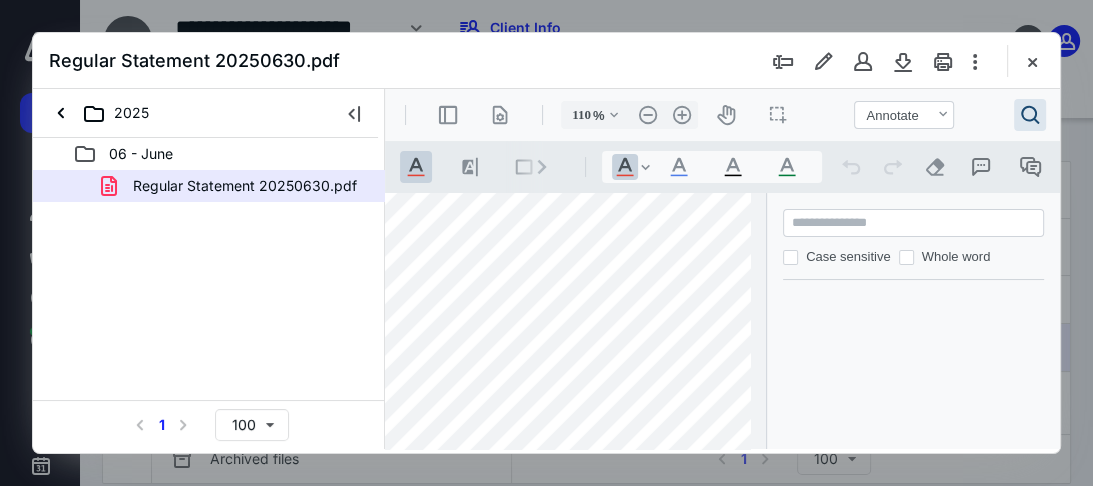 type on "*" 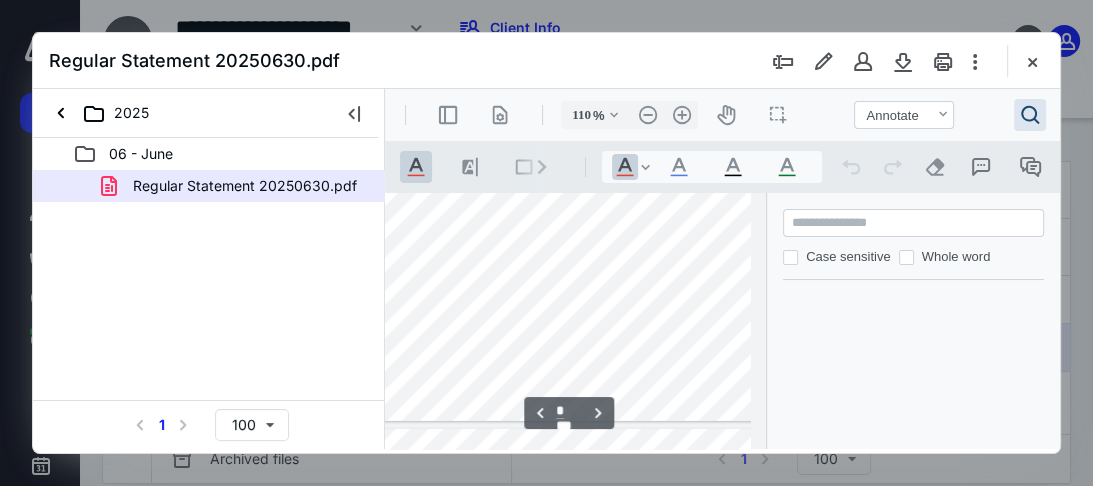 scroll, scrollTop: 3823, scrollLeft: 45, axis: both 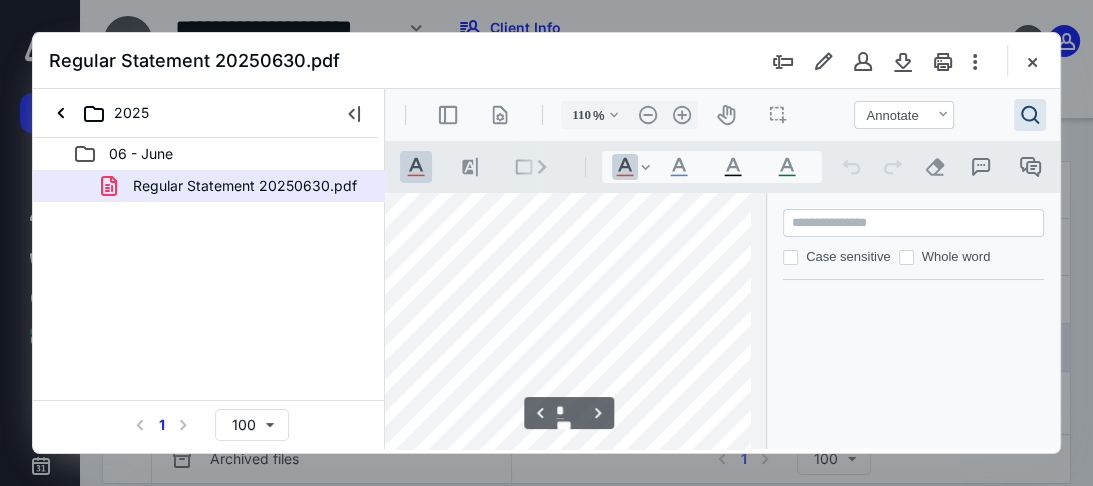 drag, startPoint x: 1024, startPoint y: 64, endPoint x: 1011, endPoint y: 120, distance: 57.48913 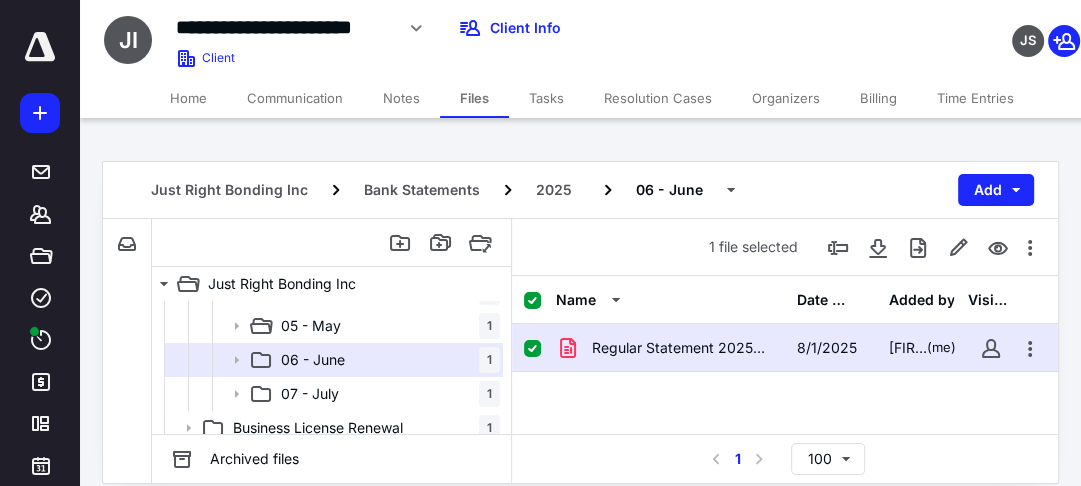 click on "Regular Statement 20250630.pdf" at bounding box center (682, 348) 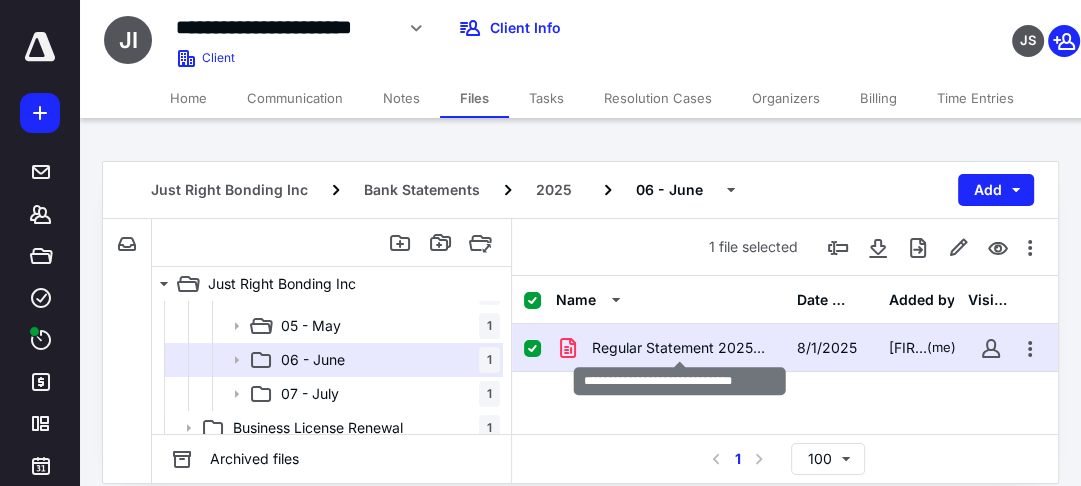 click on "Regular Statement 20250630.pdf" at bounding box center (682, 348) 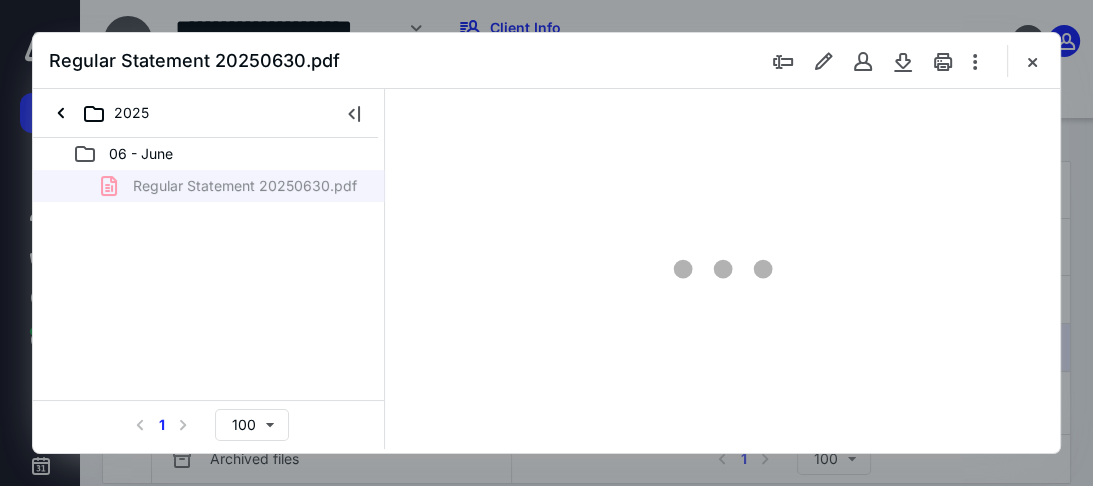 scroll, scrollTop: 0, scrollLeft: 0, axis: both 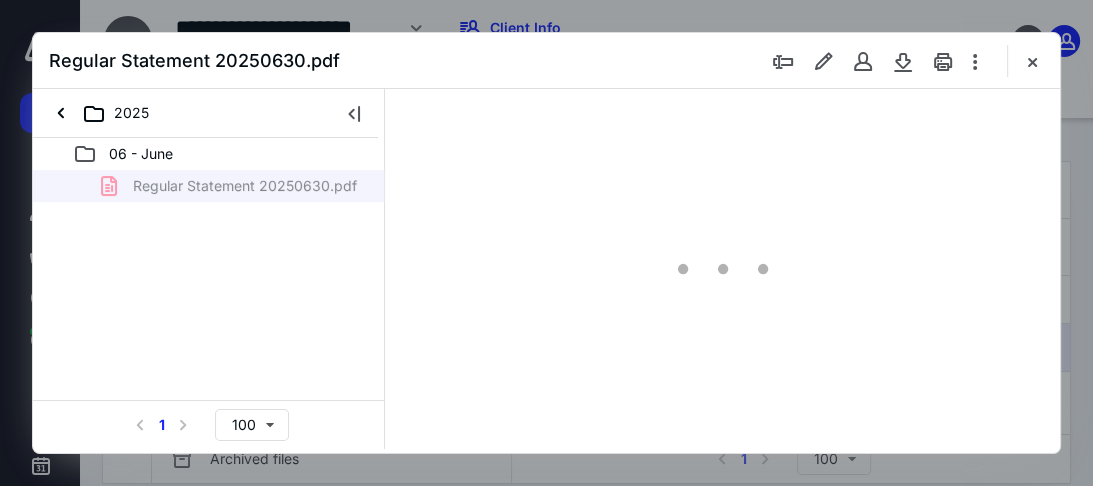 type on "32" 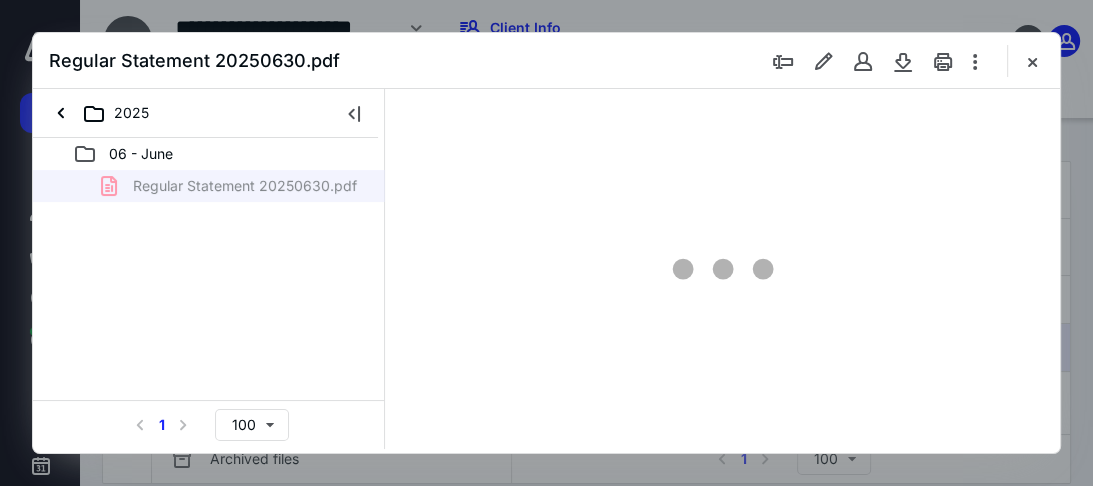 scroll, scrollTop: 104, scrollLeft: 0, axis: vertical 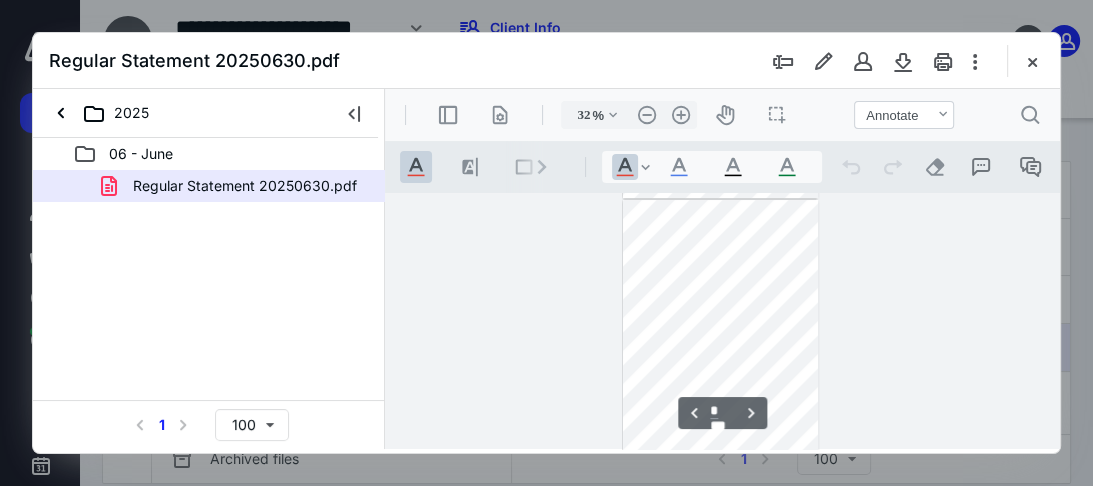 type on "*" 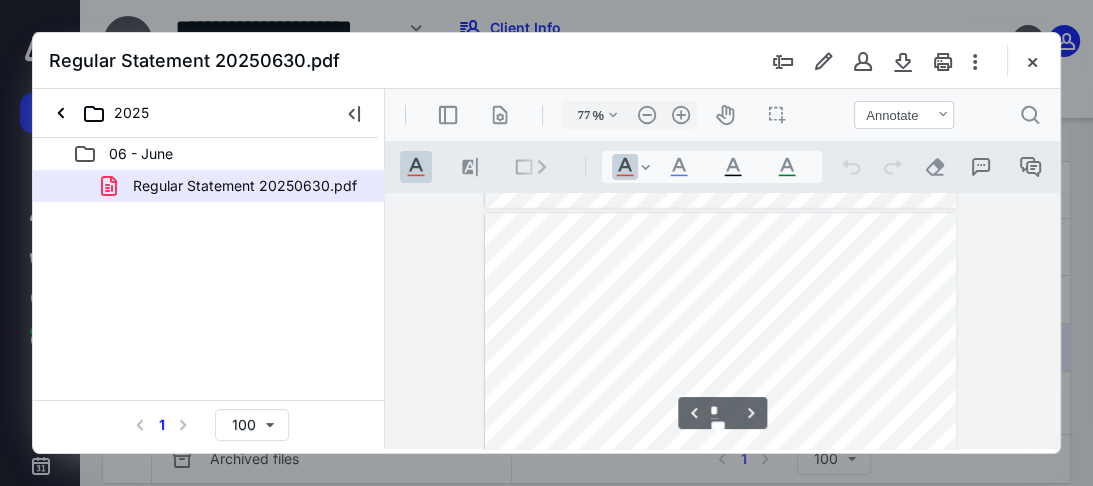 type on "85" 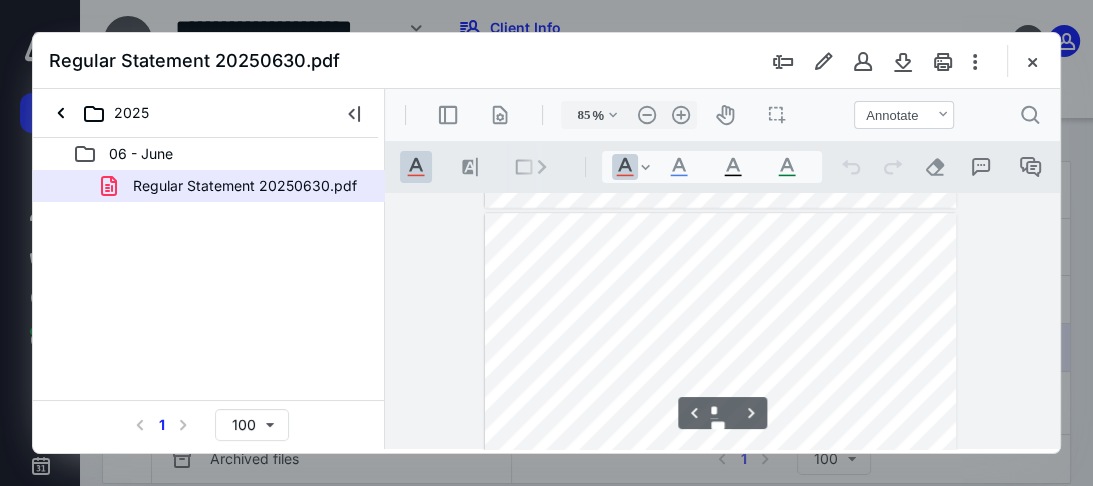 scroll, scrollTop: 2256, scrollLeft: 0, axis: vertical 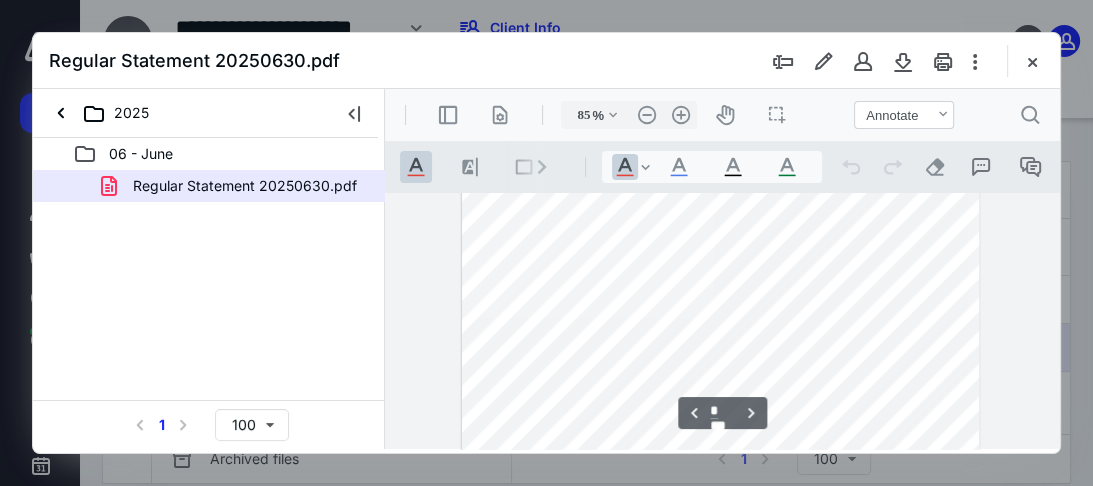 type on "*" 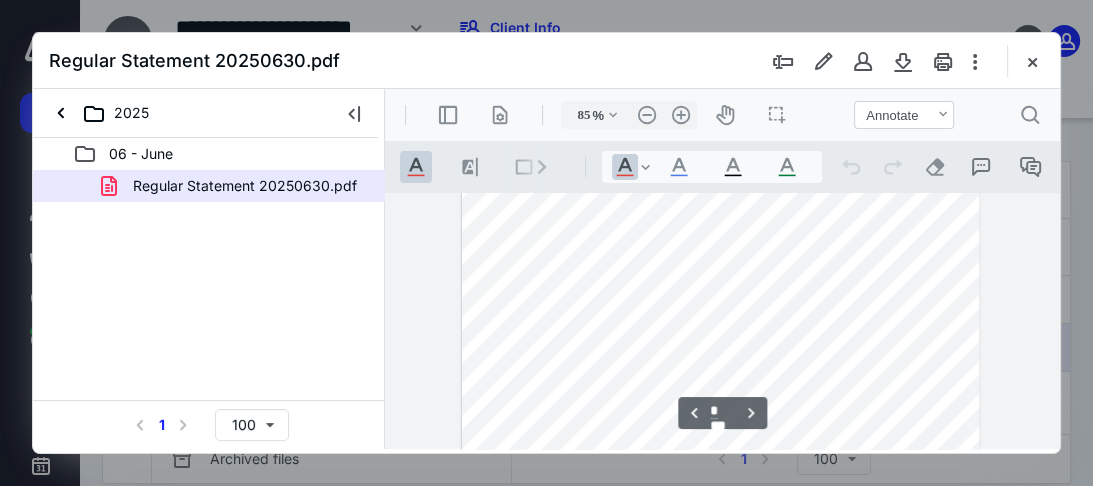 scroll, scrollTop: 3056, scrollLeft: 0, axis: vertical 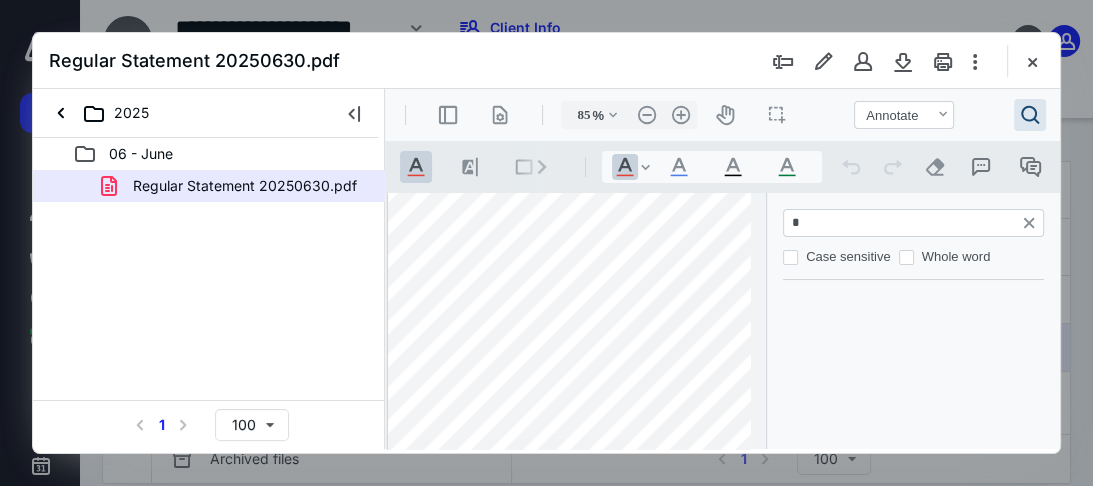type on "**" 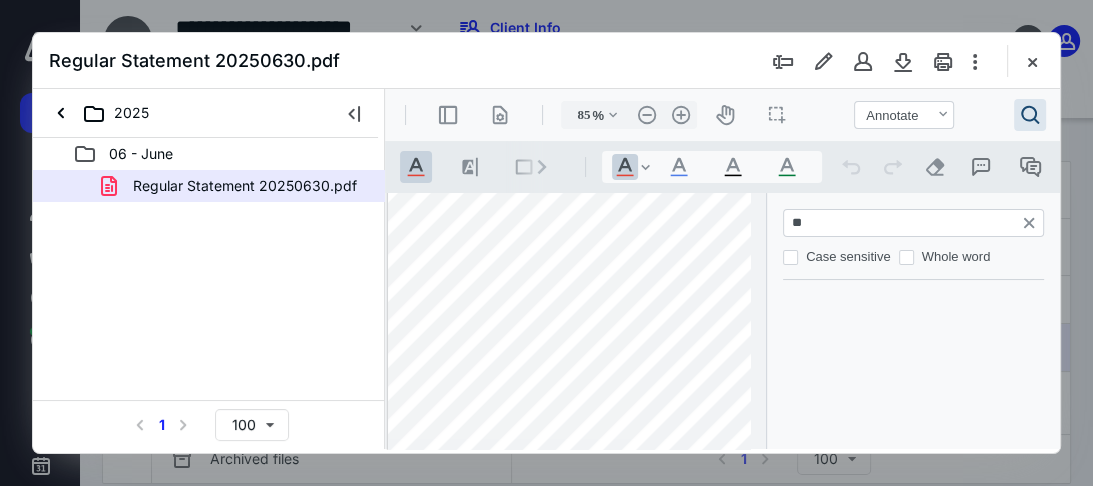 type on "*" 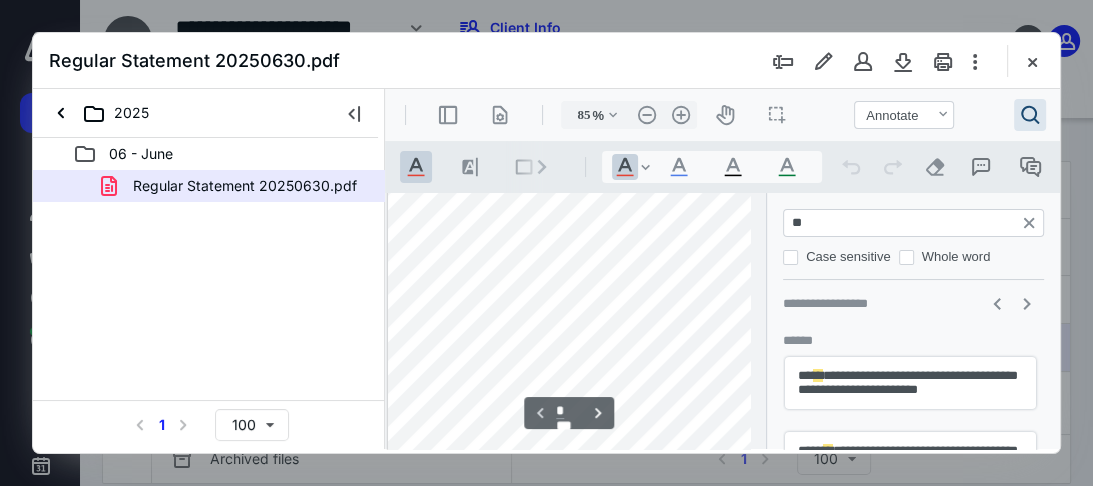 type on "***" 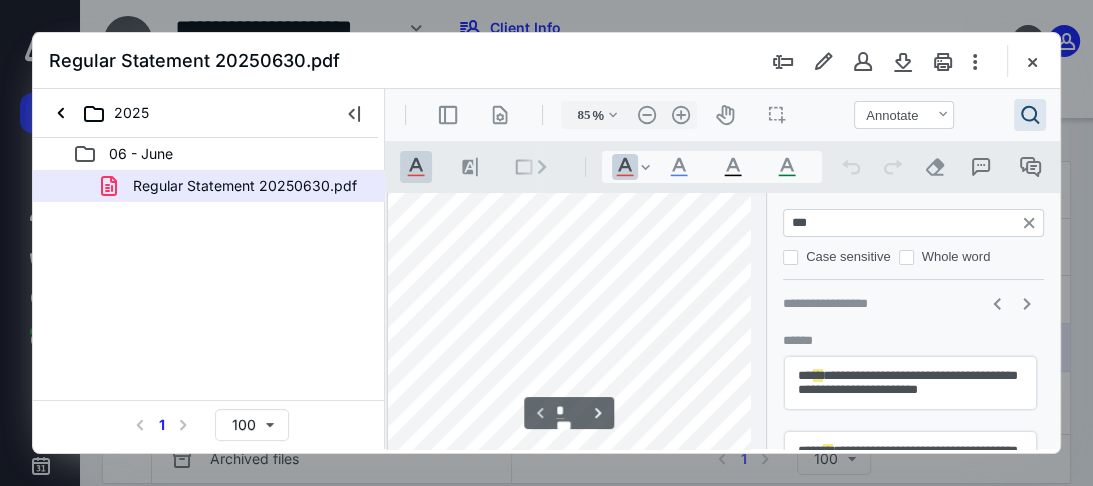 type on "*" 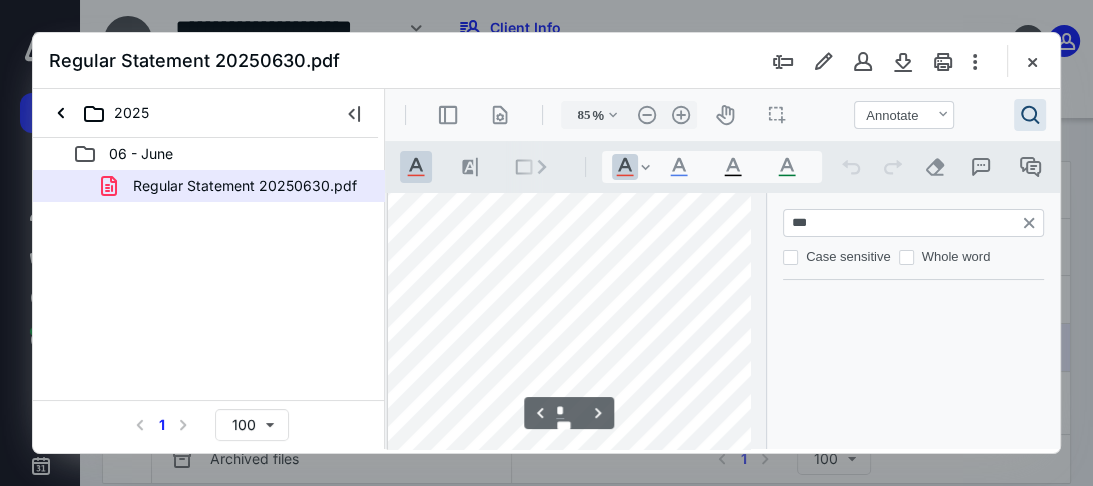 scroll, scrollTop: 875, scrollLeft: 52, axis: both 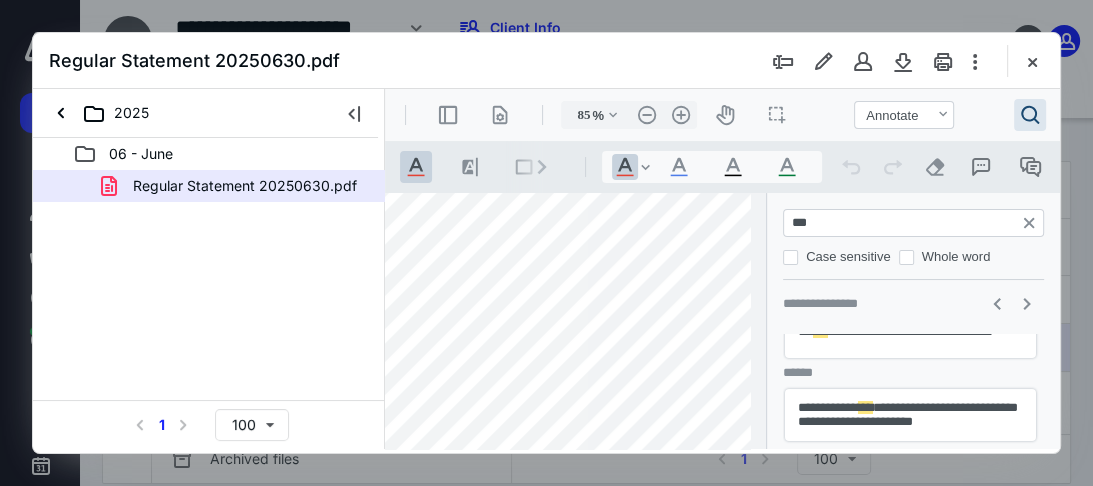 type on "***" 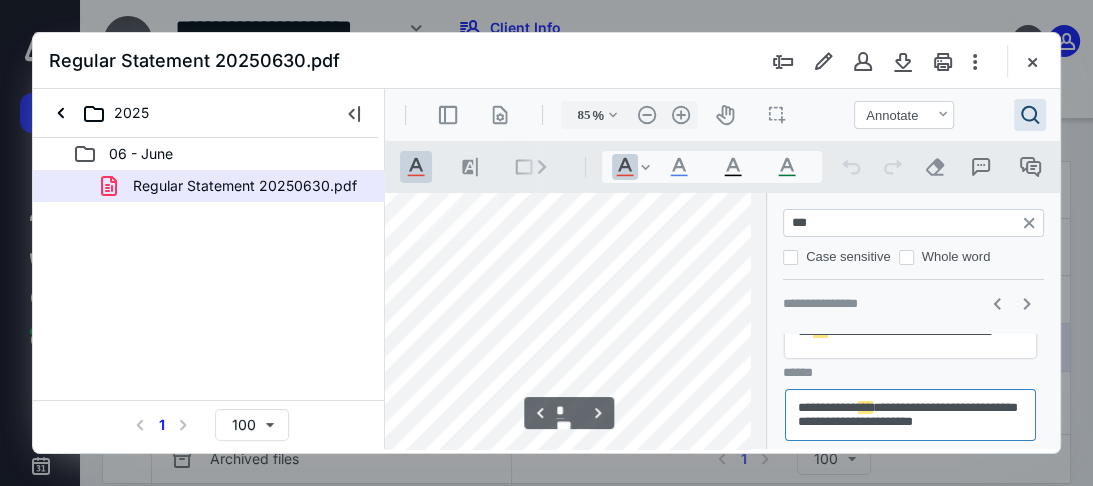 scroll, scrollTop: 46, scrollLeft: 0, axis: vertical 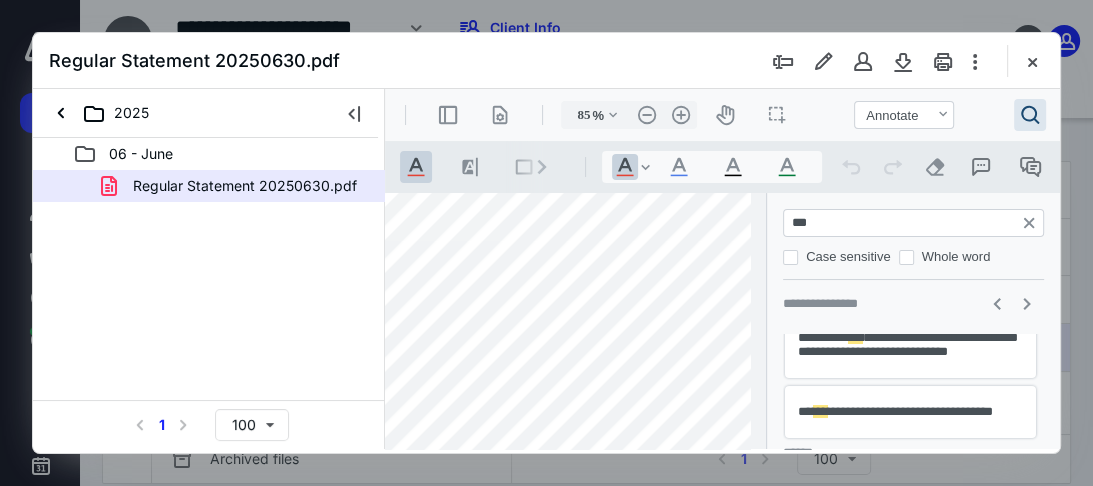 click on "**********" at bounding box center [910, 412] 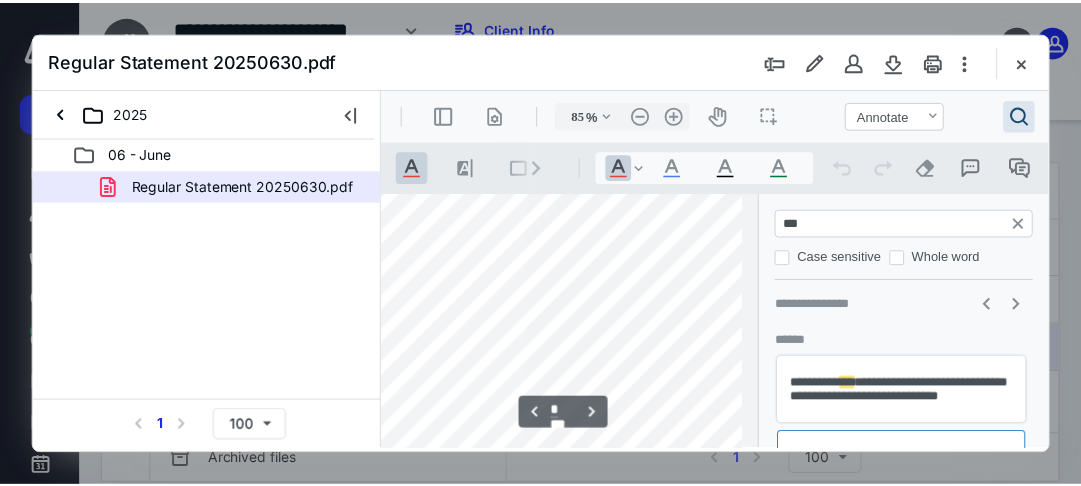 scroll, scrollTop: 852, scrollLeft: 111, axis: both 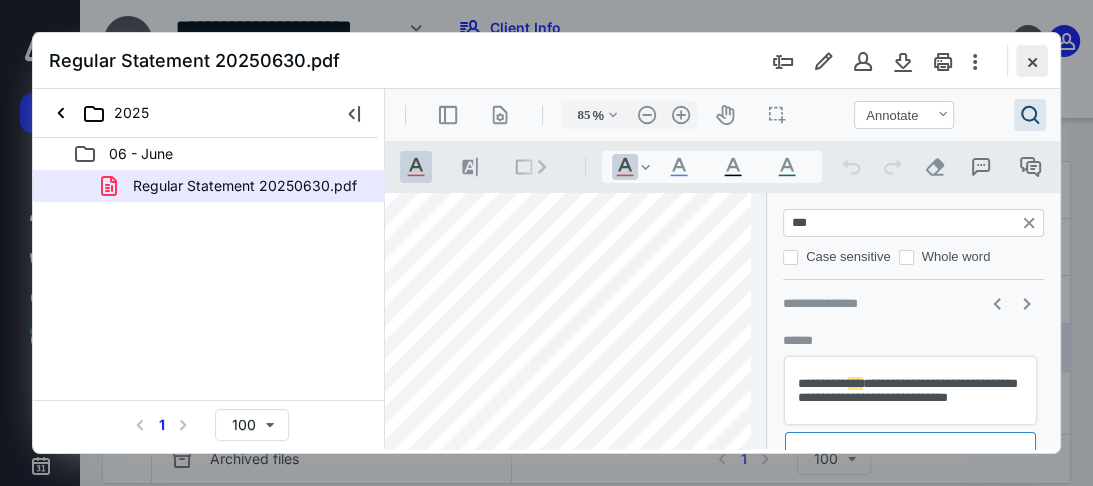 click at bounding box center (1032, 61) 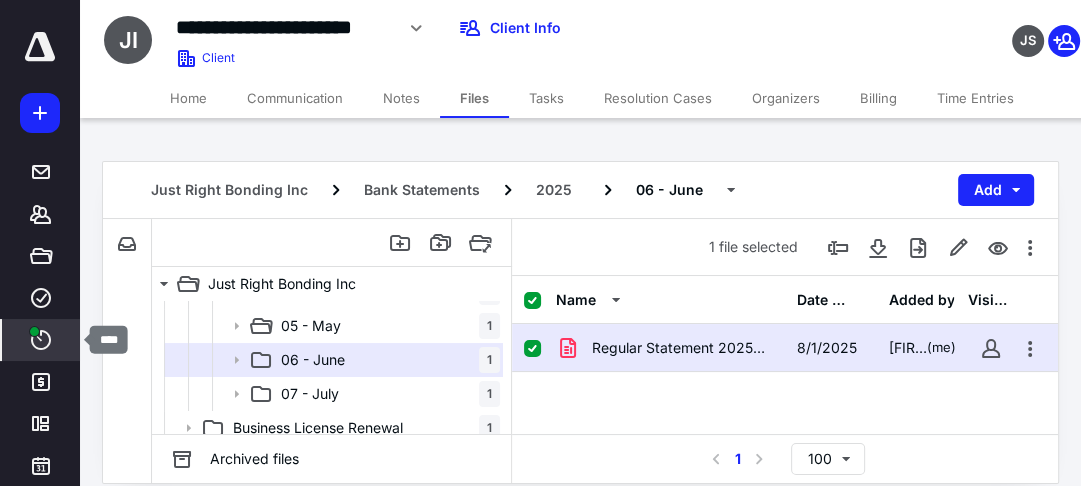 click 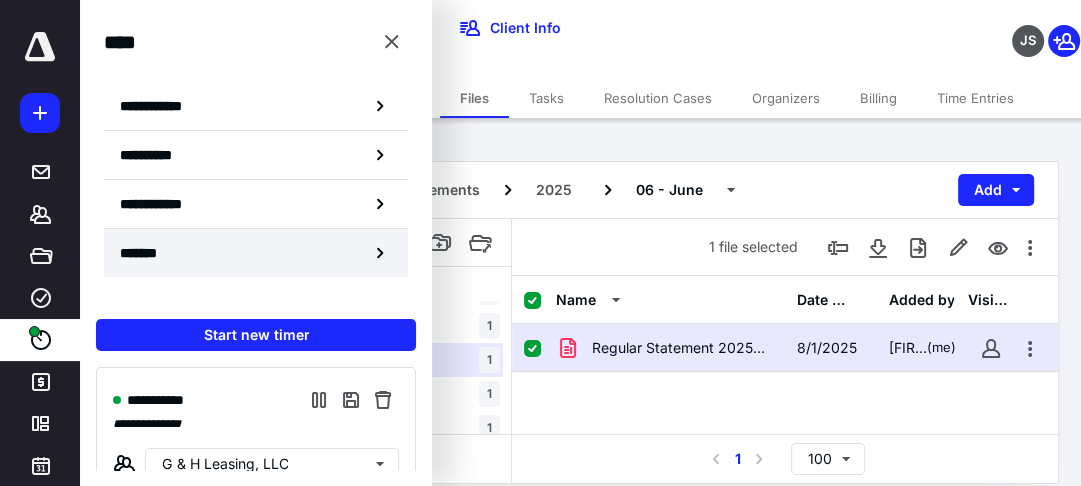 scroll, scrollTop: 19, scrollLeft: 0, axis: vertical 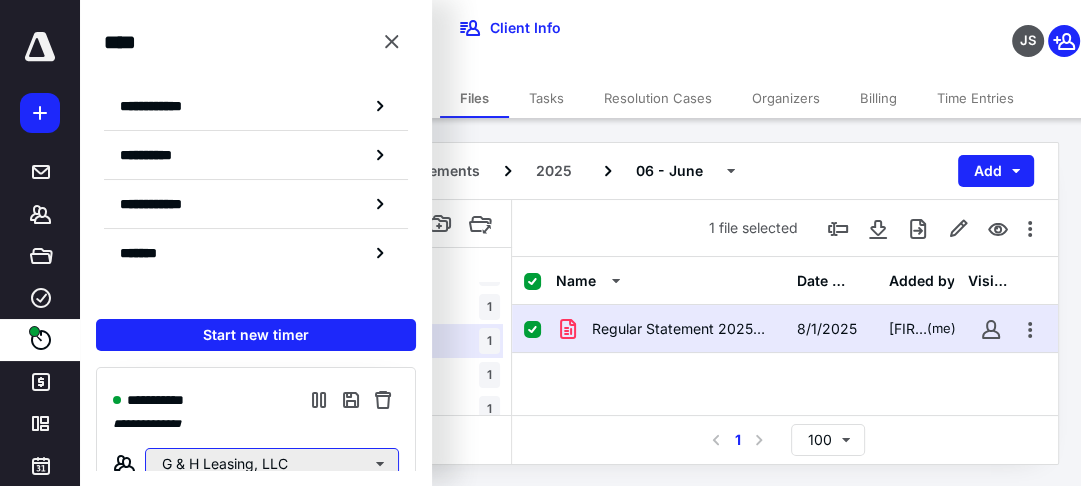 drag, startPoint x: 251, startPoint y: 460, endPoint x: 263, endPoint y: 457, distance: 12.369317 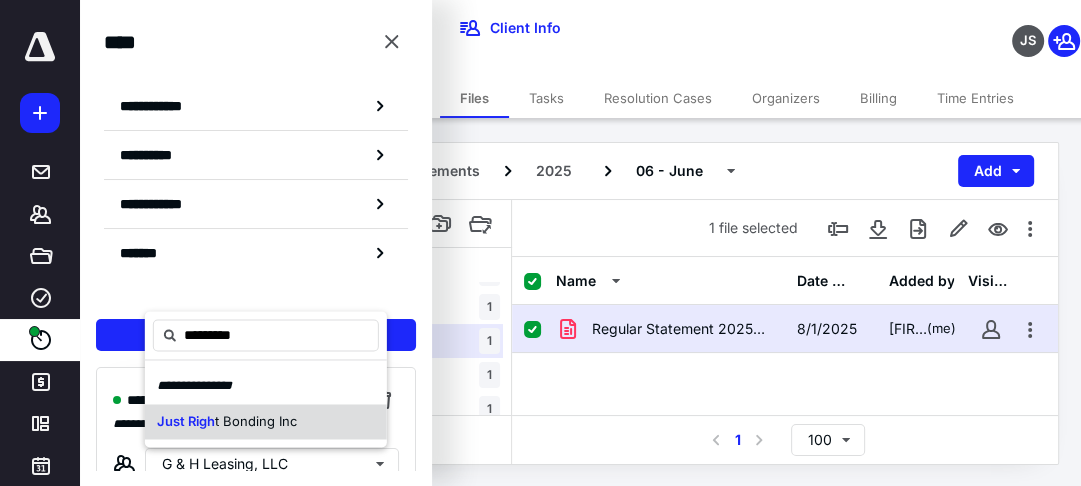 drag, startPoint x: 249, startPoint y: 418, endPoint x: 298, endPoint y: 412, distance: 49.365982 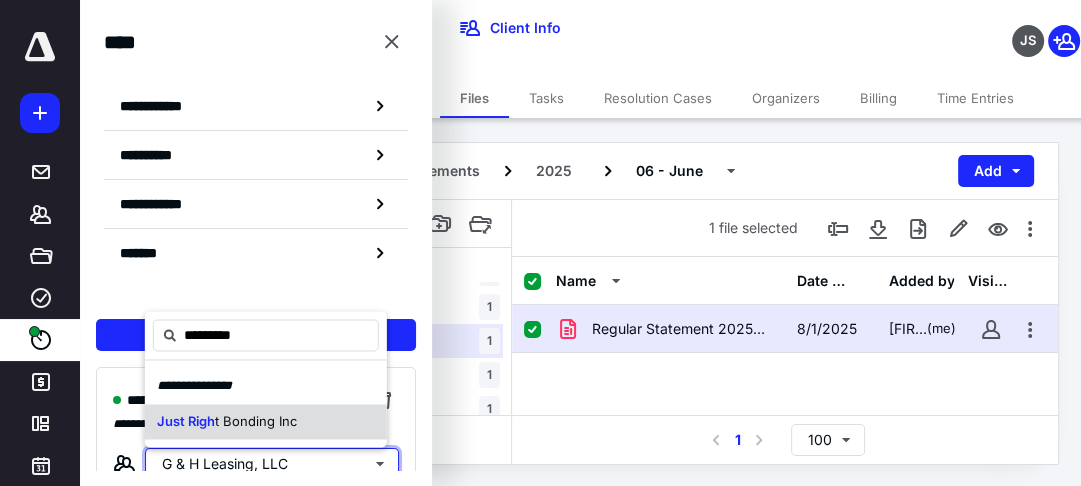 type 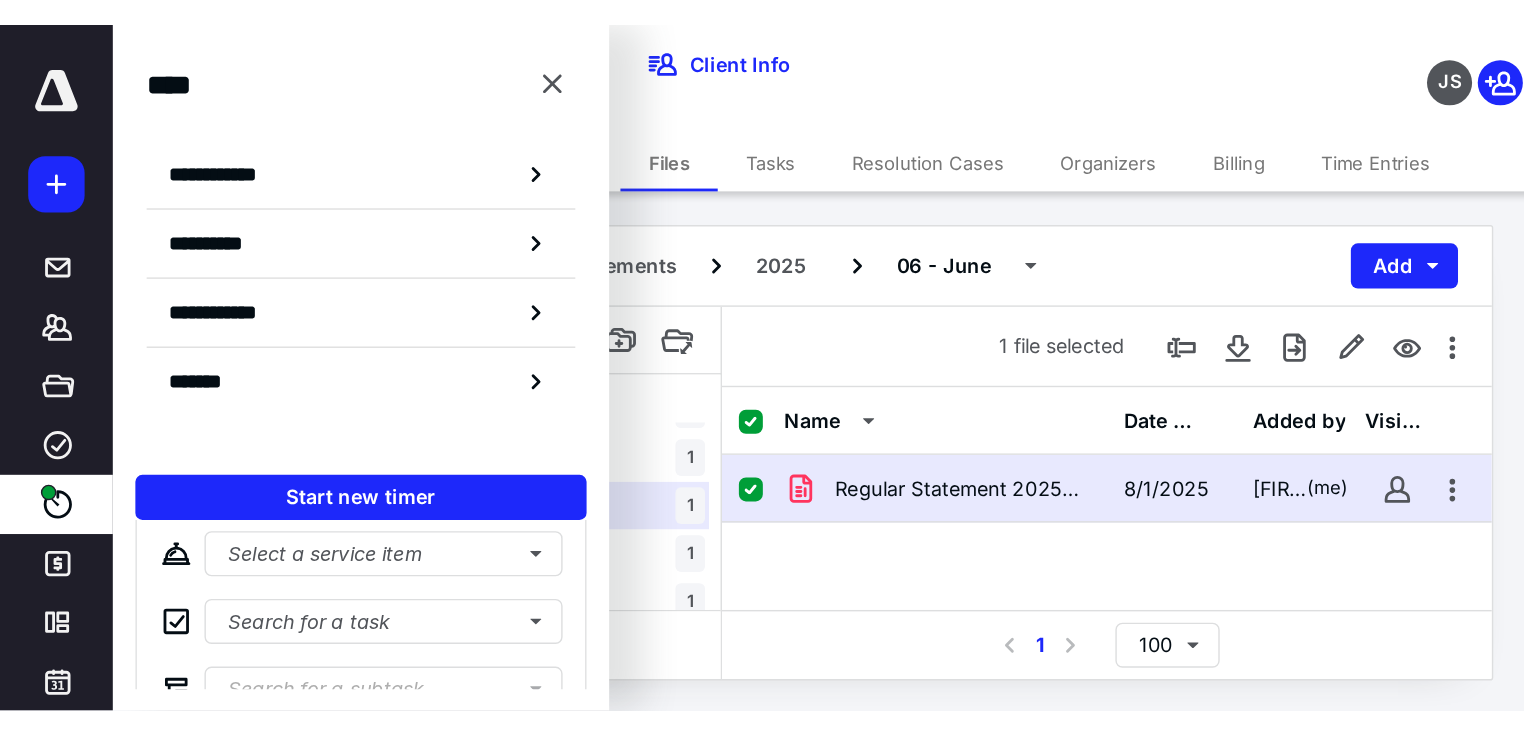scroll, scrollTop: 57, scrollLeft: 0, axis: vertical 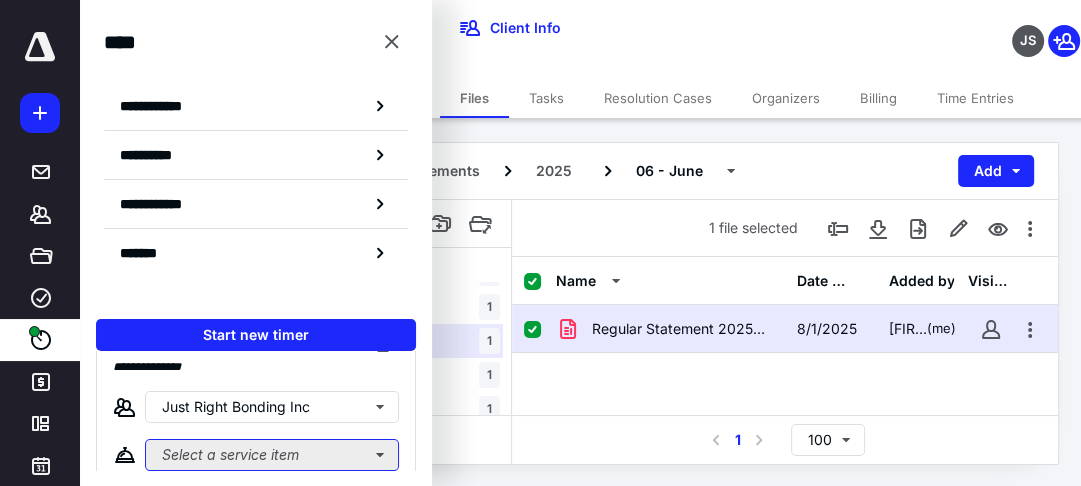 click on "Select a service item" at bounding box center [272, 455] 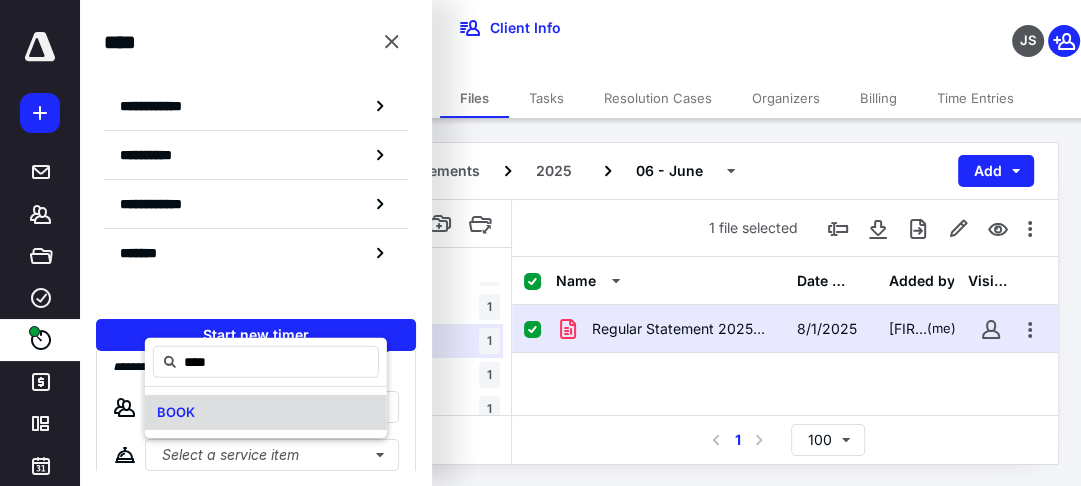 click on "BOOK" at bounding box center (266, 412) 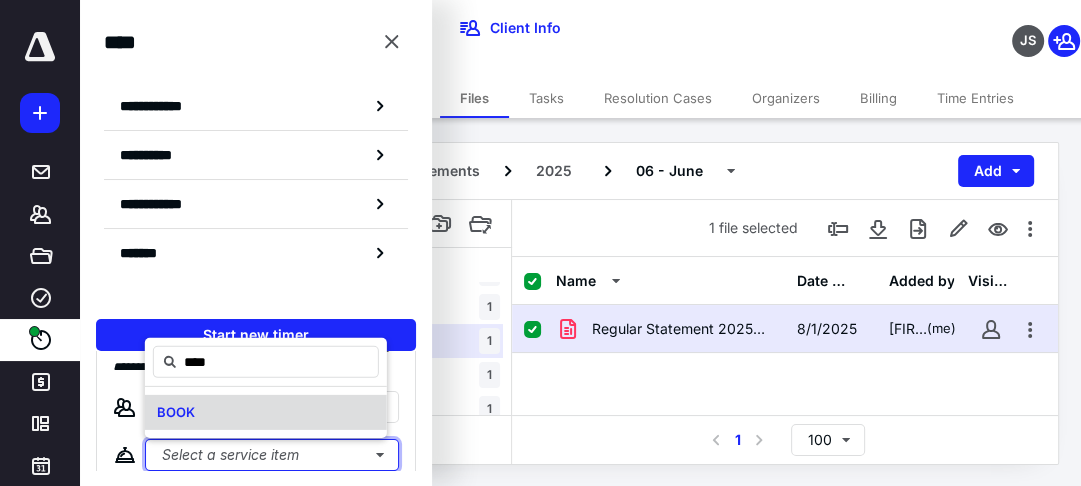type 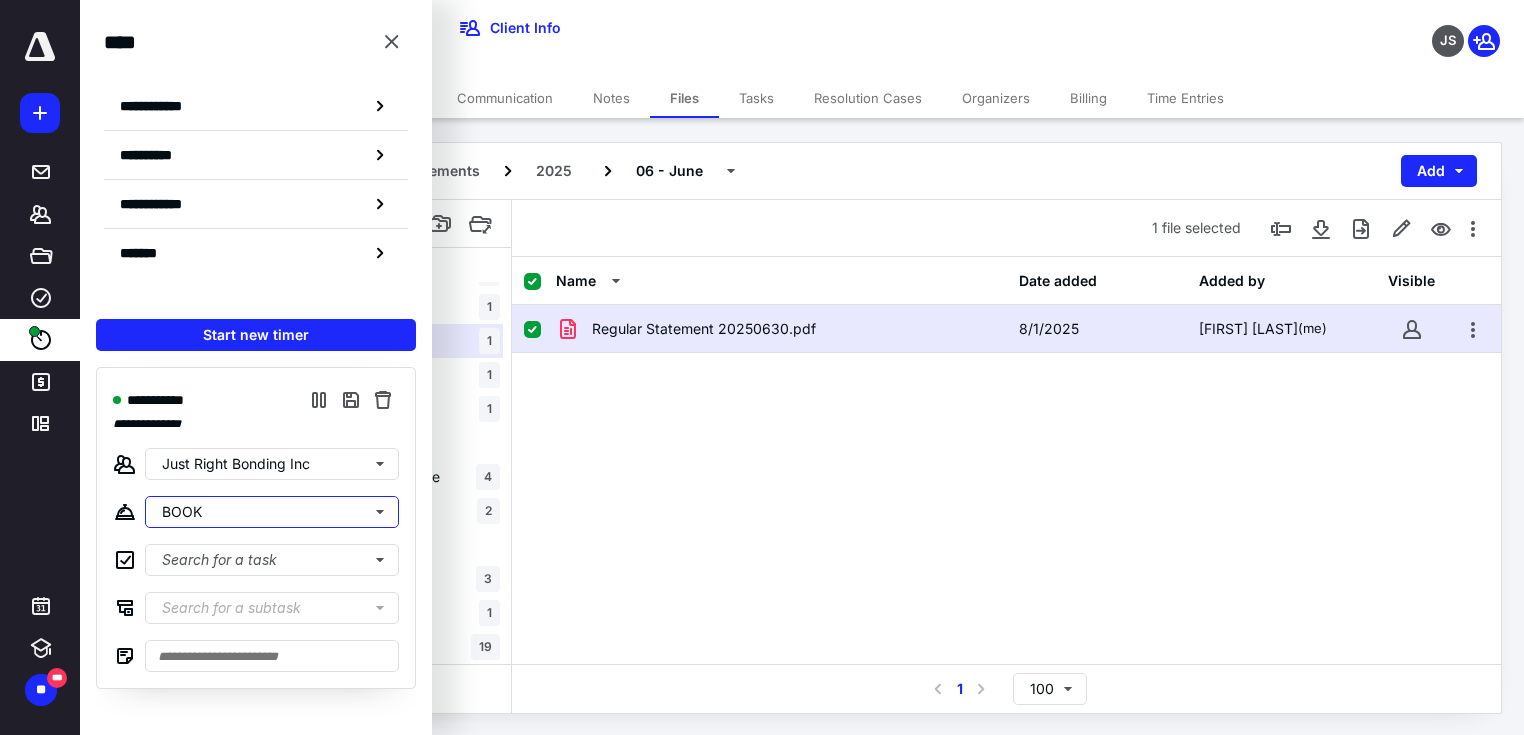 scroll, scrollTop: 0, scrollLeft: 0, axis: both 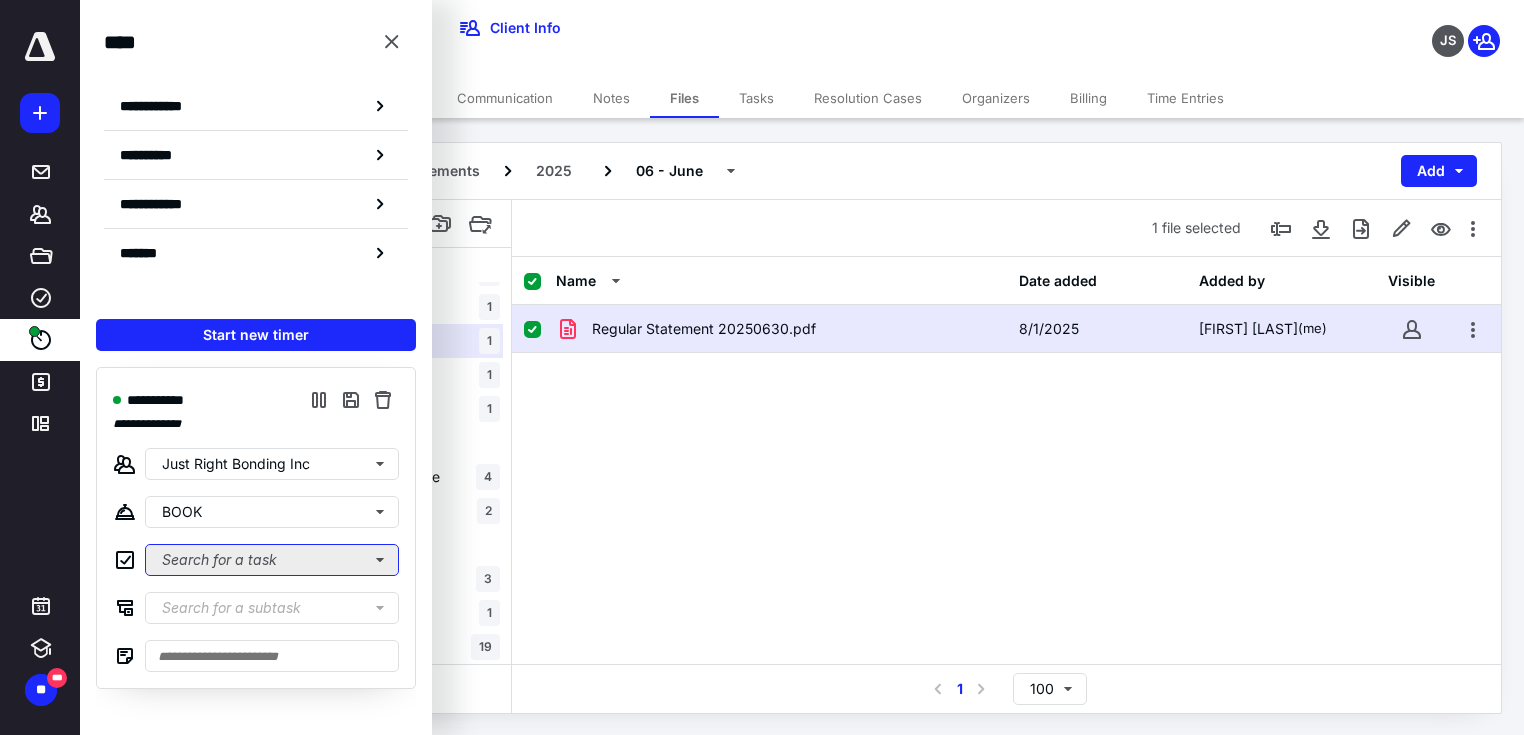 click on "Search for a task" at bounding box center [272, 560] 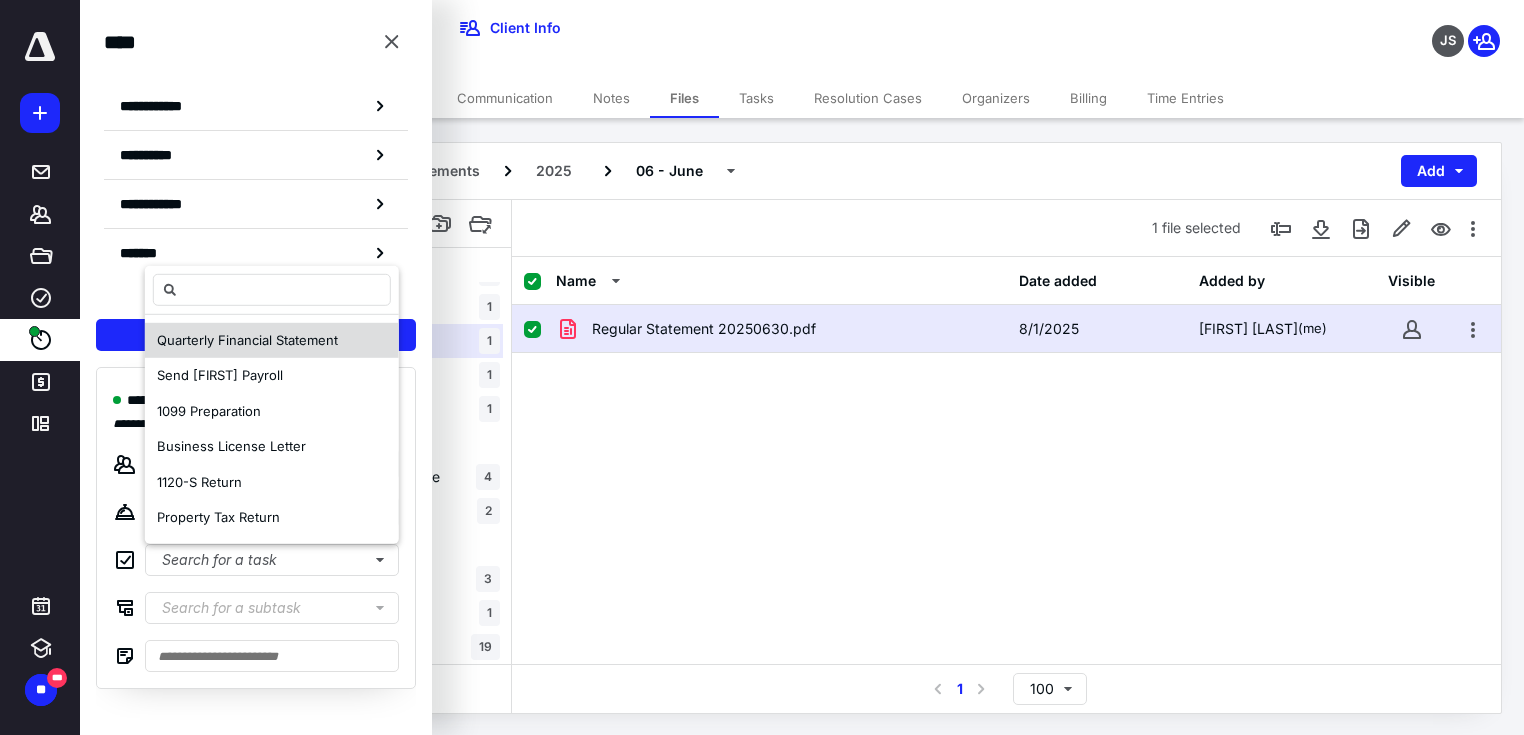click on "Quarterly Financial Statement" at bounding box center [247, 339] 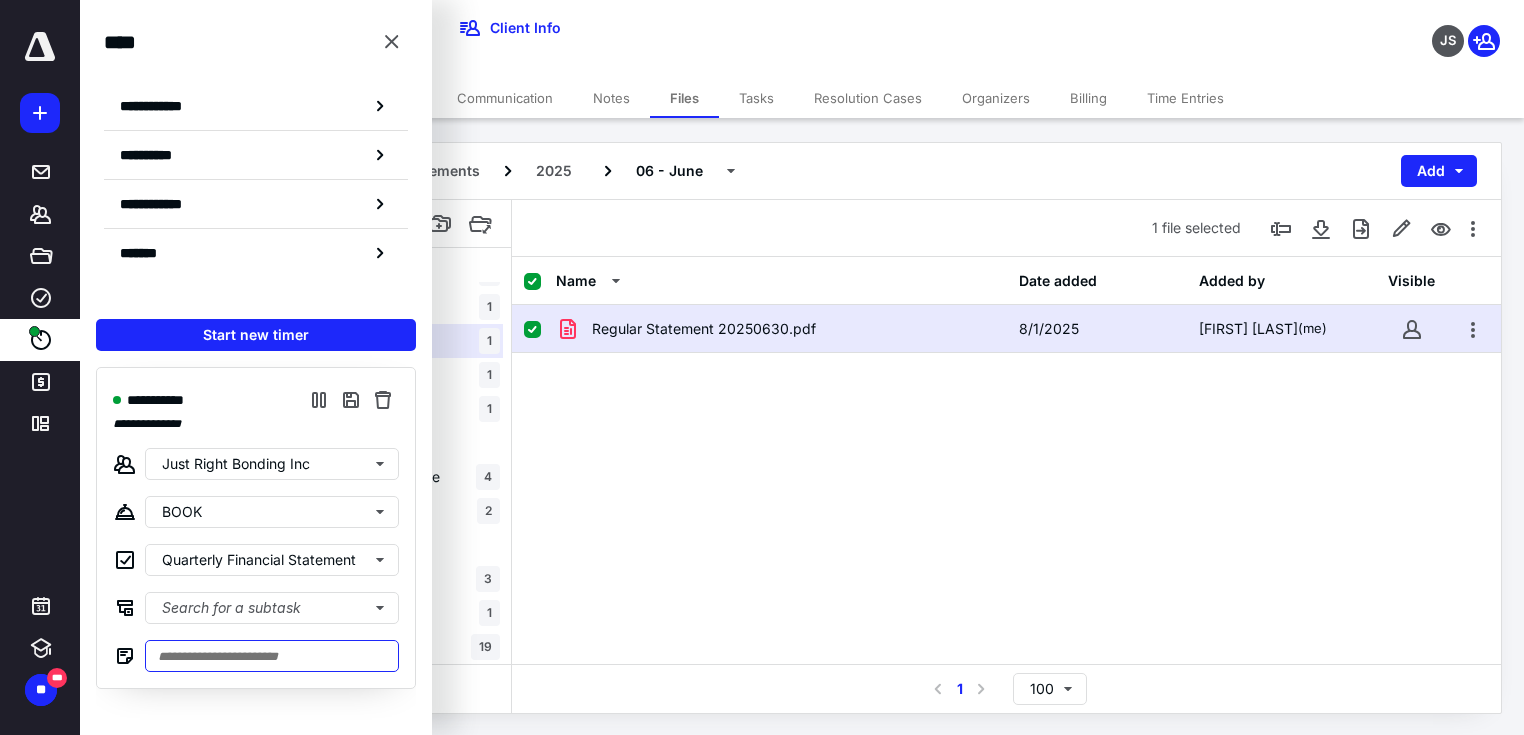 click at bounding box center [272, 656] 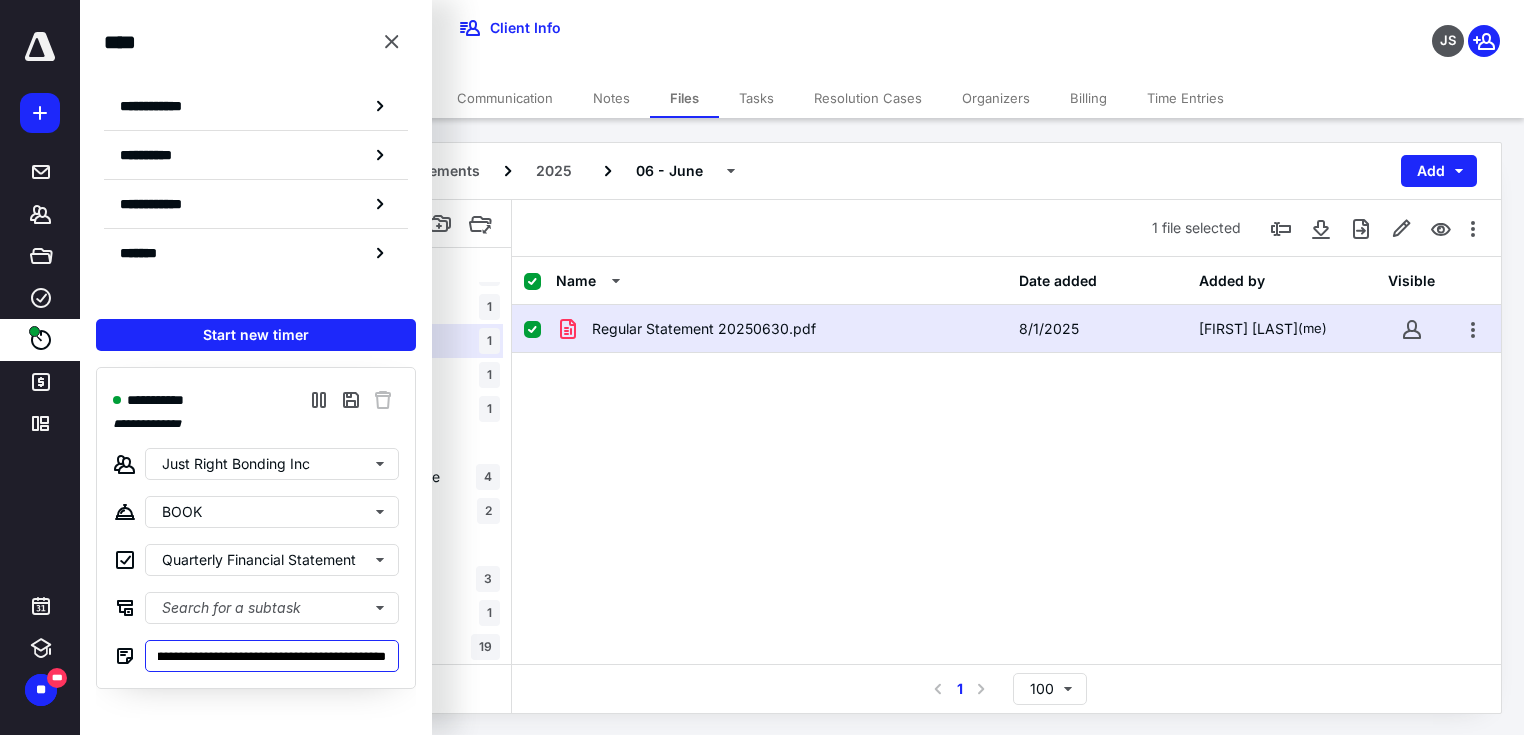 scroll, scrollTop: 0, scrollLeft: 341, axis: horizontal 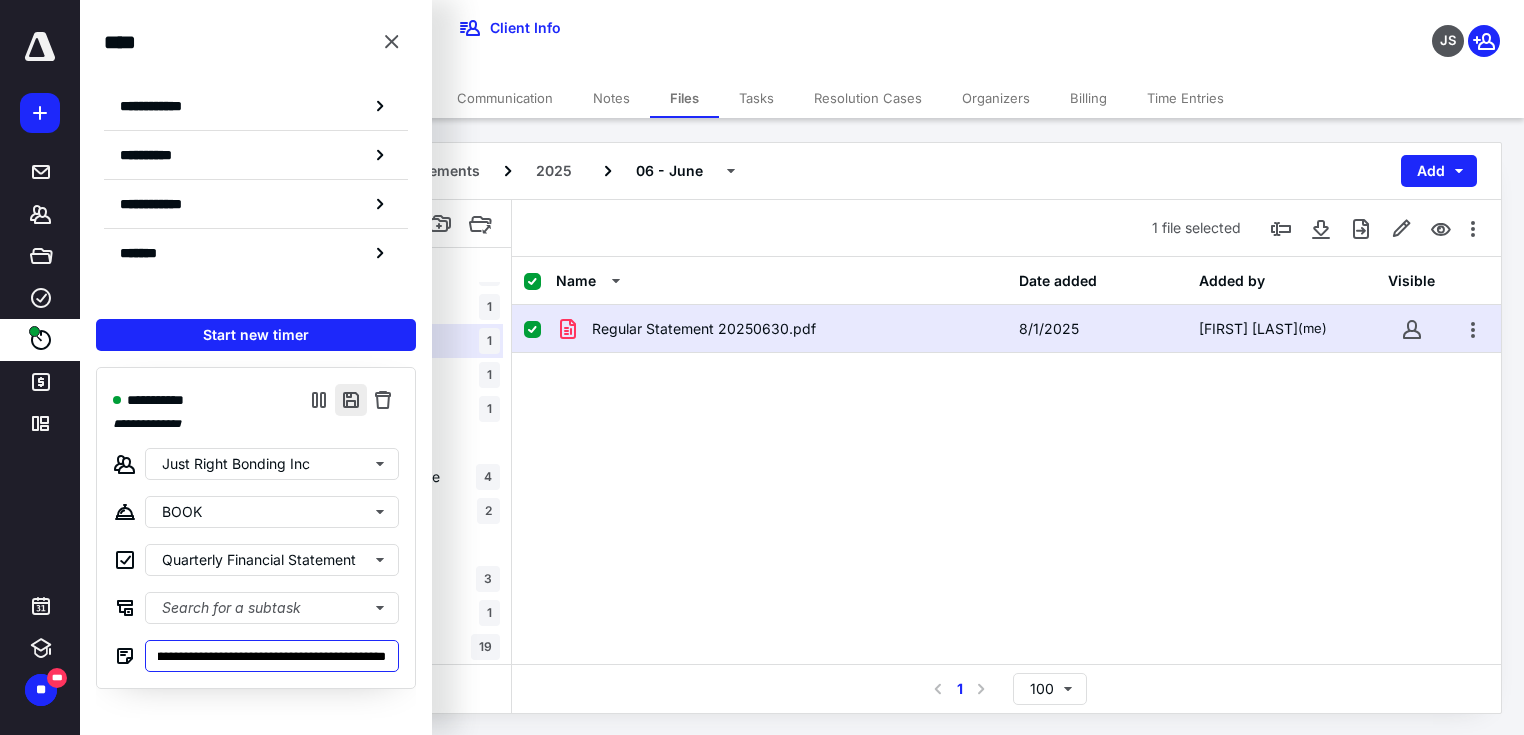 type on "**********" 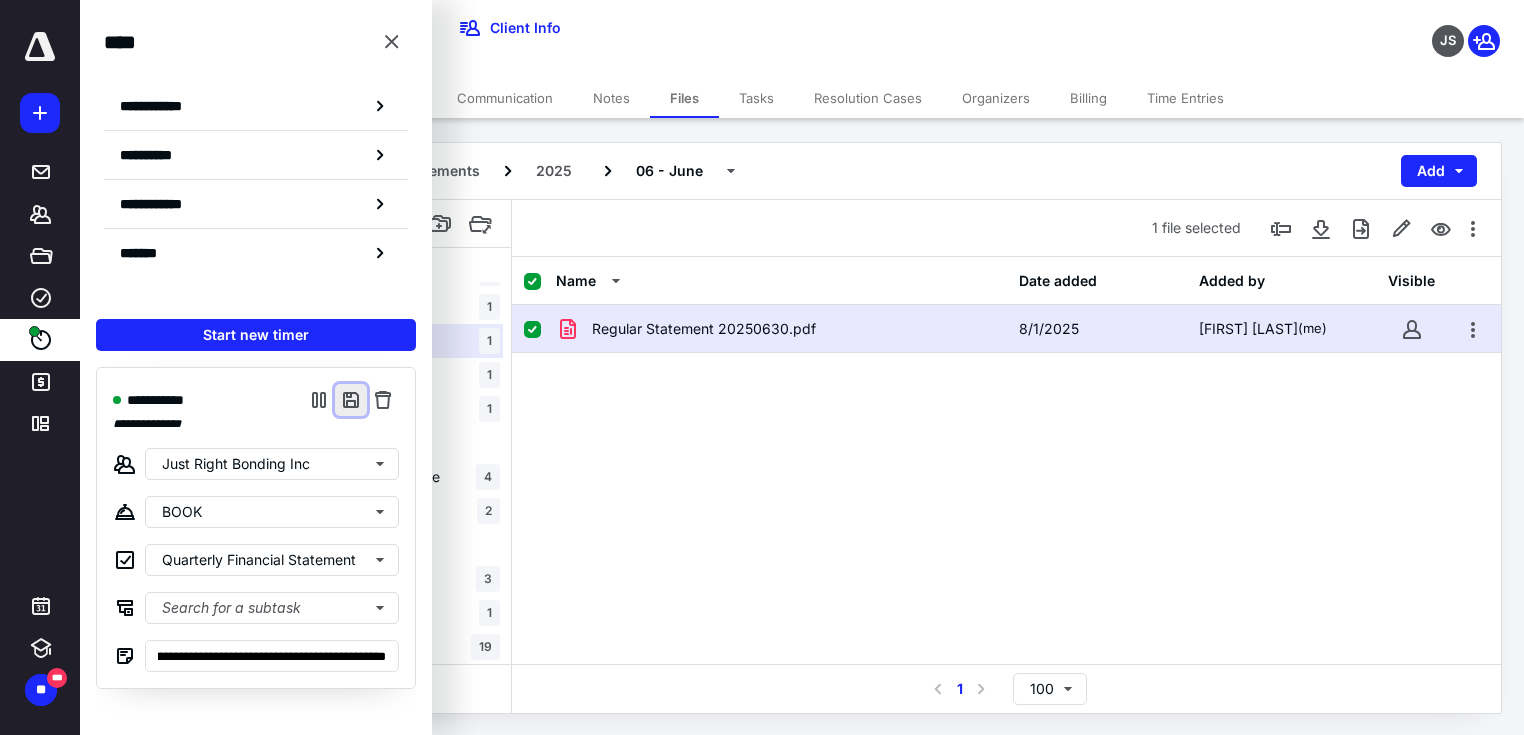 click at bounding box center [351, 400] 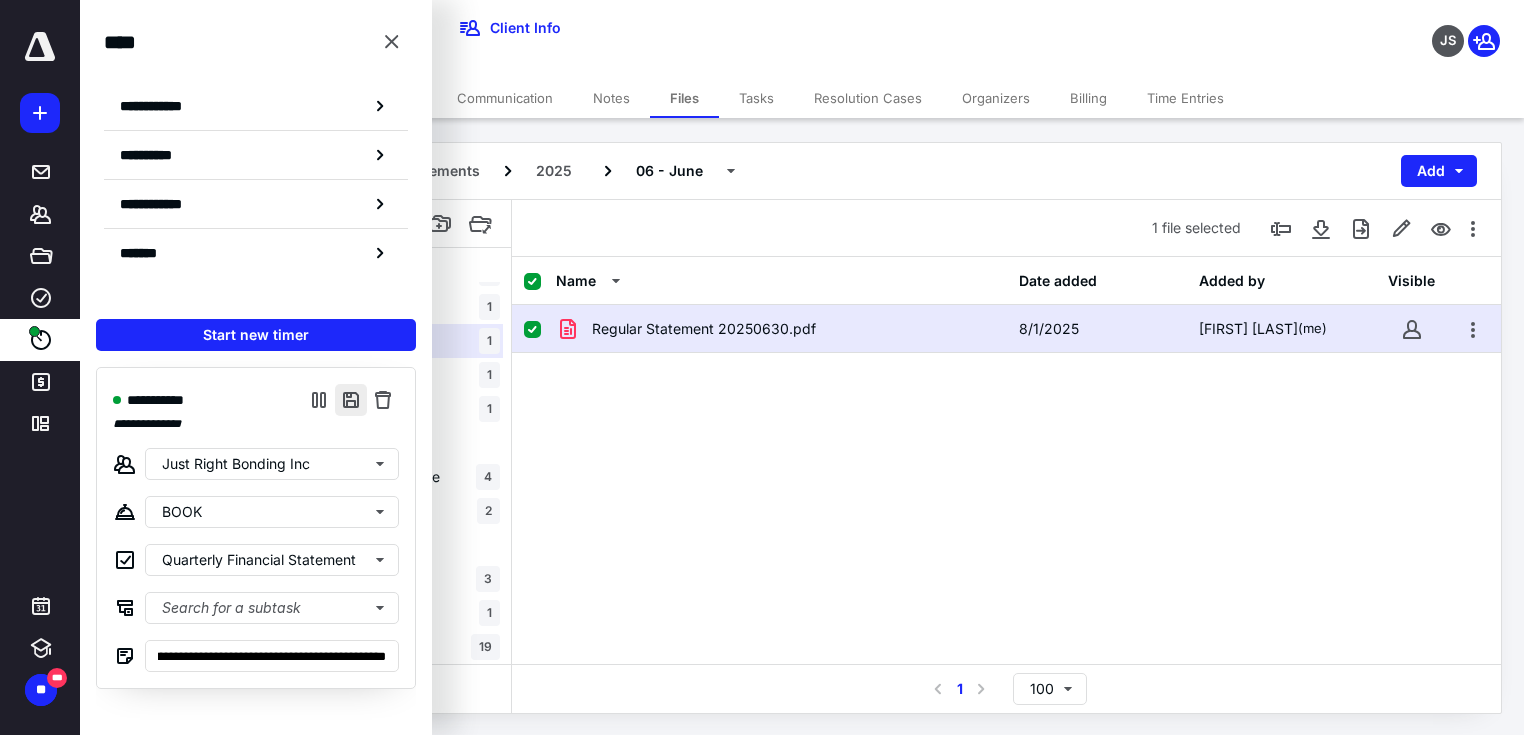scroll, scrollTop: 0, scrollLeft: 0, axis: both 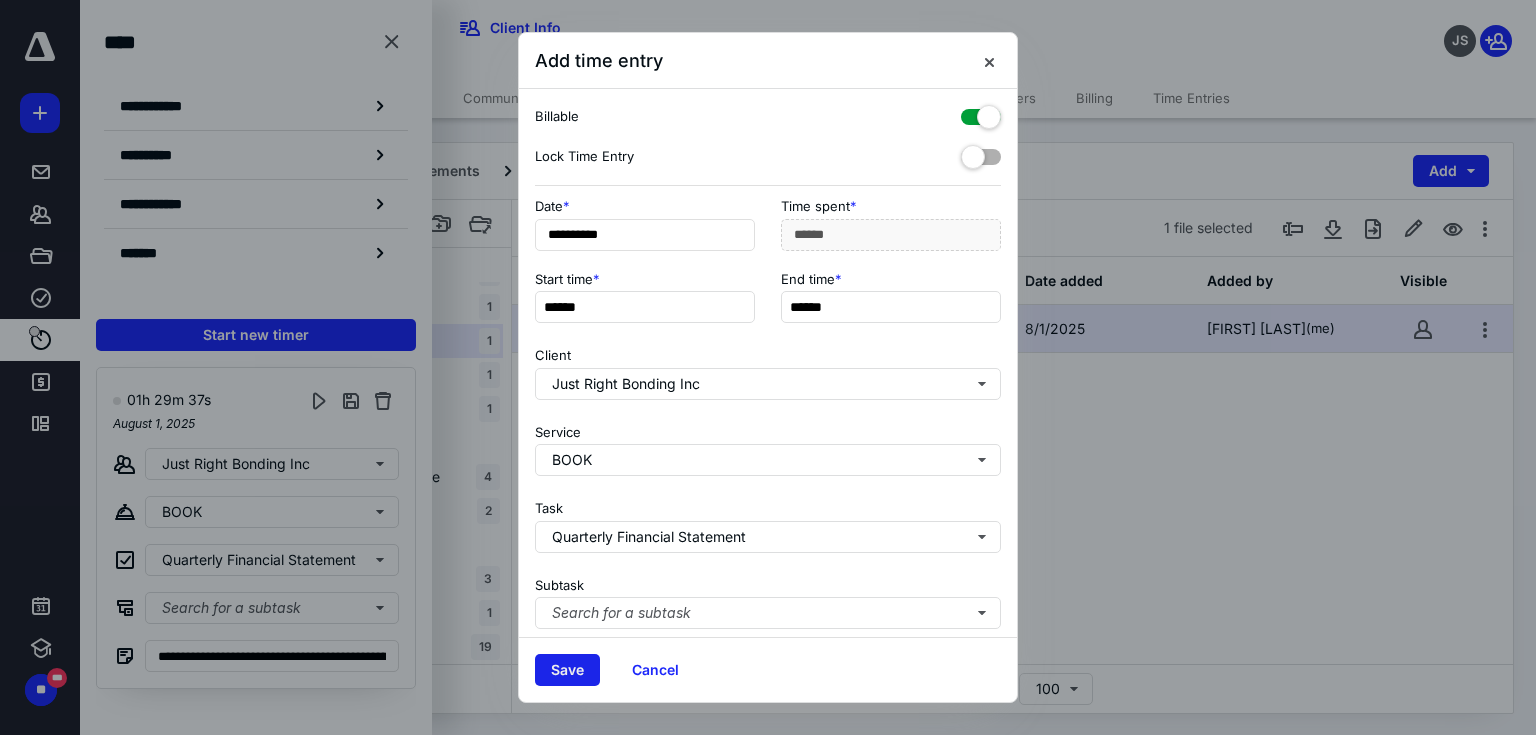 click on "Save" at bounding box center (567, 670) 